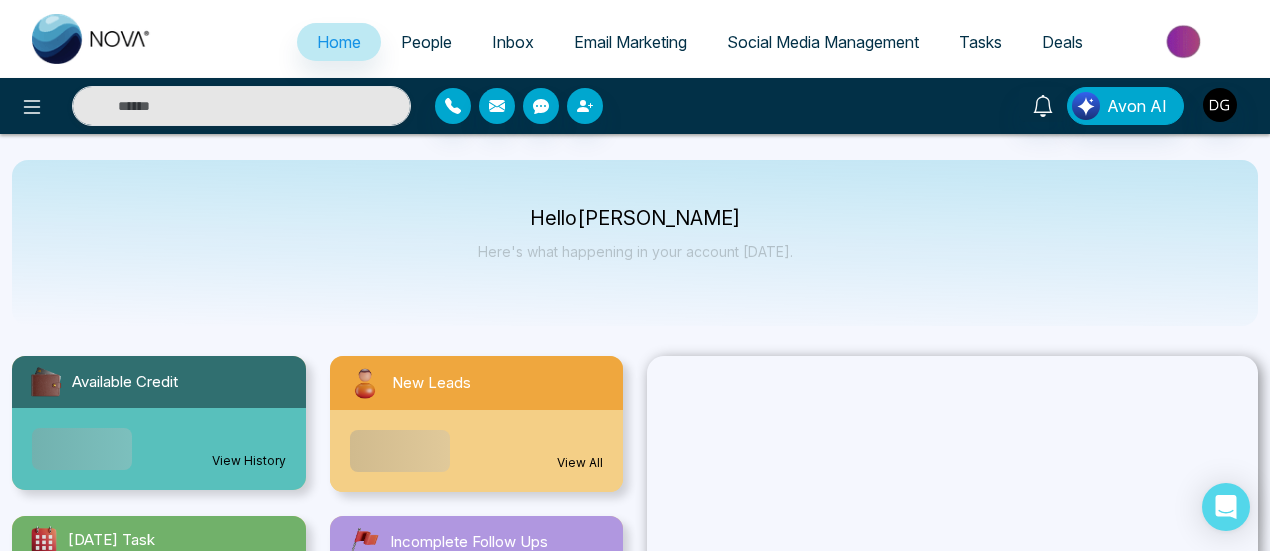 select on "*" 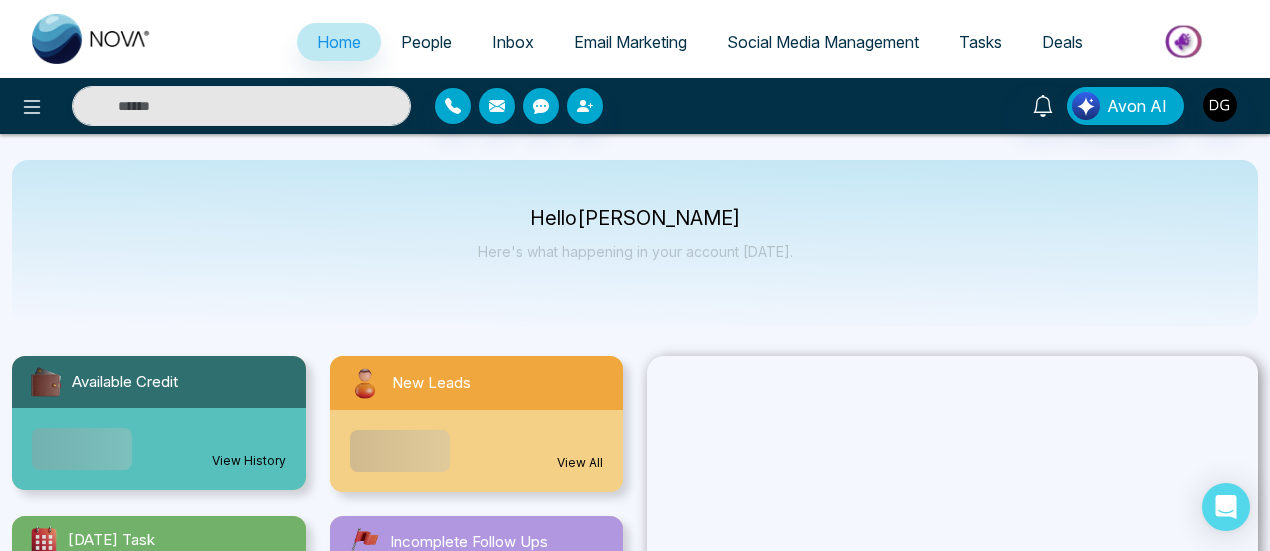 select on "*" 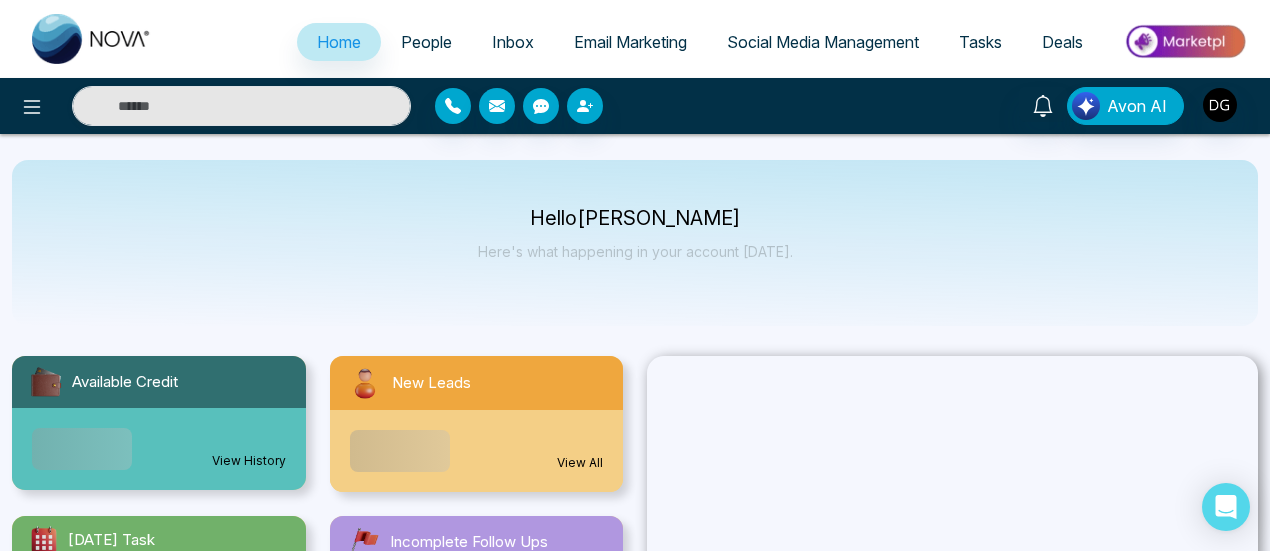 scroll, scrollTop: 0, scrollLeft: 0, axis: both 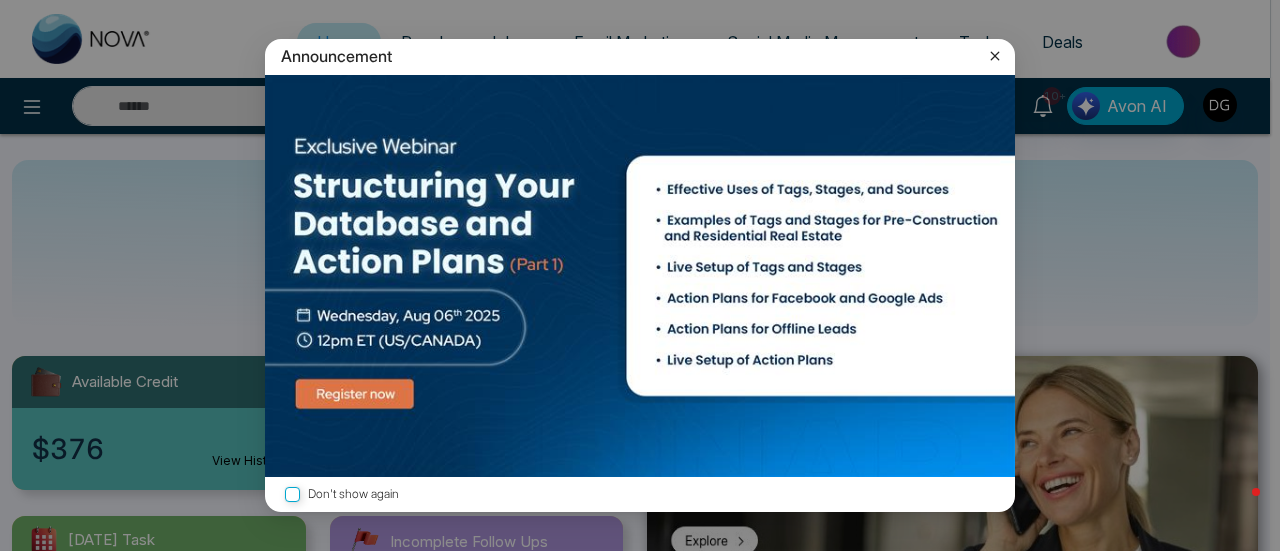 click 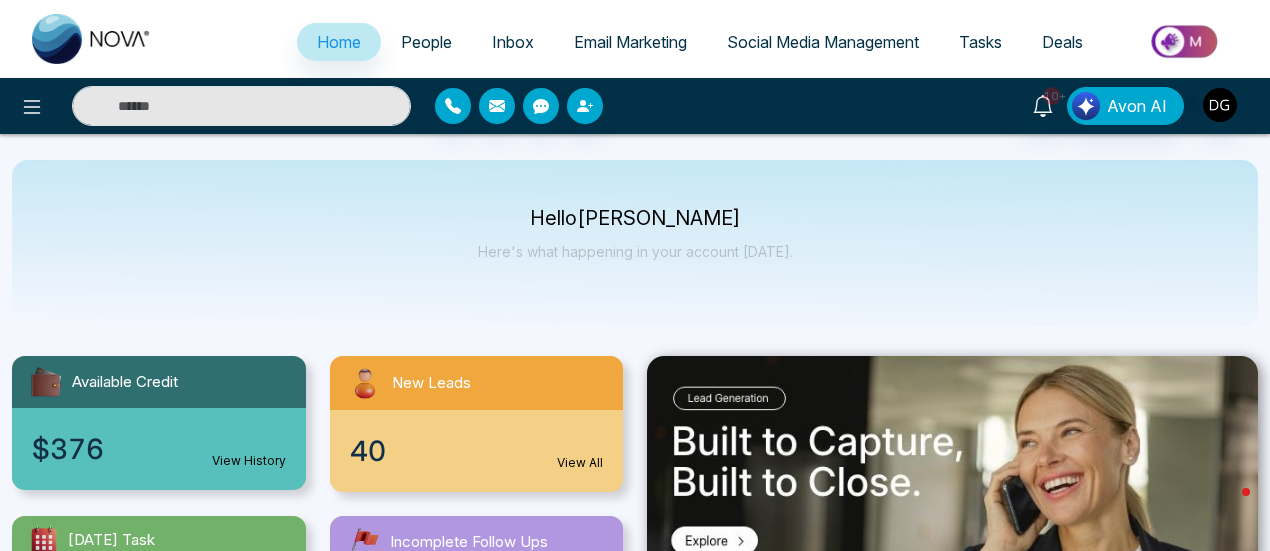 click on "Social Media Management" at bounding box center (823, 42) 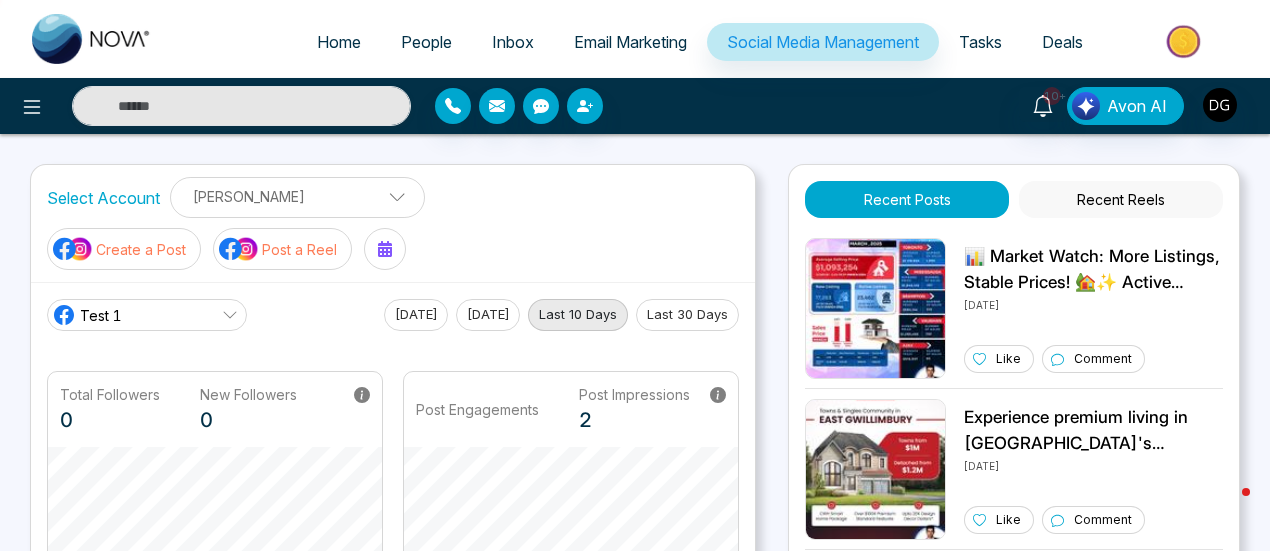 click on "Create a Post" at bounding box center (141, 249) 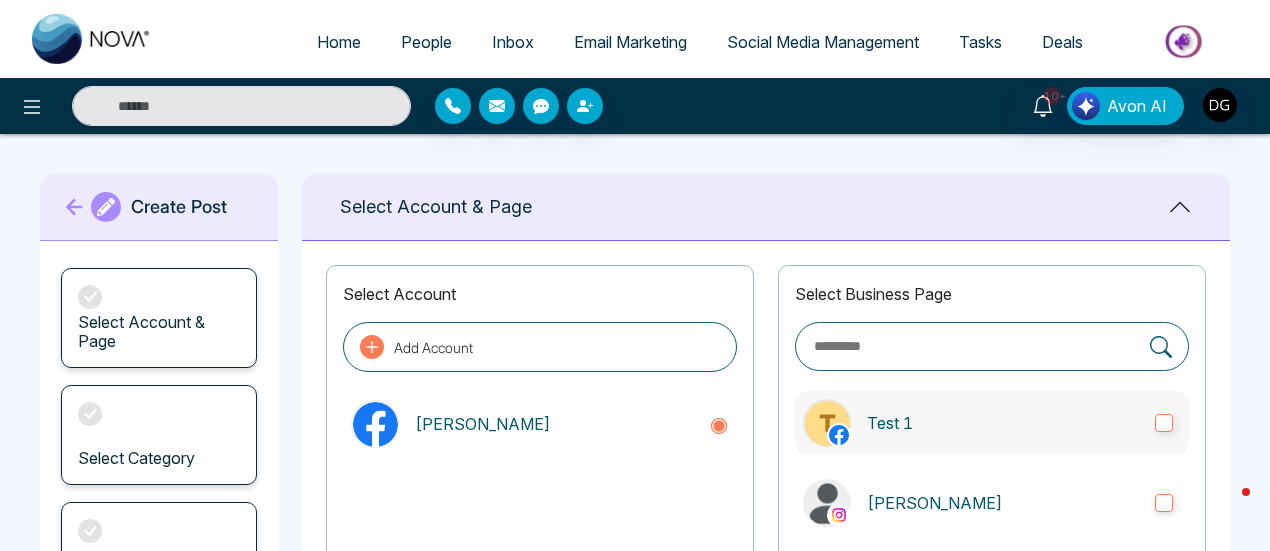 click on "Test 1" at bounding box center [1003, 423] 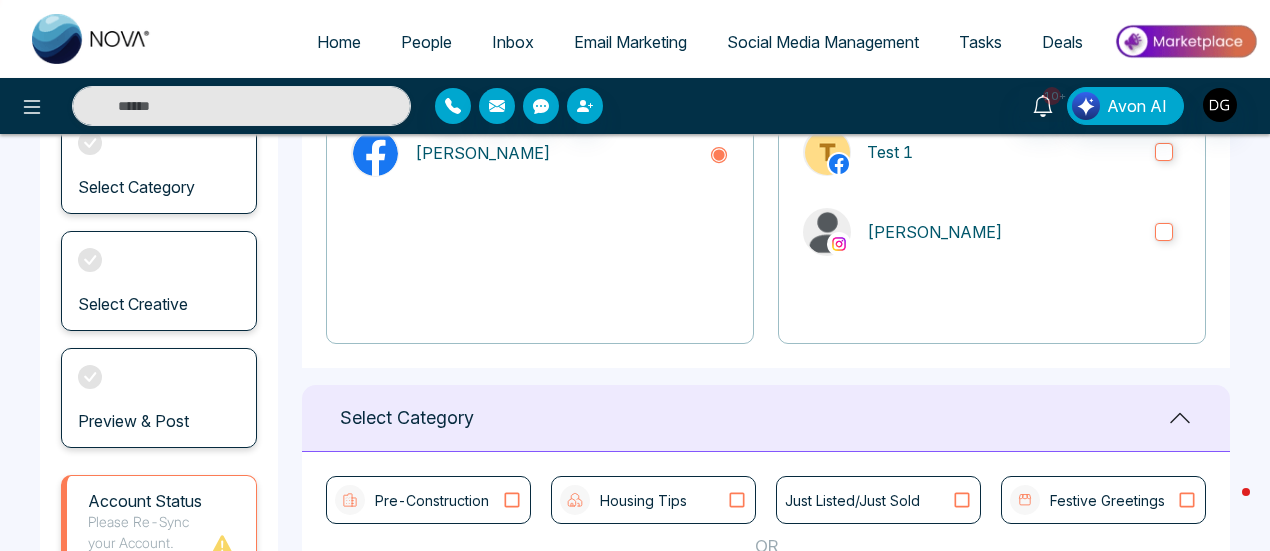 scroll, scrollTop: 71, scrollLeft: 0, axis: vertical 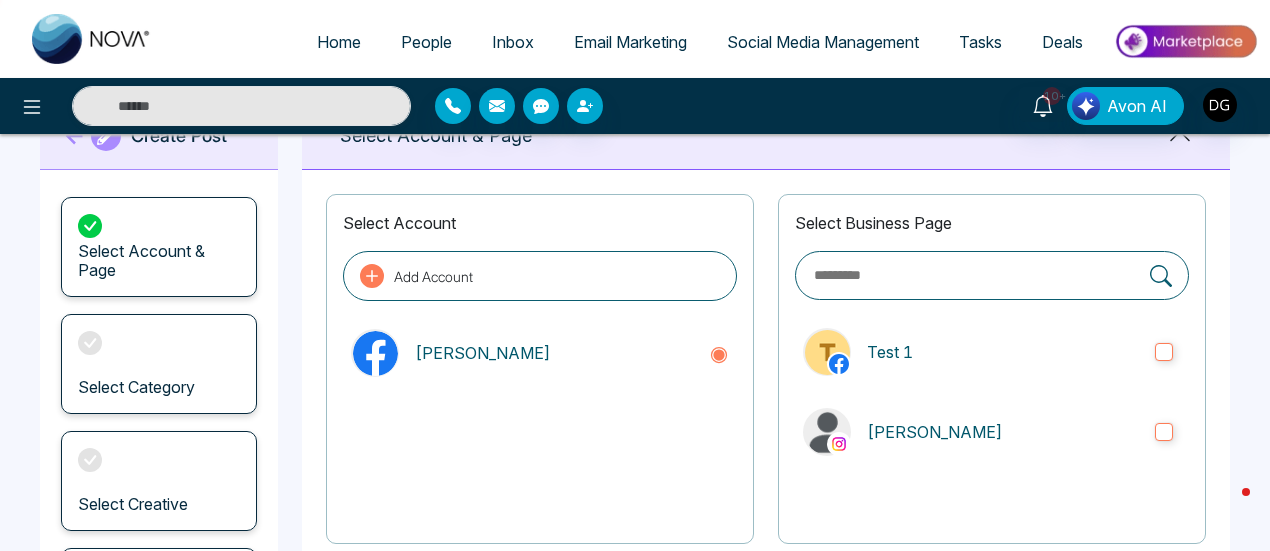 click on "Select Category" at bounding box center [159, 364] 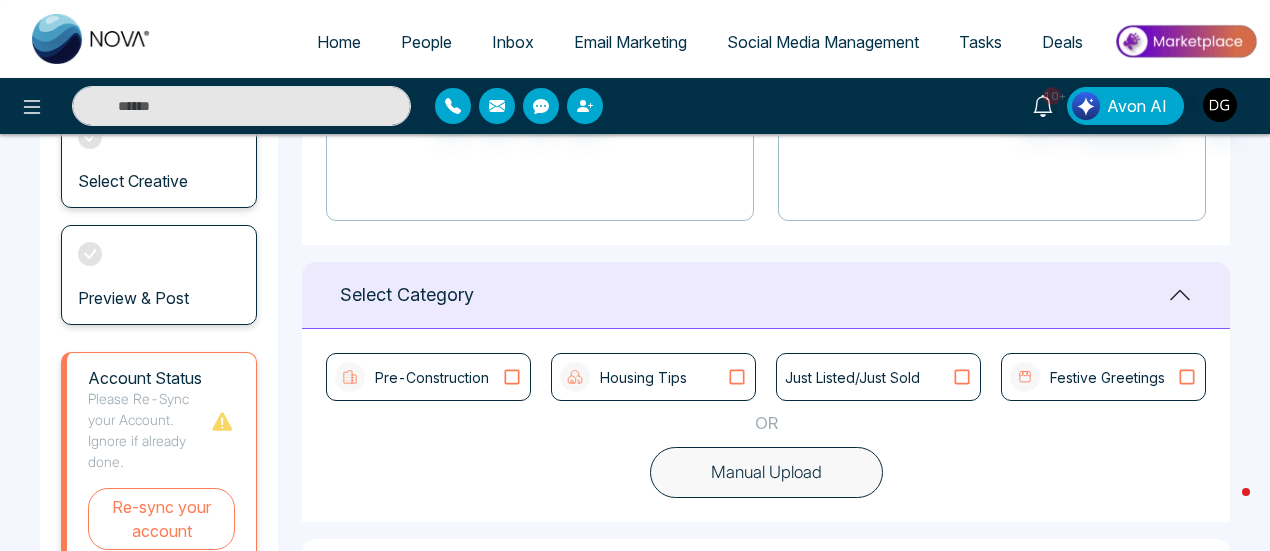scroll, scrollTop: 471, scrollLeft: 0, axis: vertical 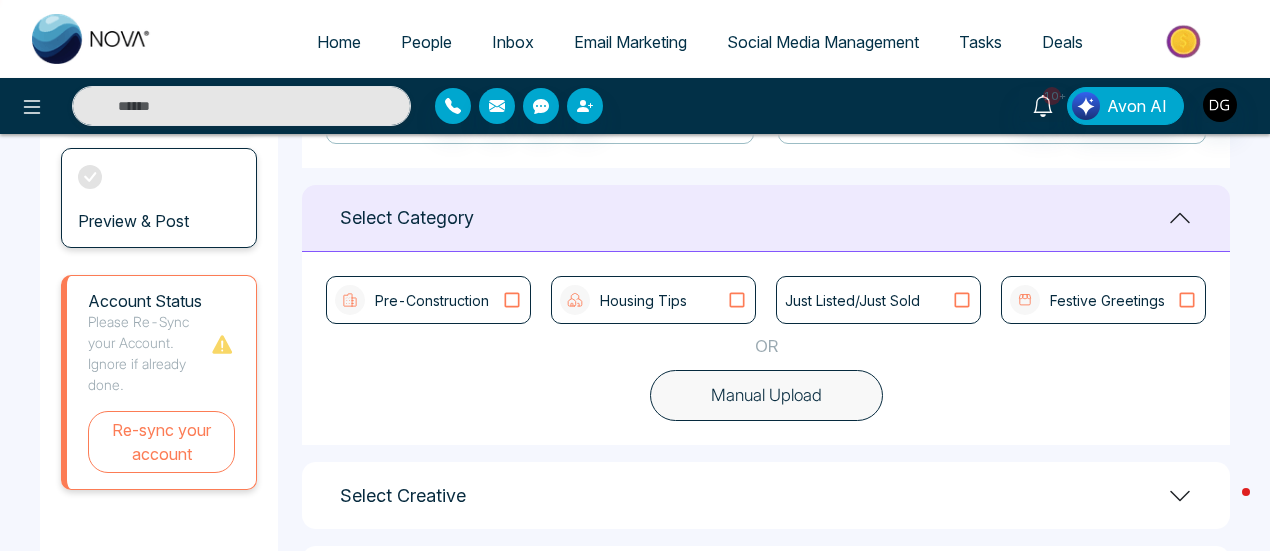 click 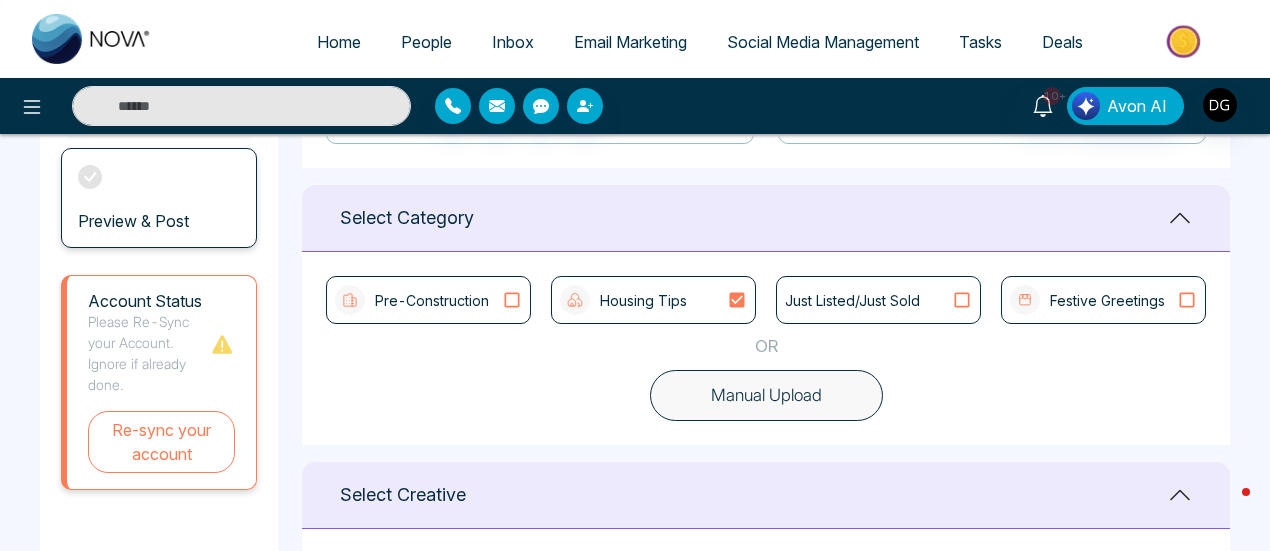 click on "Just Listed/Just Sold" at bounding box center (852, 300) 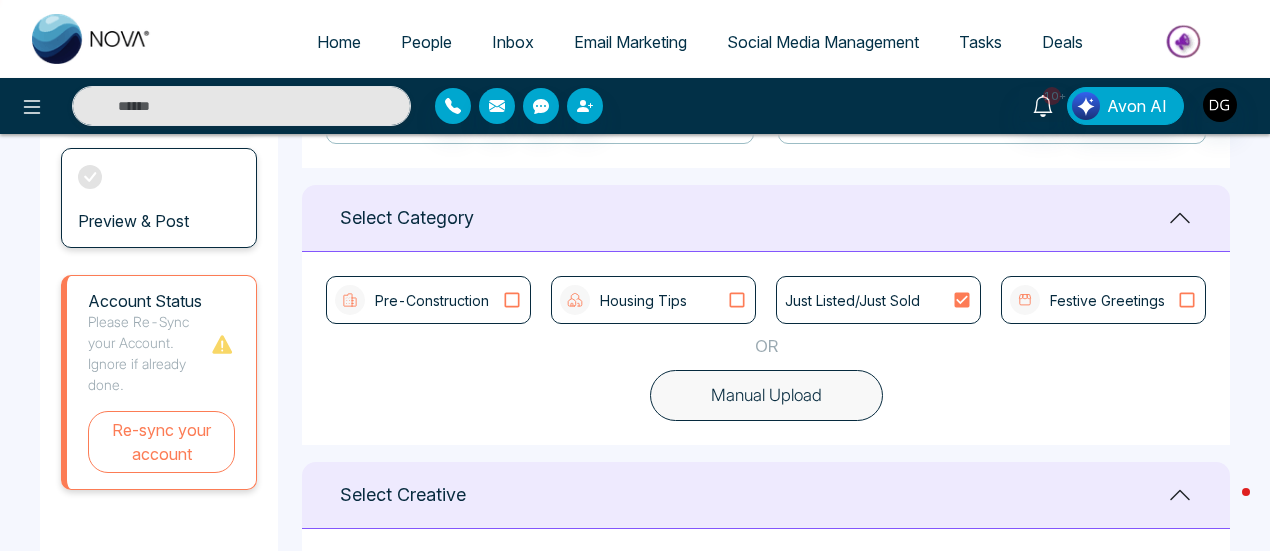 click on "Pre-Construction" at bounding box center [432, 300] 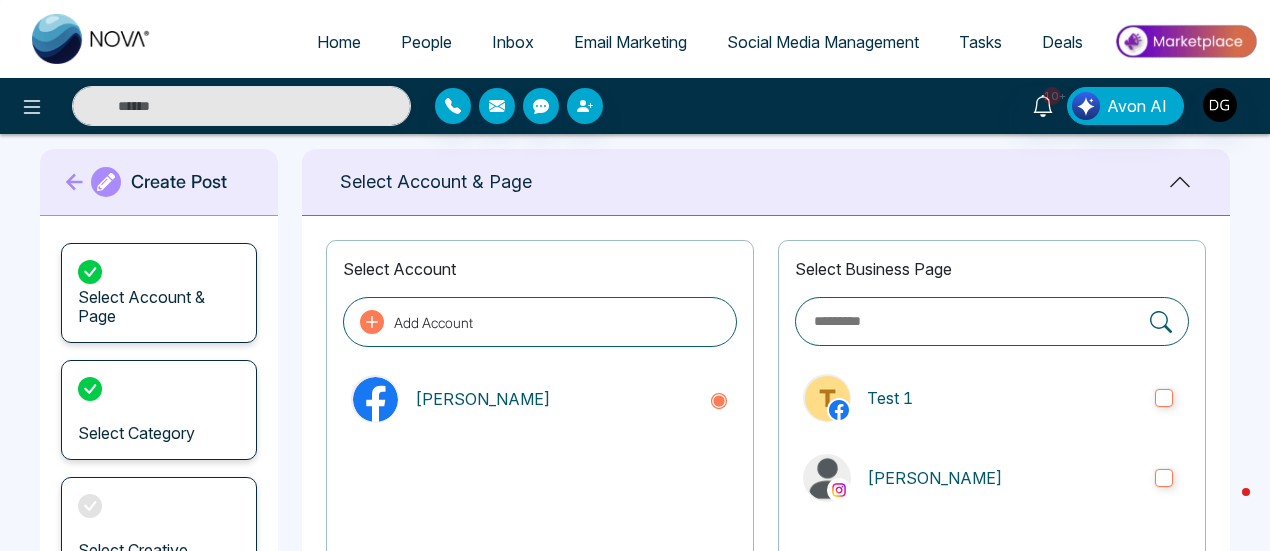 scroll, scrollTop: 0, scrollLeft: 0, axis: both 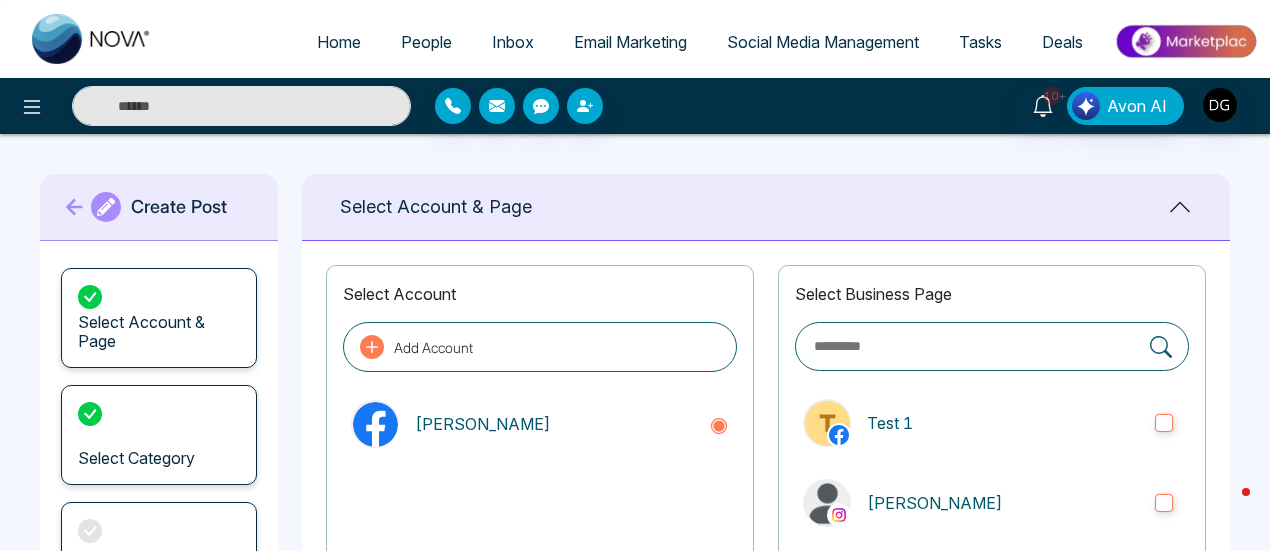 click on "Social Media Management" at bounding box center (823, 42) 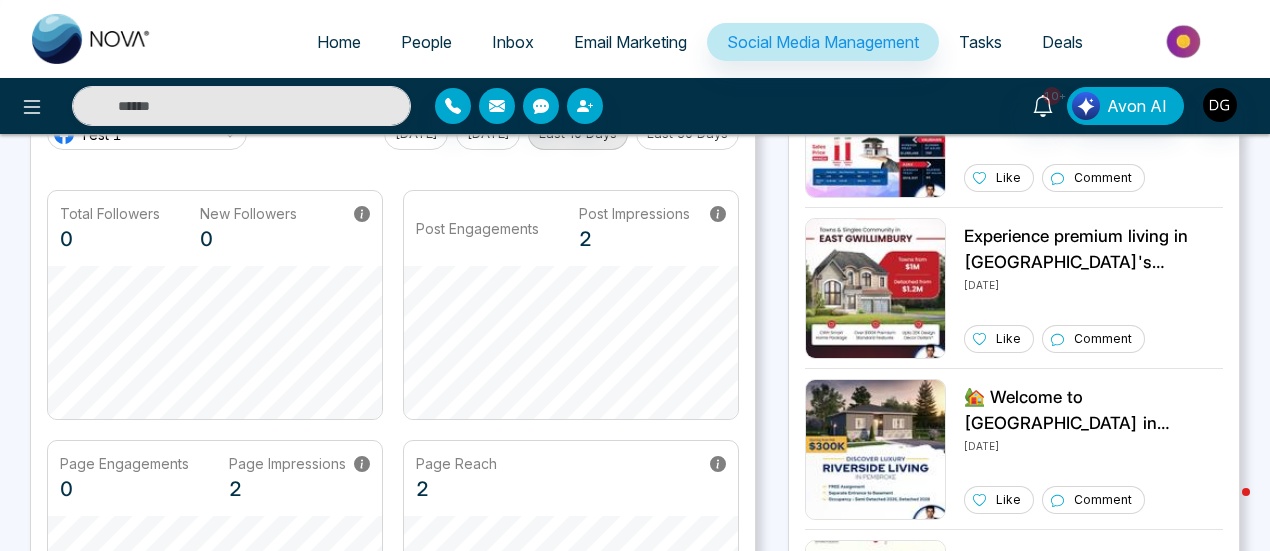 scroll, scrollTop: 200, scrollLeft: 0, axis: vertical 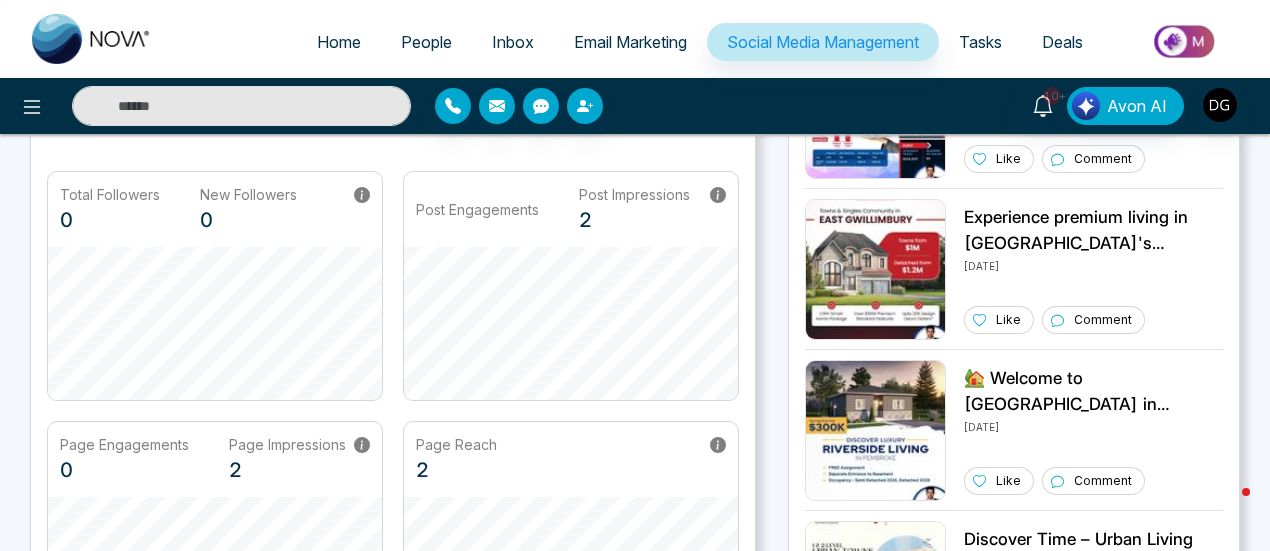 click on "Email Marketing" at bounding box center [630, 42] 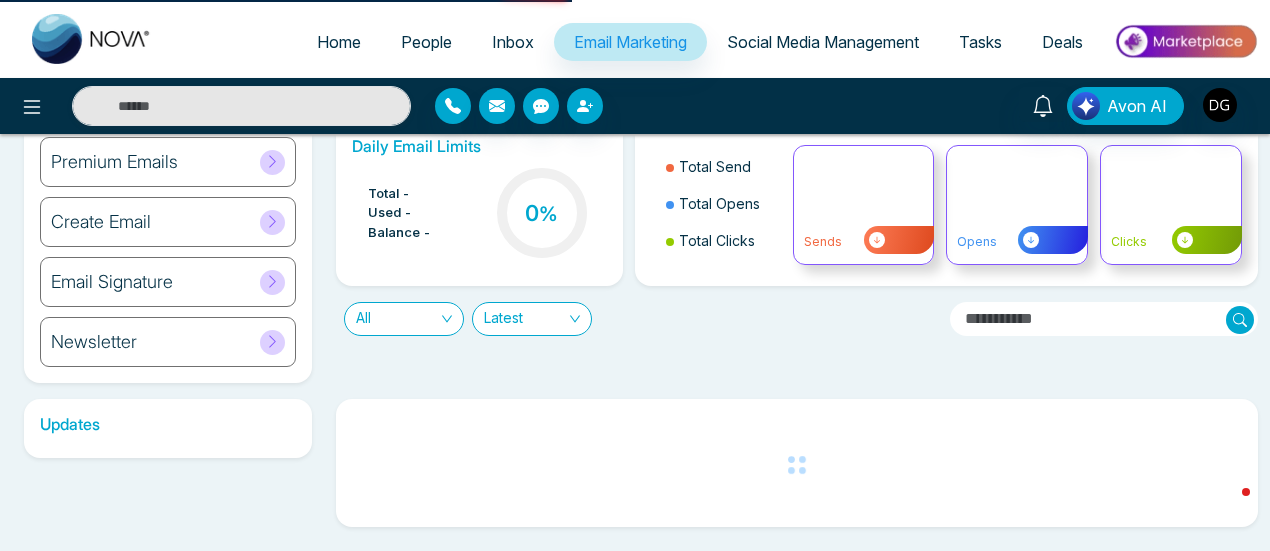 scroll, scrollTop: 0, scrollLeft: 0, axis: both 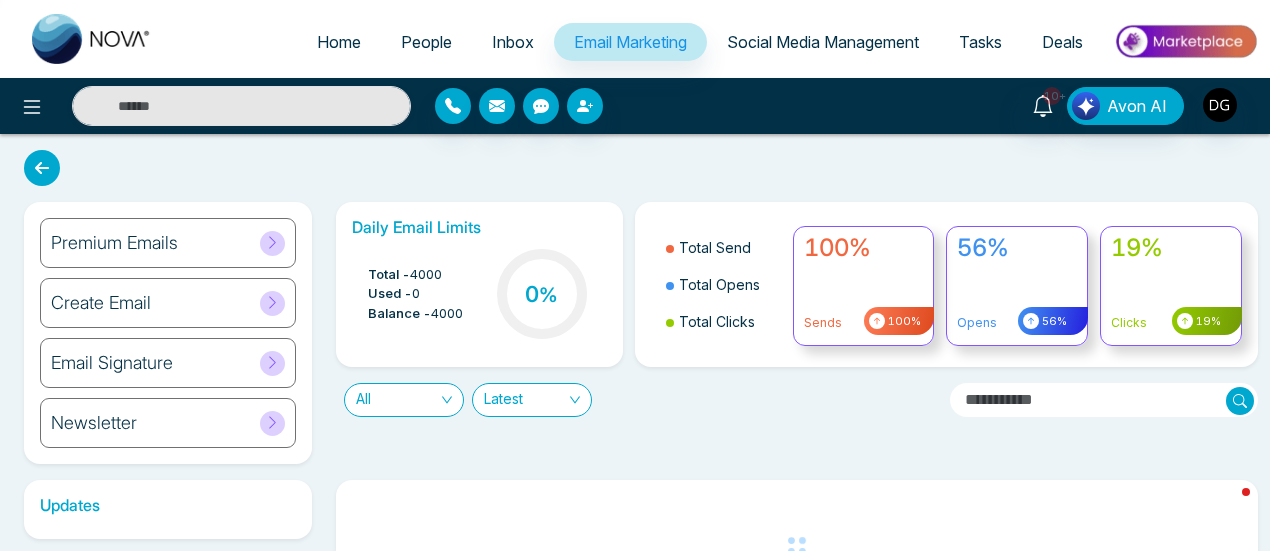 click on "Premium Emails" at bounding box center [168, 243] 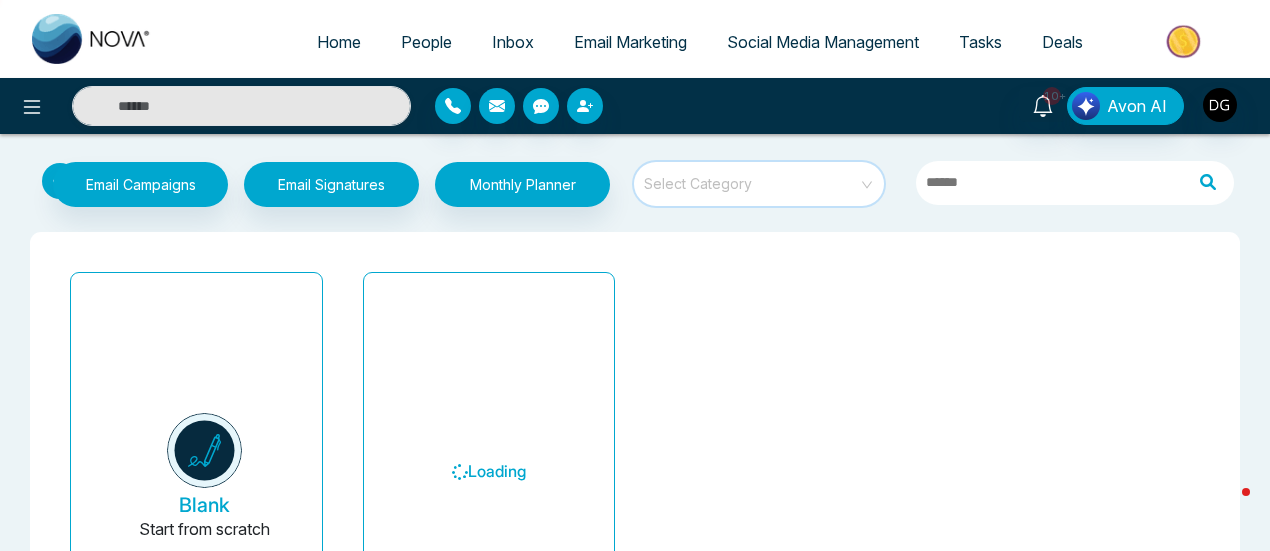 click at bounding box center [752, 177] 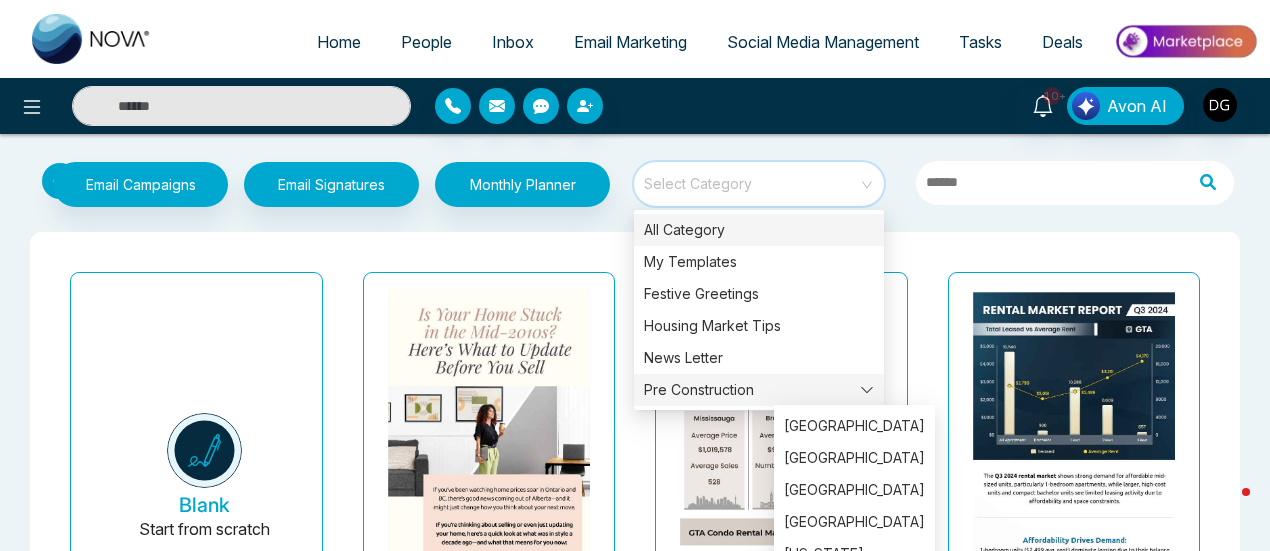 click on "Pre Construction" at bounding box center [759, 390] 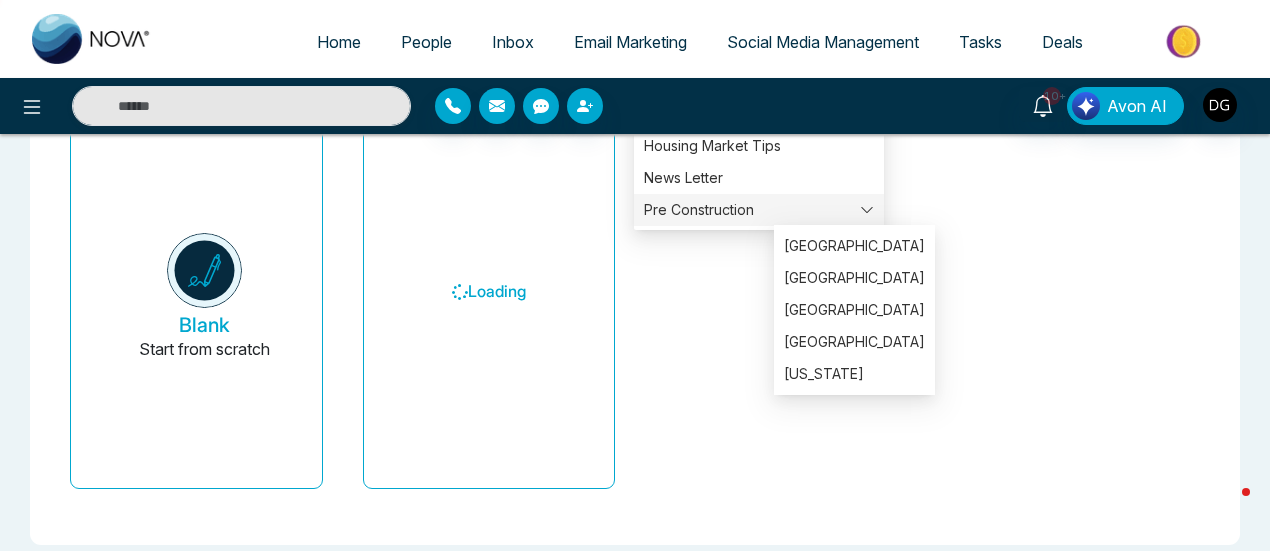 scroll, scrollTop: 198, scrollLeft: 0, axis: vertical 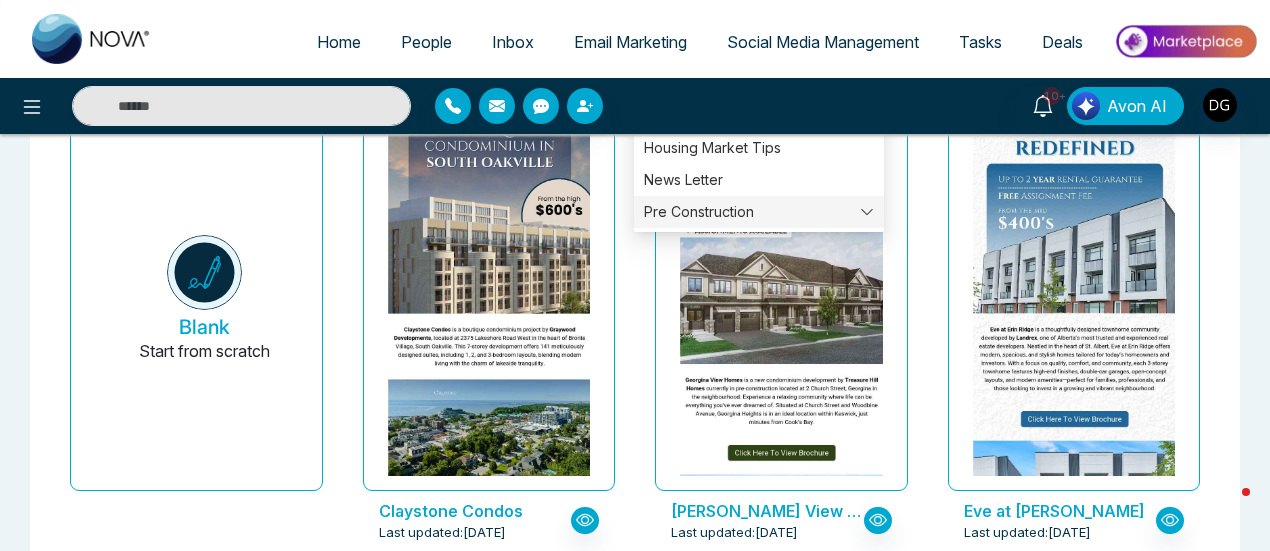 click on "All Category My Templates Festive Greetings Housing Market Tips News Letter   Pre Construction" at bounding box center (759, 132) 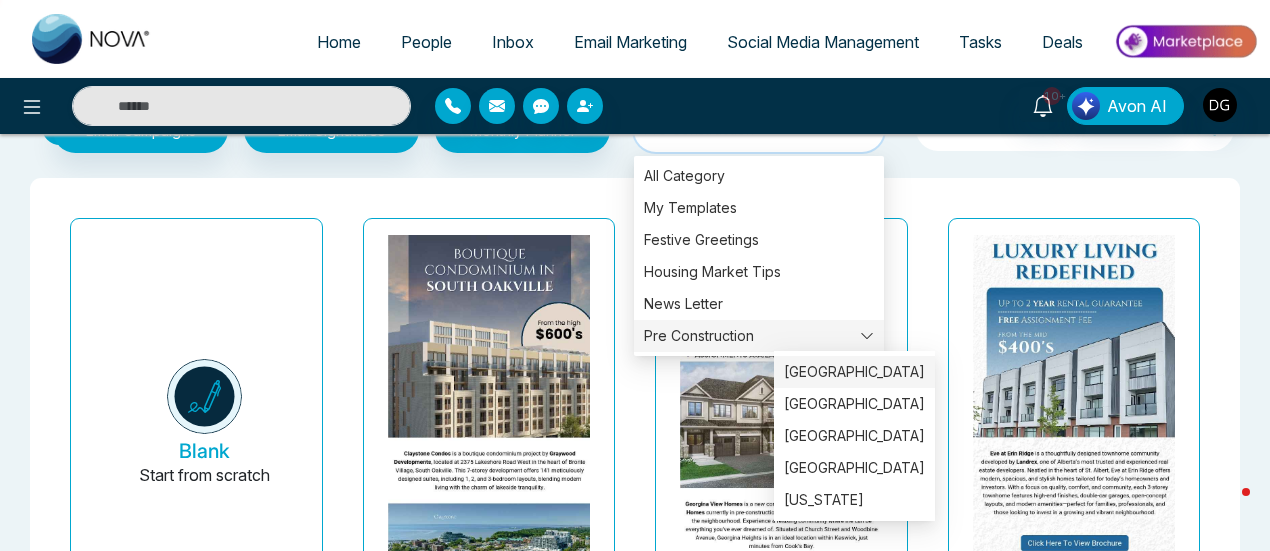 scroll, scrollTop: 100, scrollLeft: 0, axis: vertical 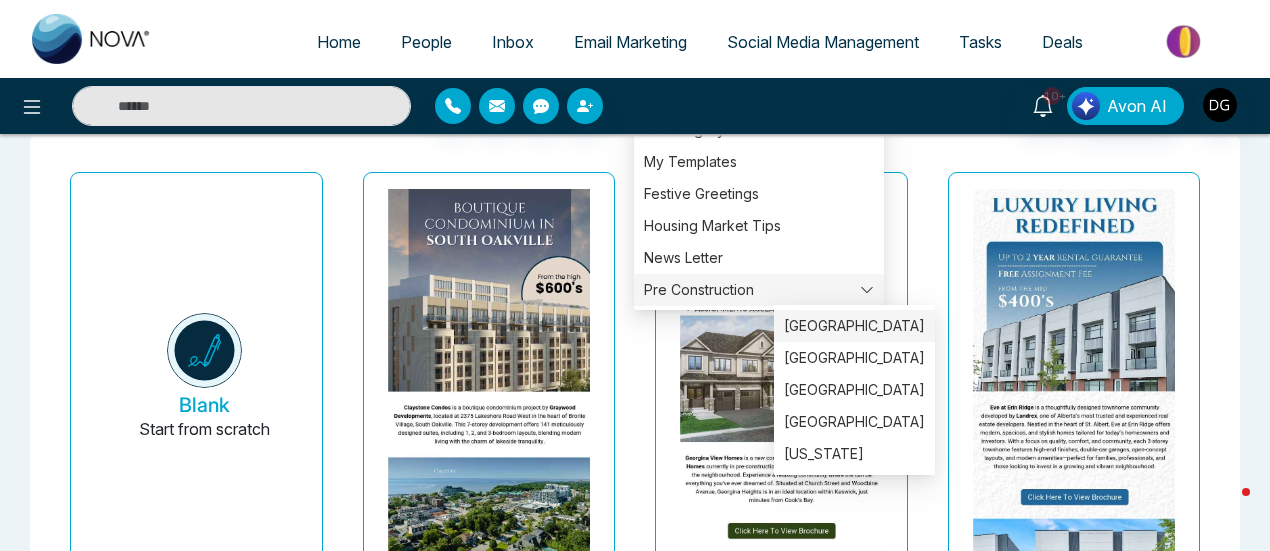 click on "[GEOGRAPHIC_DATA]" at bounding box center (854, 326) 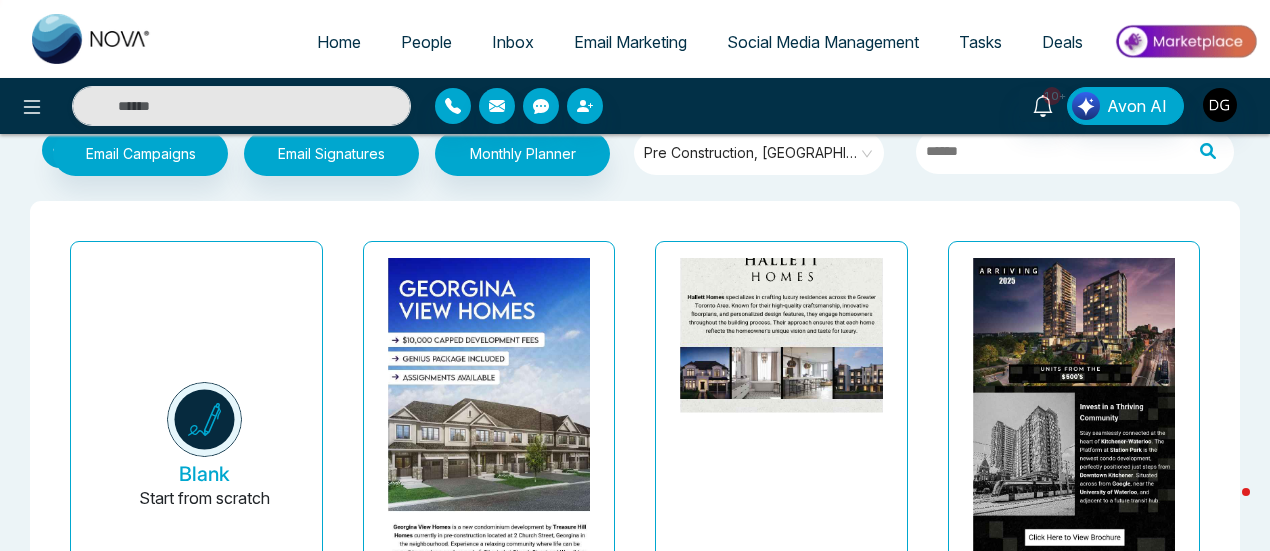 scroll, scrollTop: 0, scrollLeft: 0, axis: both 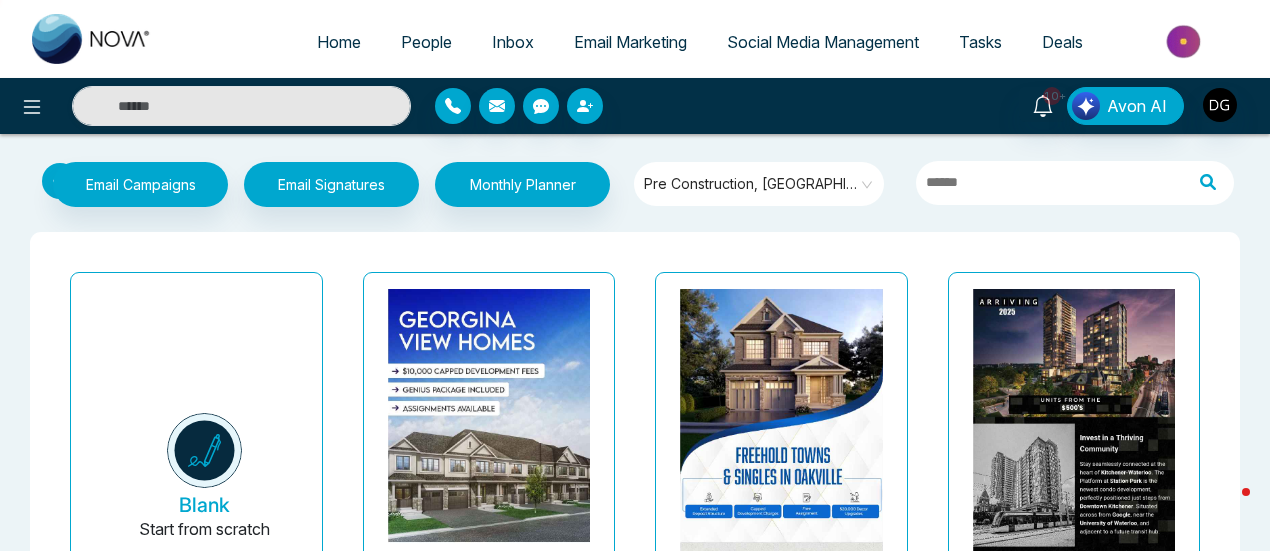 click on "Pre Construction, [GEOGRAPHIC_DATA]" at bounding box center (760, 184) 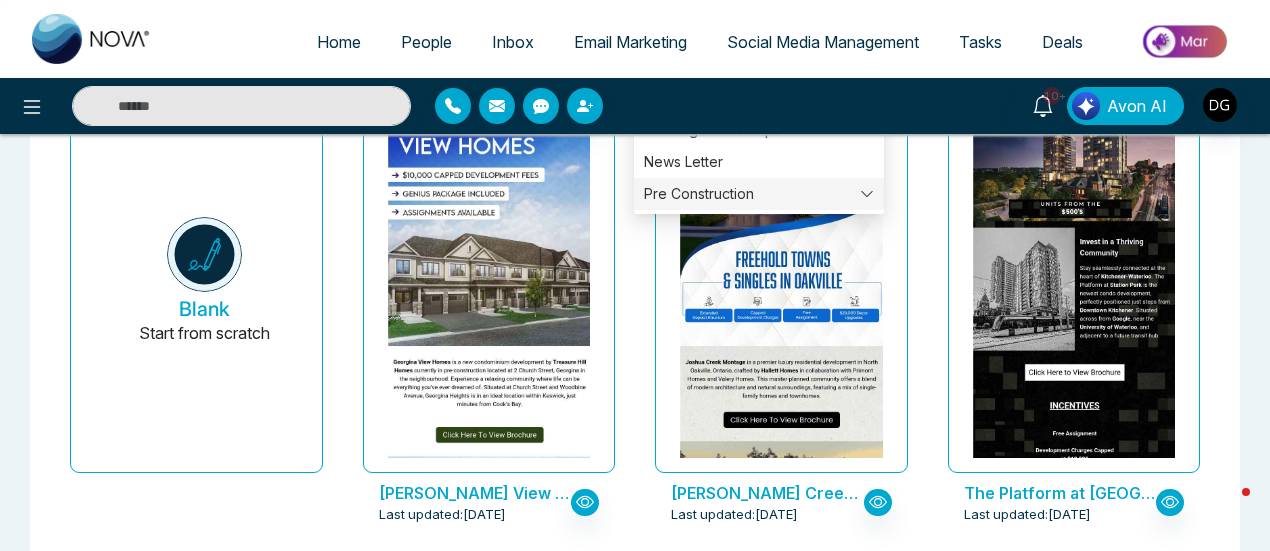 scroll, scrollTop: 100, scrollLeft: 0, axis: vertical 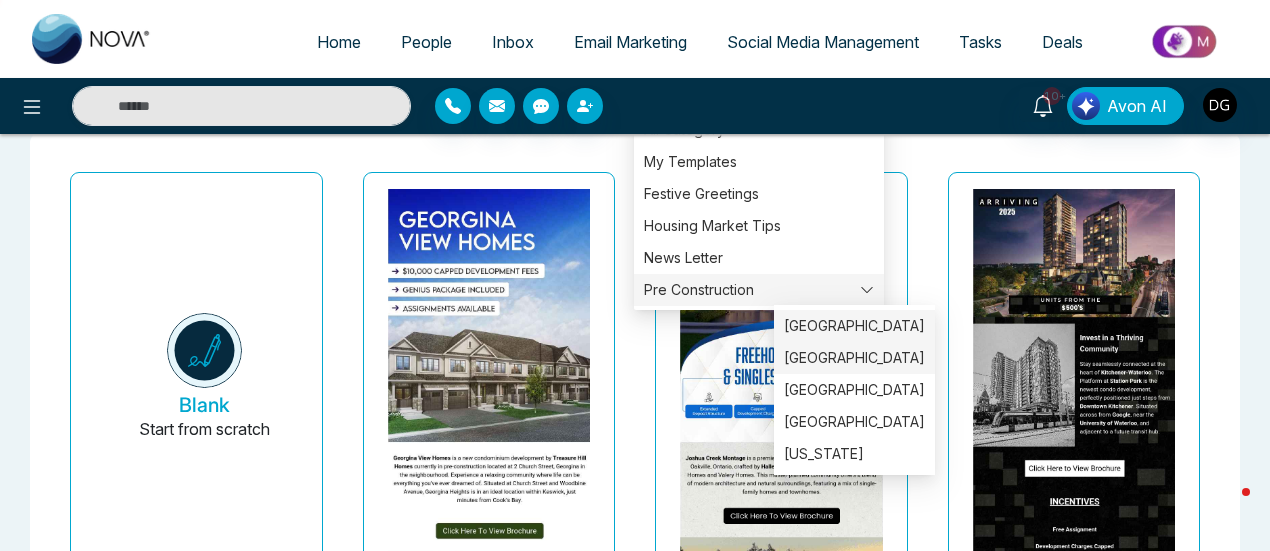 click on "[GEOGRAPHIC_DATA]" at bounding box center (854, 358) 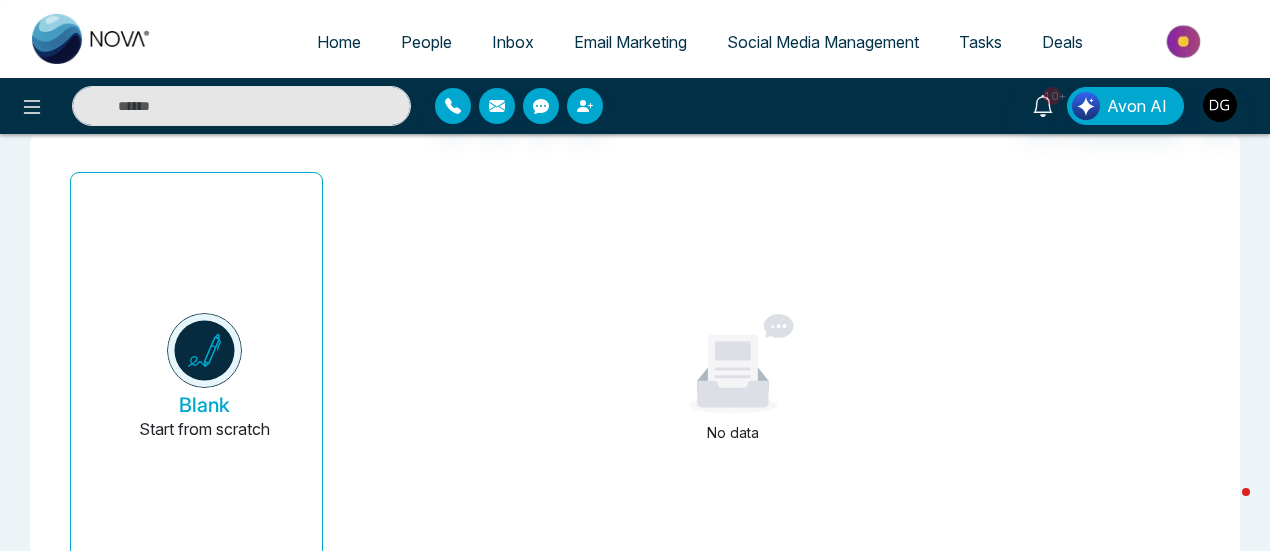scroll, scrollTop: 0, scrollLeft: 0, axis: both 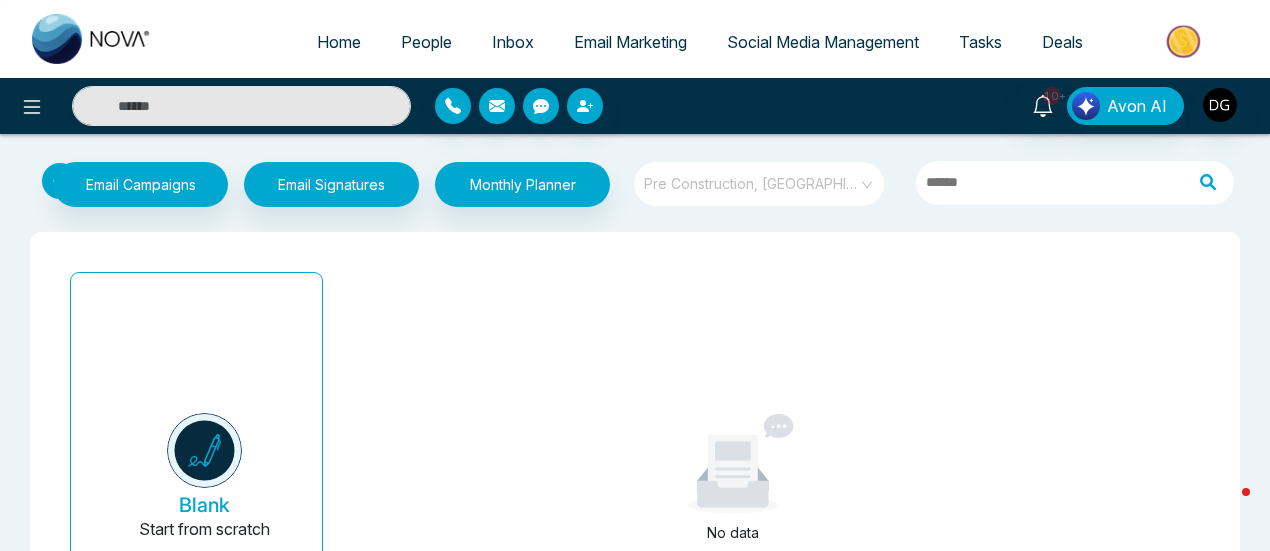 click on "Pre Construction, [GEOGRAPHIC_DATA]" at bounding box center (760, 184) 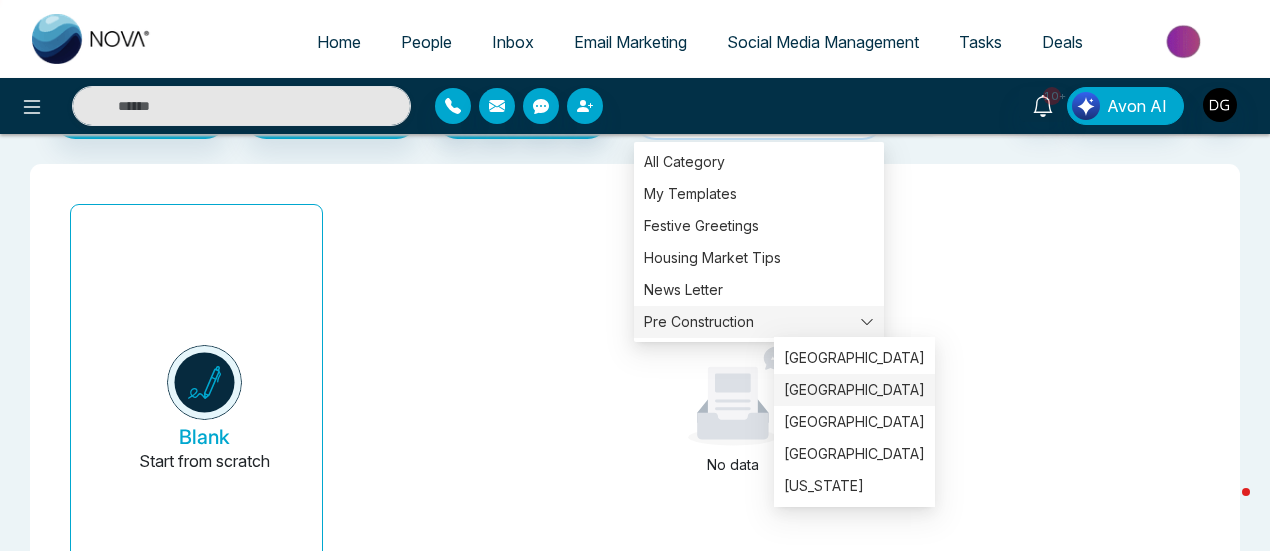 scroll, scrollTop: 100, scrollLeft: 0, axis: vertical 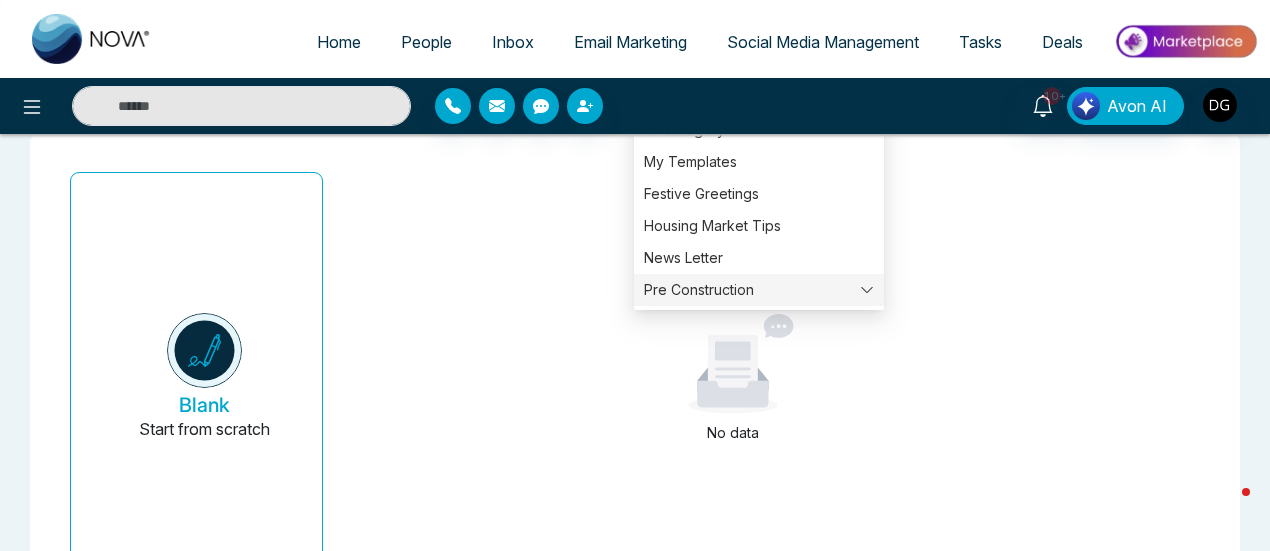 click on "Pre Construction" at bounding box center (759, 290) 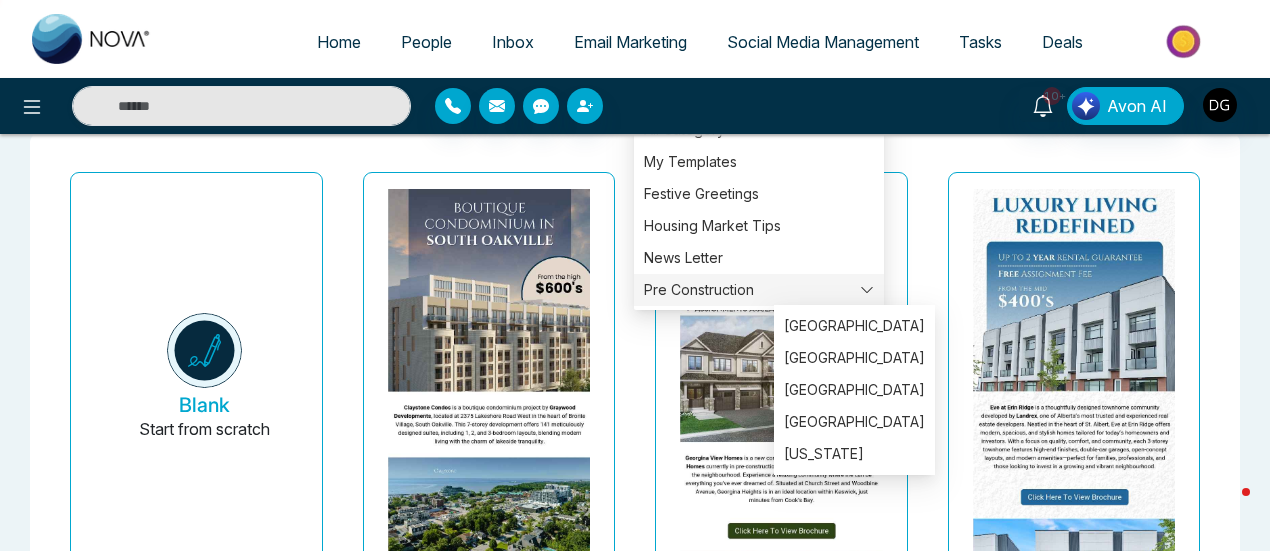 click 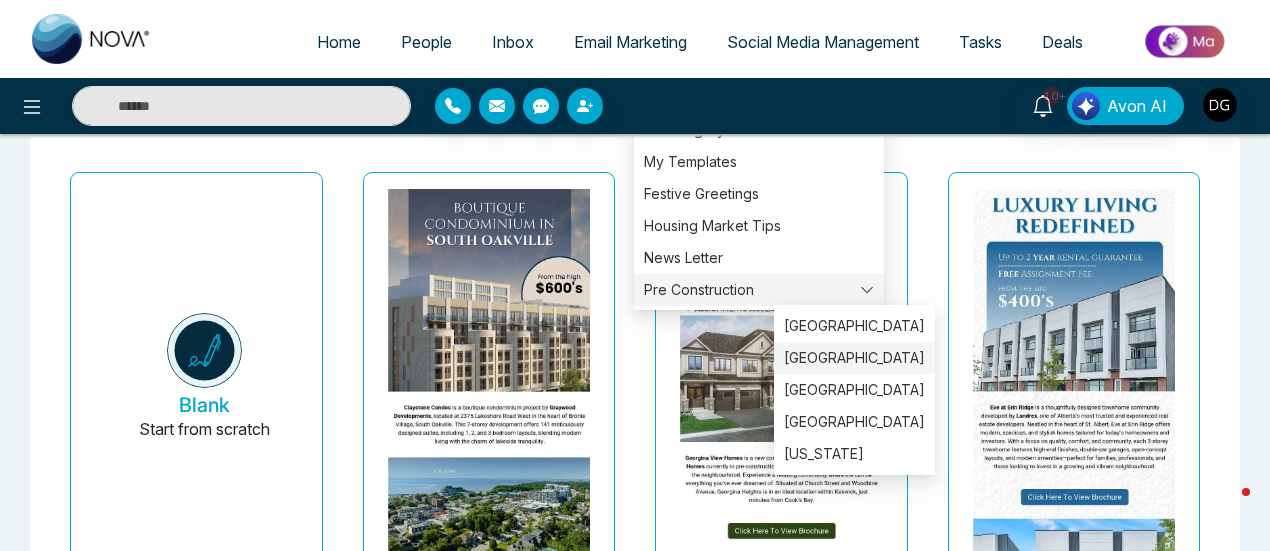 click on "[GEOGRAPHIC_DATA]" at bounding box center (854, 358) 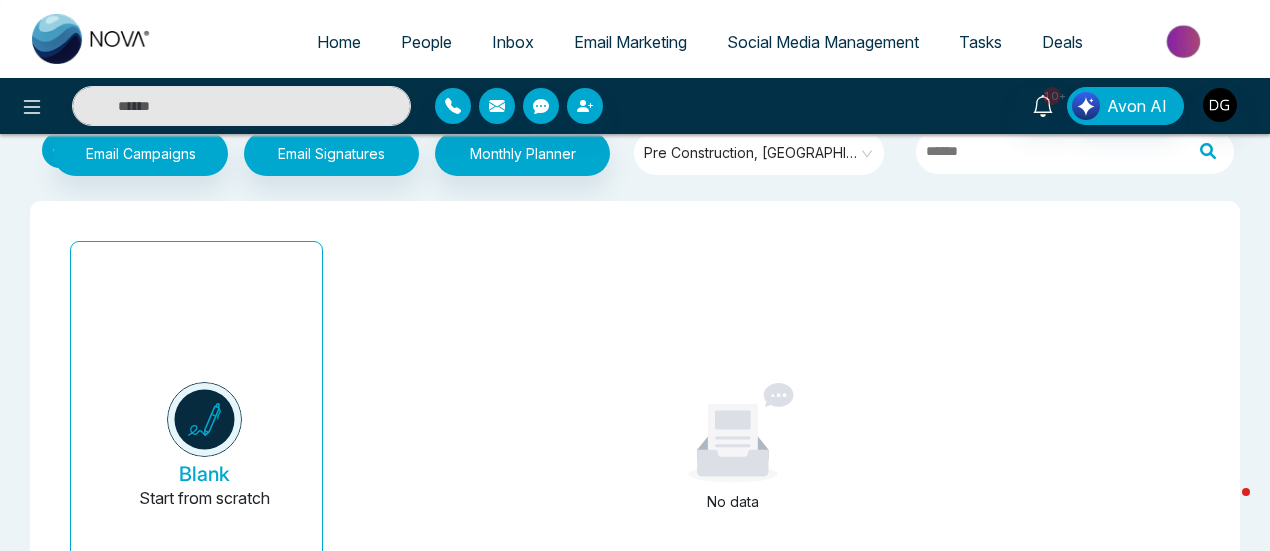 scroll, scrollTop: 0, scrollLeft: 0, axis: both 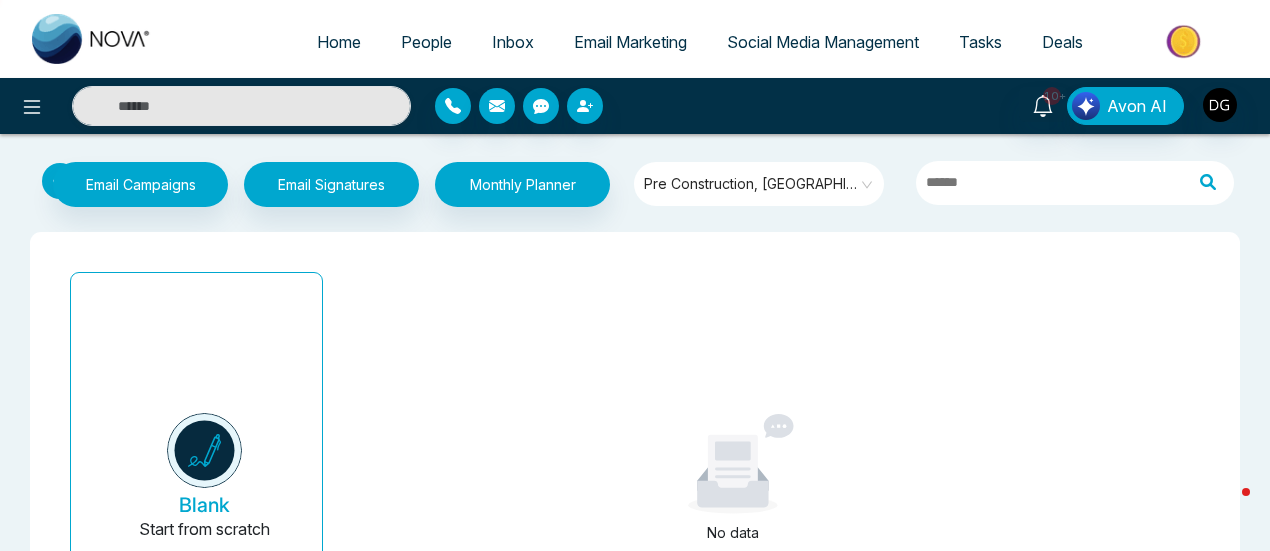 click on "Pre Construction, [GEOGRAPHIC_DATA]" at bounding box center [760, 184] 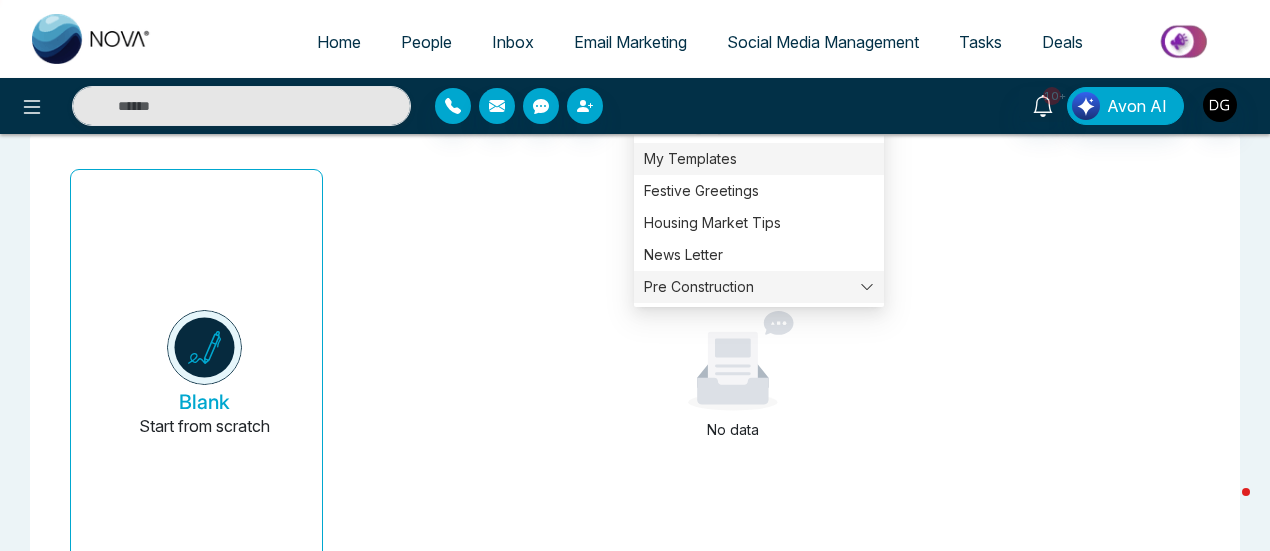 scroll, scrollTop: 198, scrollLeft: 0, axis: vertical 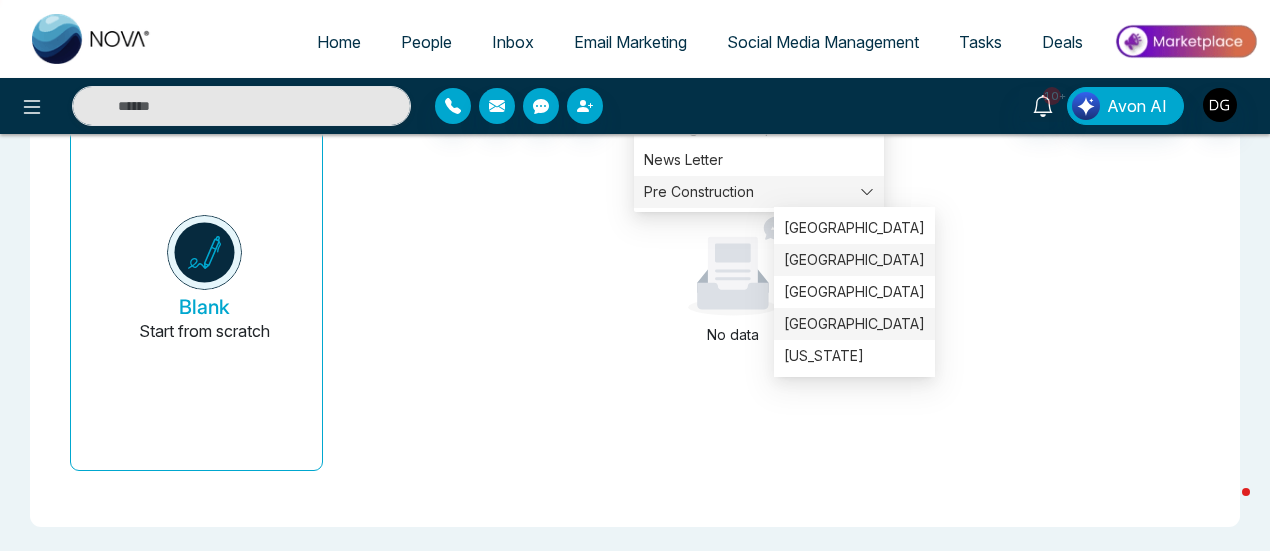 click on "[GEOGRAPHIC_DATA]" at bounding box center (854, 324) 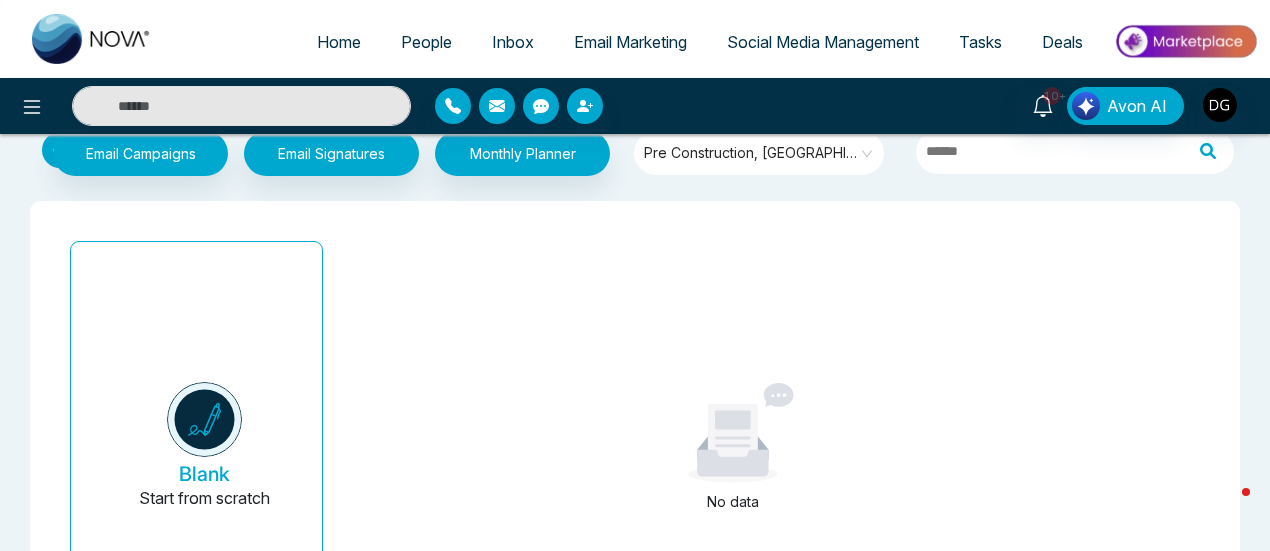 scroll, scrollTop: 0, scrollLeft: 0, axis: both 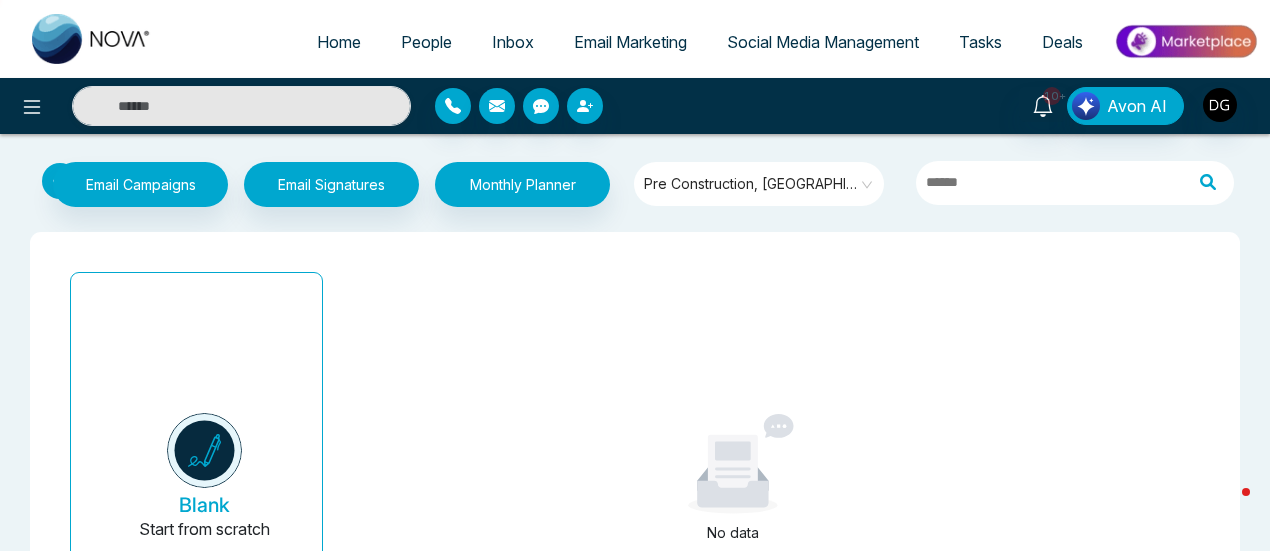 click on "Pre Construction, [GEOGRAPHIC_DATA]" at bounding box center [760, 184] 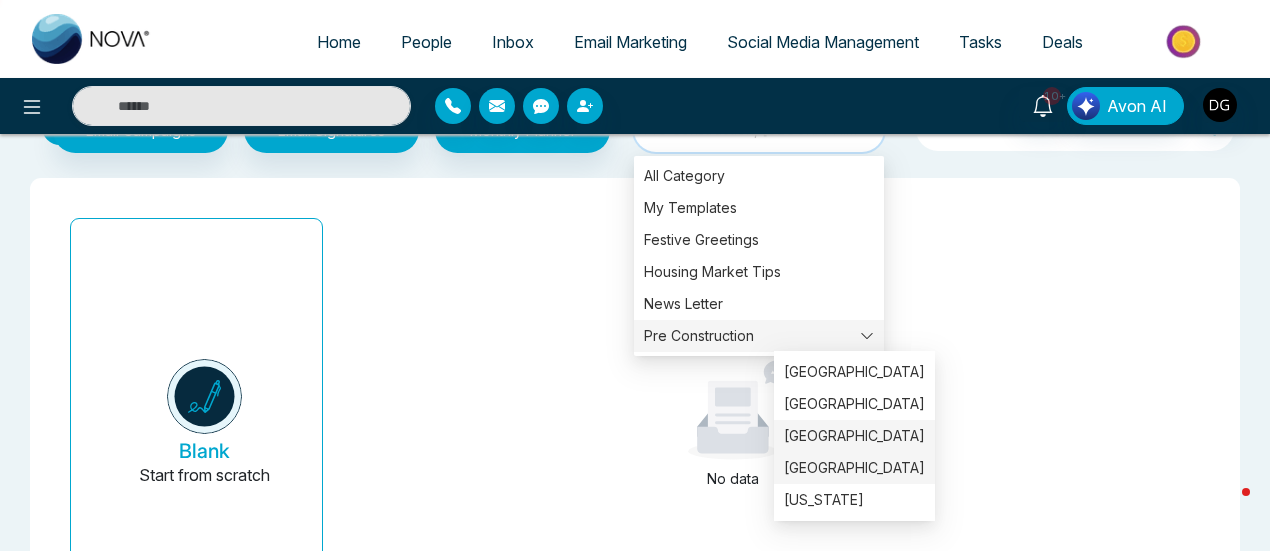 scroll, scrollTop: 100, scrollLeft: 0, axis: vertical 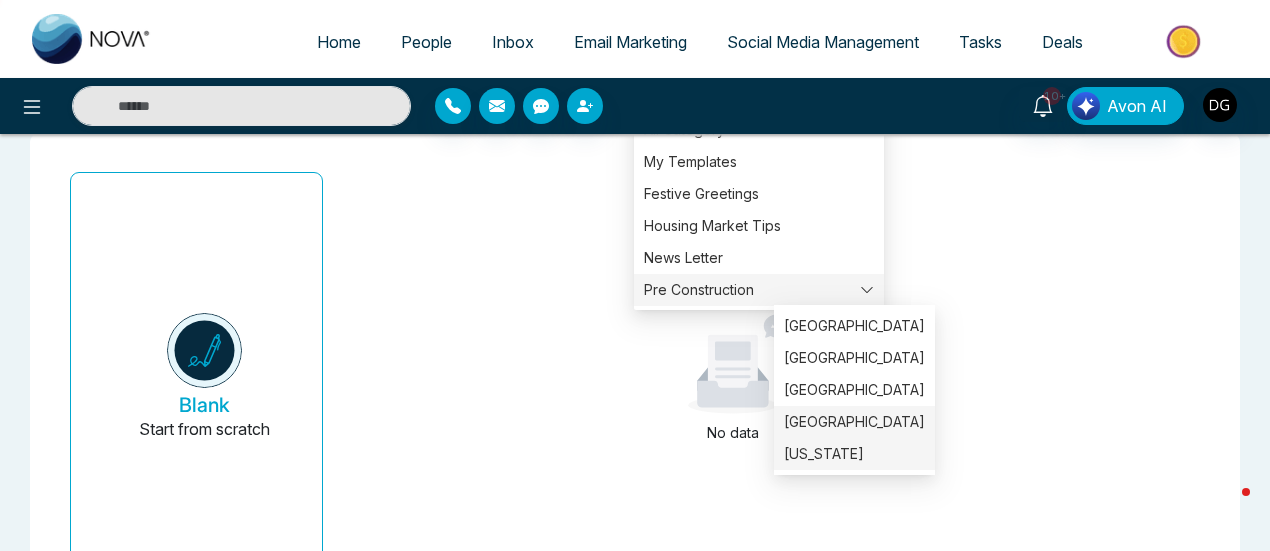click on "[US_STATE]" at bounding box center (854, 454) 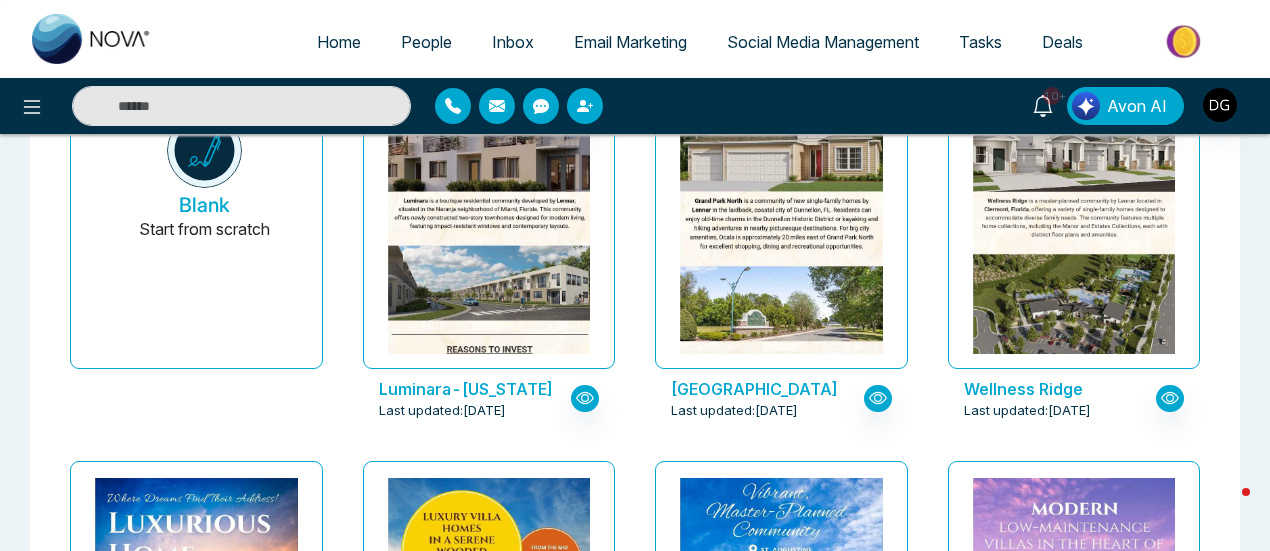 scroll, scrollTop: 0, scrollLeft: 0, axis: both 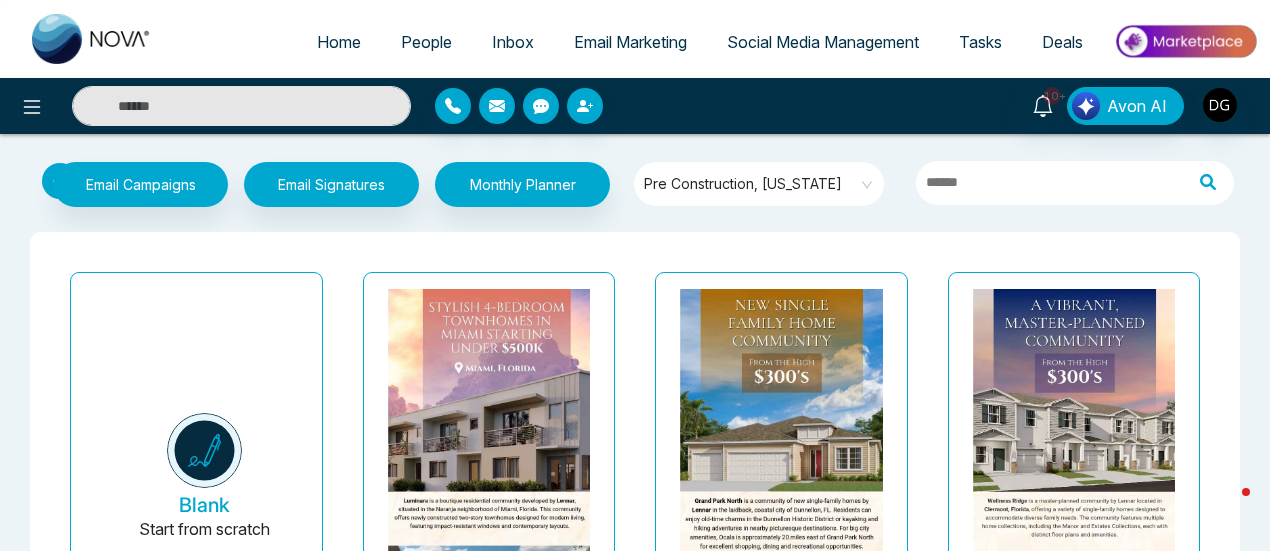 click on "Pre Construction, [US_STATE]" at bounding box center (760, 184) 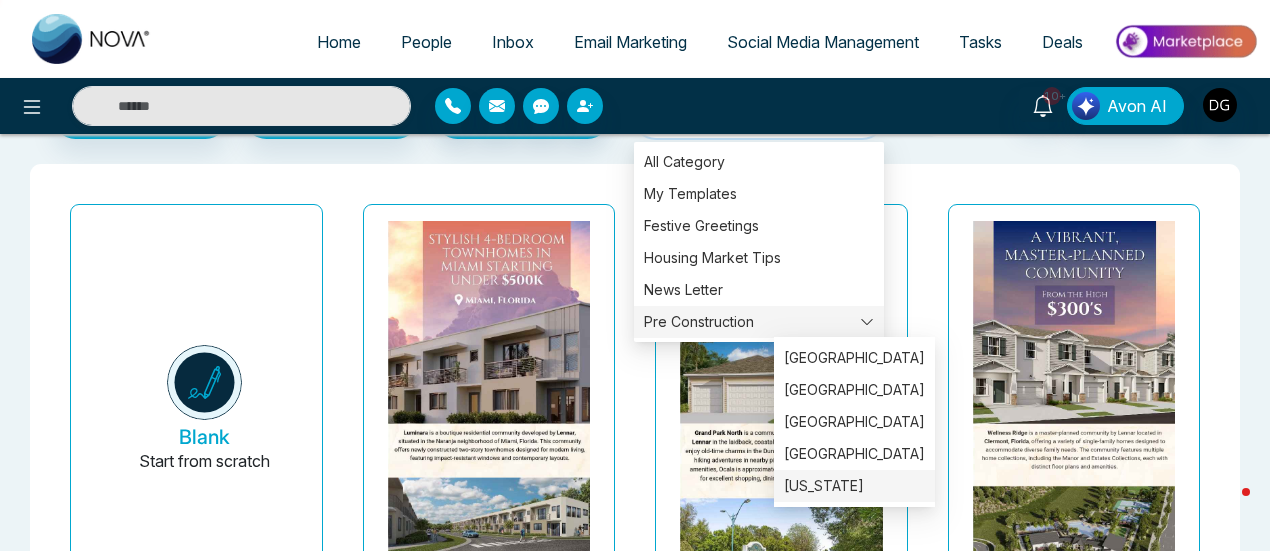 scroll, scrollTop: 100, scrollLeft: 0, axis: vertical 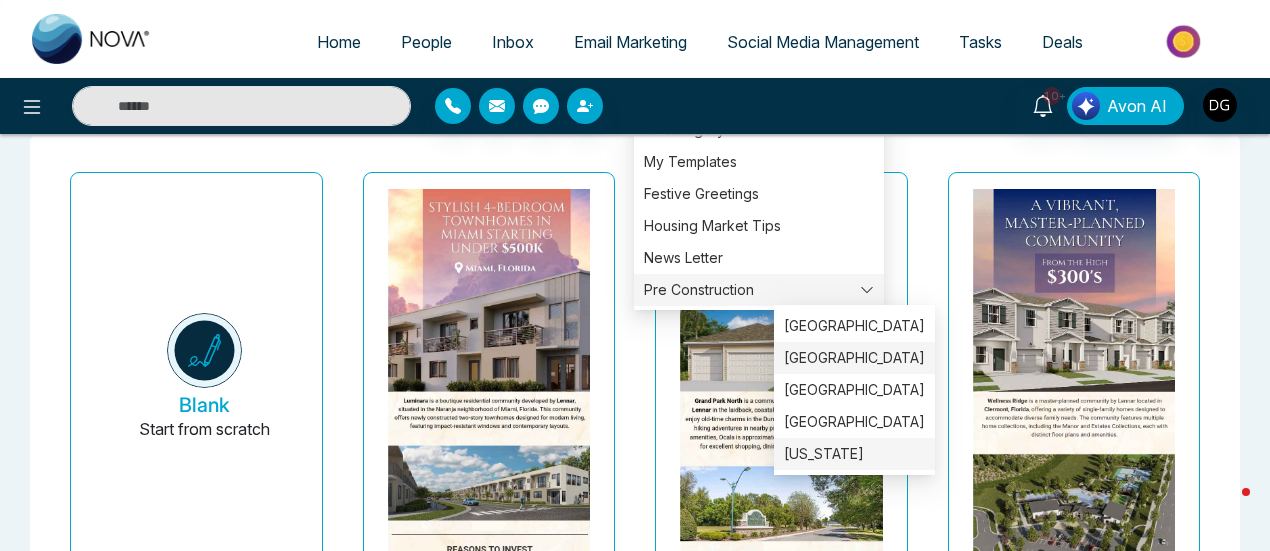 click on "[GEOGRAPHIC_DATA]" at bounding box center [854, 358] 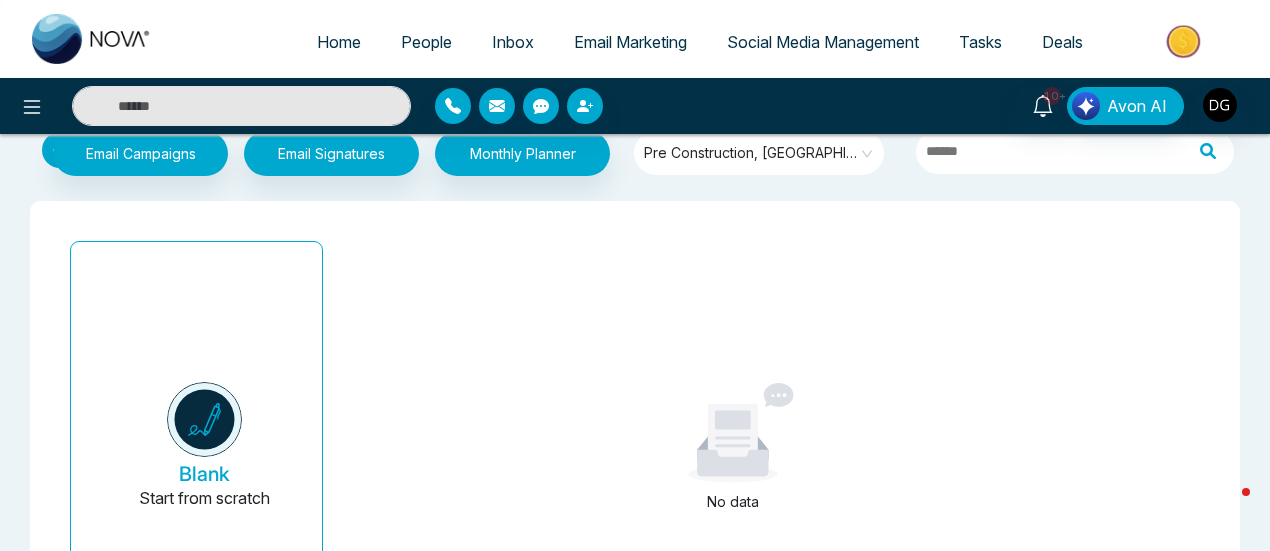 scroll, scrollTop: 0, scrollLeft: 0, axis: both 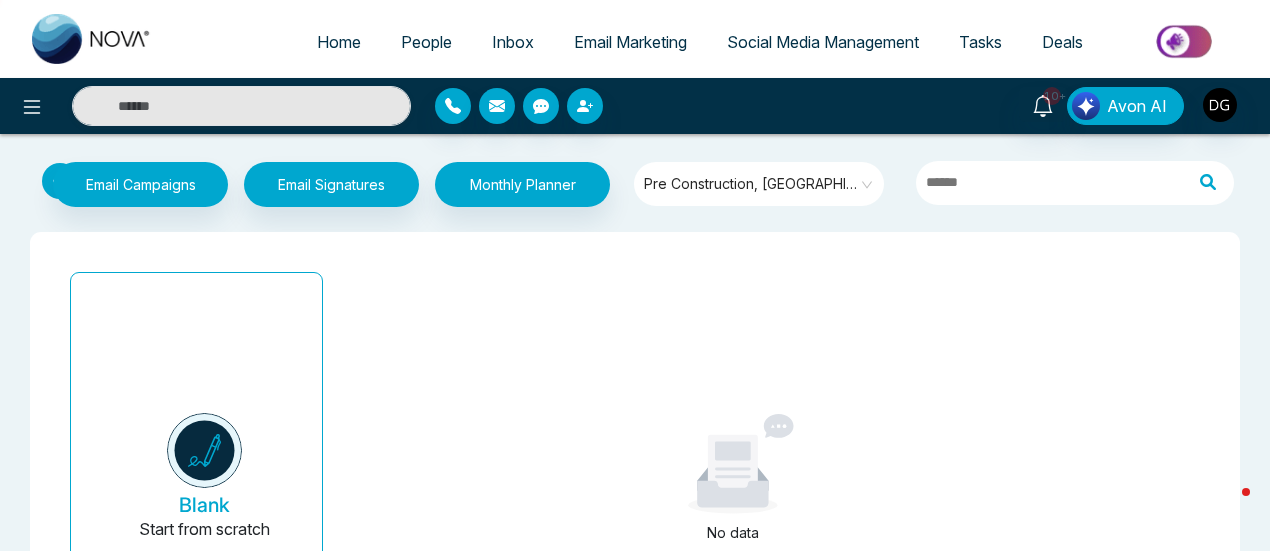 click on "Pre Construction, [GEOGRAPHIC_DATA]" at bounding box center [760, 184] 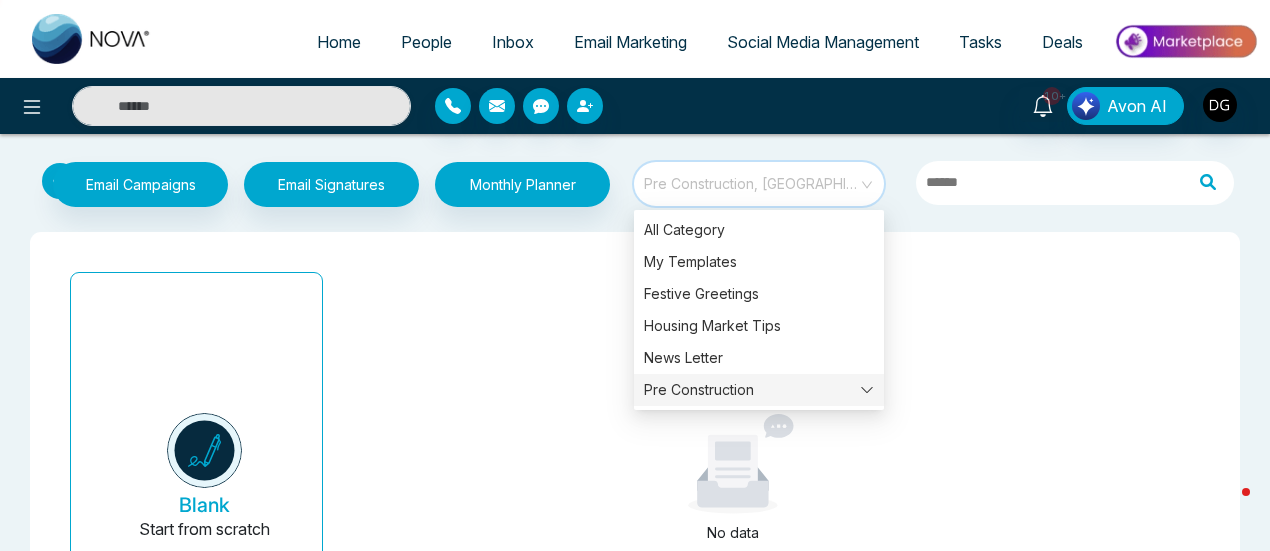 click on "Pre Construction" at bounding box center (759, 390) 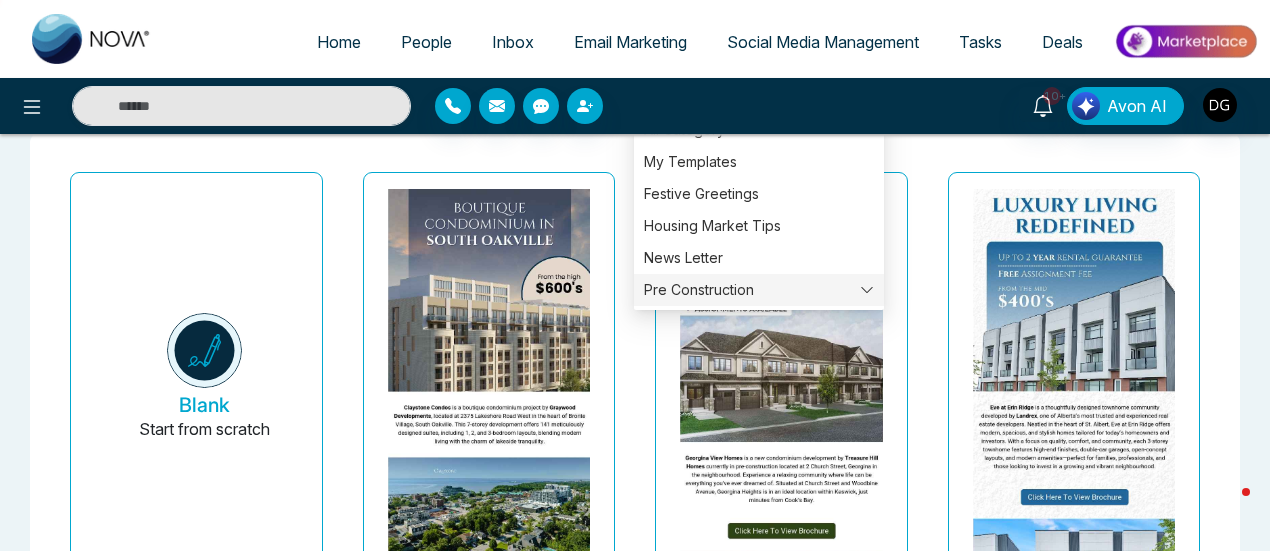 scroll, scrollTop: 0, scrollLeft: 0, axis: both 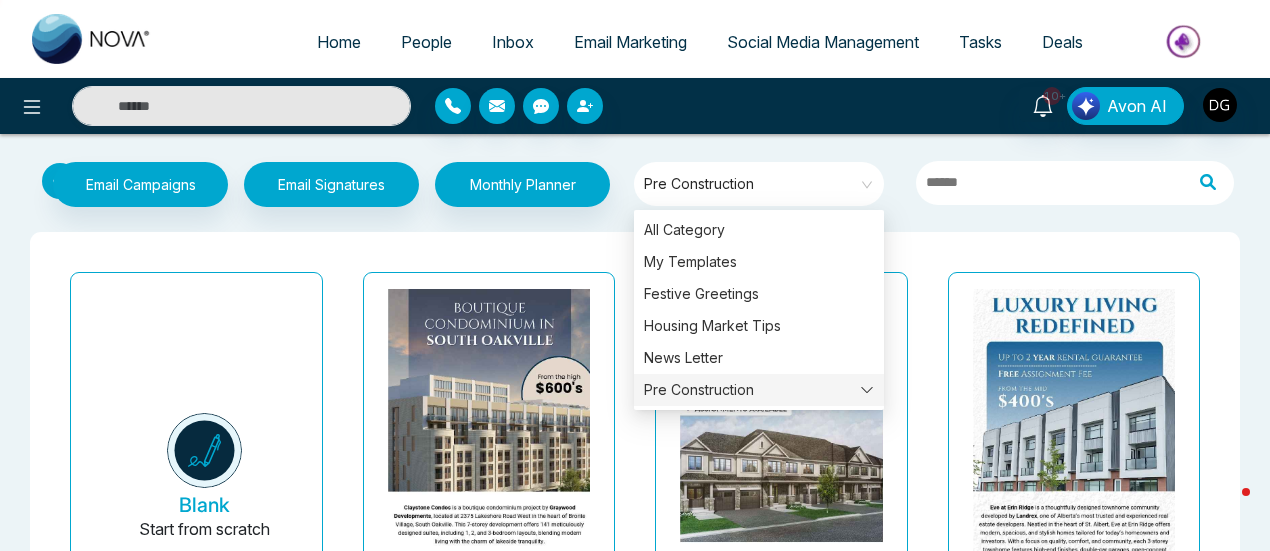 click on "Blank Start from scratch Claystone Condos Last updated:  [DATE] [PERSON_NAME] View Home- [GEOGRAPHIC_DATA] Homes Last updated:  [DATE] Eve at [PERSON_NAME] Last updated:  [DATE][GEOGRAPHIC_DATA][PERSON_NAME] [GEOGRAPHIC_DATA] Homes Last updated:  [DATE] The Platform at [GEOGRAPHIC_DATA] Condos Last updated:  [DATE][GEOGRAPHIC_DATA] Last updated:  [DATE] Brooklin Vue Towns-[GEOGRAPHIC_DATA] Last updated:  [DATE] Design District Last updated:  [DATE] Aquanova Condos Last updated:  [DATE] The [PERSON_NAME] Last updated:  [DATE] Summer Valley Homes Last updated:  [DATE] Luminara-[US_STATE] Last updated:  [DATE][GEOGRAPHIC_DATA] North Last updated:  [DATE] Seton 116 Towns Last updated:  [DATE] [GEOGRAPHIC_DATA] Towns Last updated:  [DATE] [GEOGRAPHIC_DATA] Towns Last updated:  [DATE] Empire Legacy Last updated:  [DATE] [PERSON_NAME][GEOGRAPHIC_DATA] Montage by Hallet Homes Last updated:  [DATE] [PERSON_NAME] Homes Last updated:  [DATE] Ivy Rouge Phase 3 Last updated:" at bounding box center [635, 6614] 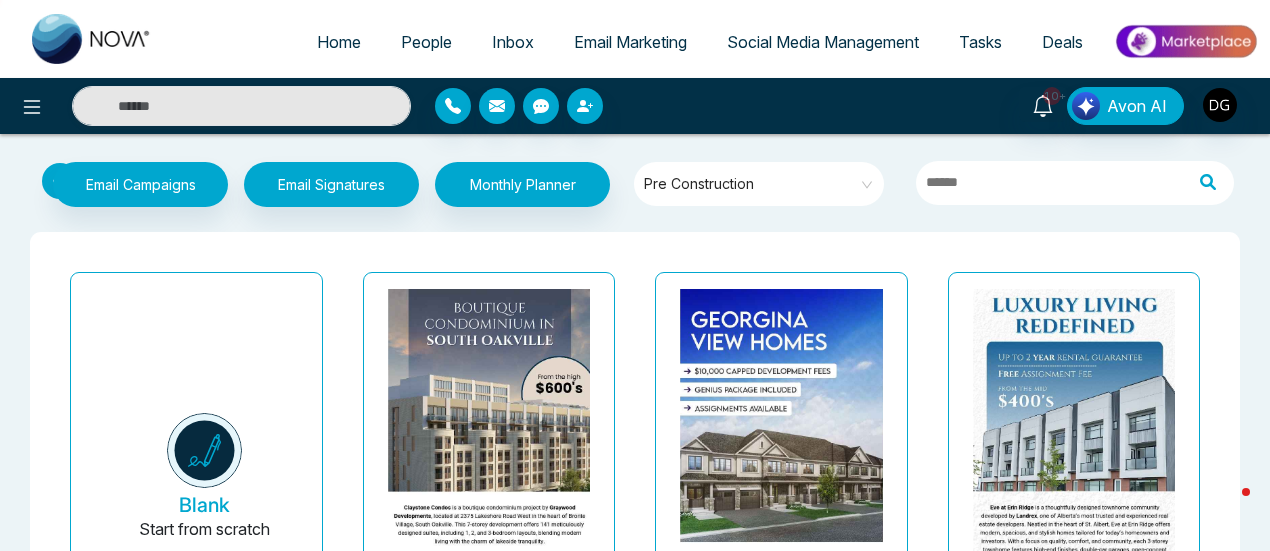 click on "Pre Construction" at bounding box center [760, 184] 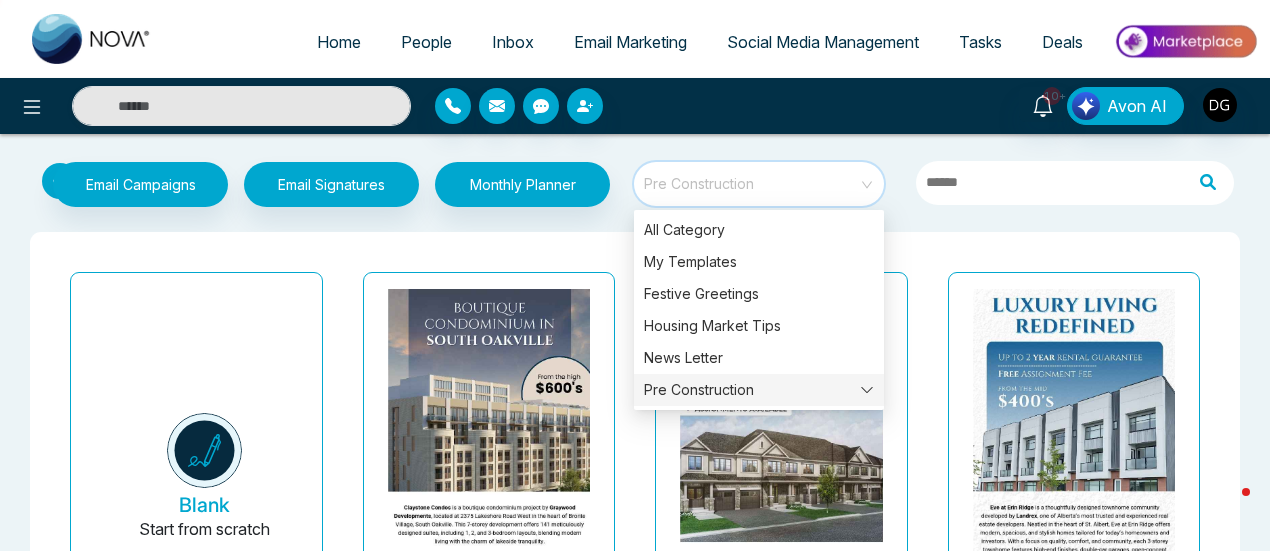 click on "Pre Construction" at bounding box center [759, 390] 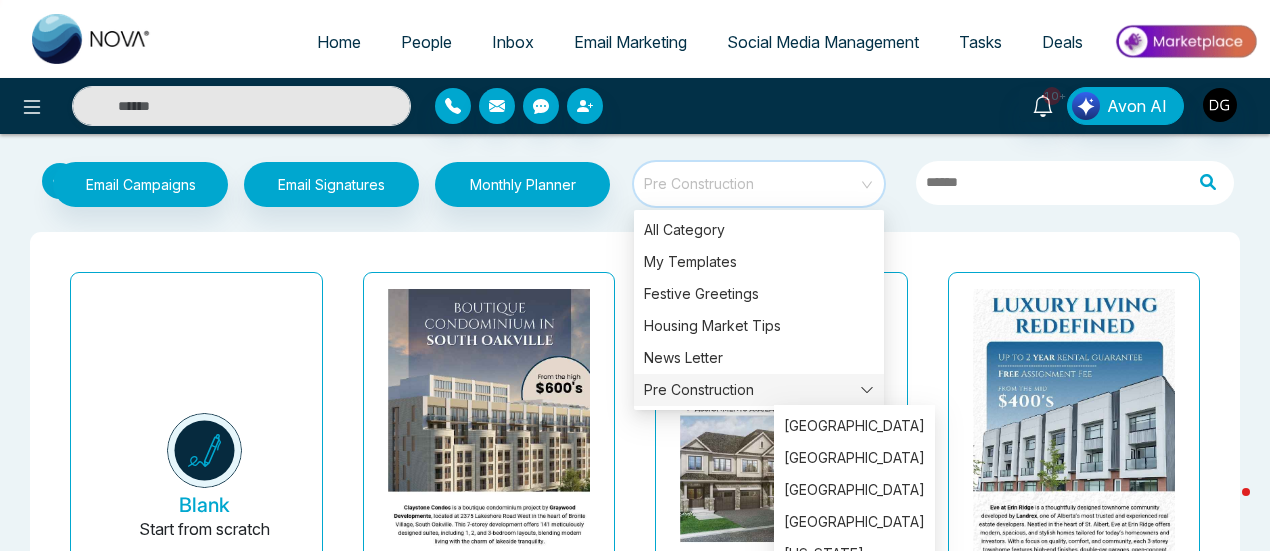 scroll, scrollTop: 100, scrollLeft: 0, axis: vertical 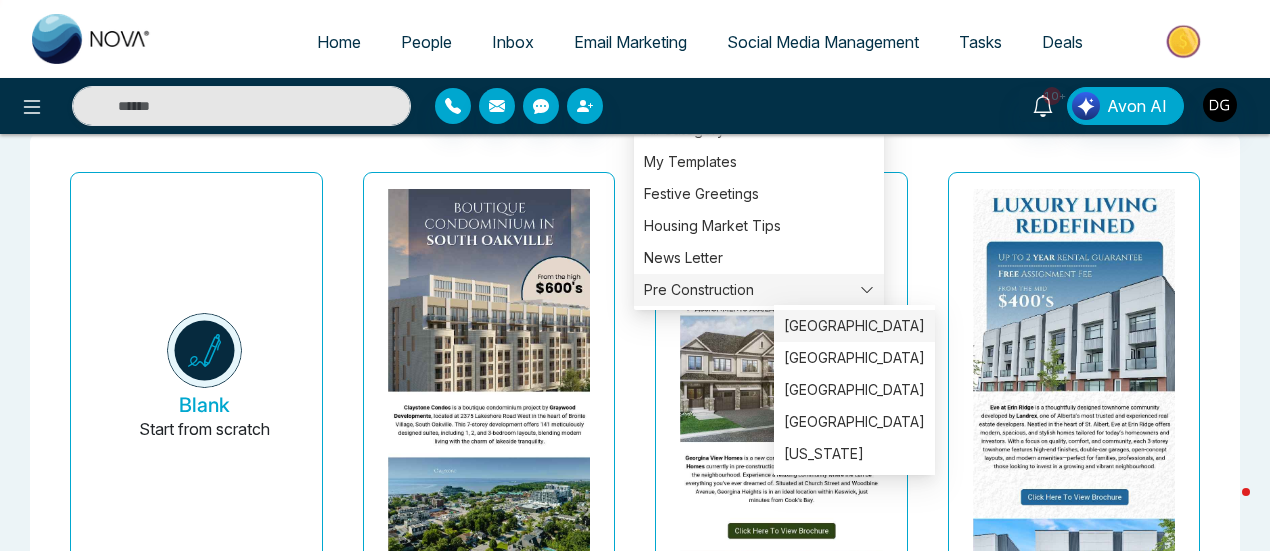 click on "[GEOGRAPHIC_DATA]" at bounding box center (854, 326) 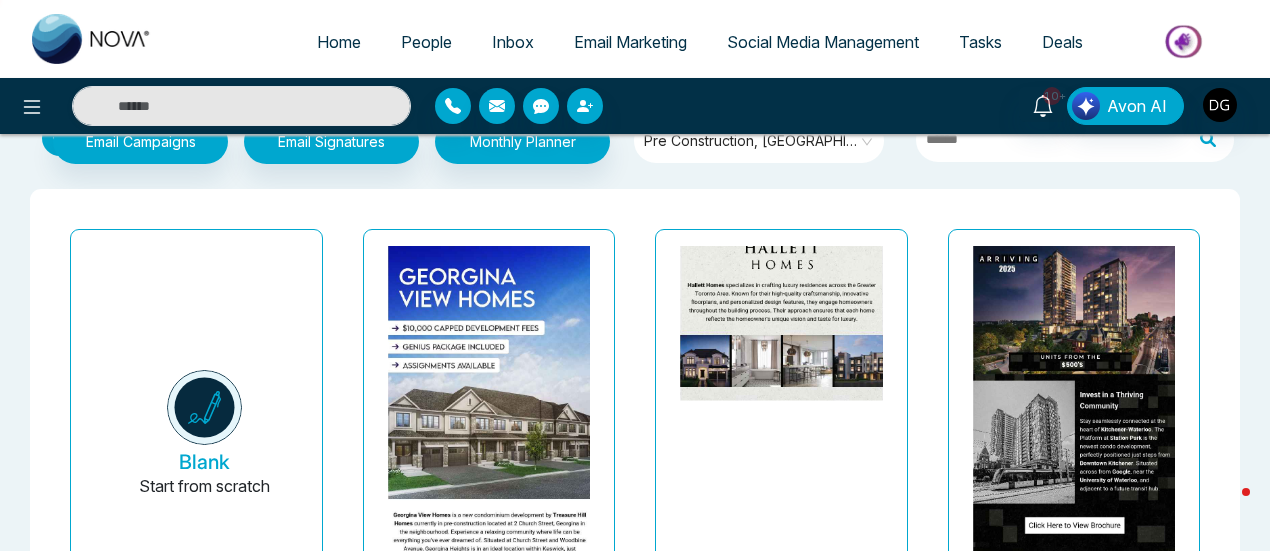 scroll, scrollTop: 0, scrollLeft: 0, axis: both 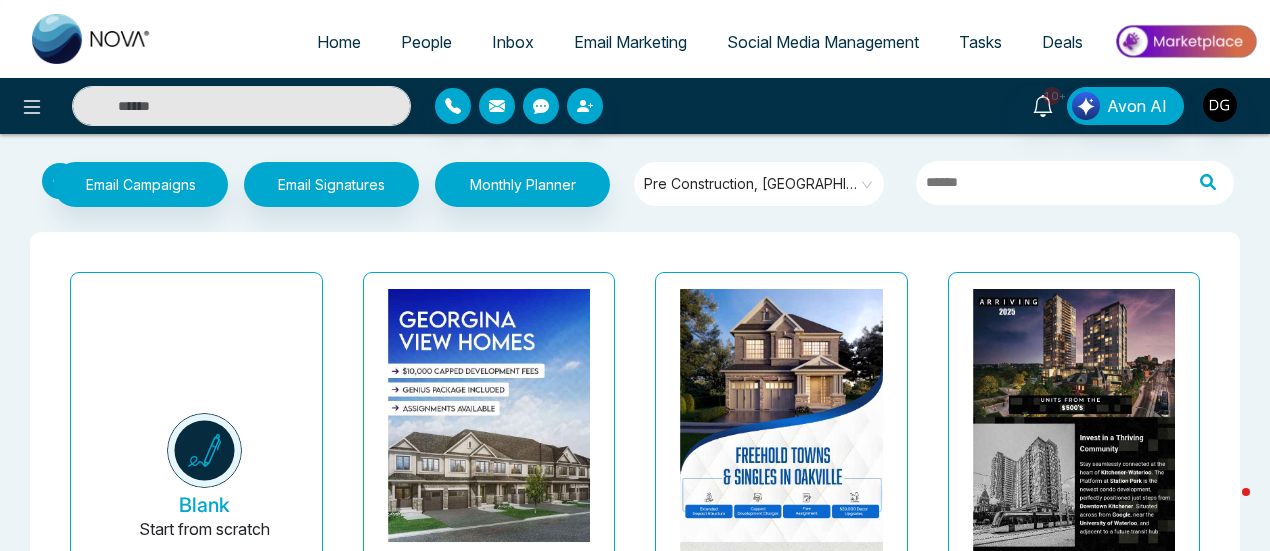 click on "Pre Construction, [GEOGRAPHIC_DATA]" at bounding box center (760, 184) 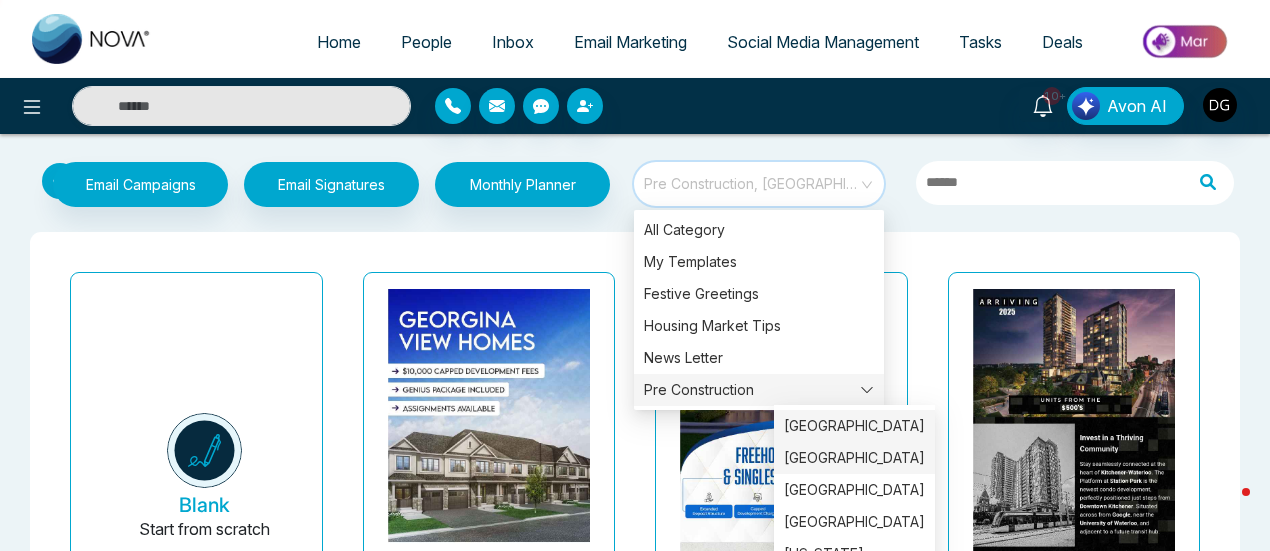 click on "[GEOGRAPHIC_DATA]" at bounding box center [854, 458] 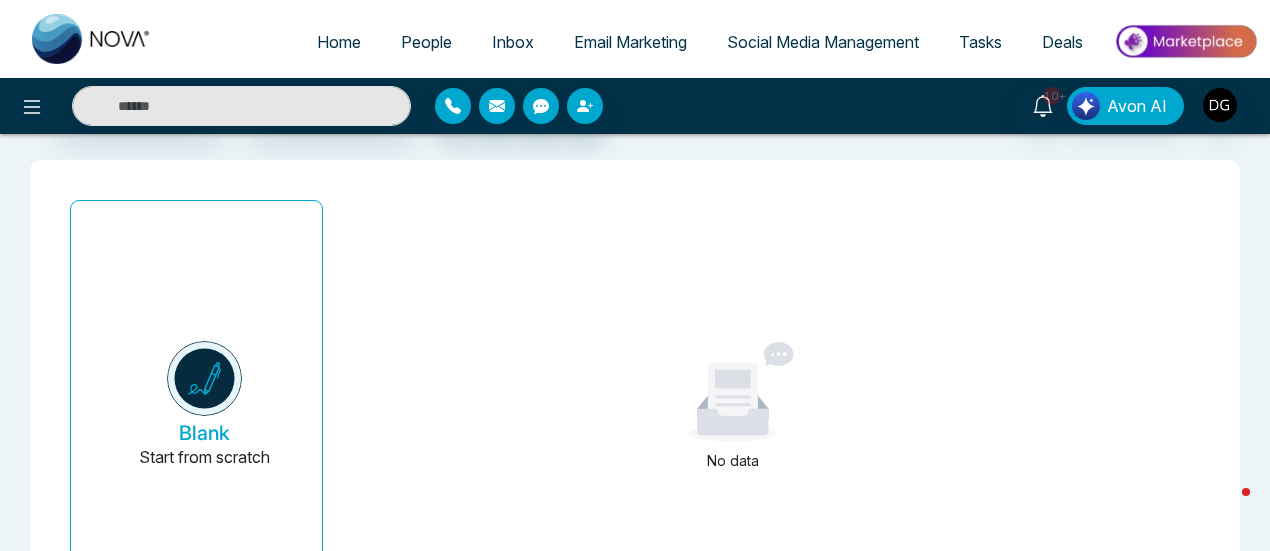 scroll, scrollTop: 0, scrollLeft: 0, axis: both 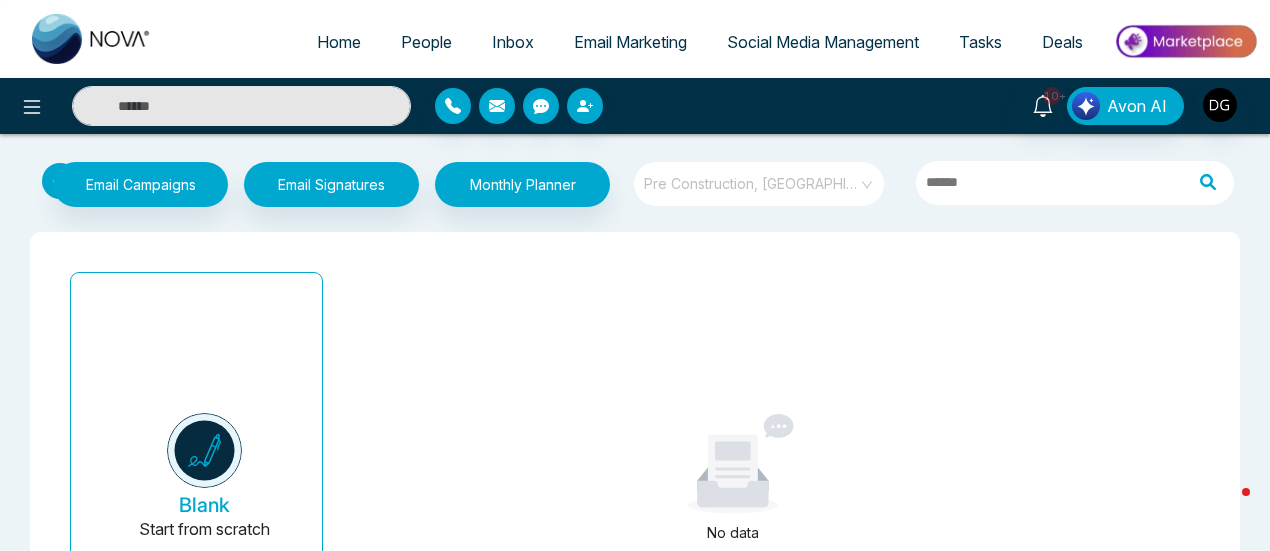 click on "Pre Construction, [GEOGRAPHIC_DATA]" at bounding box center (760, 184) 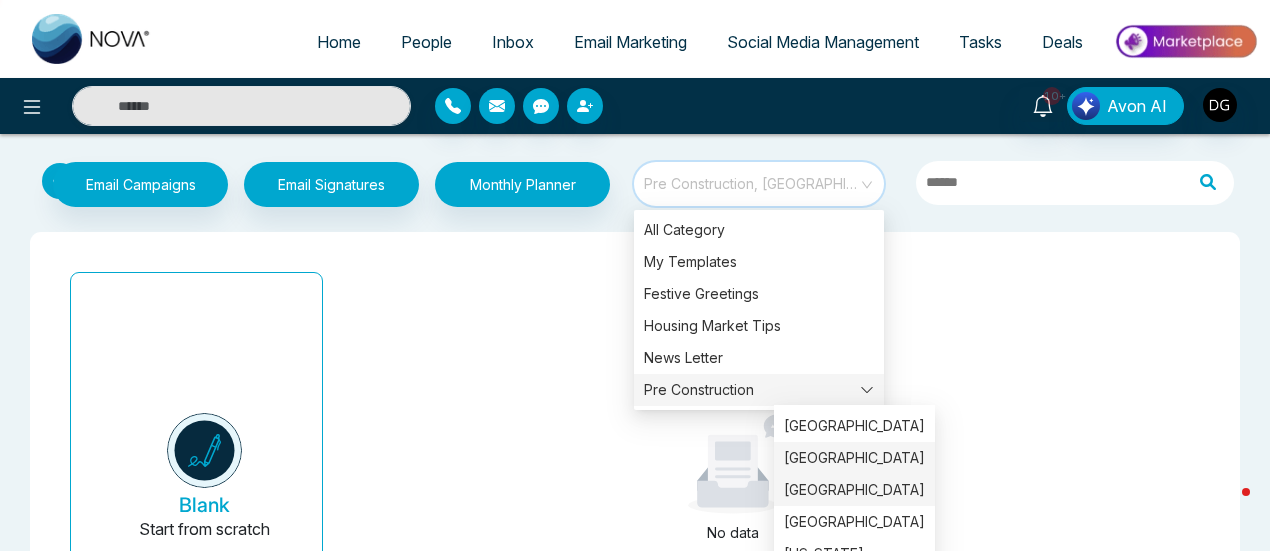 click on "[GEOGRAPHIC_DATA]" at bounding box center [854, 490] 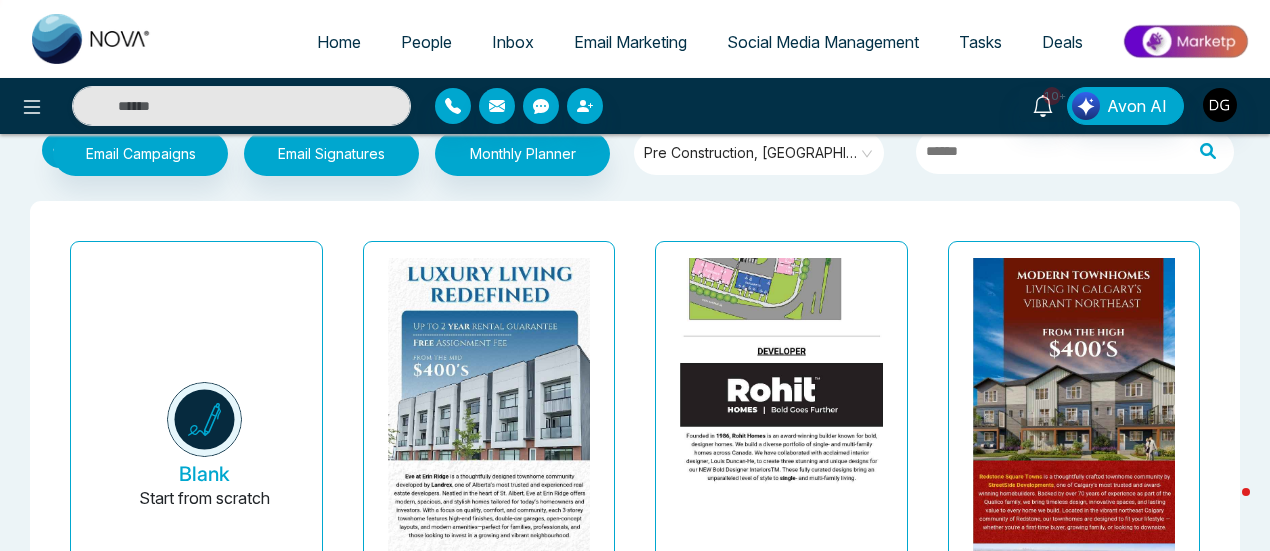 scroll, scrollTop: 0, scrollLeft: 0, axis: both 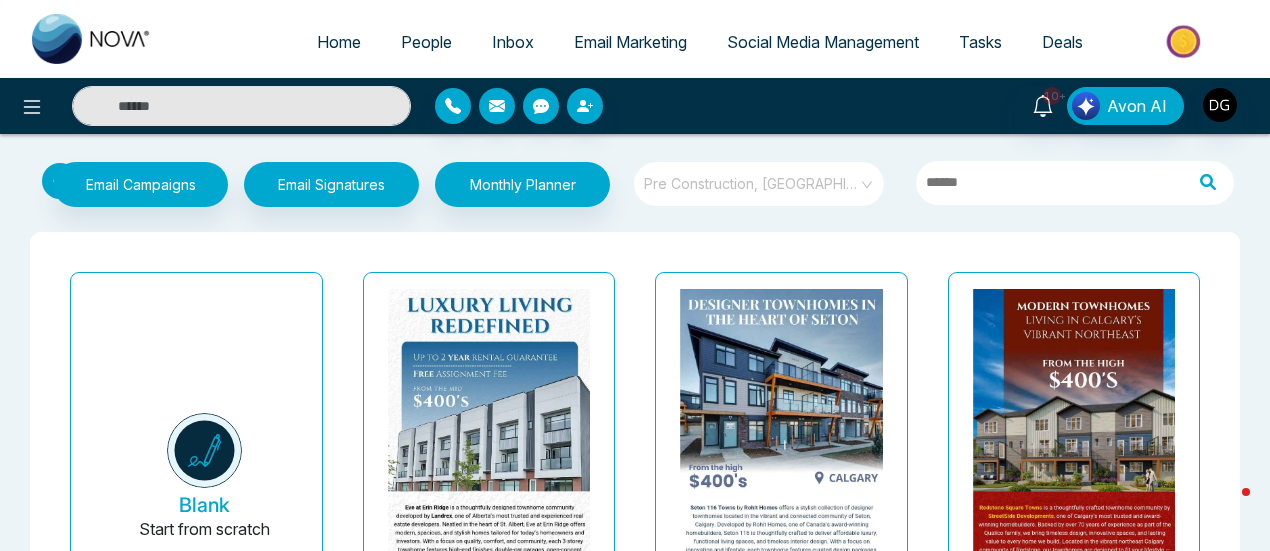 click on "Pre Construction, [GEOGRAPHIC_DATA]" at bounding box center [760, 184] 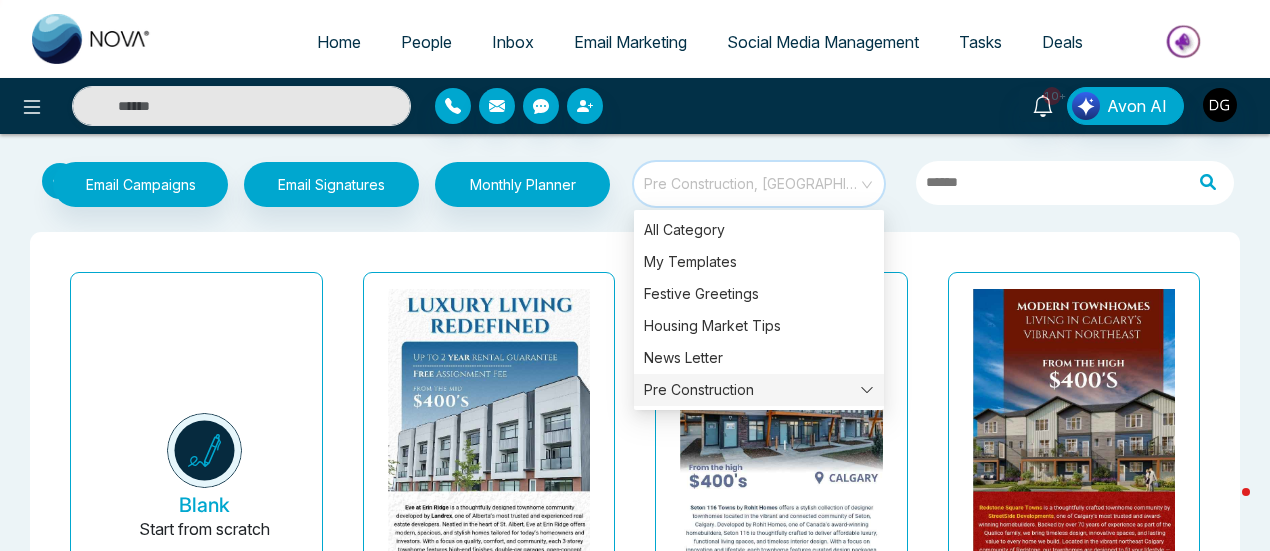 click on "Pre Construction" at bounding box center (759, 390) 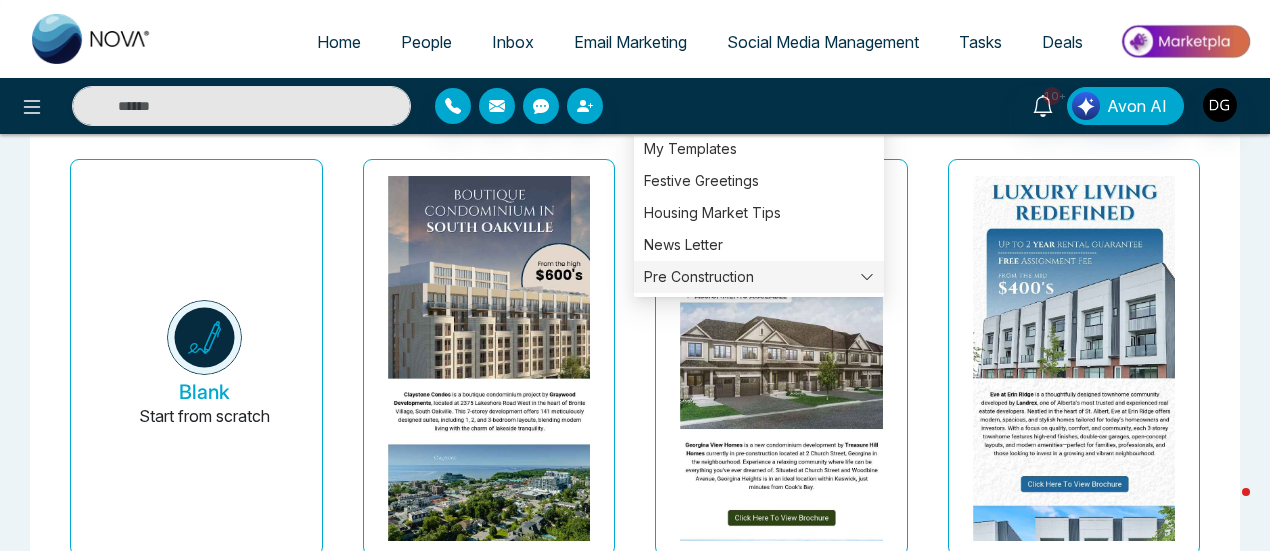 scroll, scrollTop: 200, scrollLeft: 0, axis: vertical 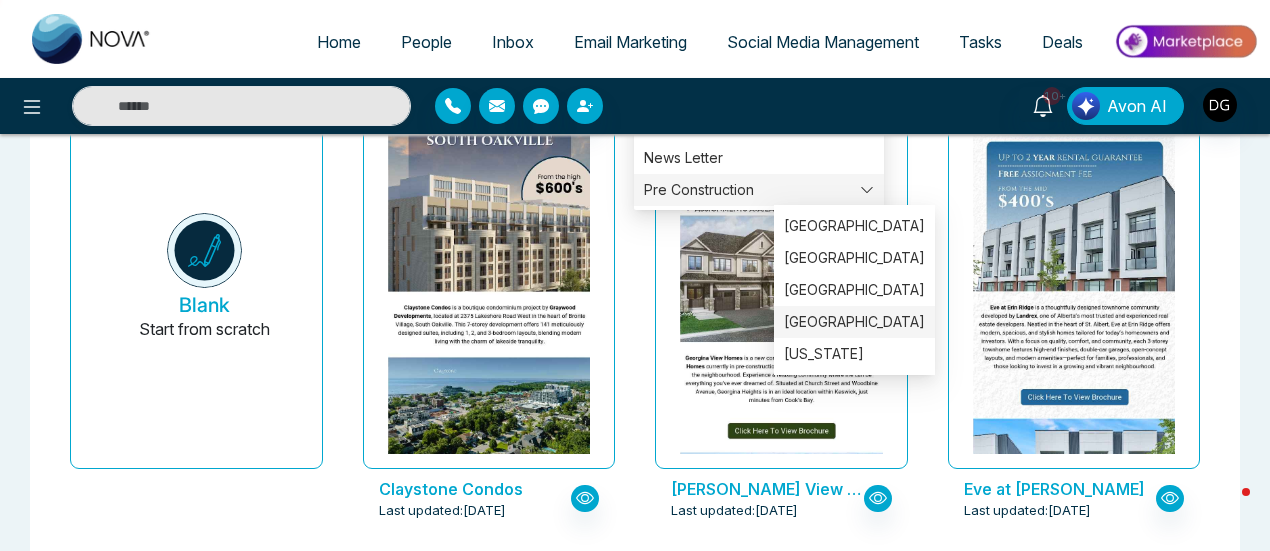 click on "[GEOGRAPHIC_DATA]" at bounding box center [854, 322] 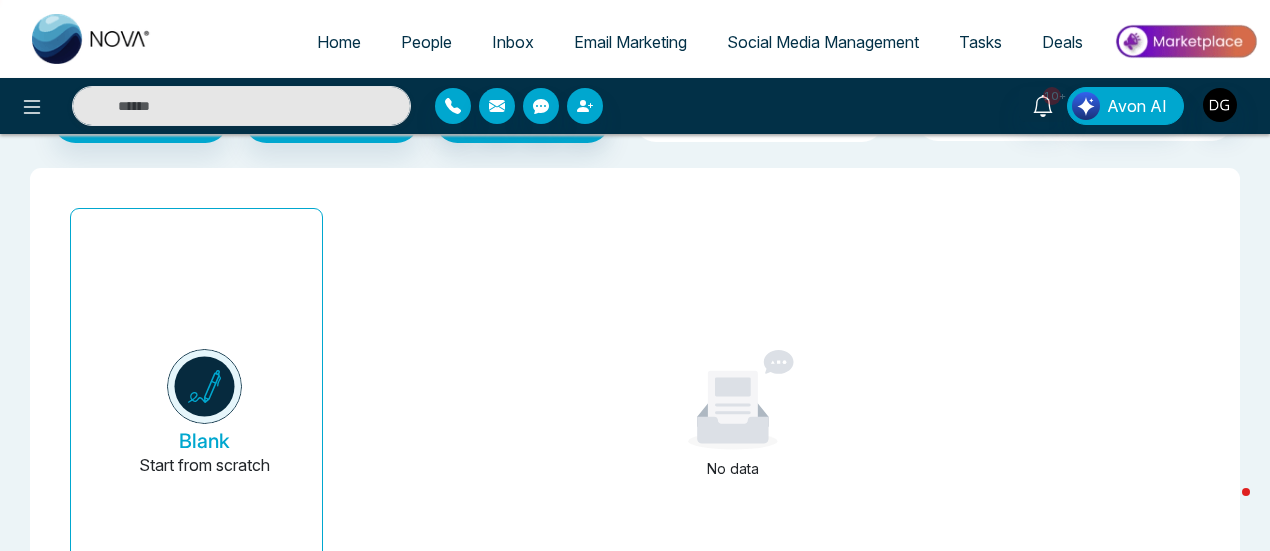 scroll, scrollTop: 0, scrollLeft: 0, axis: both 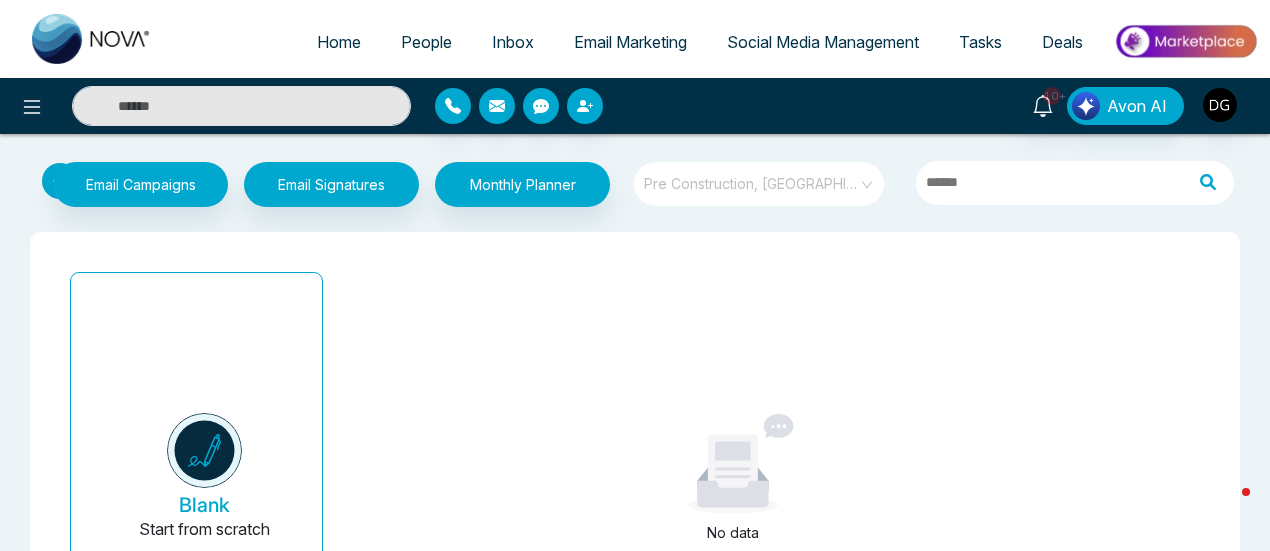click on "Pre Construction, [GEOGRAPHIC_DATA]" at bounding box center [760, 184] 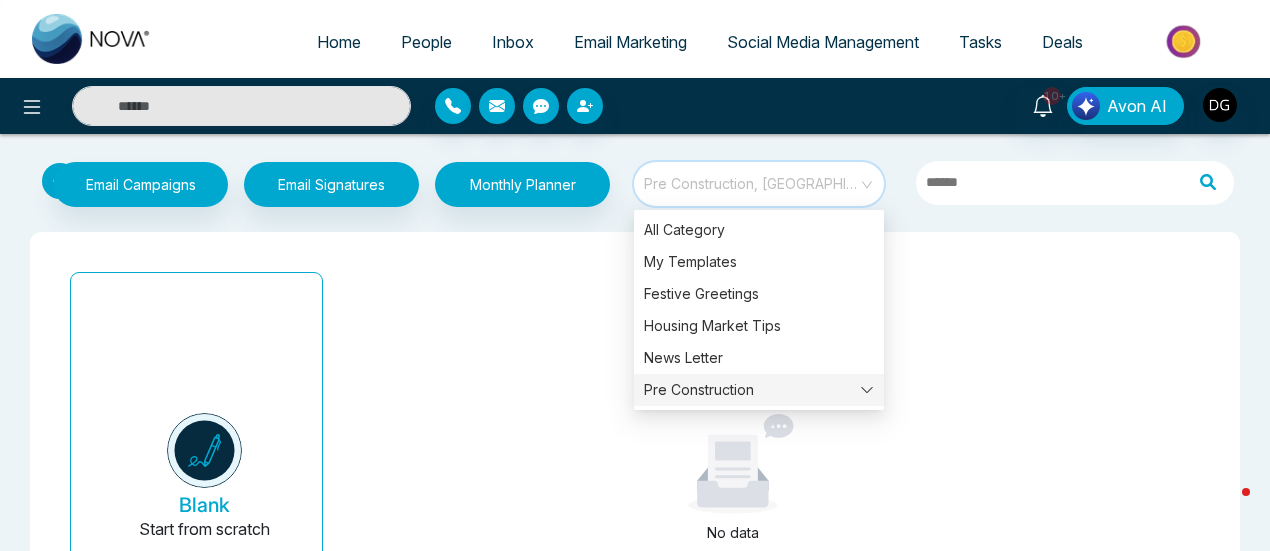 click on "Pre Construction" at bounding box center (759, 390) 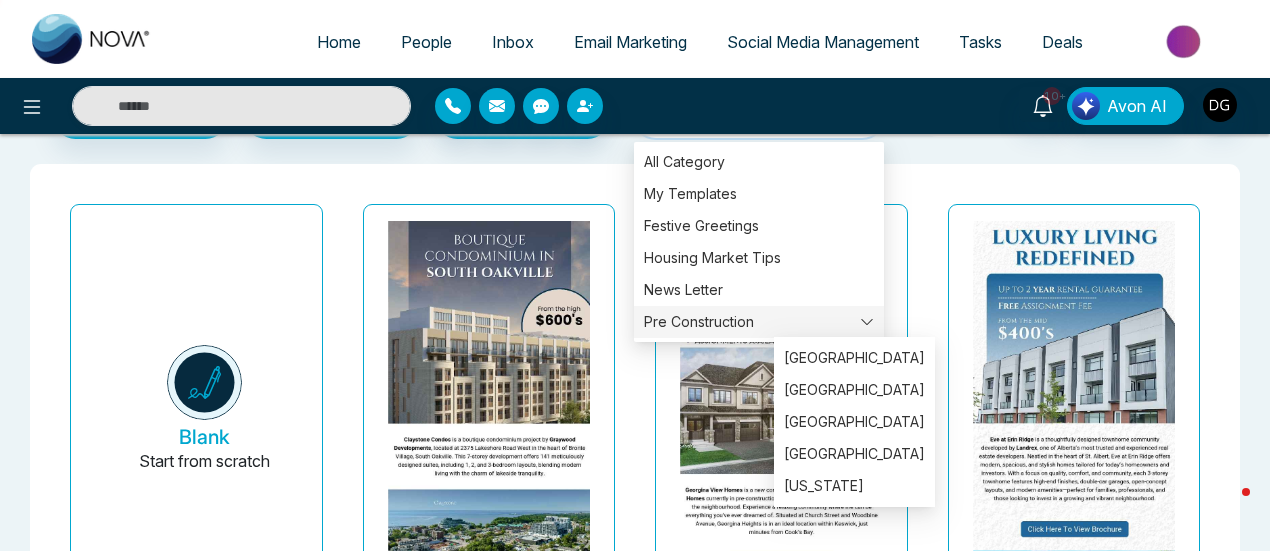 scroll, scrollTop: 100, scrollLeft: 0, axis: vertical 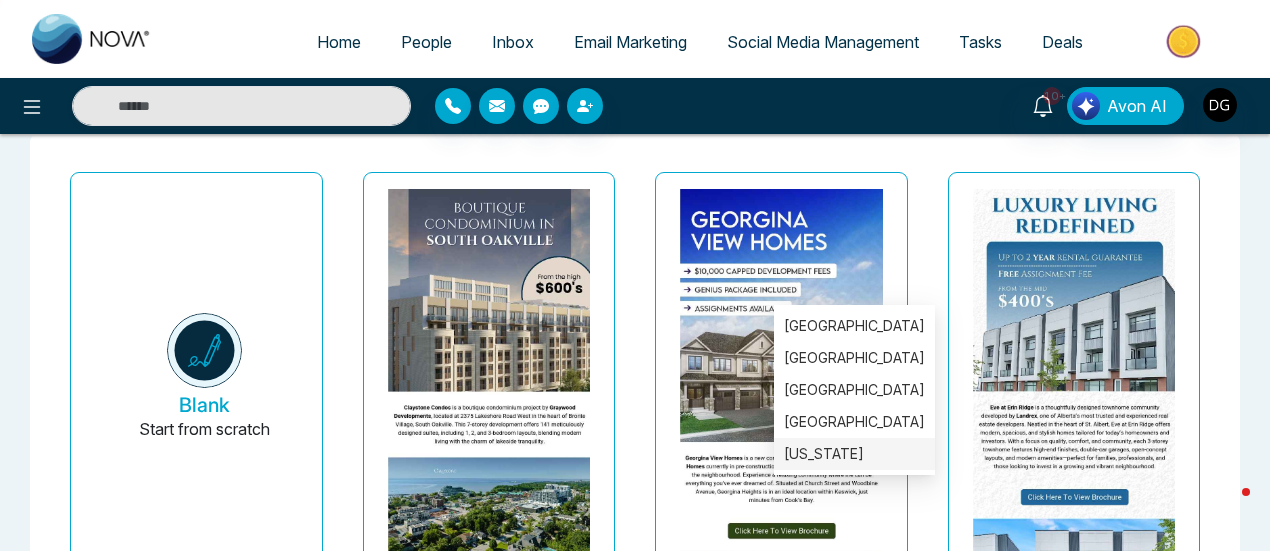 click on "[US_STATE]" at bounding box center [854, 454] 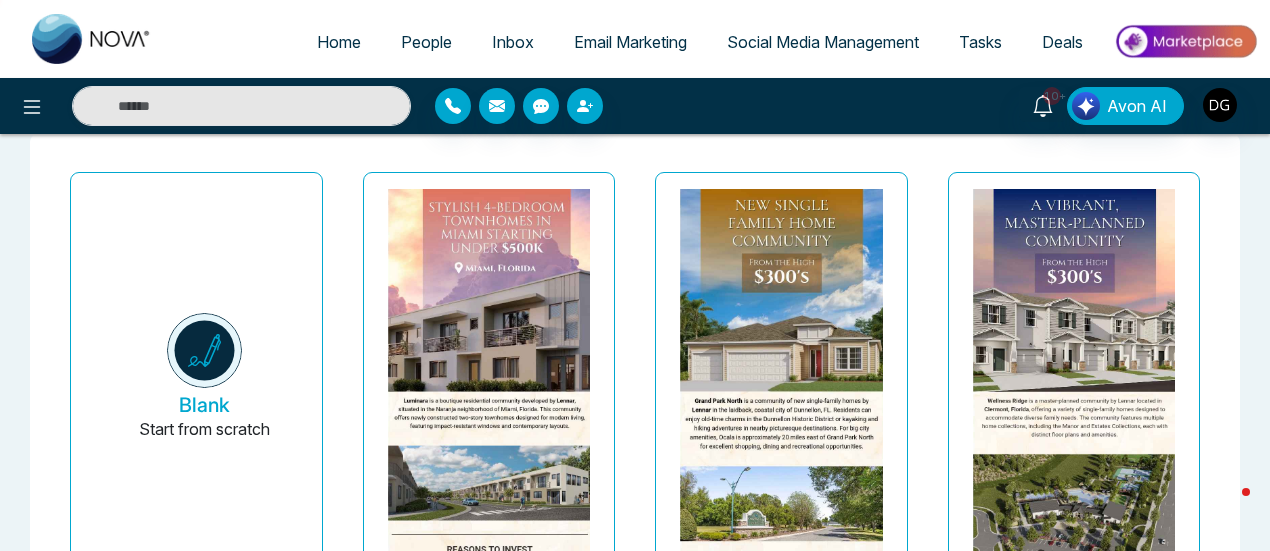 click on "Social Media Management" at bounding box center (823, 42) 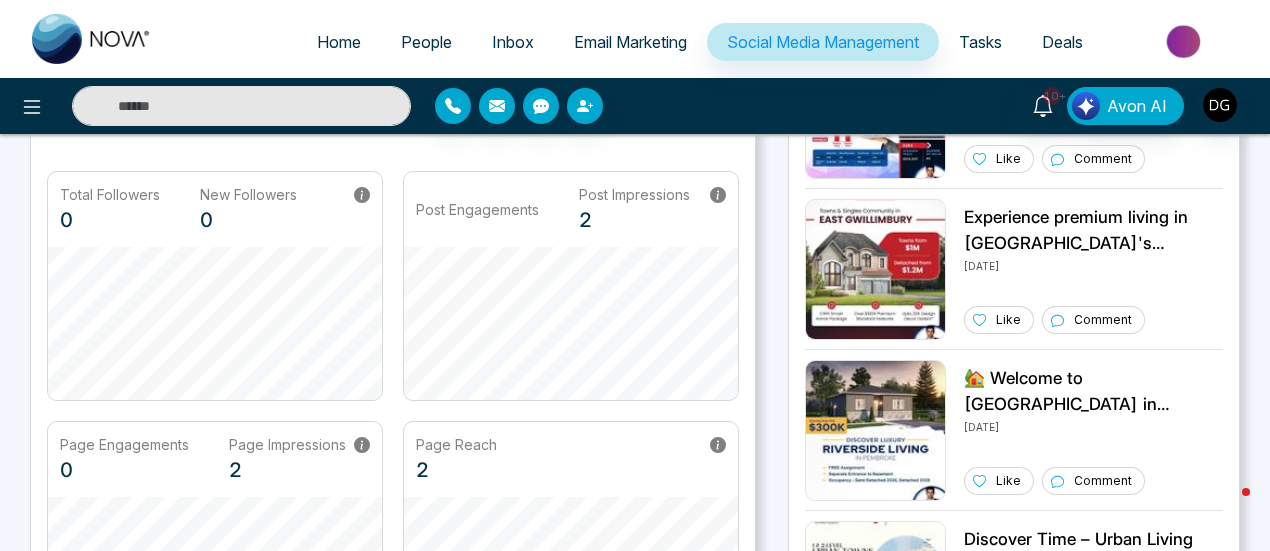 scroll, scrollTop: 0, scrollLeft: 0, axis: both 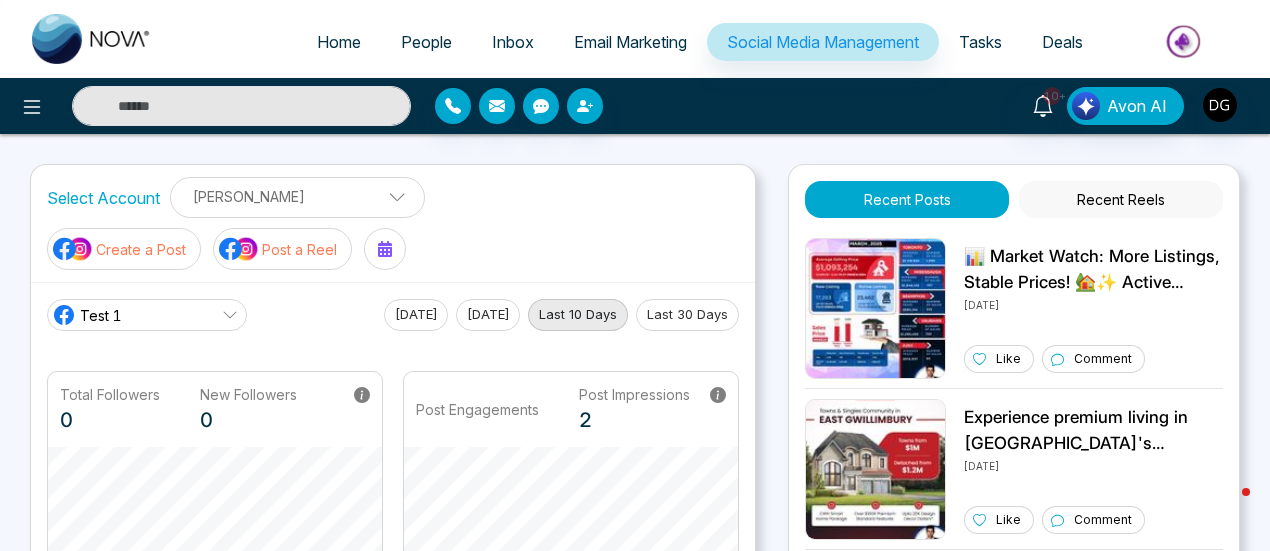 click on "Create a Post" at bounding box center [141, 249] 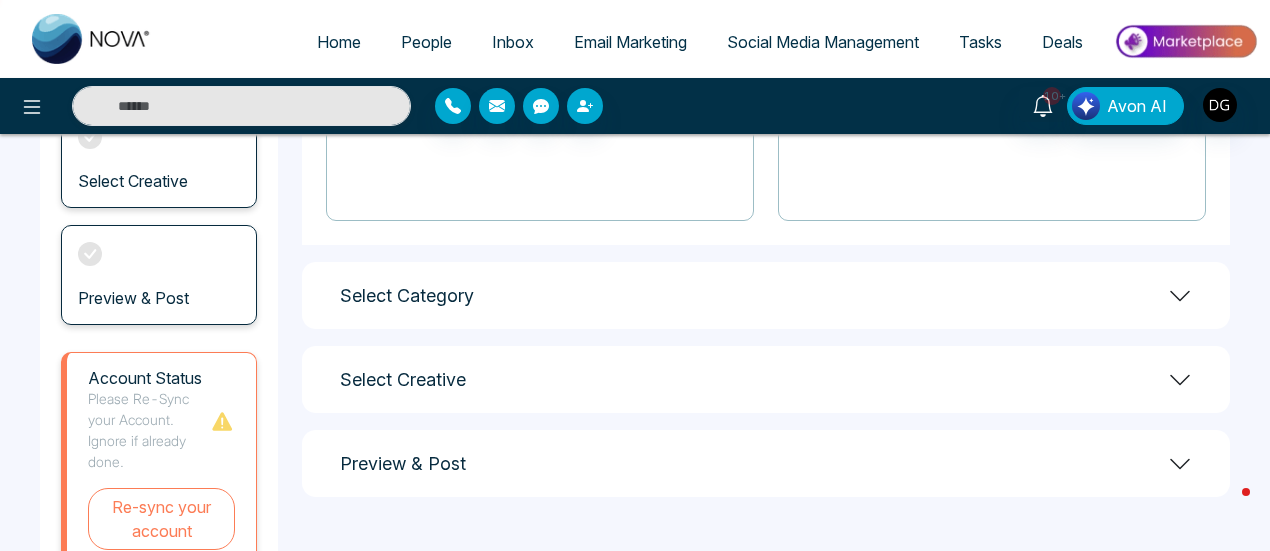 scroll, scrollTop: 278, scrollLeft: 0, axis: vertical 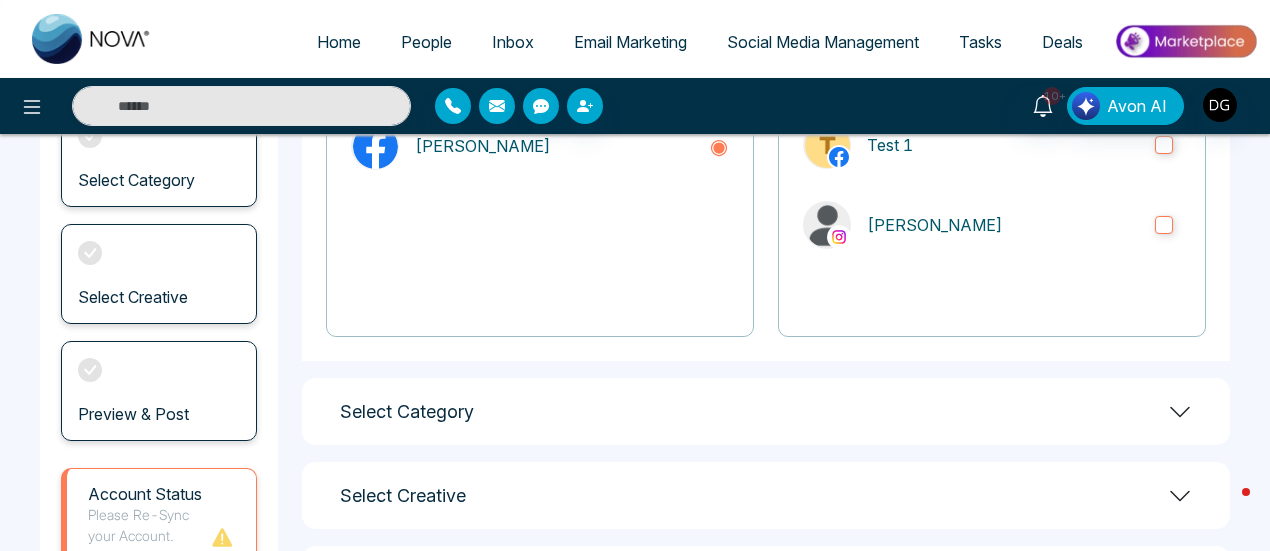 click on "Select Category" at bounding box center [766, 411] 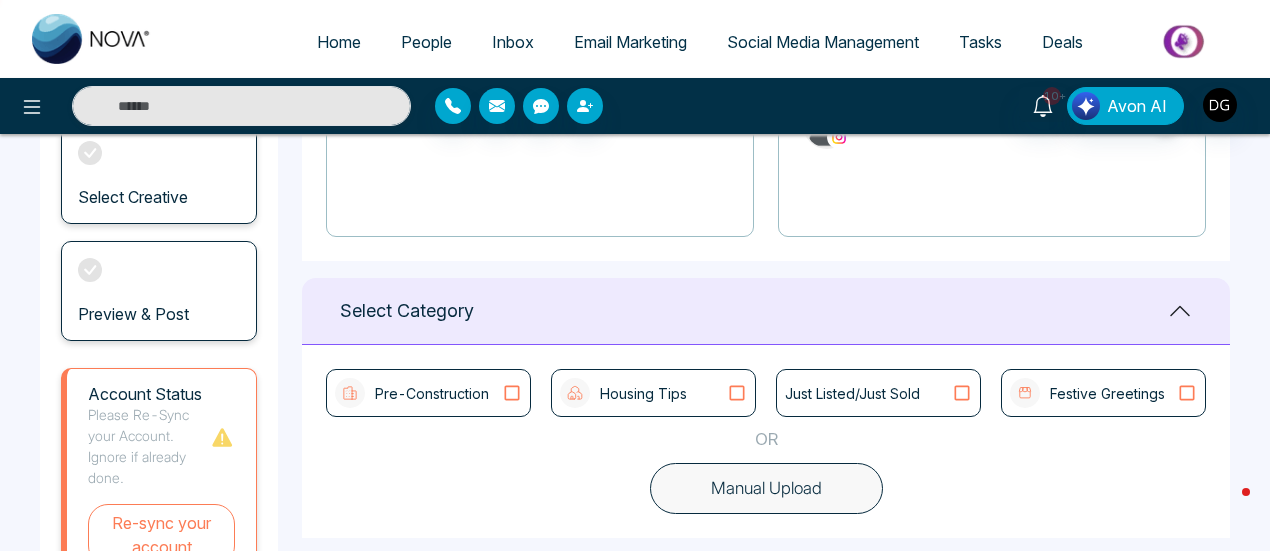 scroll, scrollTop: 0, scrollLeft: 0, axis: both 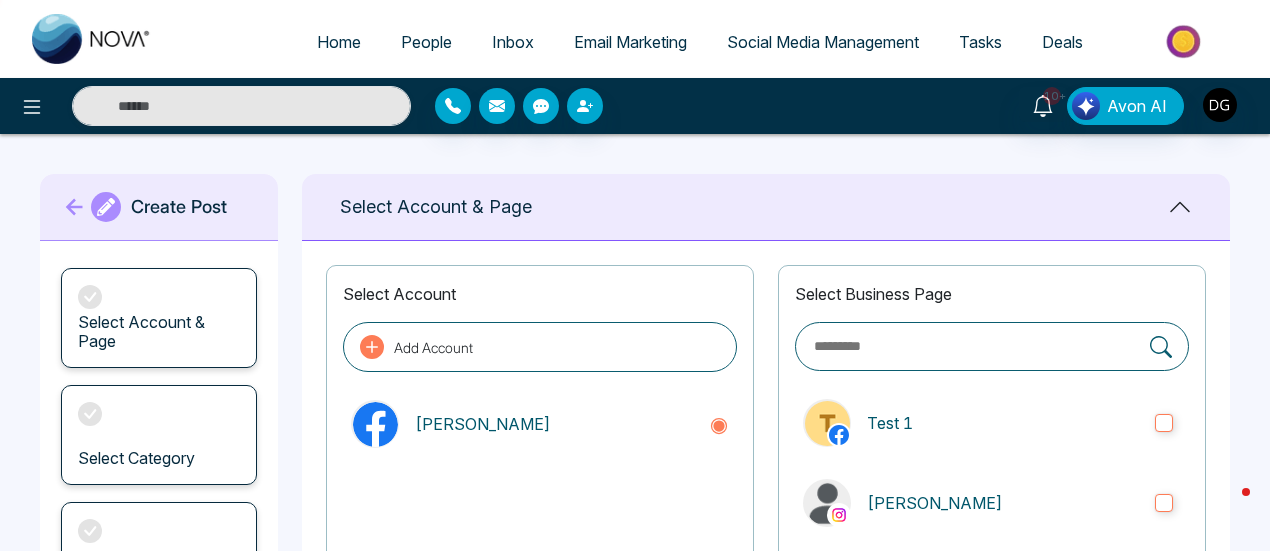 click on "Social Media Management" at bounding box center [823, 42] 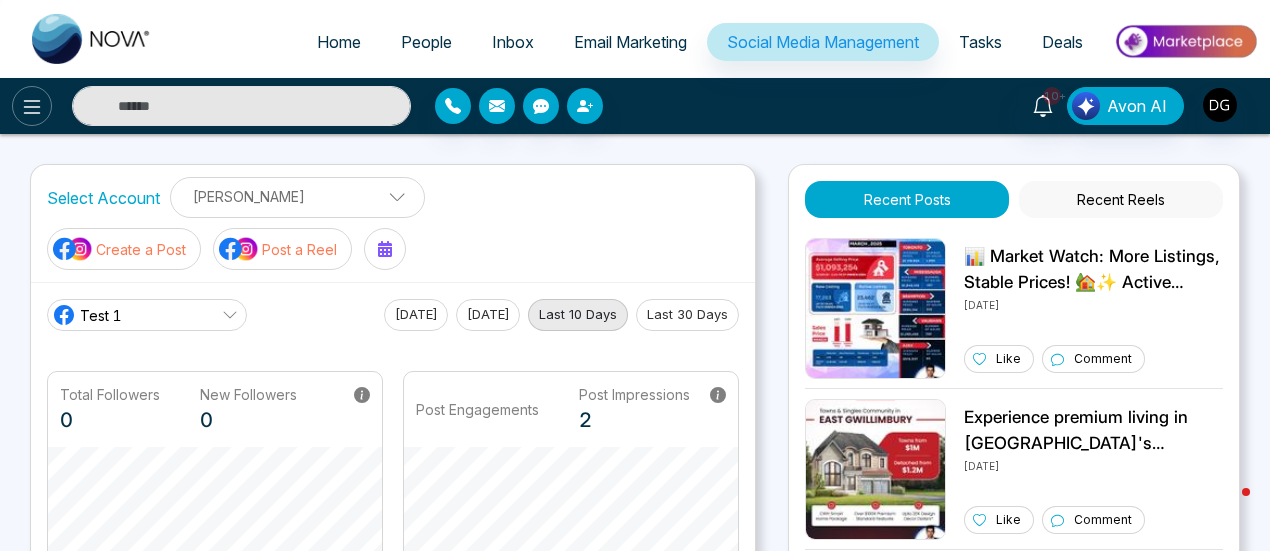click 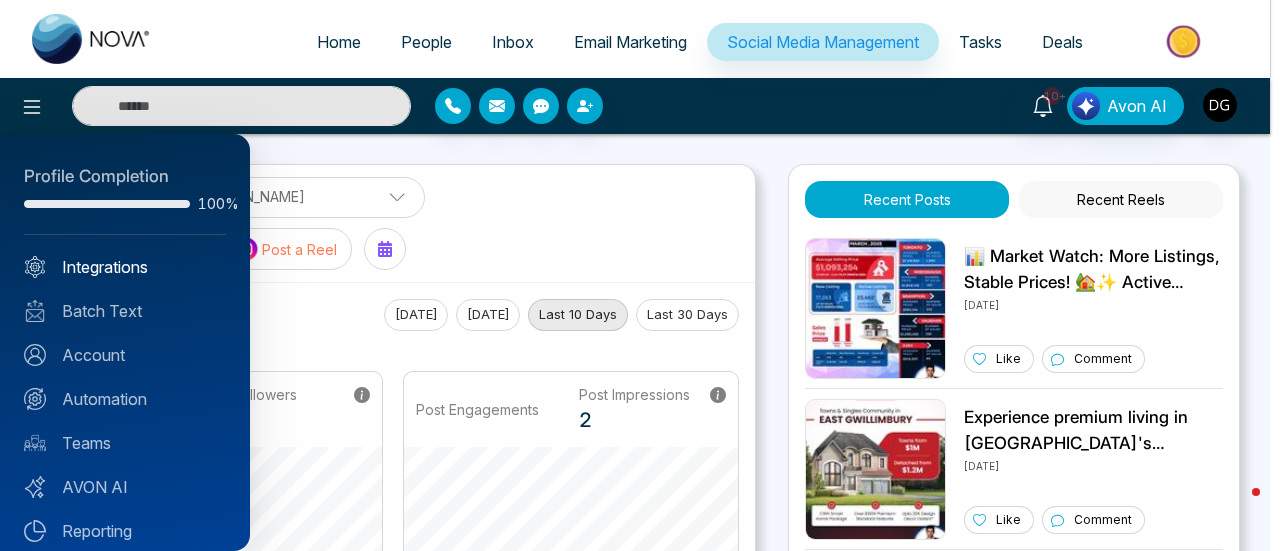 click on "Integrations" at bounding box center [125, 267] 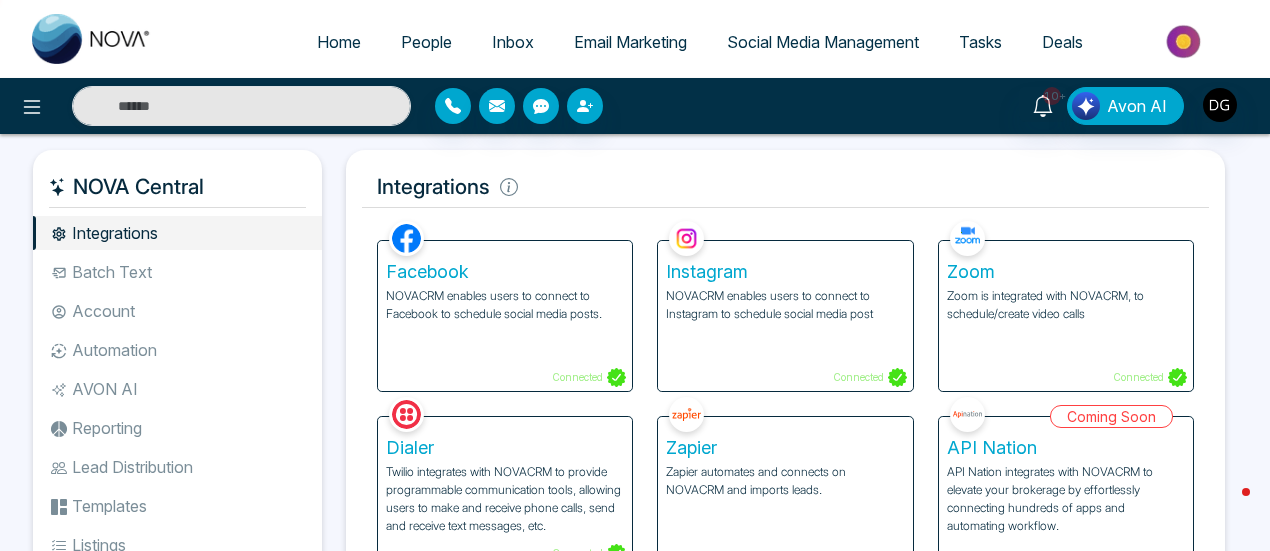 click on "Batch Text" at bounding box center (177, 272) 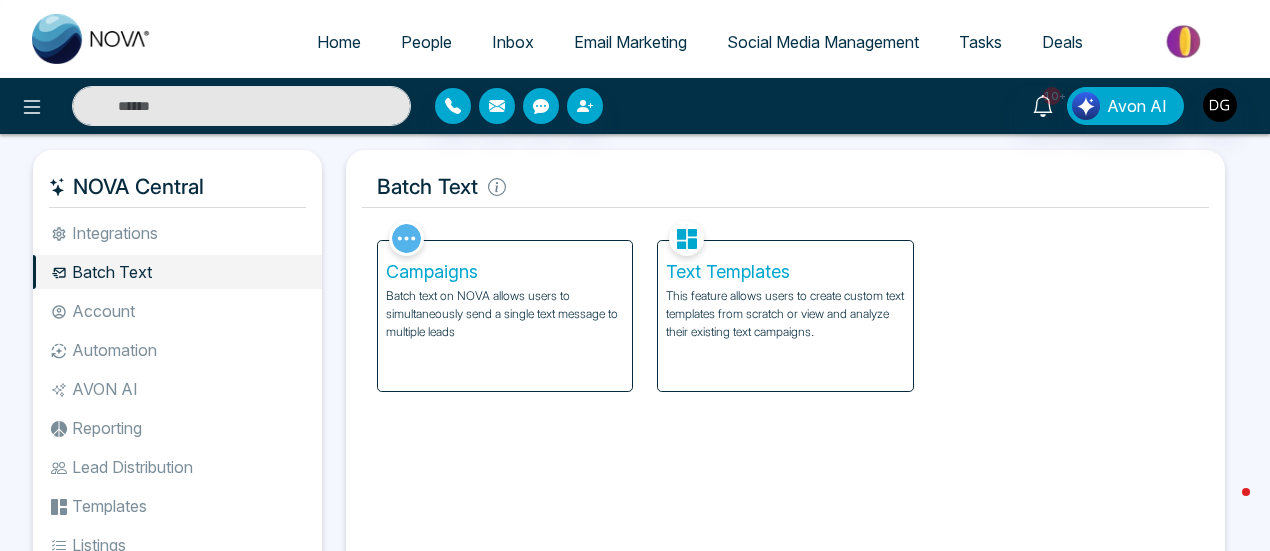 click on "Account" at bounding box center (177, 311) 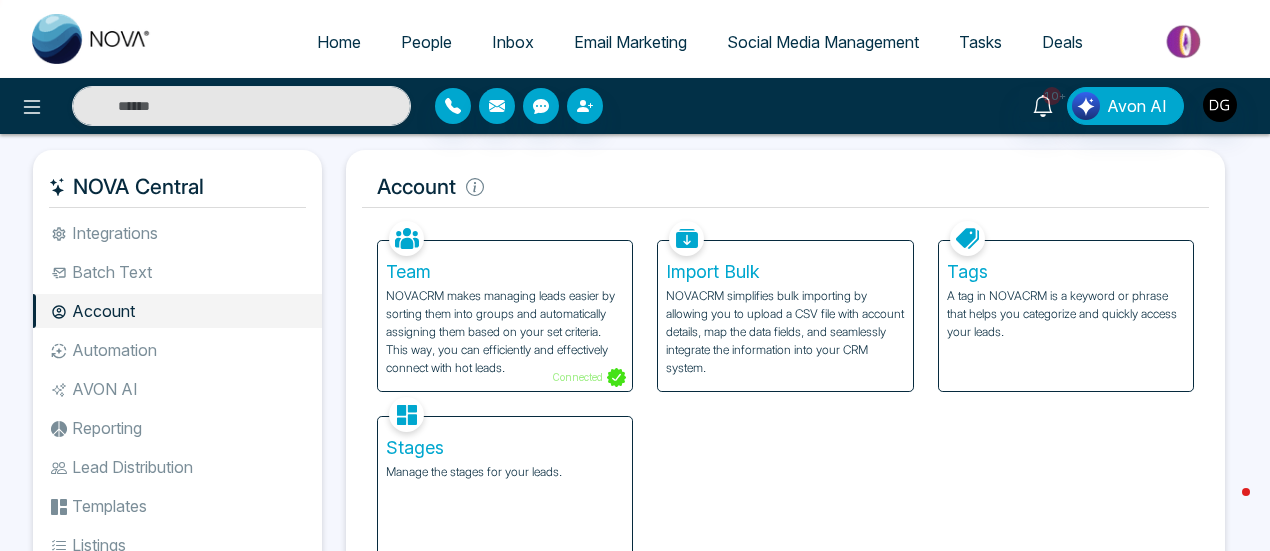 click on "Integrations   Batch Text   Account   Automation   AVON AI   Reporting   Lead Distribution   Templates   Listings   Website" at bounding box center [177, 409] 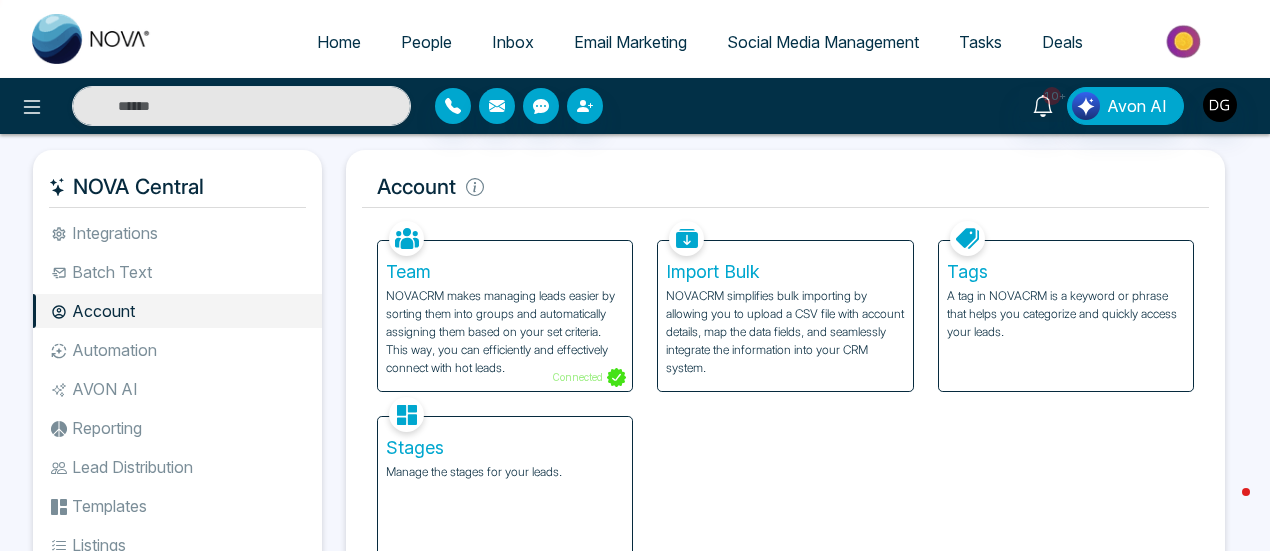 click on "Automation" at bounding box center (177, 350) 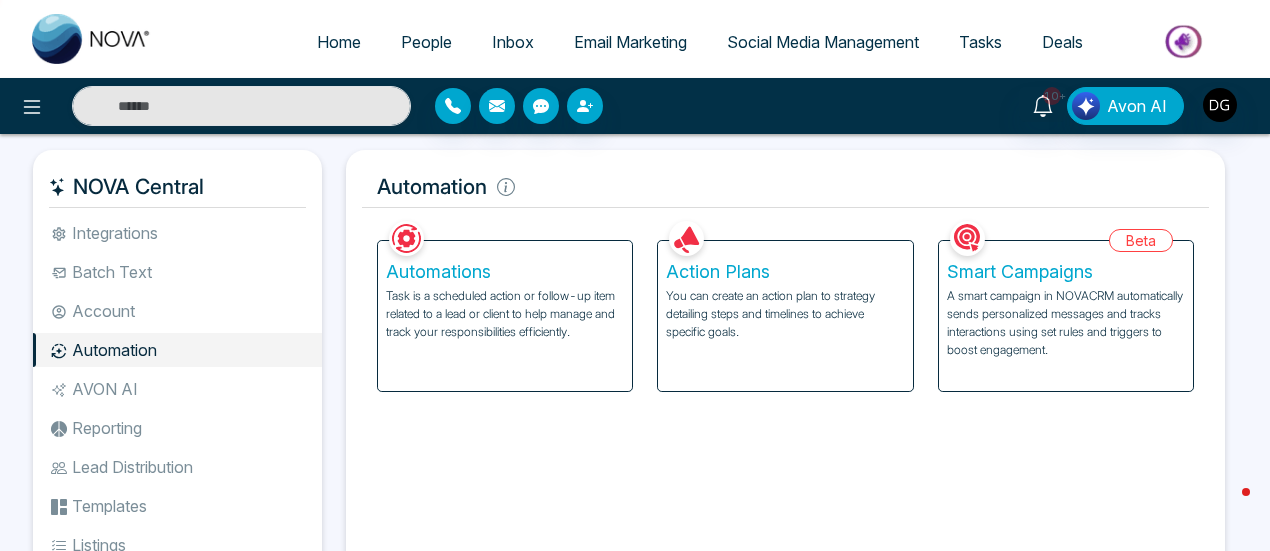 click on "You can create an action plan to strategy detailing steps and timelines to achieve specific goals." at bounding box center [785, 314] 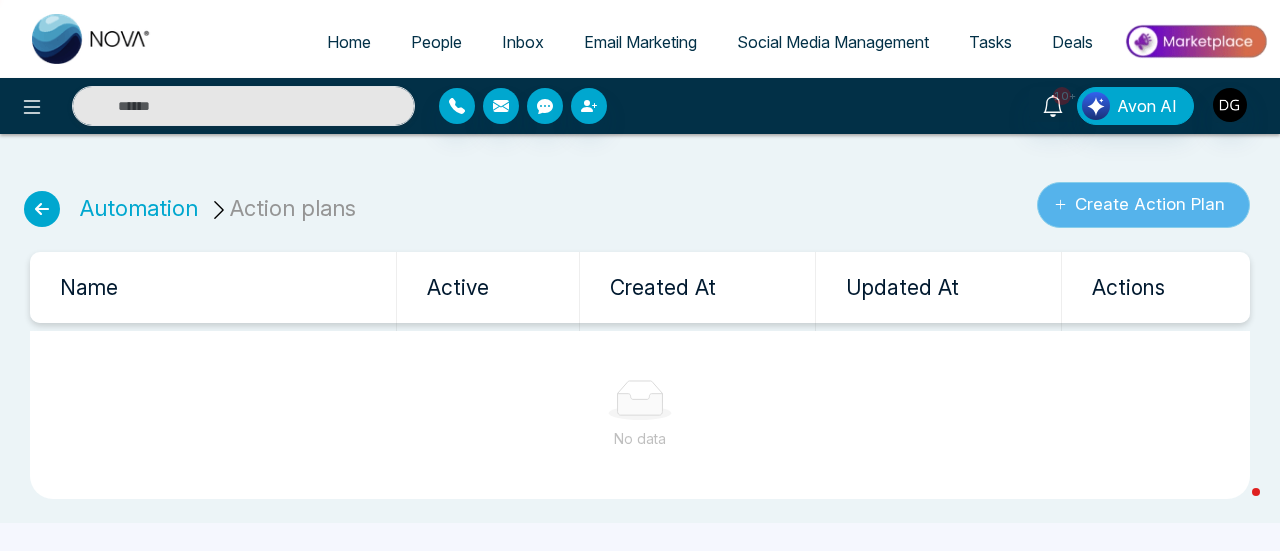 click on "Create Action Plan" at bounding box center (1143, 205) 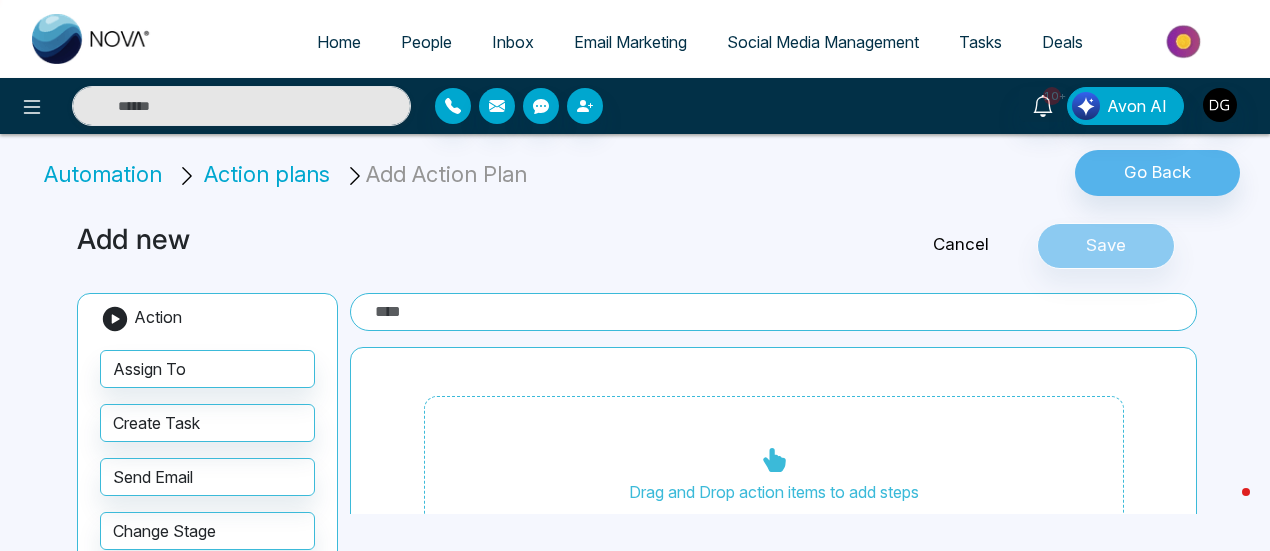 click at bounding box center [773, 312] 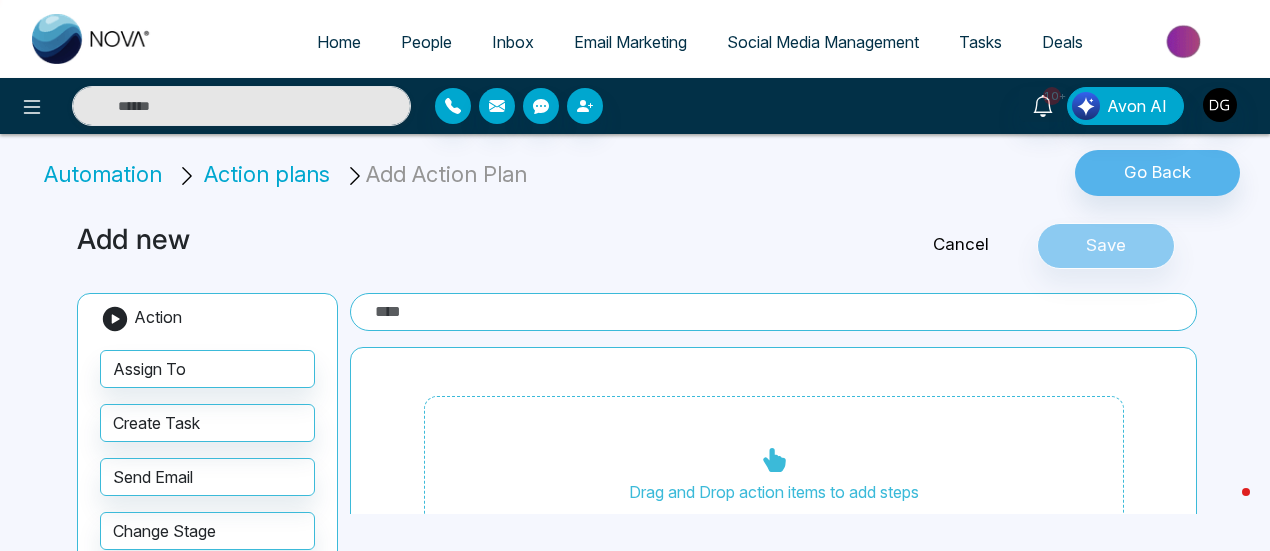 type on "*" 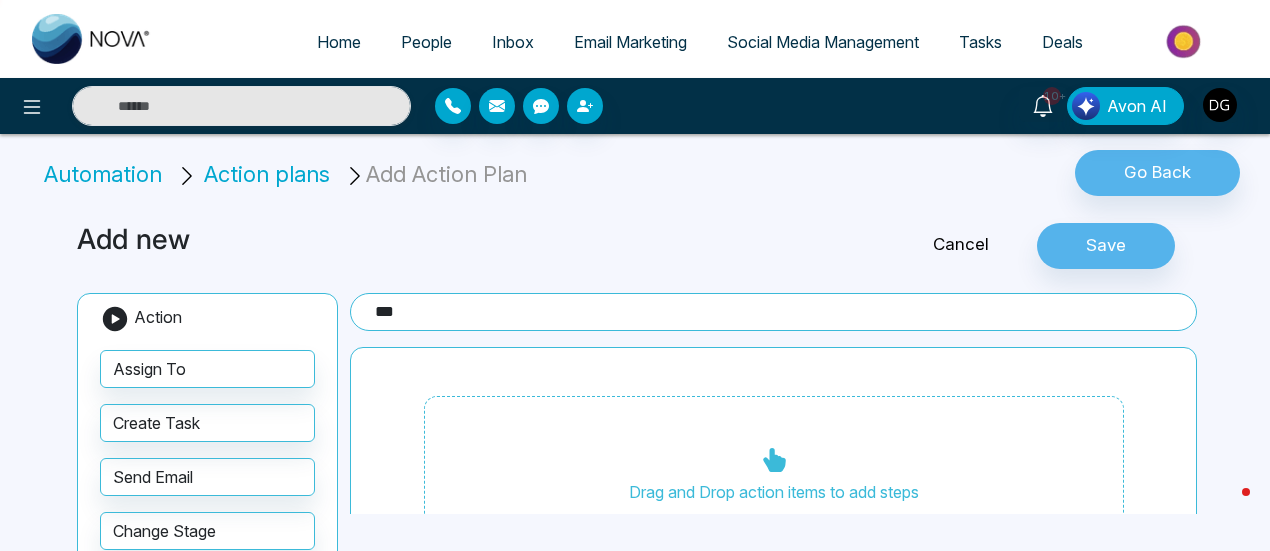 type on "***" 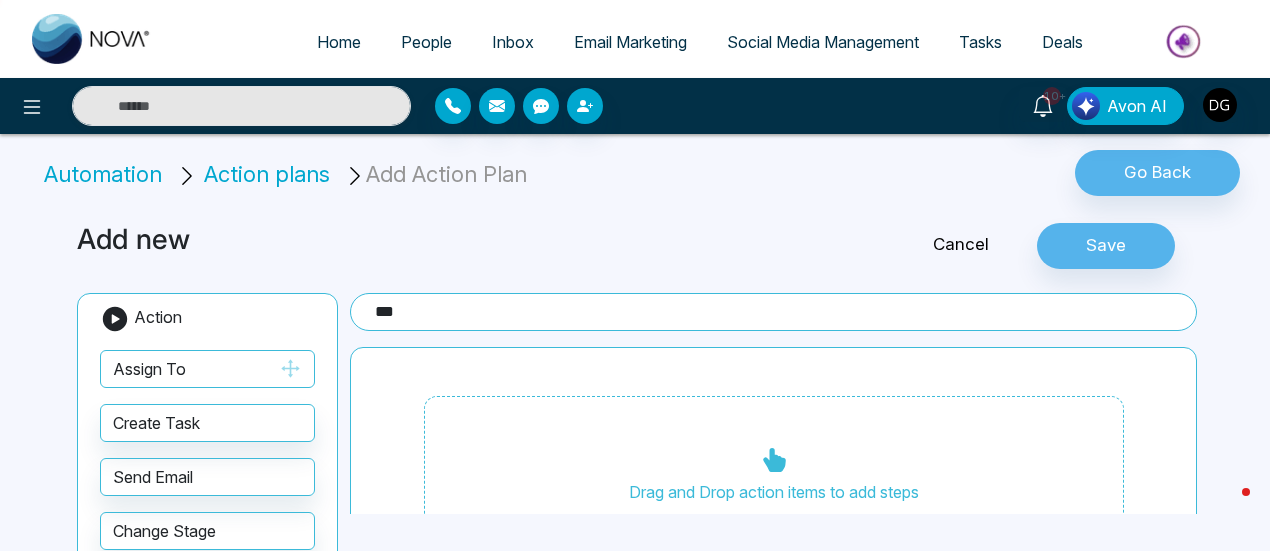 click on "Assign To" at bounding box center [207, 369] 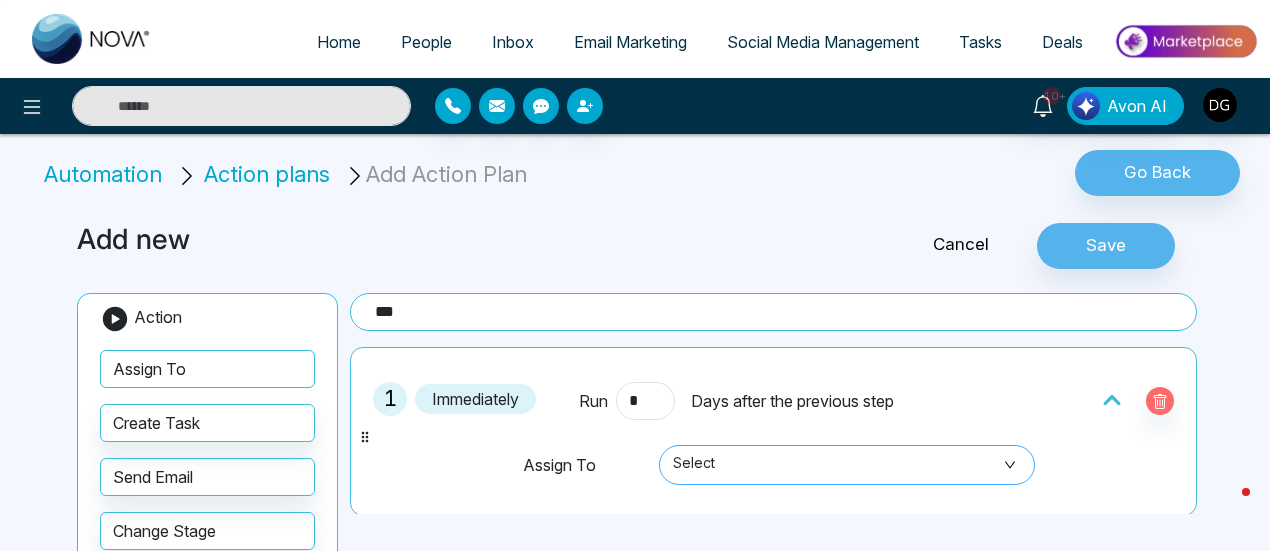 click on "Select" at bounding box center [847, 465] 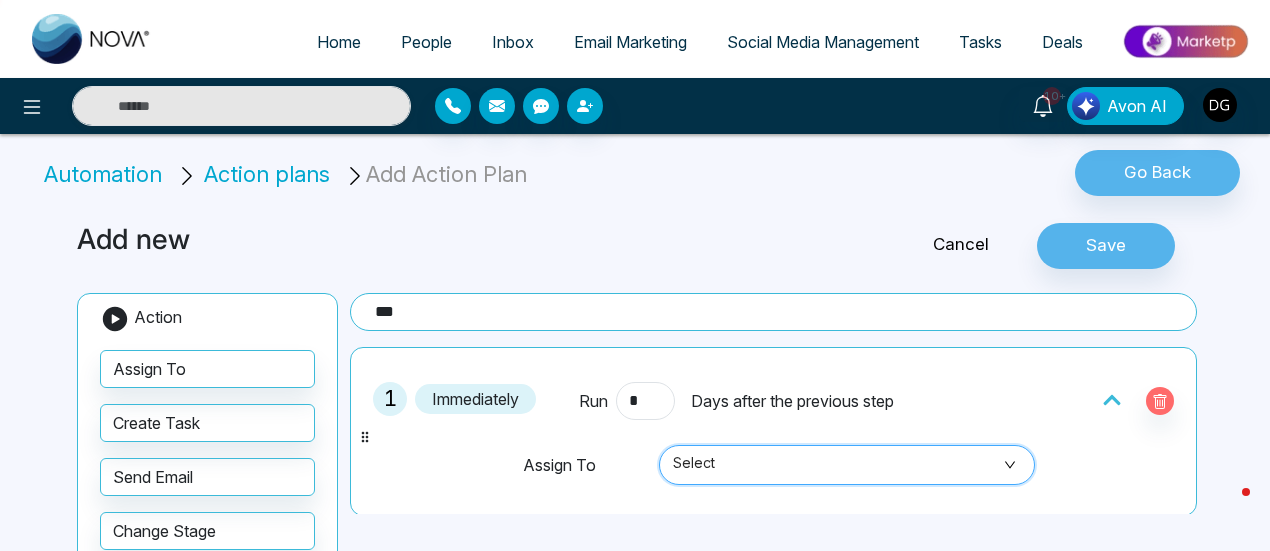 click on "Select" at bounding box center (847, 465) 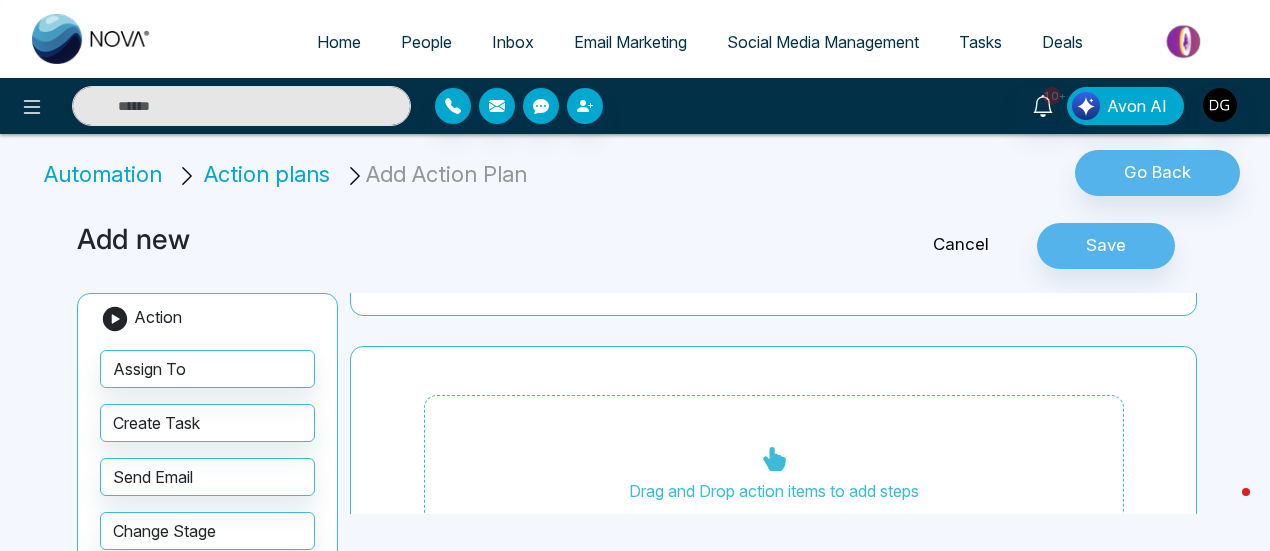 scroll, scrollTop: 100, scrollLeft: 0, axis: vertical 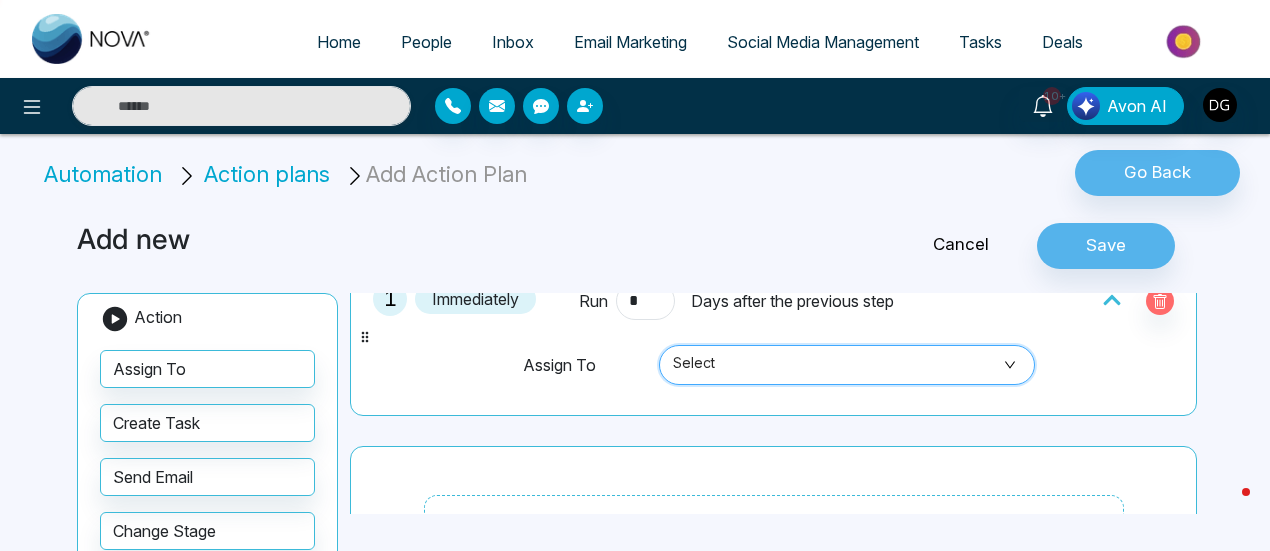 click on "Days after the previous step" at bounding box center (792, 301) 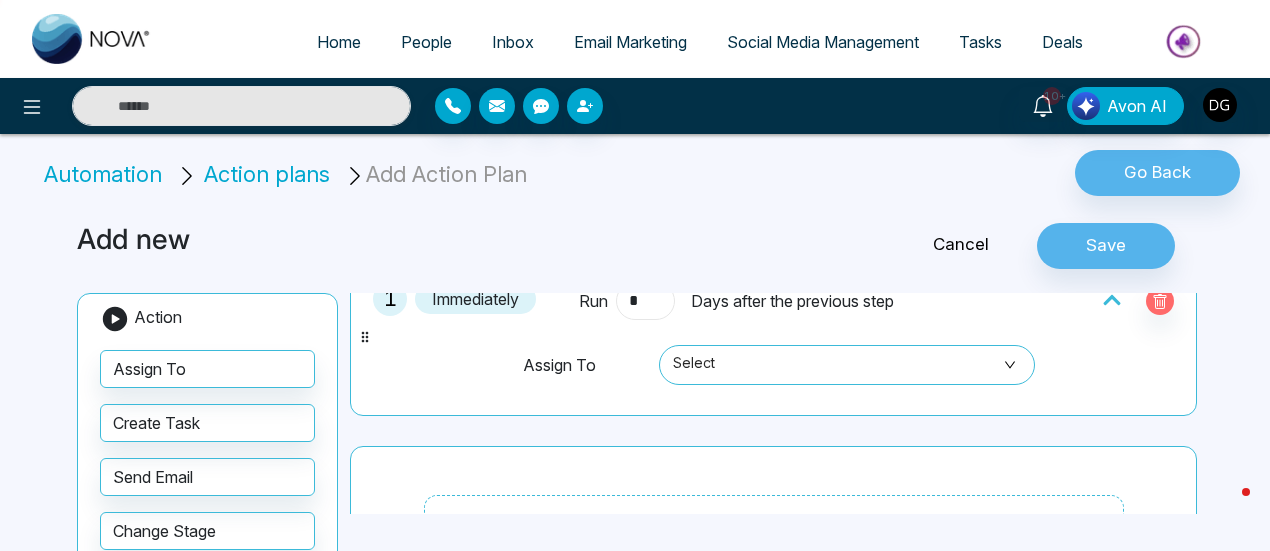 click on "*" at bounding box center (645, 301) 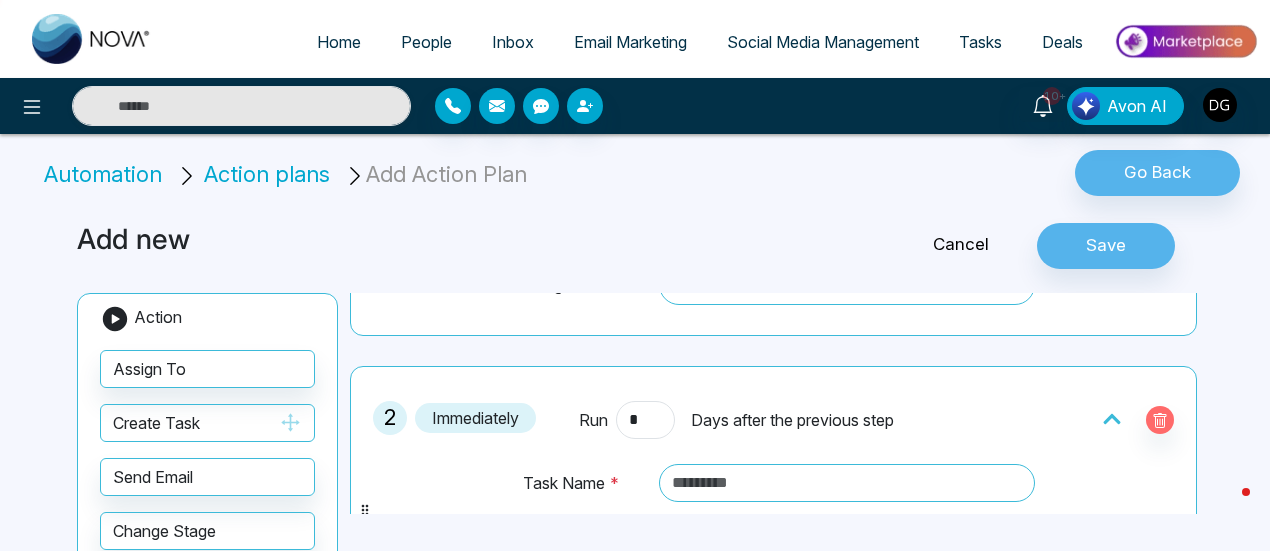 scroll, scrollTop: 212, scrollLeft: 0, axis: vertical 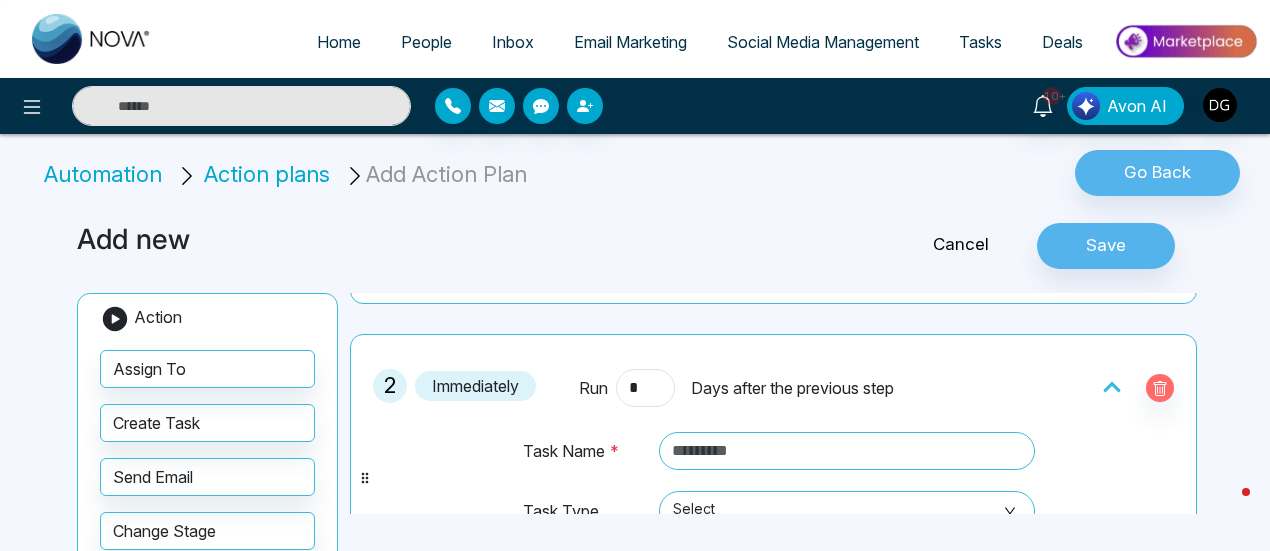 click on "Days after the previous step" at bounding box center (792, 388) 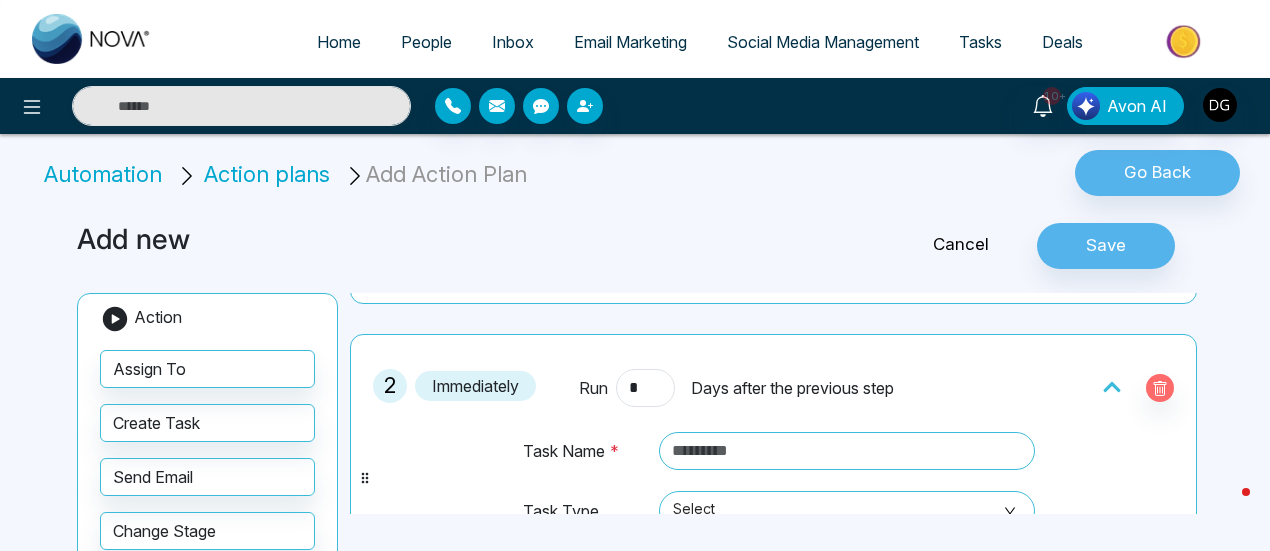 click 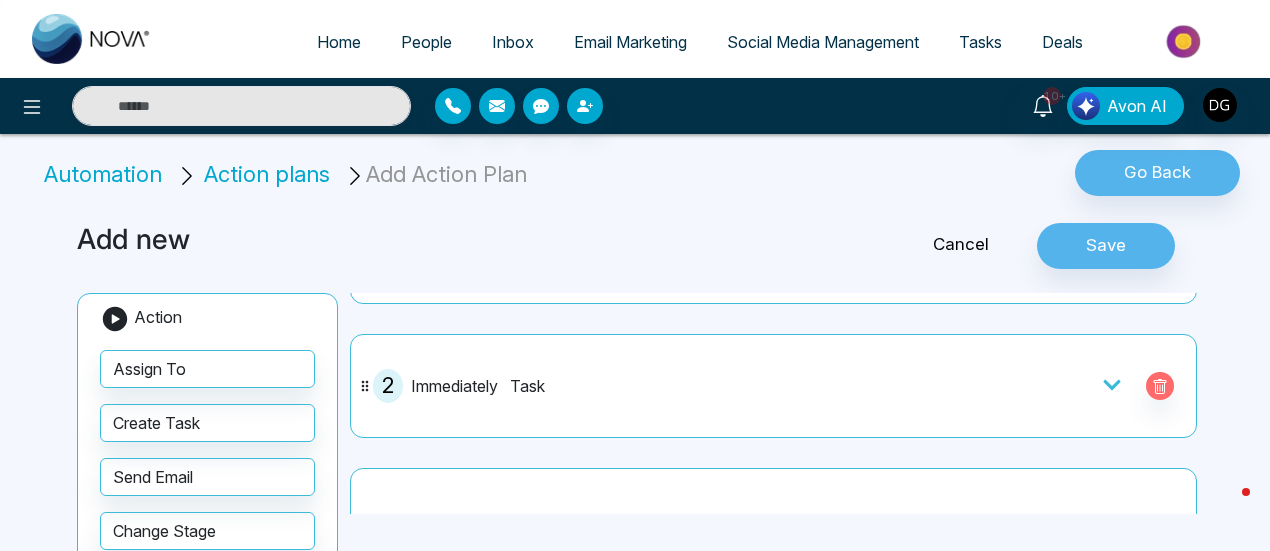 click 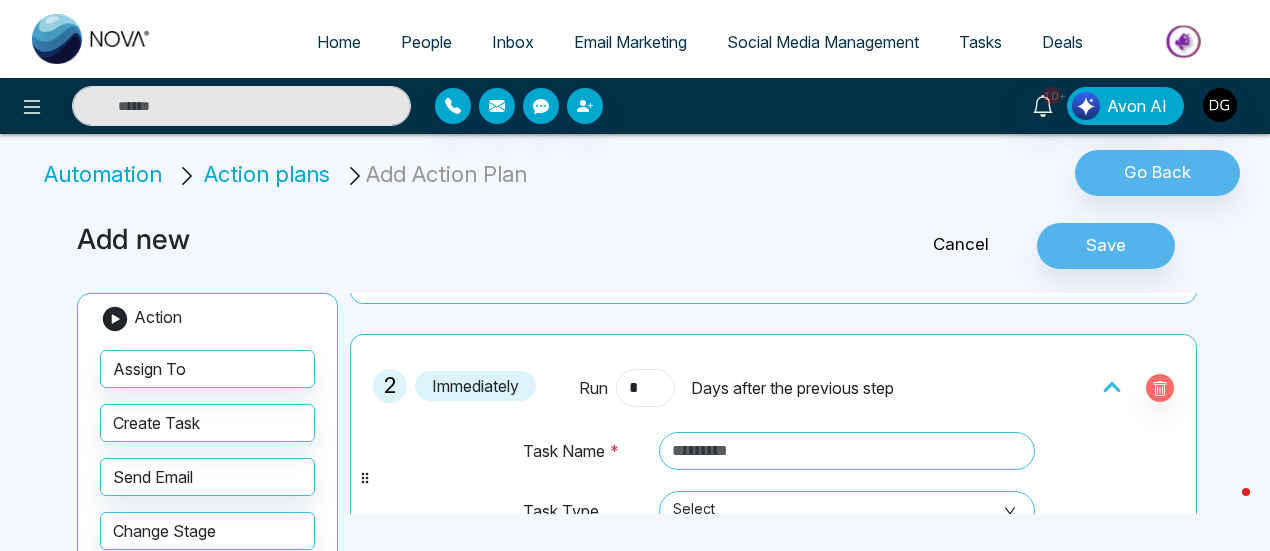 click on "*" at bounding box center [645, 388] 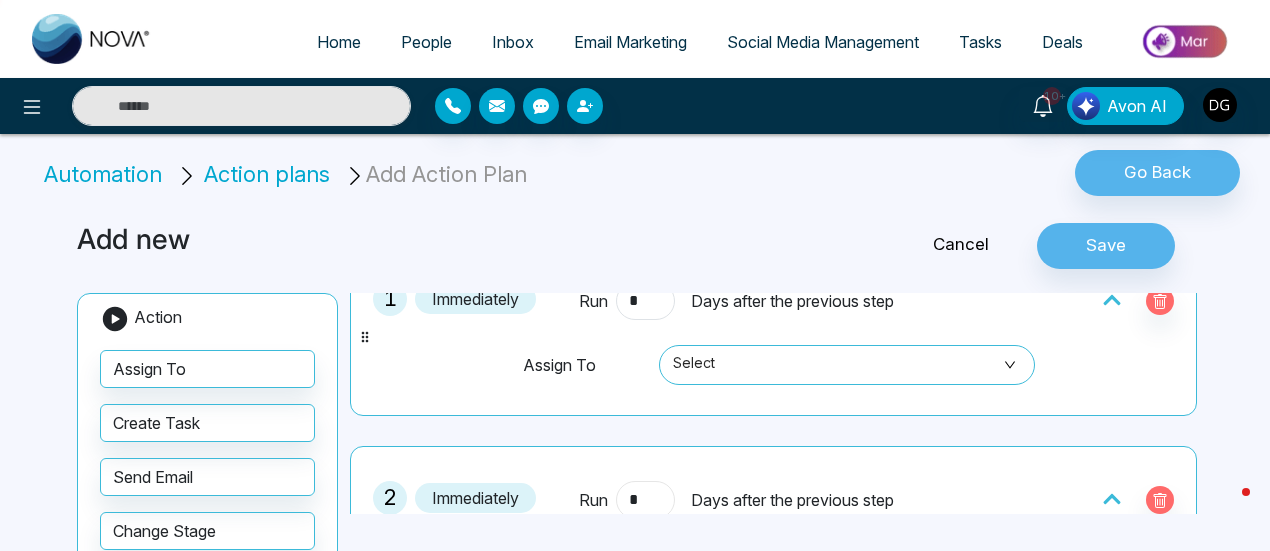 scroll, scrollTop: 0, scrollLeft: 0, axis: both 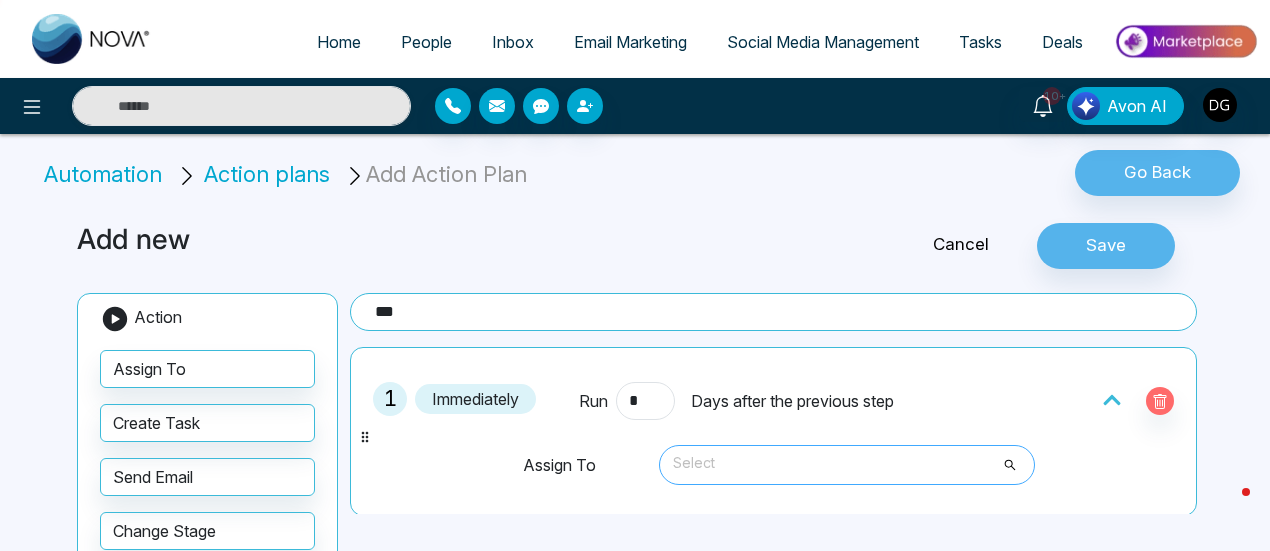 click on "Select" at bounding box center (847, 465) 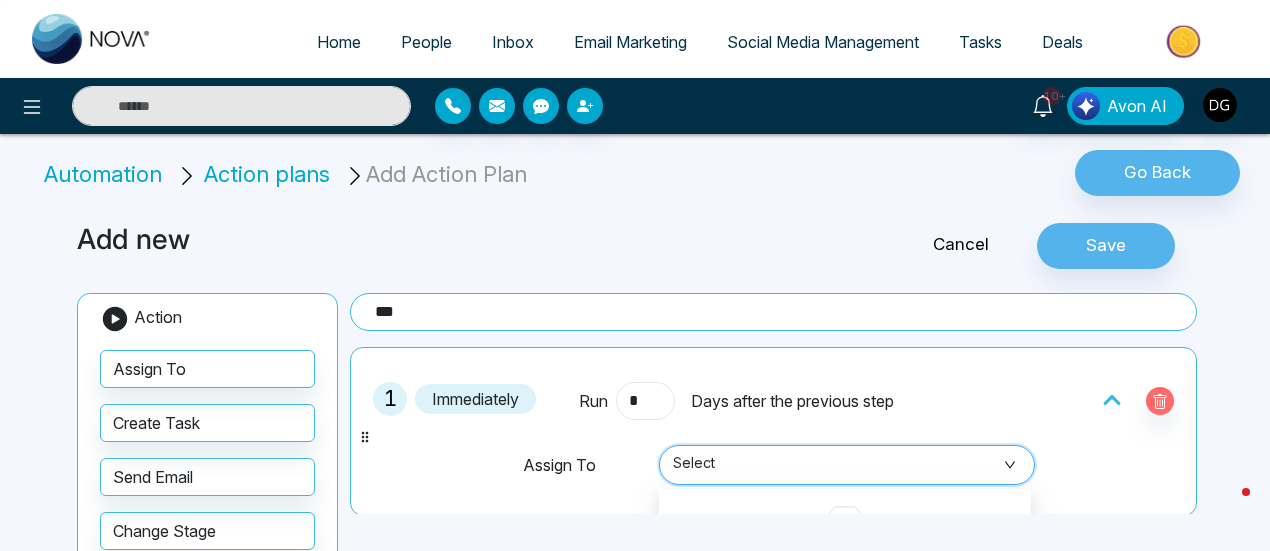 click on "*" at bounding box center [645, 401] 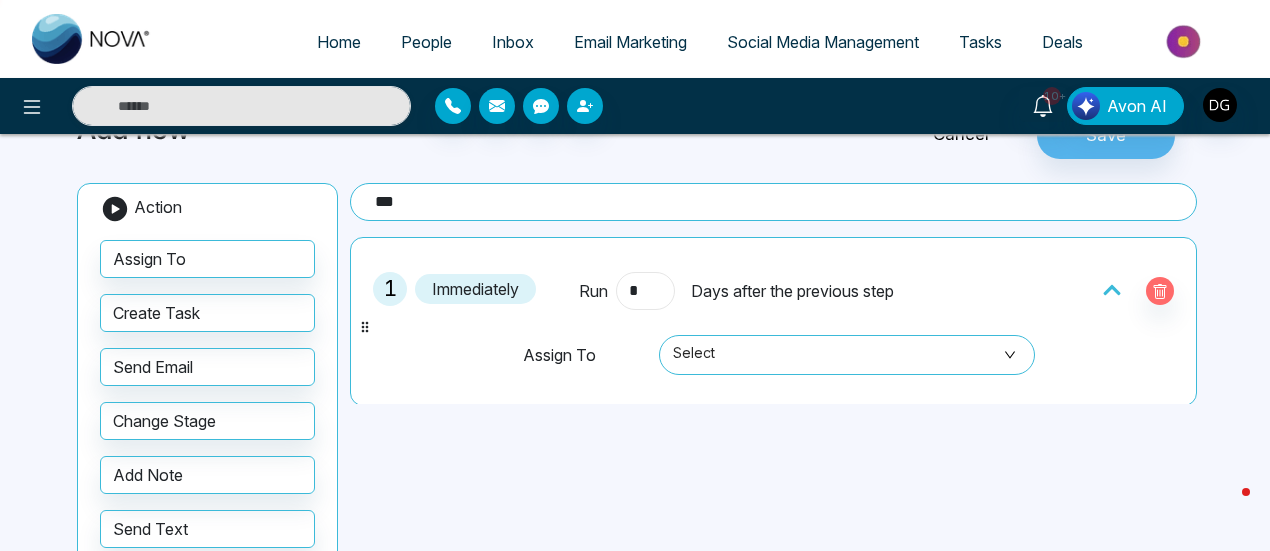 scroll, scrollTop: 64, scrollLeft: 0, axis: vertical 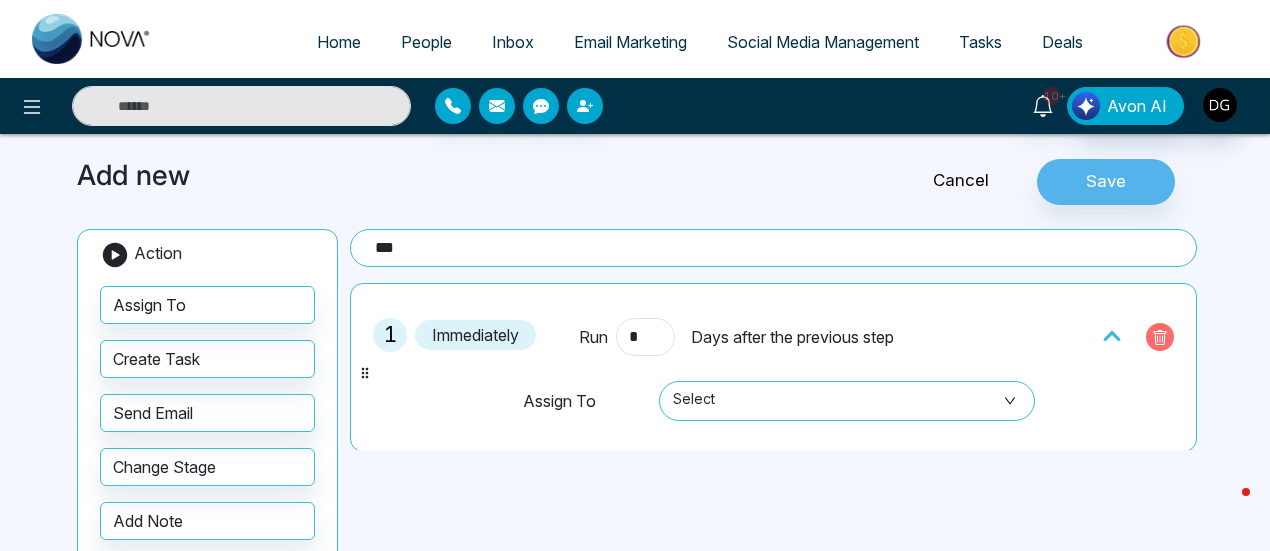 click 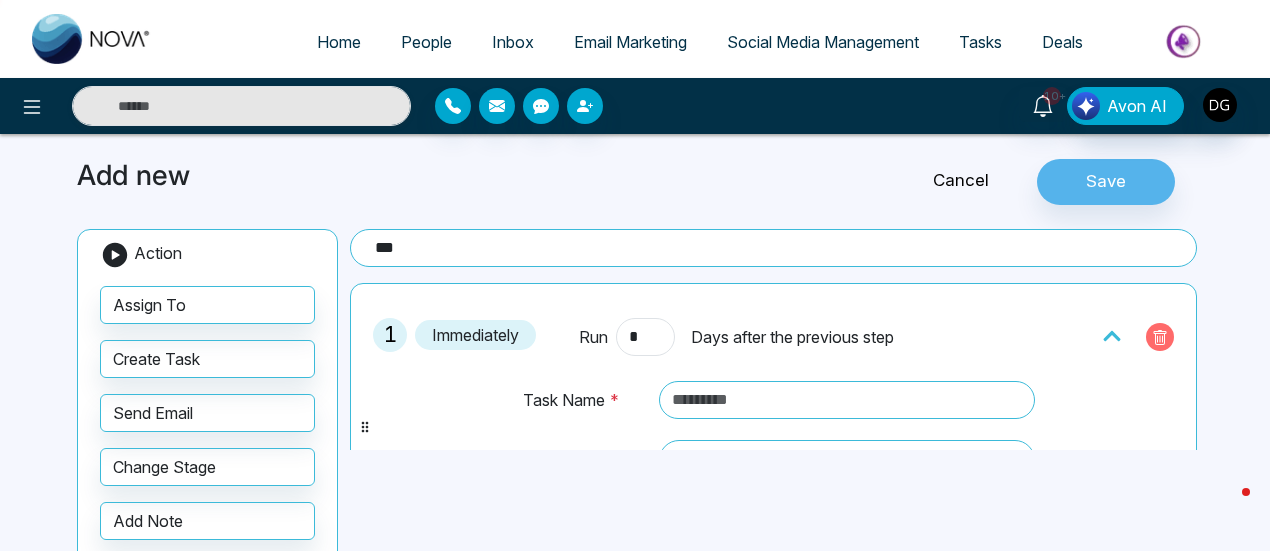 click 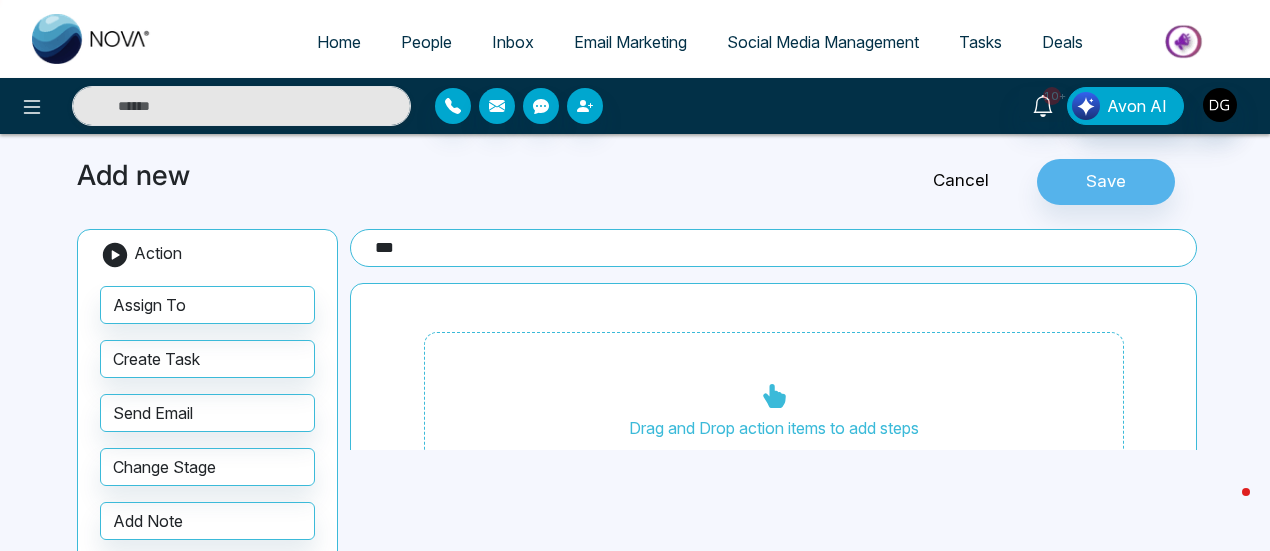 scroll, scrollTop: 57, scrollLeft: 0, axis: vertical 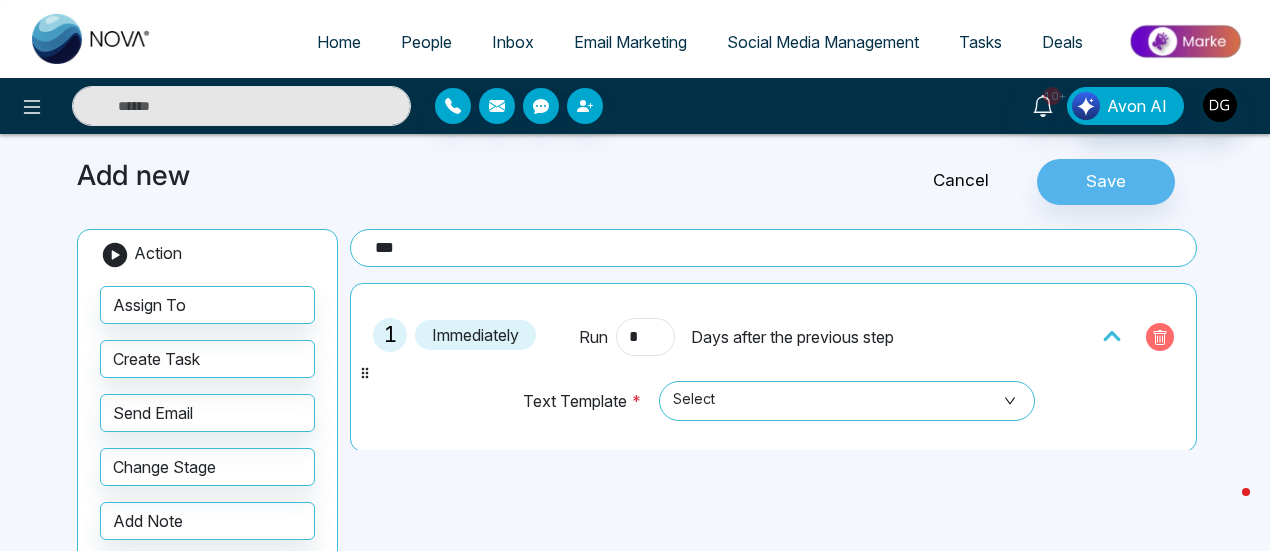 click 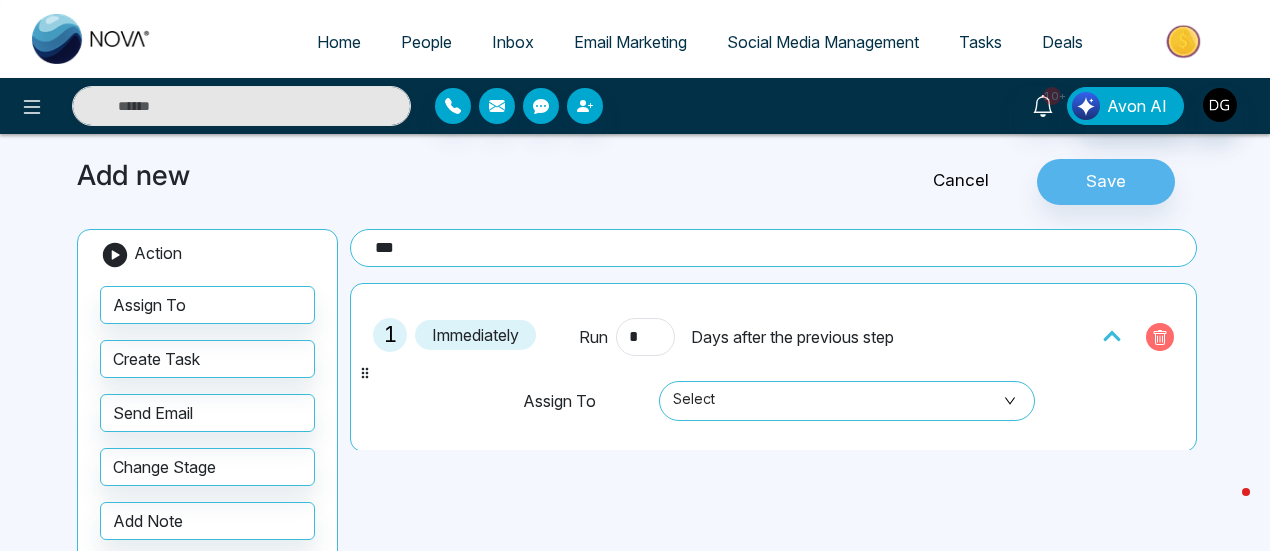 click 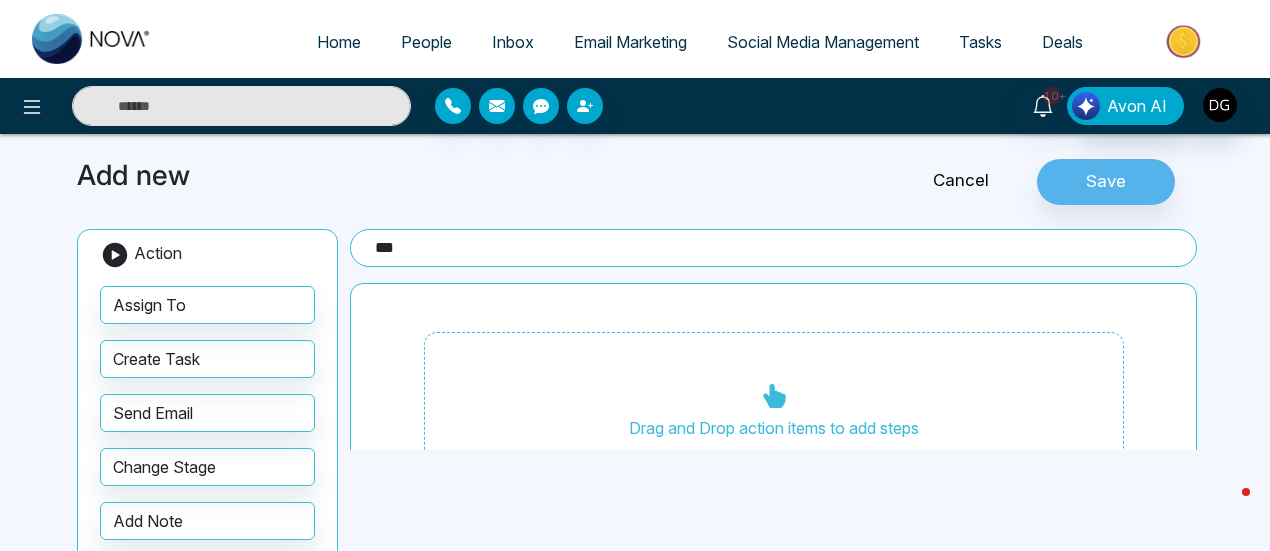 scroll, scrollTop: 57, scrollLeft: 0, axis: vertical 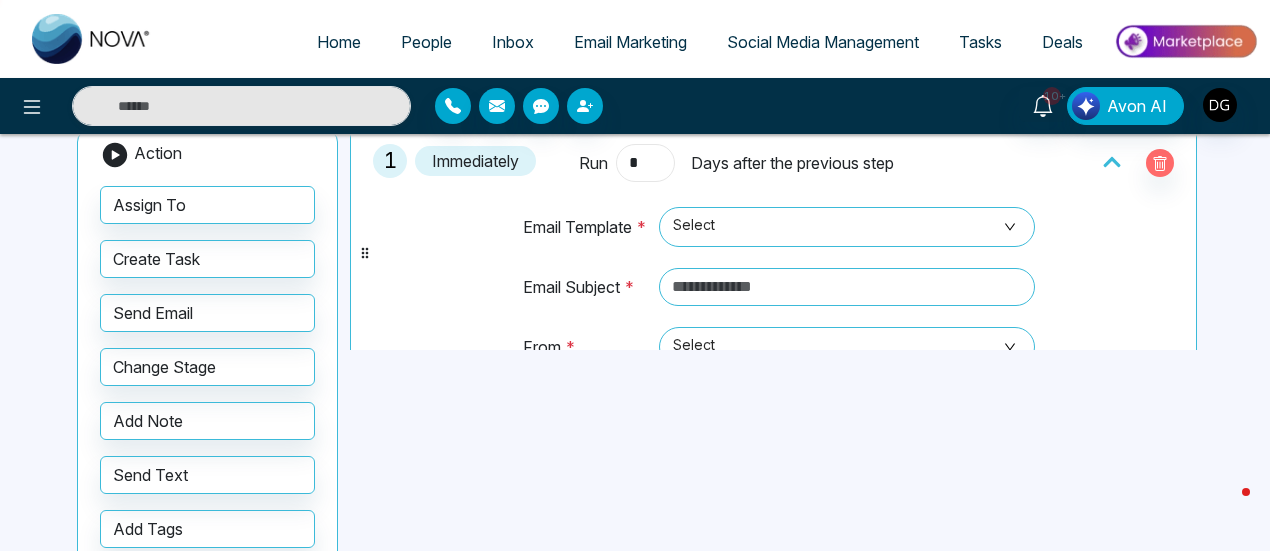 click on "*" at bounding box center (645, 163) 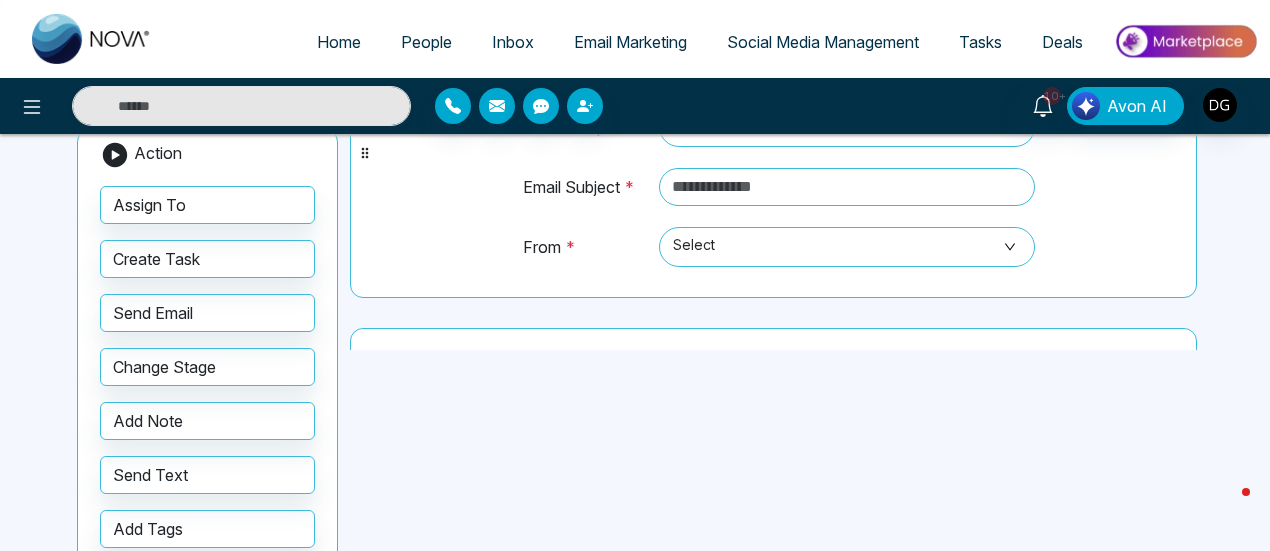 scroll, scrollTop: 74, scrollLeft: 0, axis: vertical 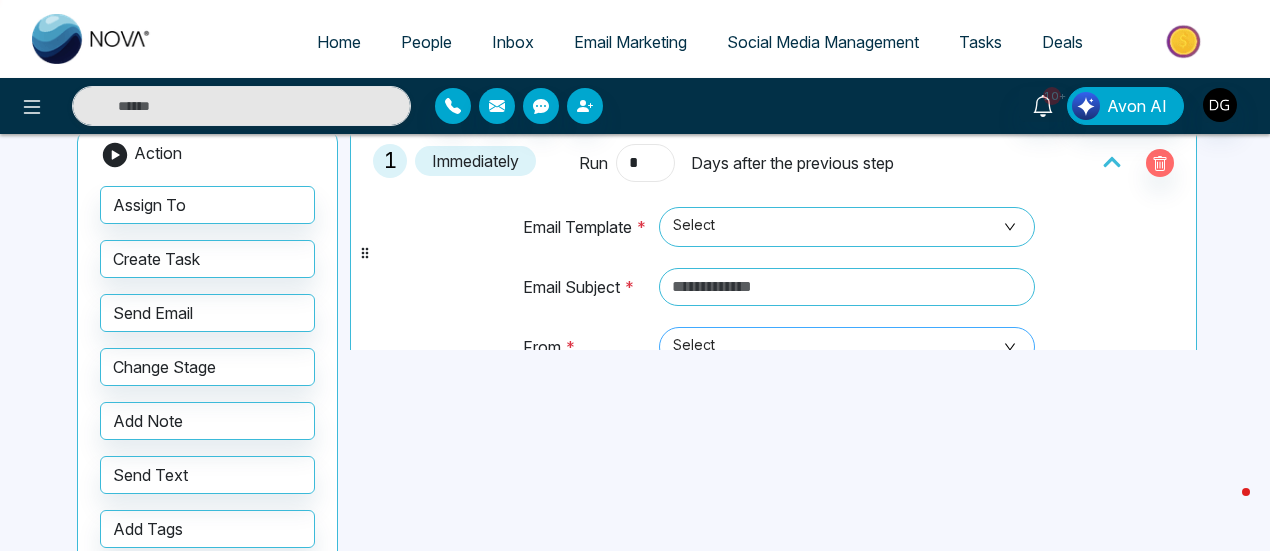 click on "Select" at bounding box center (847, 347) 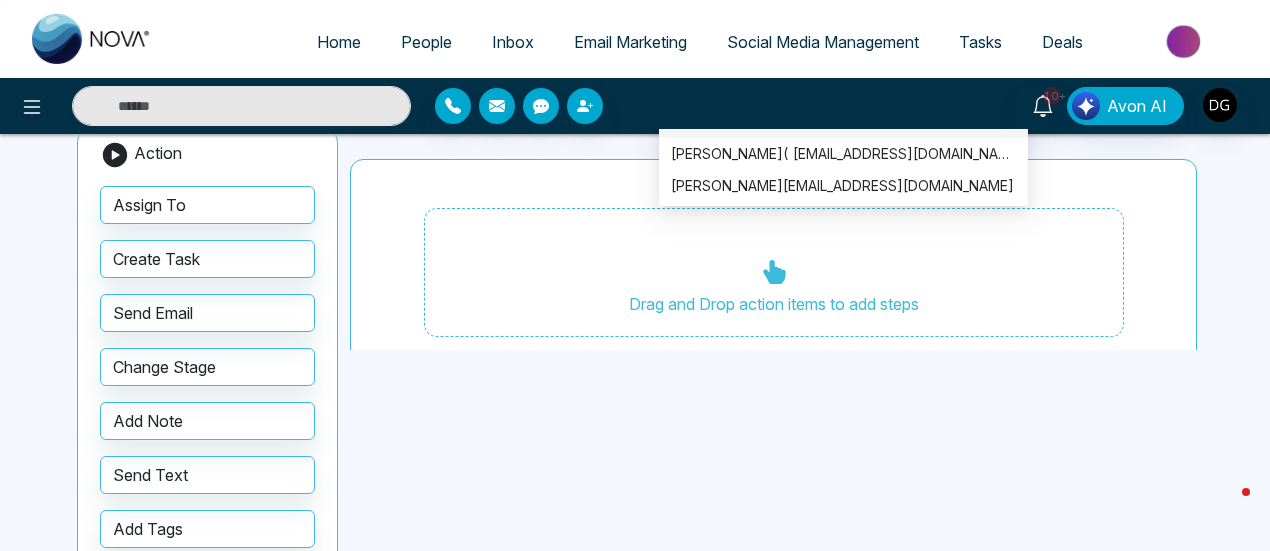 scroll, scrollTop: 374, scrollLeft: 0, axis: vertical 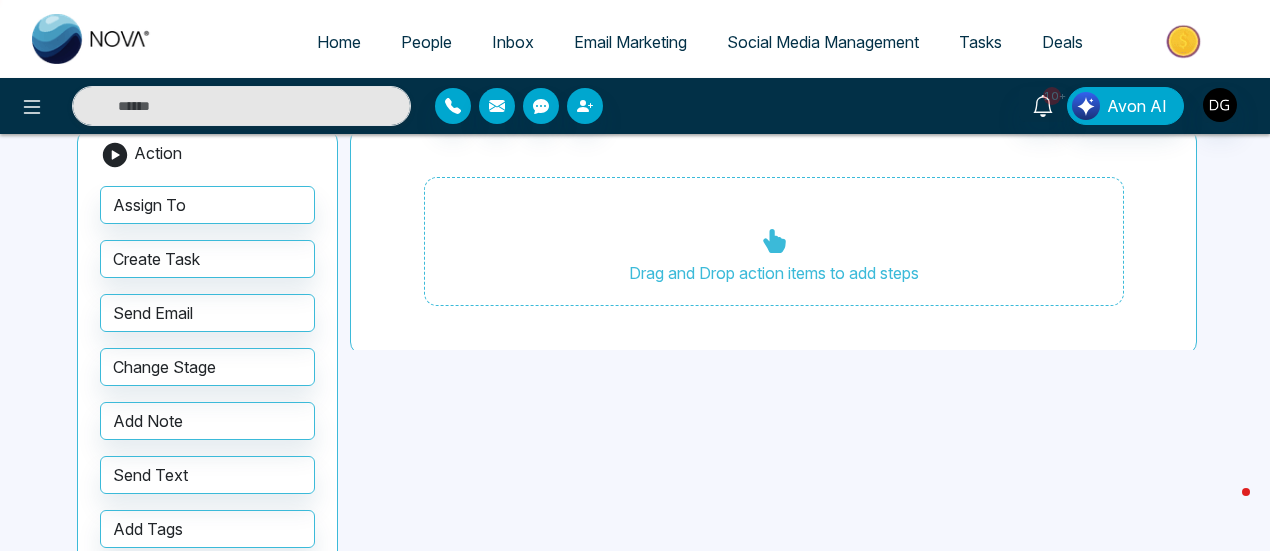 drag, startPoint x: 1213, startPoint y: 201, endPoint x: 1129, endPoint y: 213, distance: 84.85281 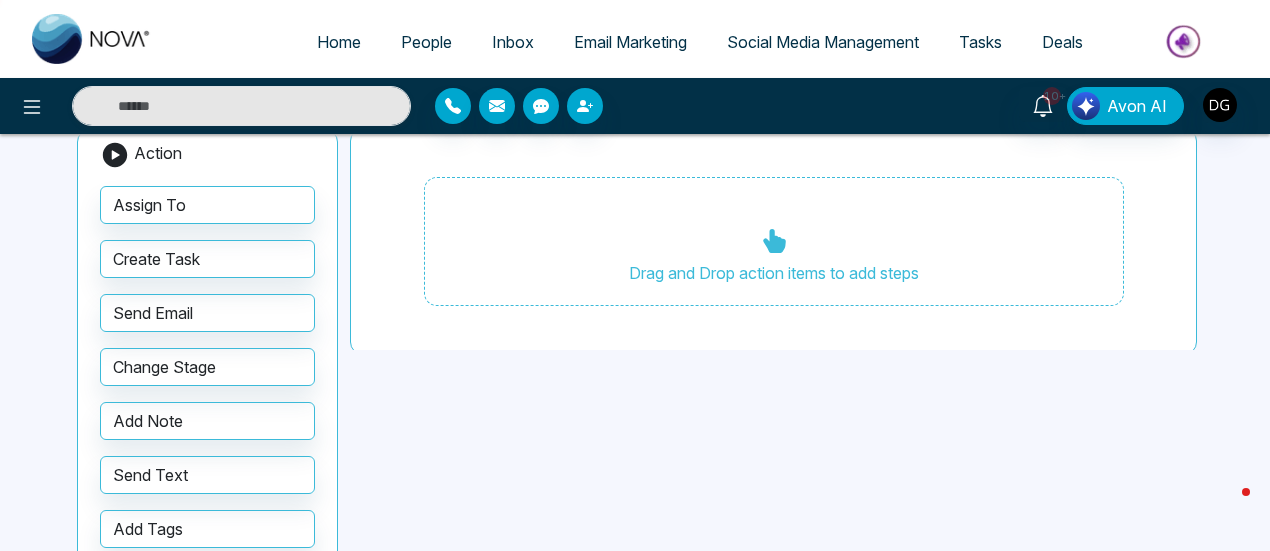 click on "Home People Inbox Email Marketing Social Media Management Tasks Deals 10+ Avon AI Automation   Action plans  Add Action Plan Go Back Add new Cancel Save   Action Assign To Create Task Send Email Change Stage Add Note Send Text Add Tags Remove Tags *** 1 Immediately Run * Days after the previous step Email Template   * Select Email Subject   * From   * Select [PERSON_NAME][EMAIL_ADDRESS][DOMAIN_NAME] [EMAIL_ADDRESS][DOMAIN_NAME] [PERSON_NAME]( [PERSON_NAME][EMAIL_ADDRESS][DOMAIN_NAME] ) [PERSON_NAME]( [EMAIL_ADDRESS][DOMAIN_NAME] ) [PERSON_NAME][EMAIL_ADDRESS][DOMAIN_NAME] Drag and Drop action items to add steps" at bounding box center (635, 247) 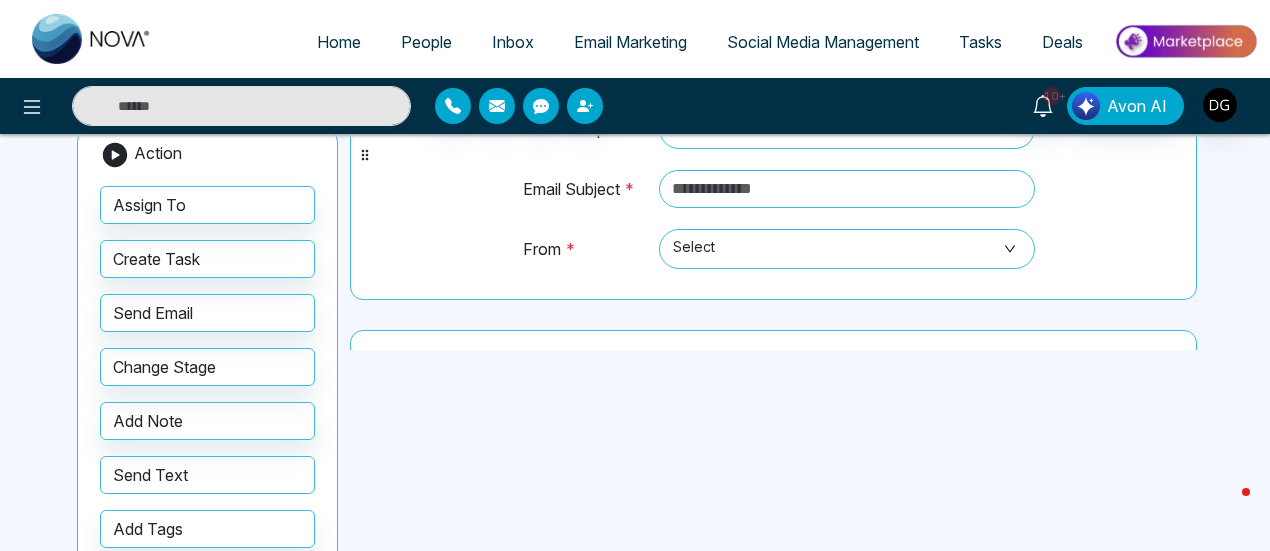 scroll, scrollTop: 272, scrollLeft: 0, axis: vertical 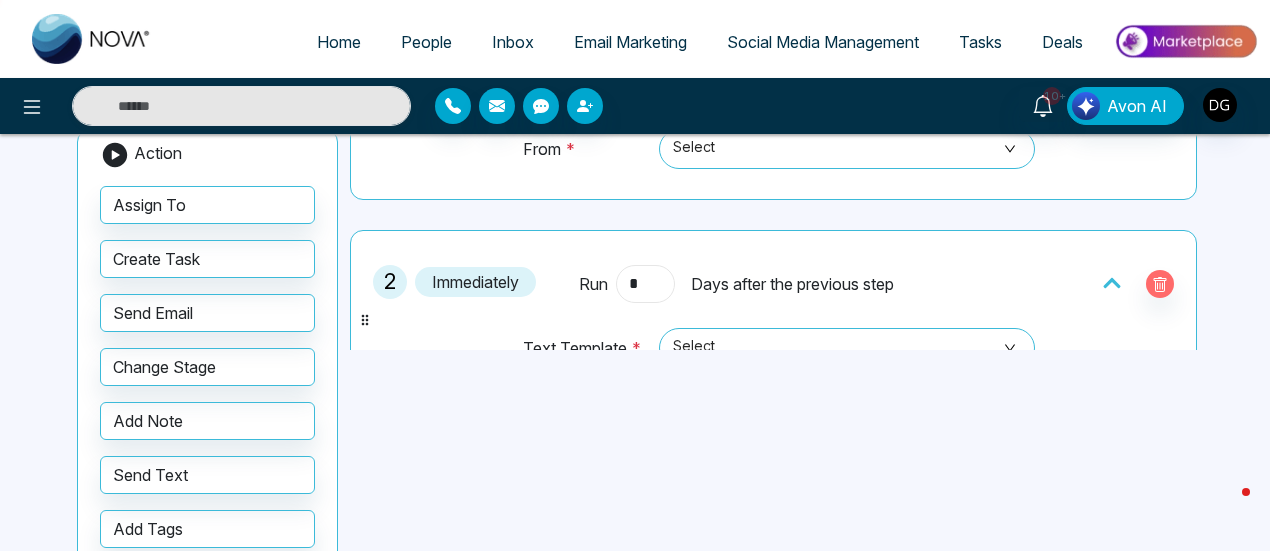 click on "*" at bounding box center [645, 284] 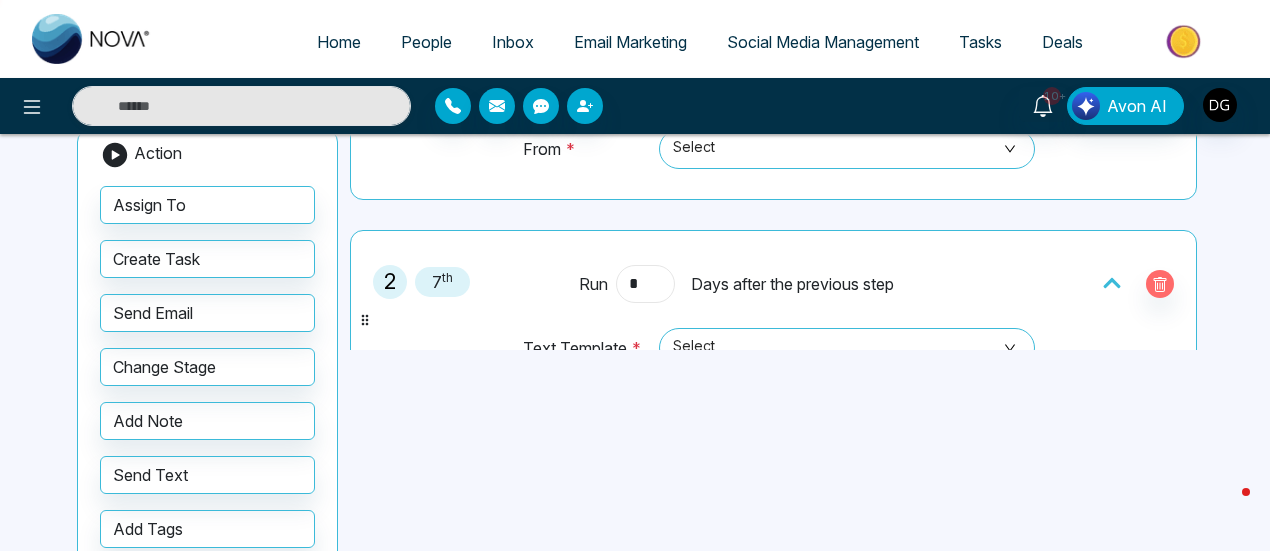 type on "*" 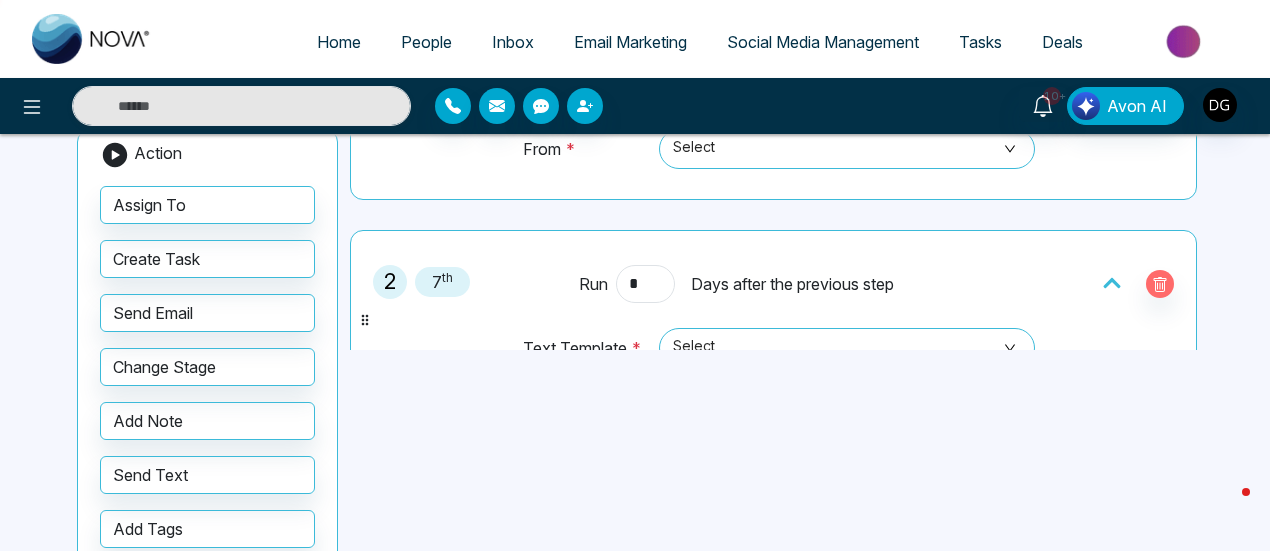 click on "Home People Inbox Email Marketing Social Media Management Tasks Deals 10+ Avon AI Automation   Action plans  Add Action Plan Go Back Add new Cancel Save   Action Assign To Create Task Send Email Change Stage Add Note Send Text Add Tags Remove Tags *** 1 Immediately Run * Days after the previous step Email Template   * Select Email Subject   * From   * Select [PERSON_NAME][EMAIL_ADDRESS][DOMAIN_NAME] [EMAIL_ADDRESS][DOMAIN_NAME] [PERSON_NAME]( [PERSON_NAME][EMAIL_ADDRESS][DOMAIN_NAME] ) [PERSON_NAME]( [EMAIL_ADDRESS][DOMAIN_NAME] ) [PERSON_NAME][EMAIL_ADDRESS][DOMAIN_NAME] 2 7 th Run * Days after the previous step Text Template   * Select Drag and Drop action items to add steps" at bounding box center (635, 247) 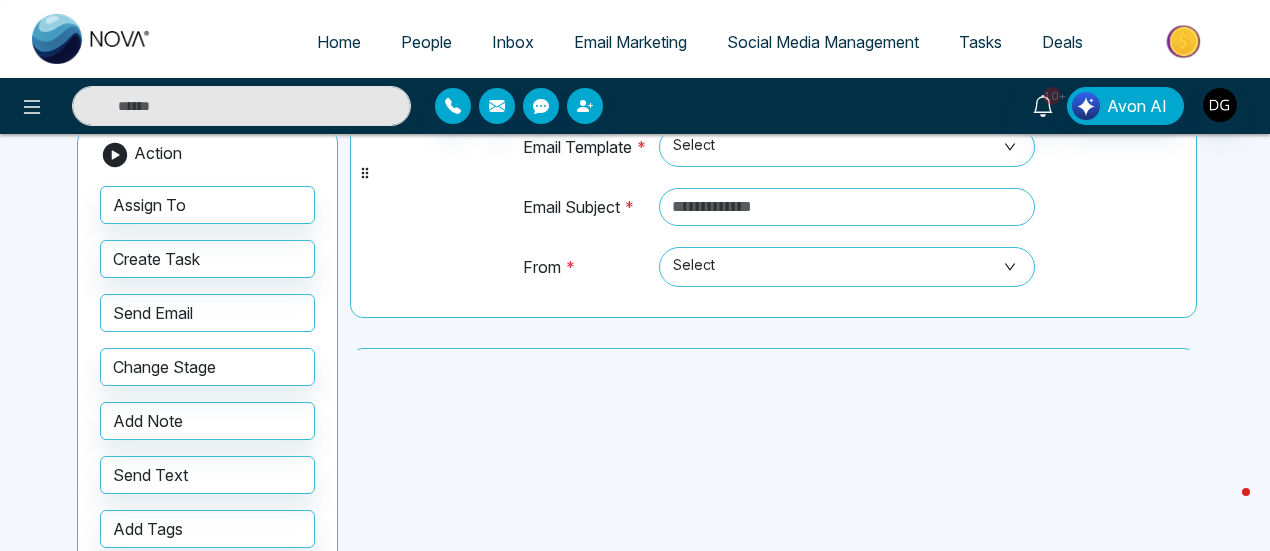 scroll, scrollTop: 572, scrollLeft: 0, axis: vertical 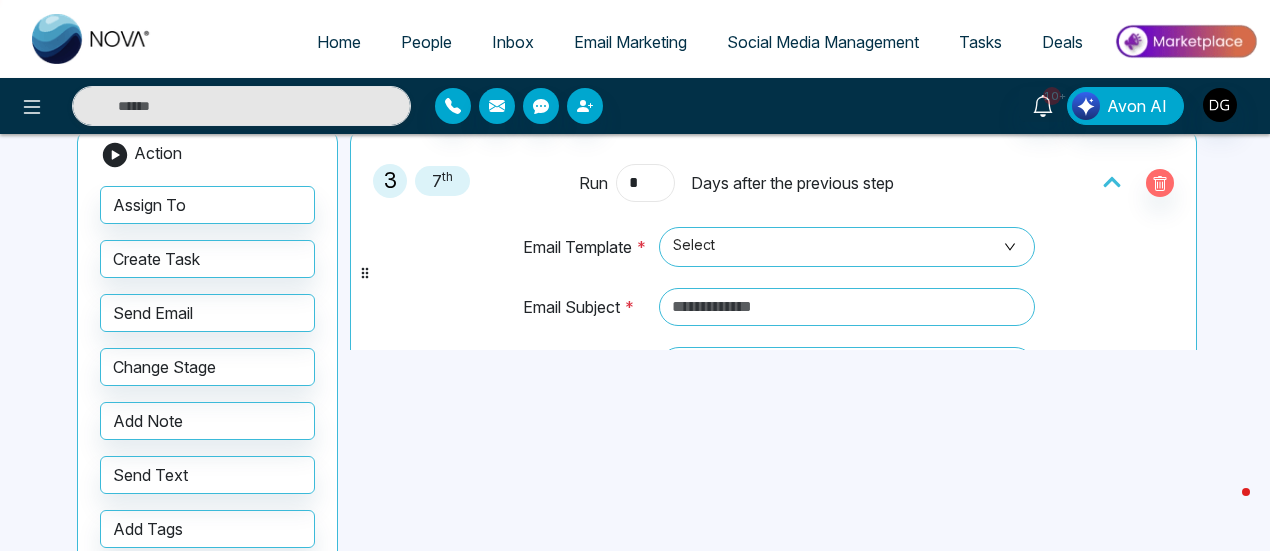 click on "*" at bounding box center [645, 183] 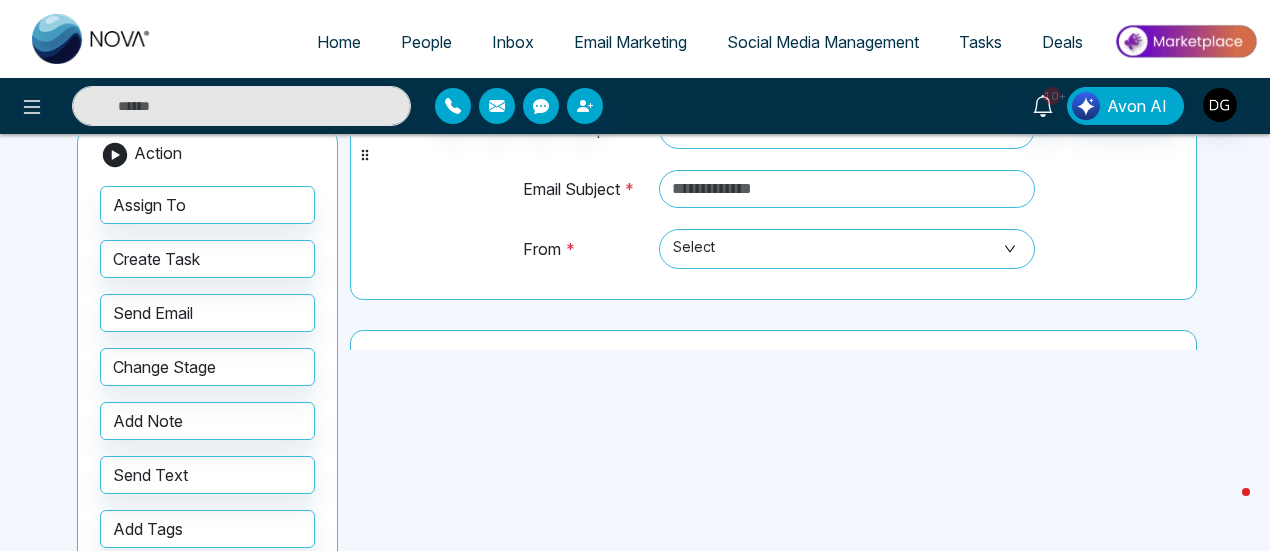 scroll, scrollTop: 700, scrollLeft: 0, axis: vertical 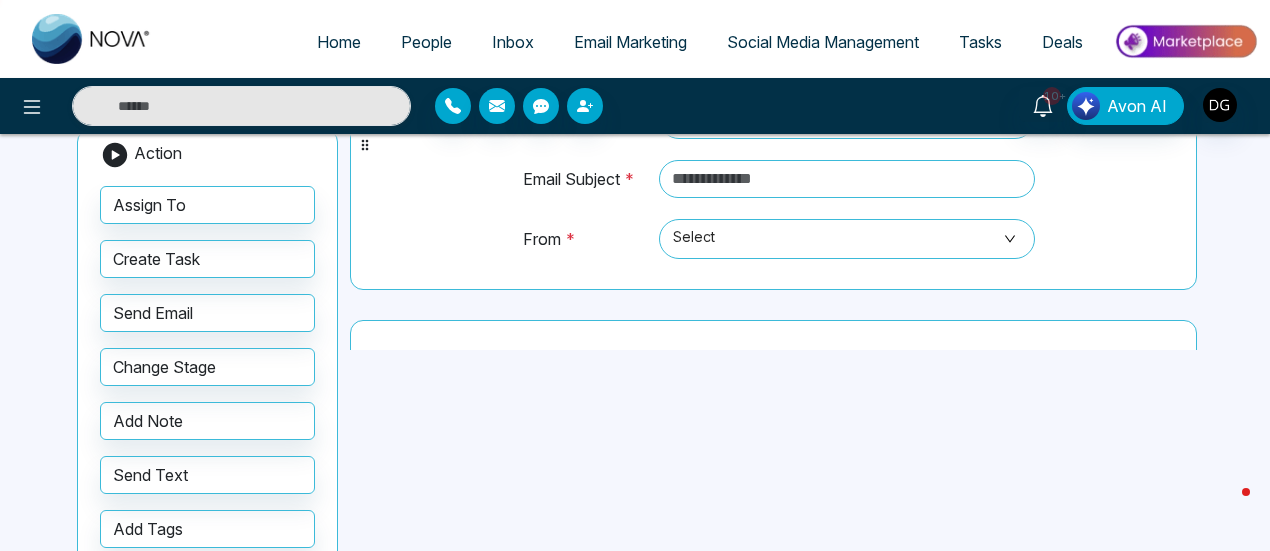 type on "*" 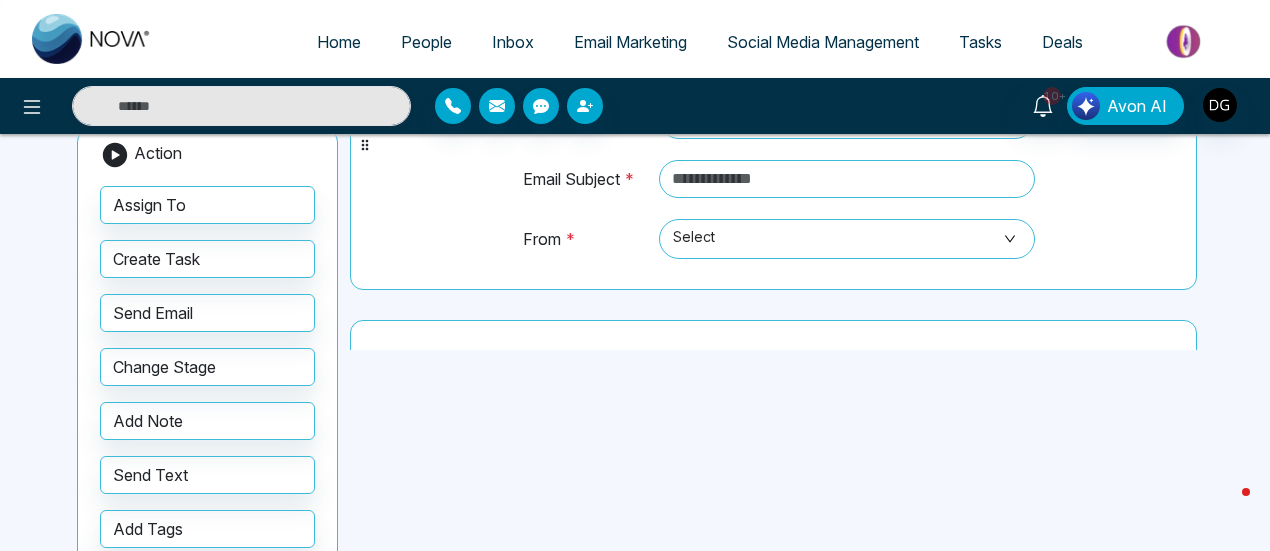 click on "Add new Cancel Save   Action Assign To Create Task Send Email Change Stage Add Note Send Text Add Tags Remove Tags *** 1 Immediately Run * Days after the previous step Email Template   * Select Email Subject   * From   * Select [PERSON_NAME][EMAIL_ADDRESS][DOMAIN_NAME] [EMAIL_ADDRESS][DOMAIN_NAME] [PERSON_NAME]( [PERSON_NAME][EMAIL_ADDRESS][DOMAIN_NAME] ) [PERSON_NAME]( [EMAIL_ADDRESS][DOMAIN_NAME] ) [PERSON_NAME][EMAIL_ADDRESS][DOMAIN_NAME] 2 7 th Run * Days after the previous step Text Template   * Select 3 14 th Run * Days after the previous step Email Template   * Select Email Subject   * From   * Select Drag and Drop action items to add steps" at bounding box center (635, 347) 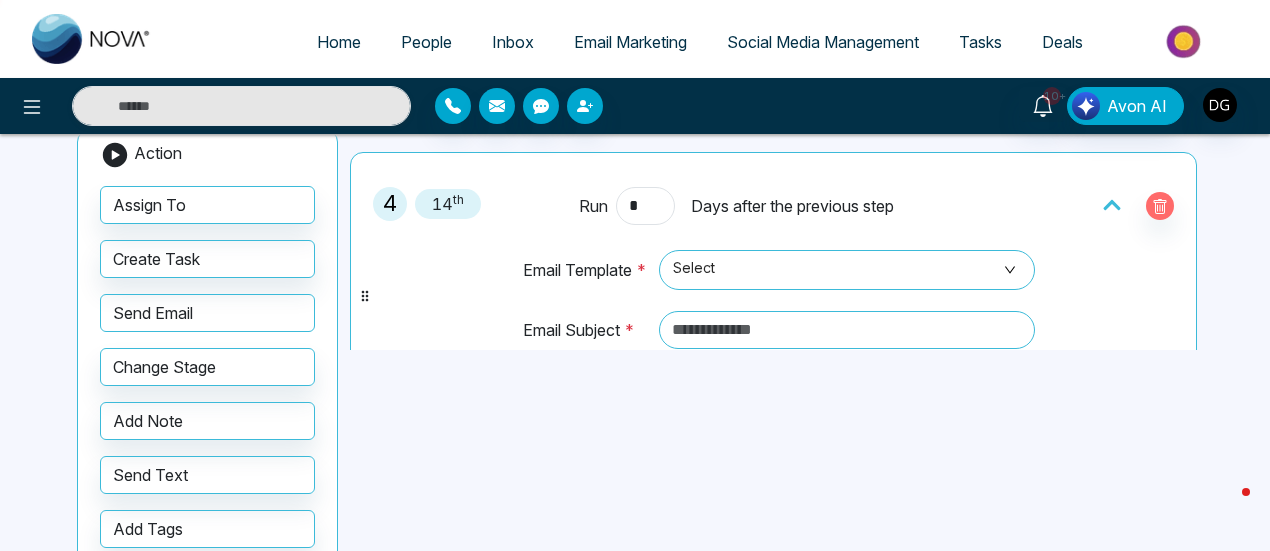 scroll, scrollTop: 900, scrollLeft: 0, axis: vertical 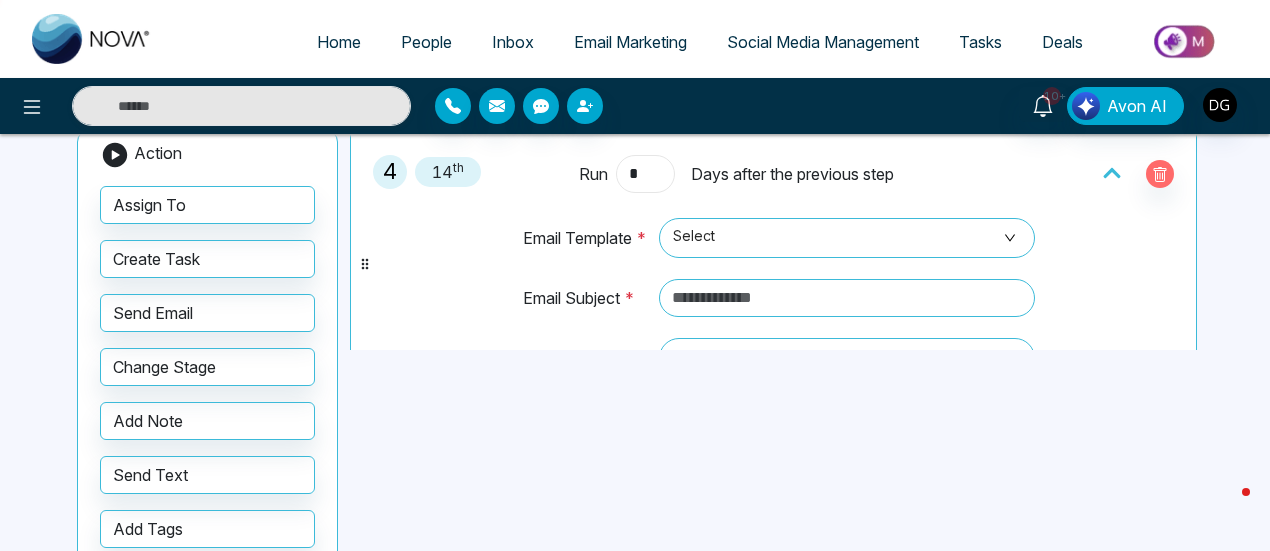 click on "*" at bounding box center [645, 174] 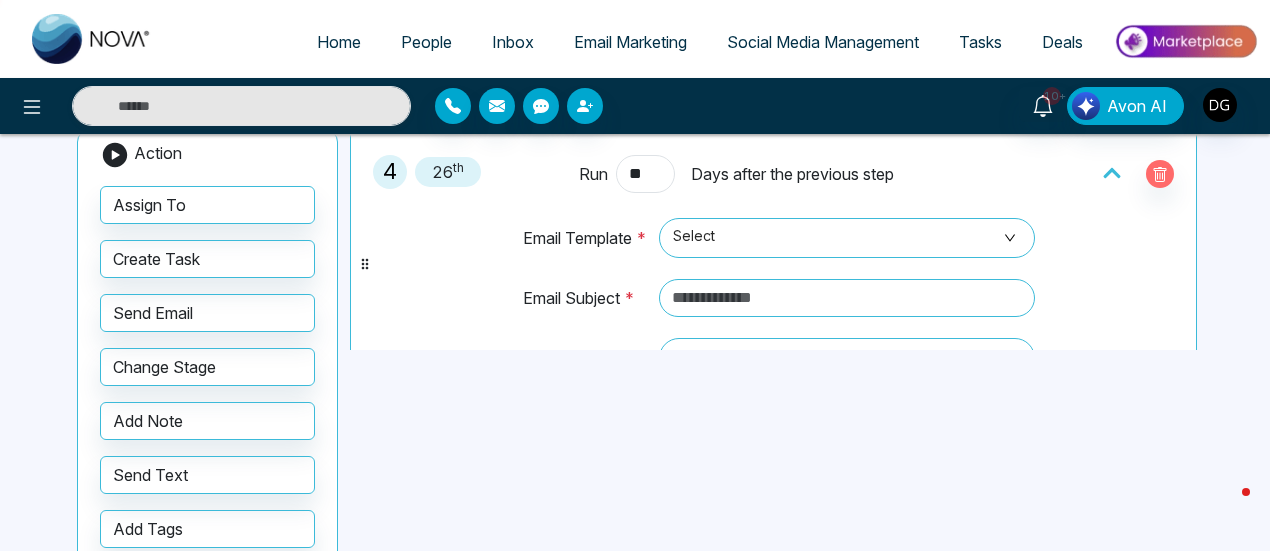 click on "4 26 th Run ** Days after the previous step Email Template   * Select Email Subject   * From   * Select" at bounding box center (773, 264) 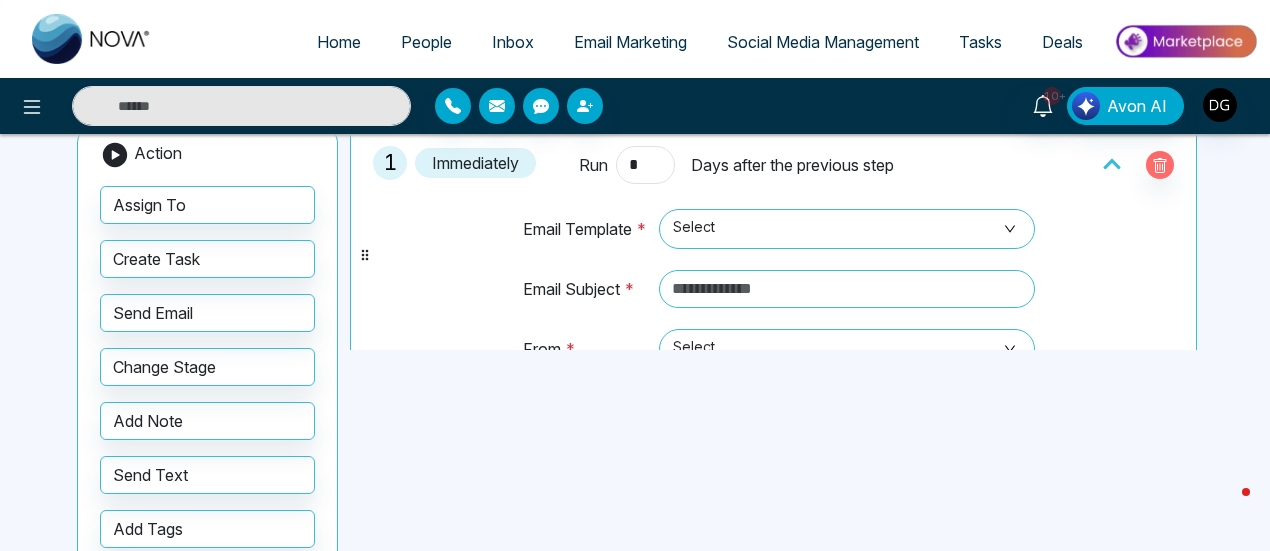 scroll, scrollTop: 0, scrollLeft: 0, axis: both 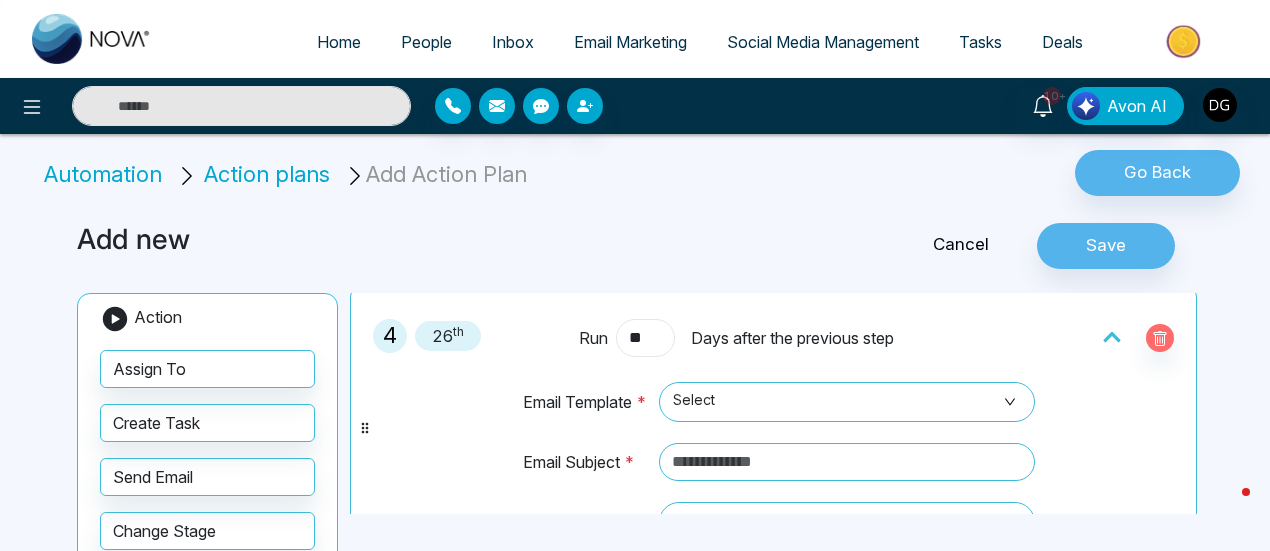 click on "**" at bounding box center [645, 338] 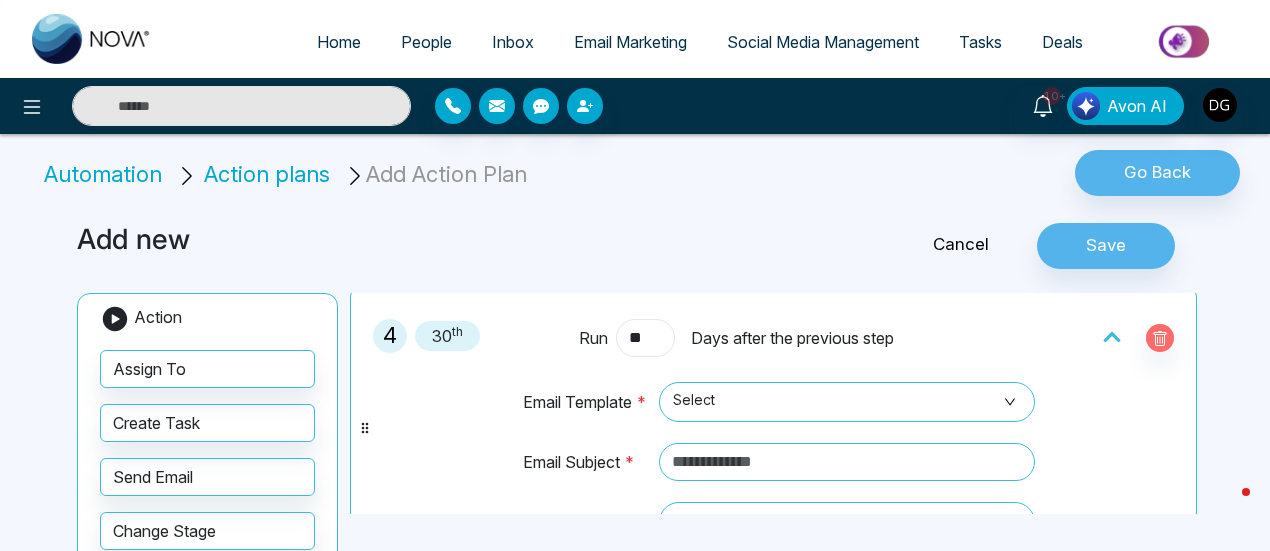 type on "**" 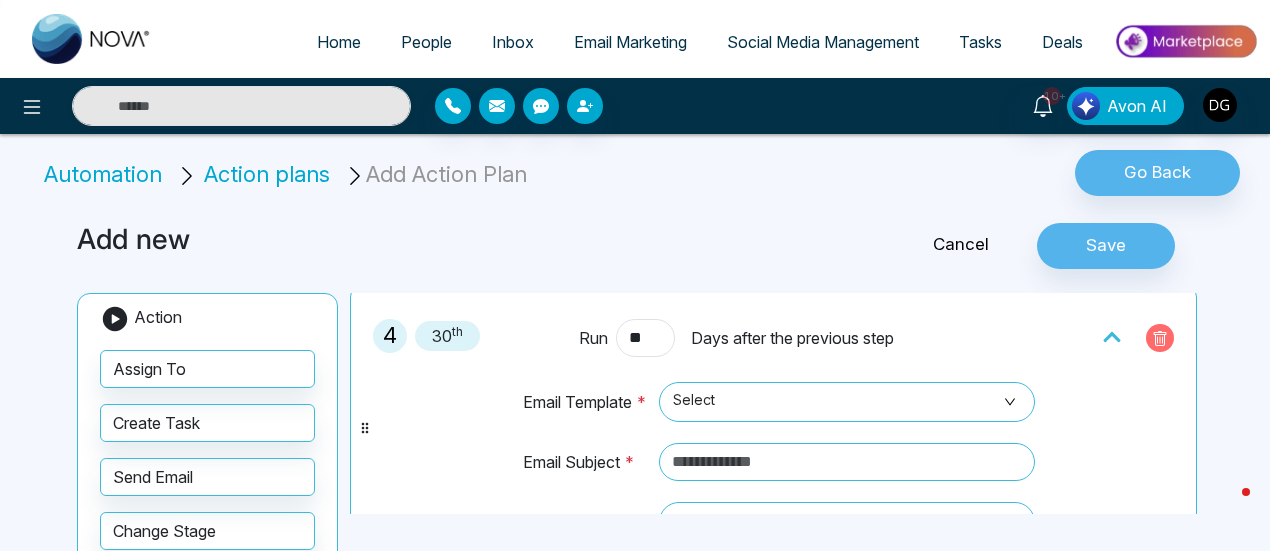 click at bounding box center [1160, 338] 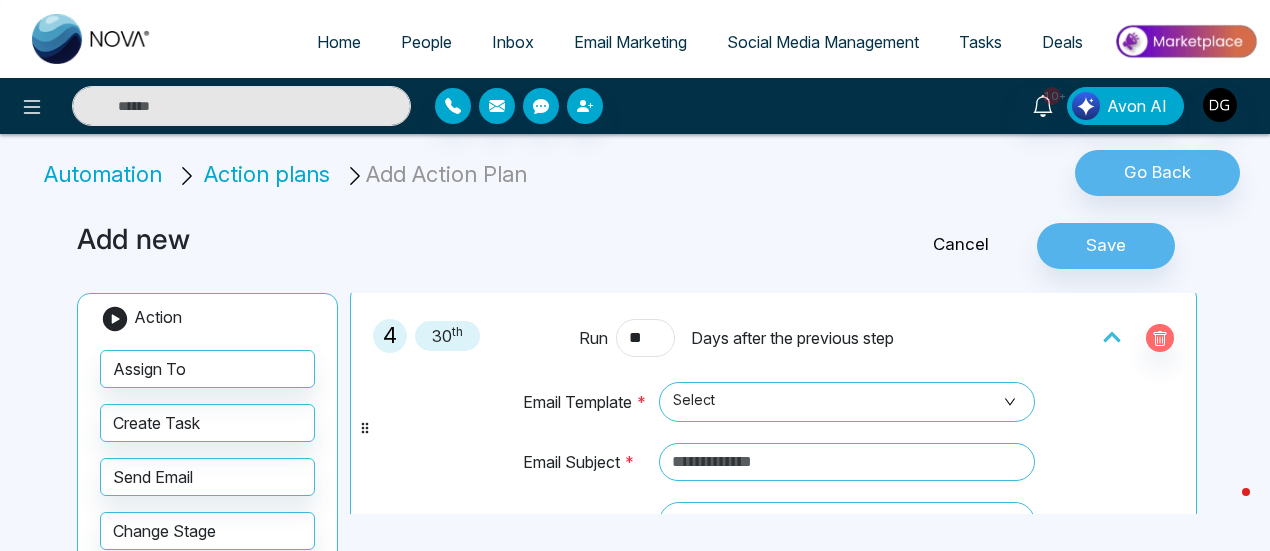 scroll, scrollTop: 889, scrollLeft: 0, axis: vertical 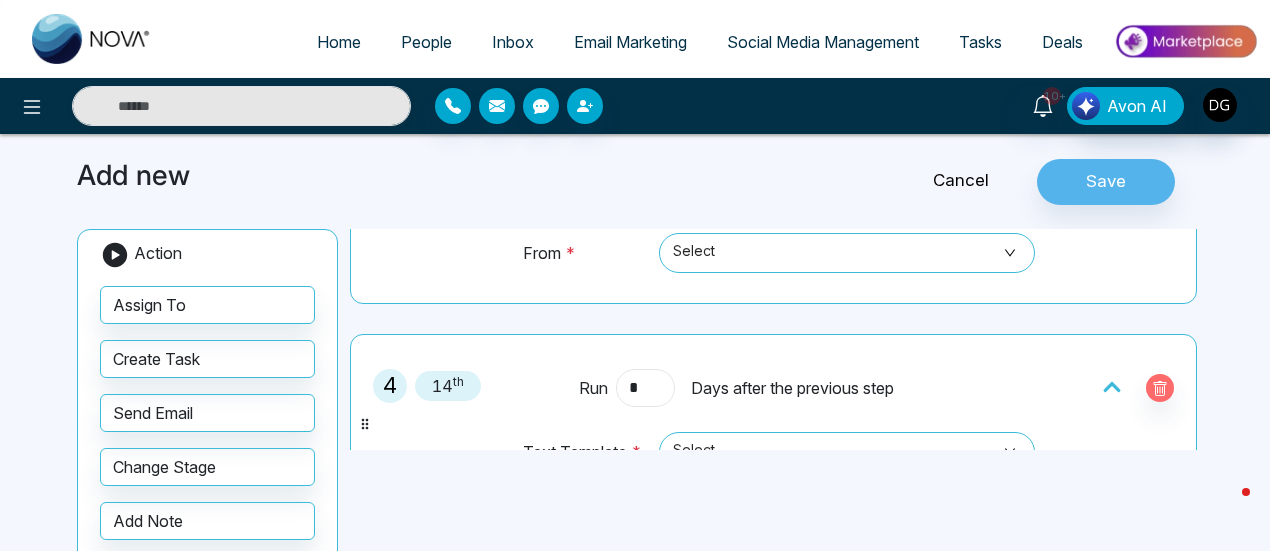 click on "*" at bounding box center (645, 388) 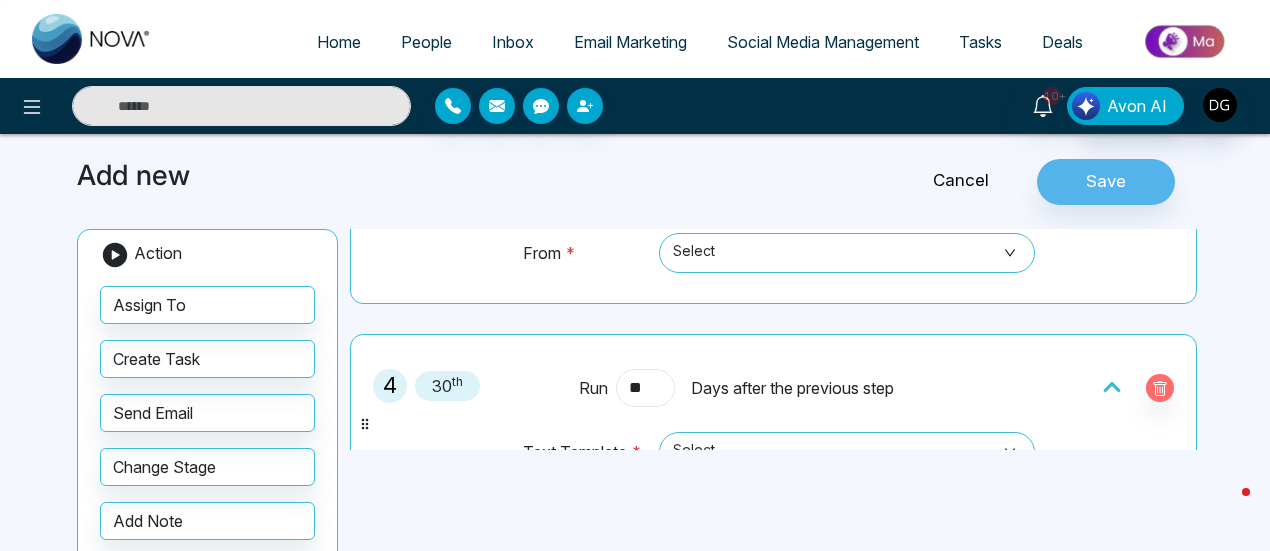 type on "**" 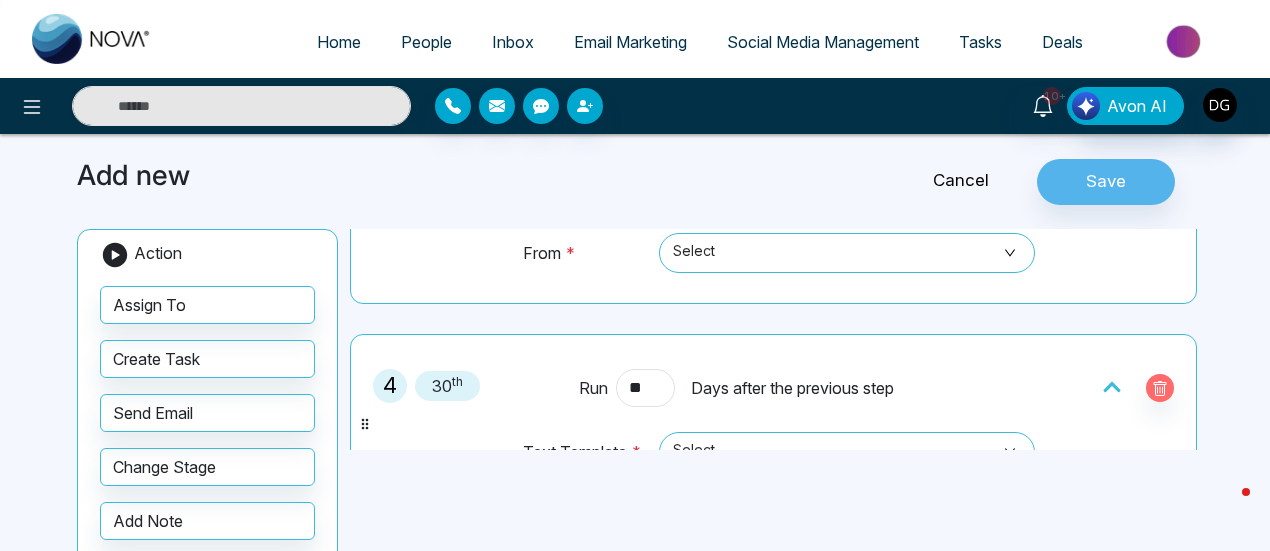 click on "Home People Inbox Email Marketing Social Media Management Tasks Deals 10+ Avon AI Automation   Action plans  Add Action Plan Go Back Add new Cancel Save   Action Assign To Create Task Send Email Change Stage Add Note Send Text Add Tags Remove Tags *** 1 Immediately Run * Days after the previous step Email Template   * Select Email Subject   * From   * Select [PERSON_NAME][EMAIL_ADDRESS][DOMAIN_NAME] [EMAIL_ADDRESS][DOMAIN_NAME] [PERSON_NAME]( [PERSON_NAME][EMAIL_ADDRESS][DOMAIN_NAME] ) [PERSON_NAME]( [EMAIL_ADDRESS][DOMAIN_NAME] ) [PERSON_NAME][EMAIL_ADDRESS][DOMAIN_NAME] 2 7 th Run * Days after the previous step Text Template   * Select 3 14 th Run * Days after the previous step Email Template   * Select Email Subject   * From   * Select 4 30 th Run ** Days after the previous step Text Template   * Select Drag and Drop action items to add steps" at bounding box center [635, 347] 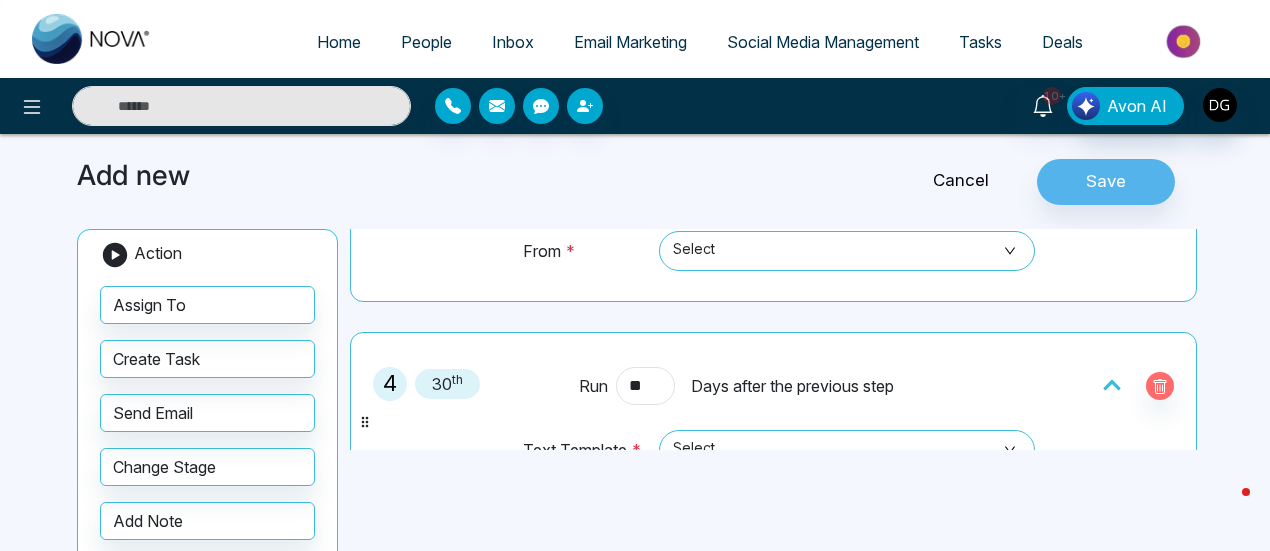 scroll, scrollTop: 786, scrollLeft: 0, axis: vertical 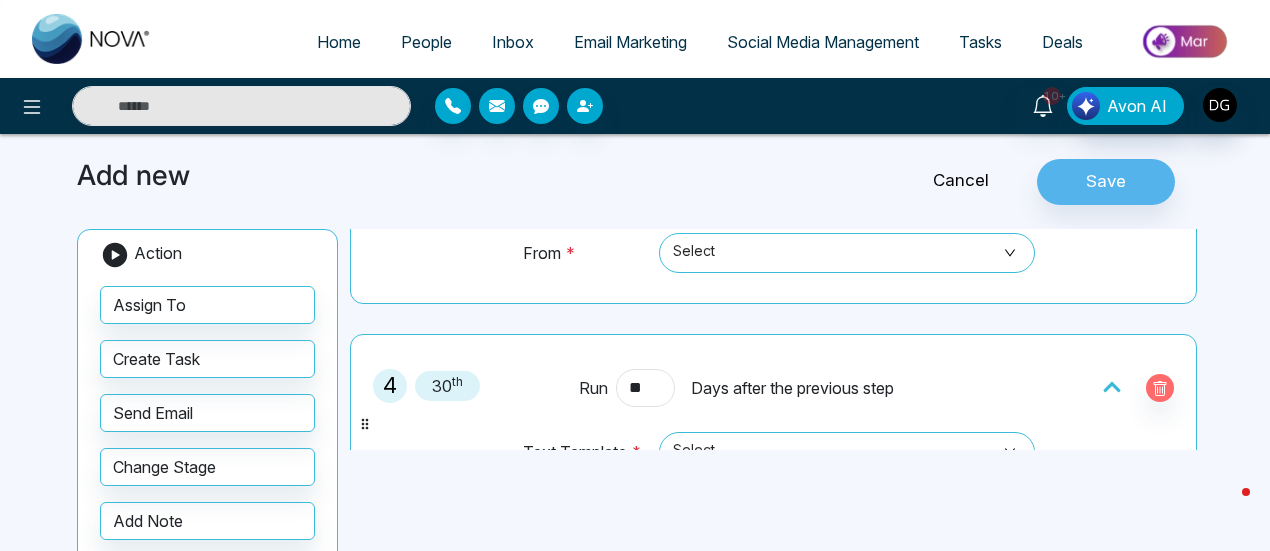 click on "Inbox" at bounding box center (513, 42) 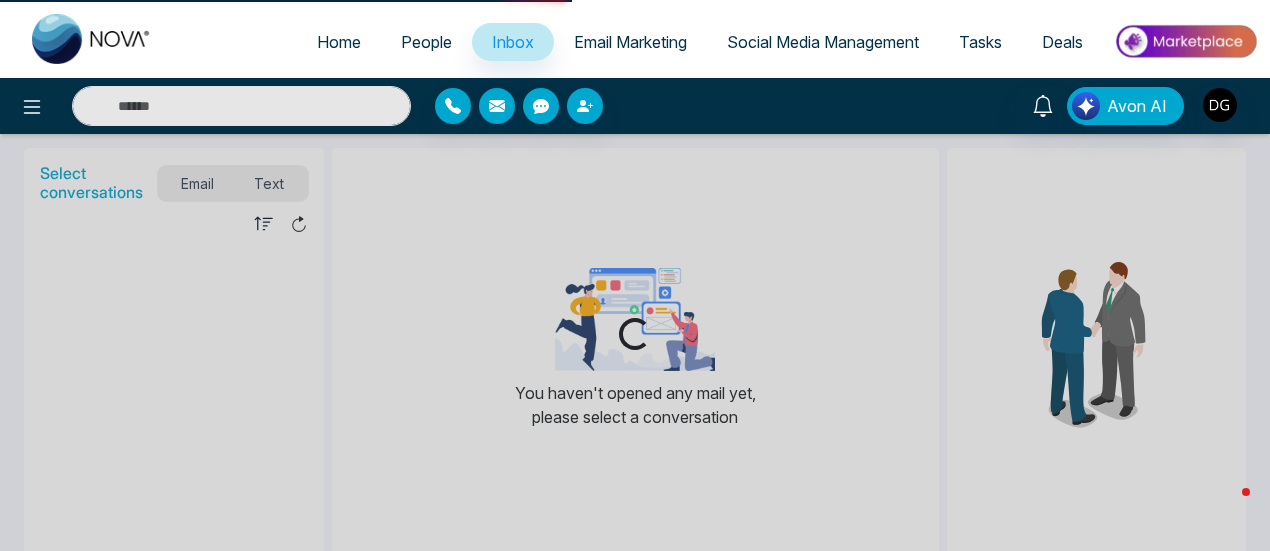 scroll, scrollTop: 0, scrollLeft: 0, axis: both 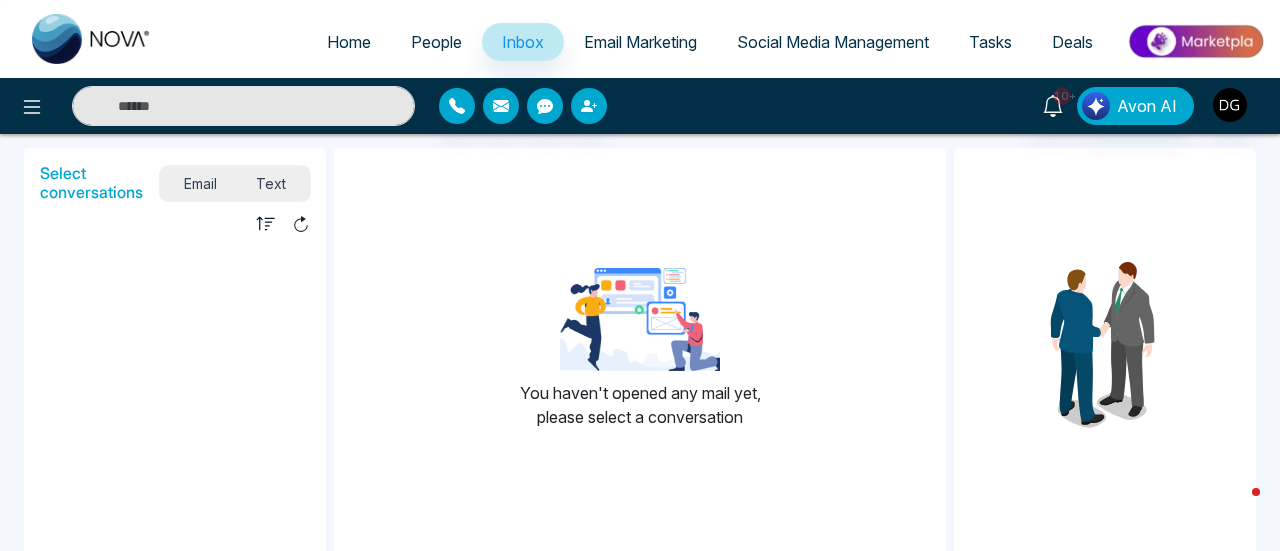 click on "Email Marketing" at bounding box center [640, 42] 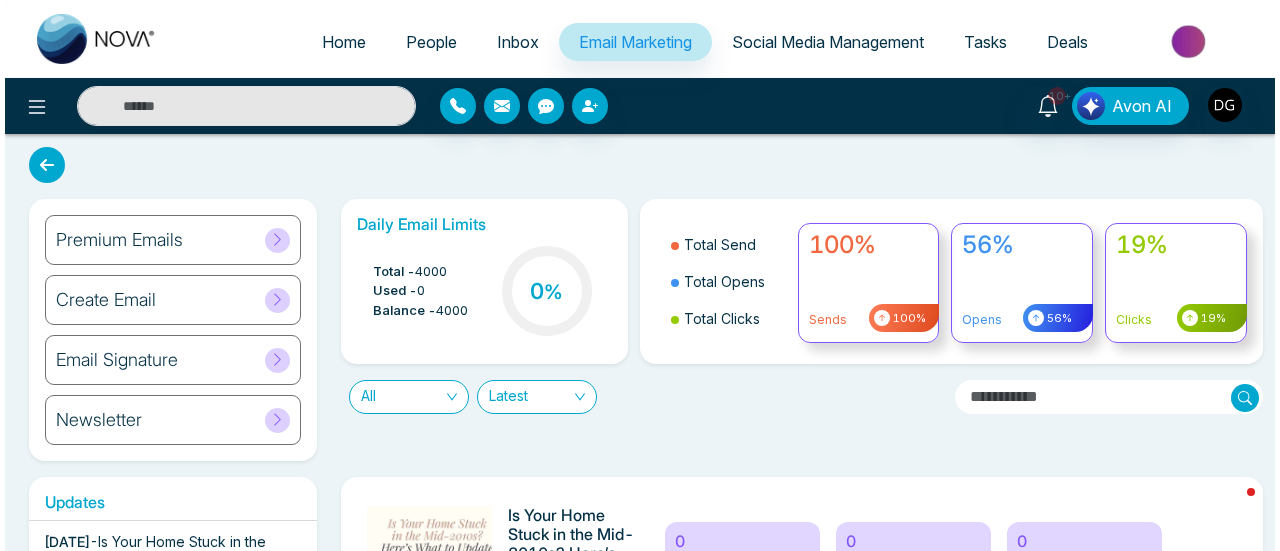 scroll, scrollTop: 0, scrollLeft: 0, axis: both 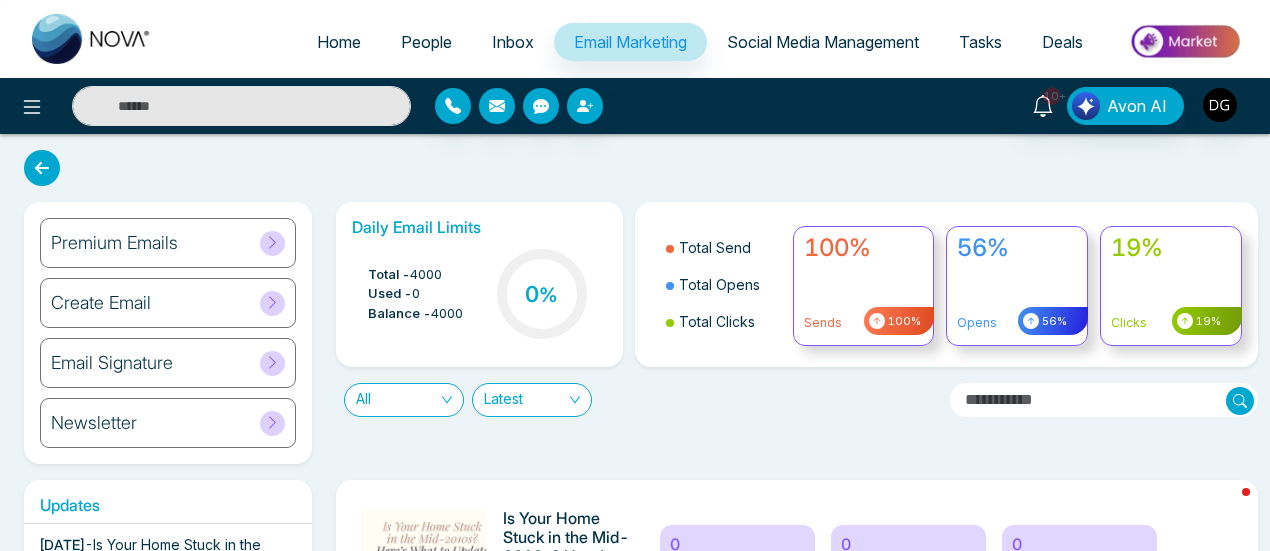 click on "People" at bounding box center [426, 42] 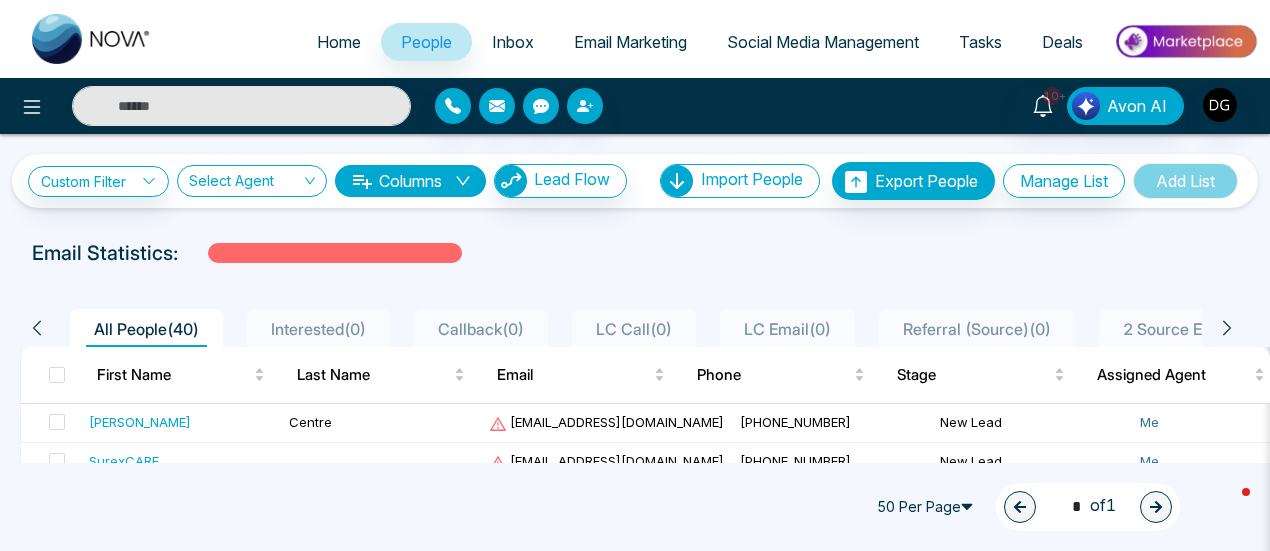 click on "Email Marketing" at bounding box center (630, 42) 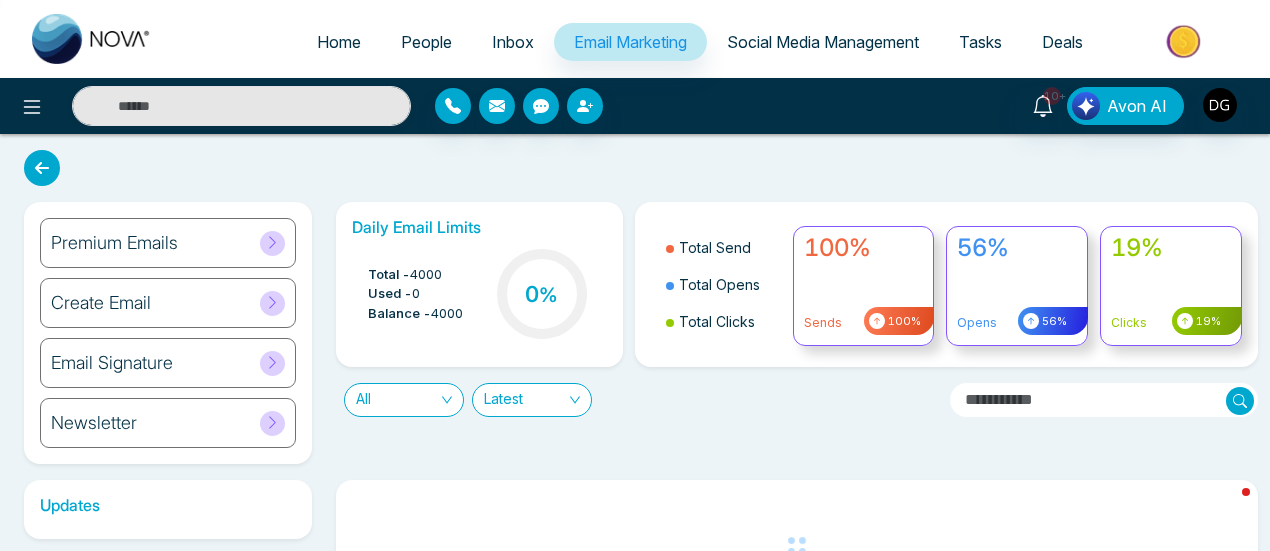 click on "Social Media Management" at bounding box center (823, 42) 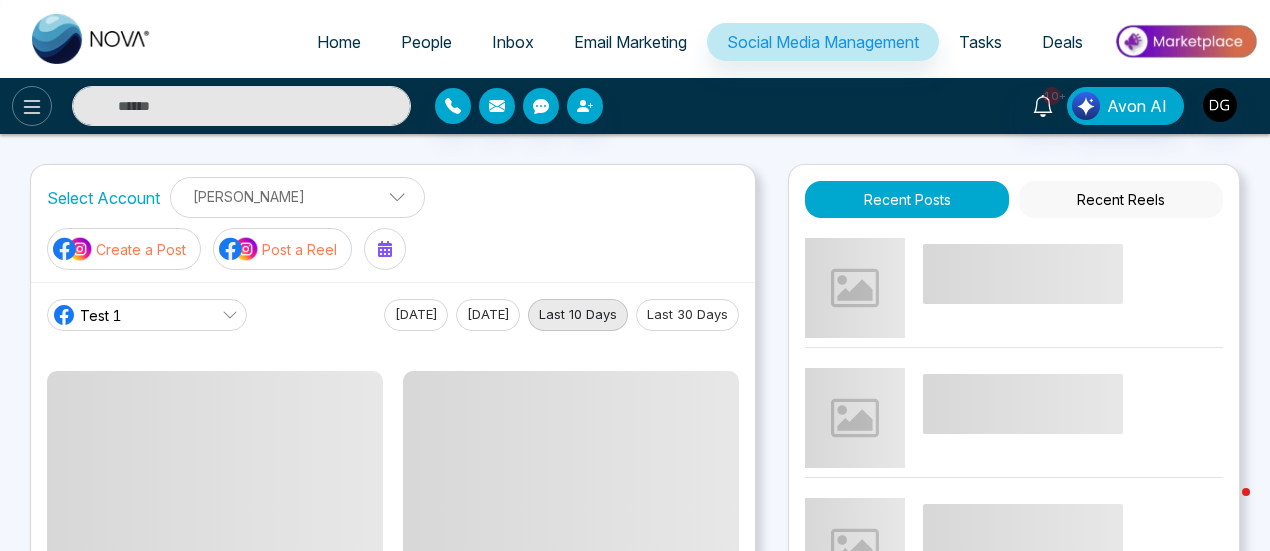 click 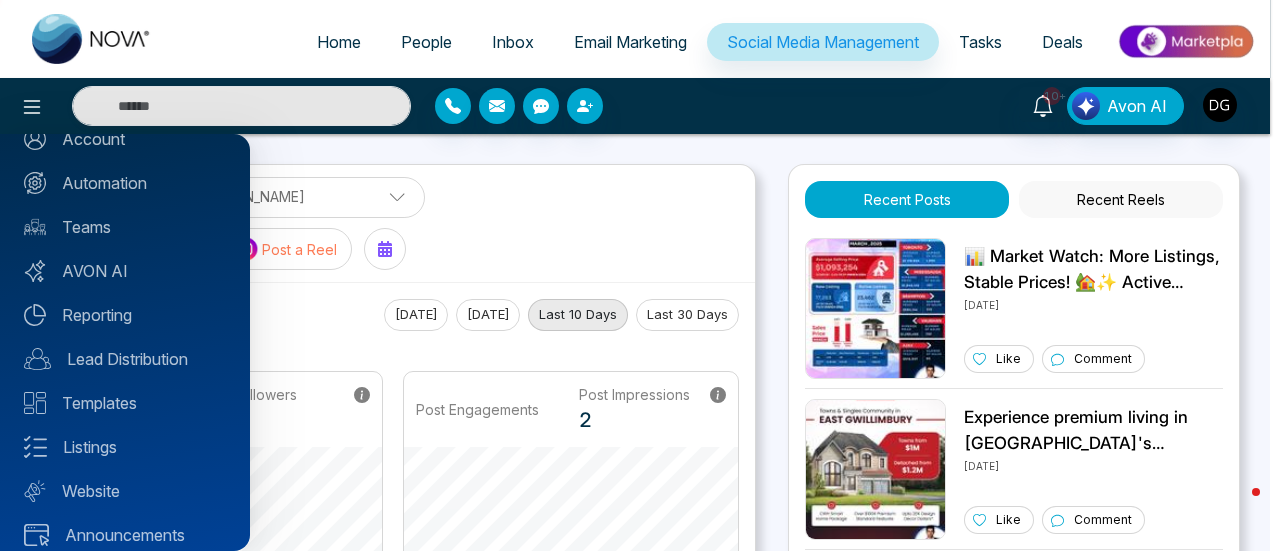 scroll, scrollTop: 234, scrollLeft: 0, axis: vertical 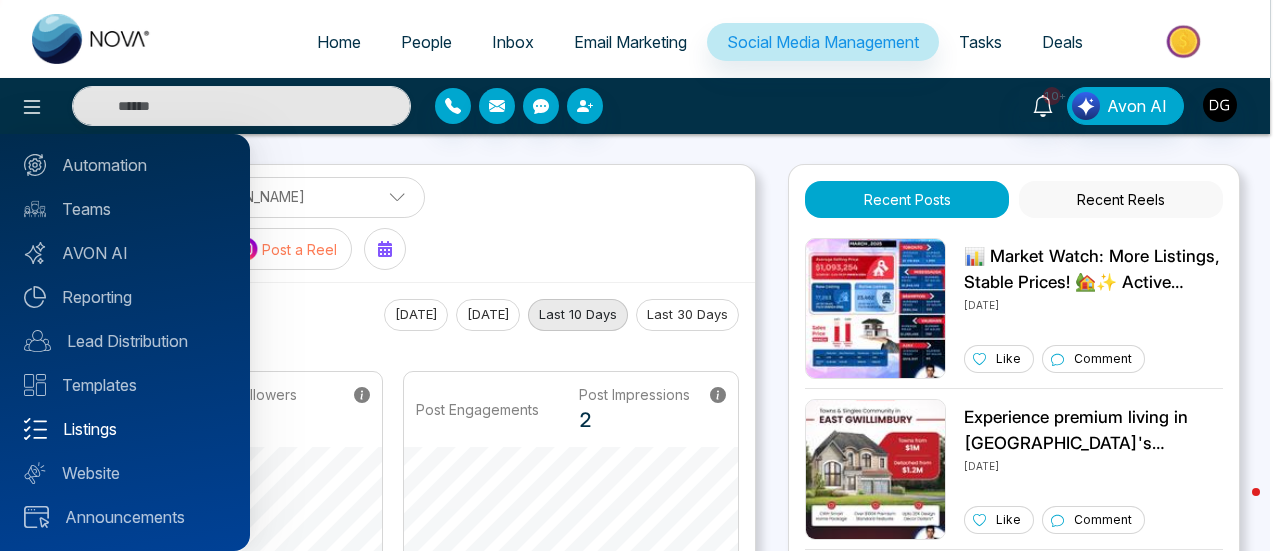 click on "Listings" at bounding box center [125, 429] 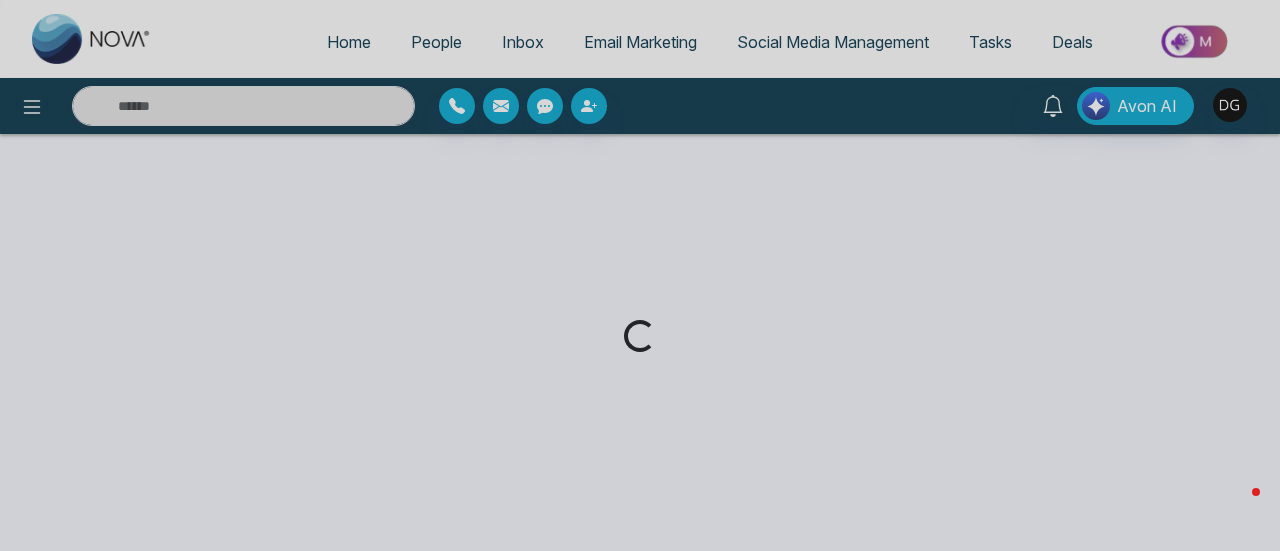 click on "Loading..." at bounding box center [640, 275] 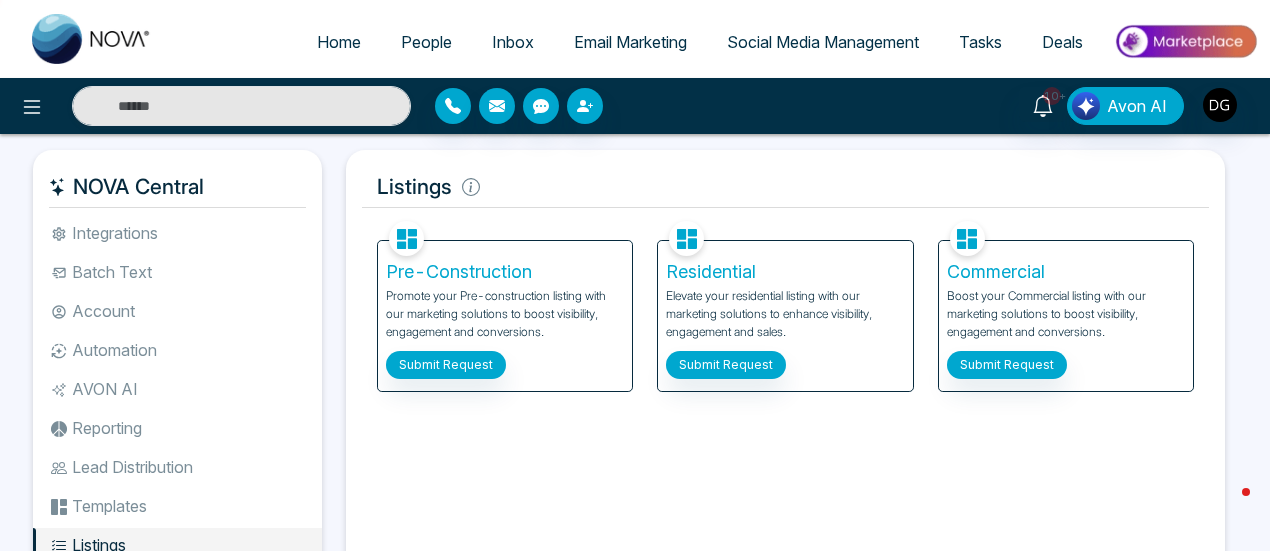 click 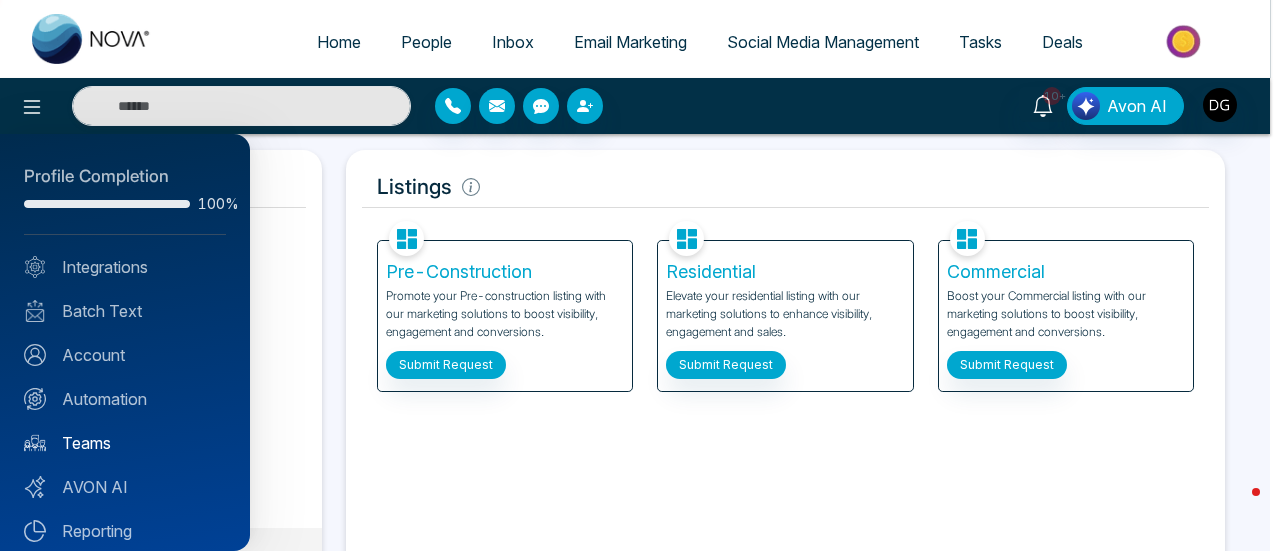 click on "Teams" at bounding box center (125, 443) 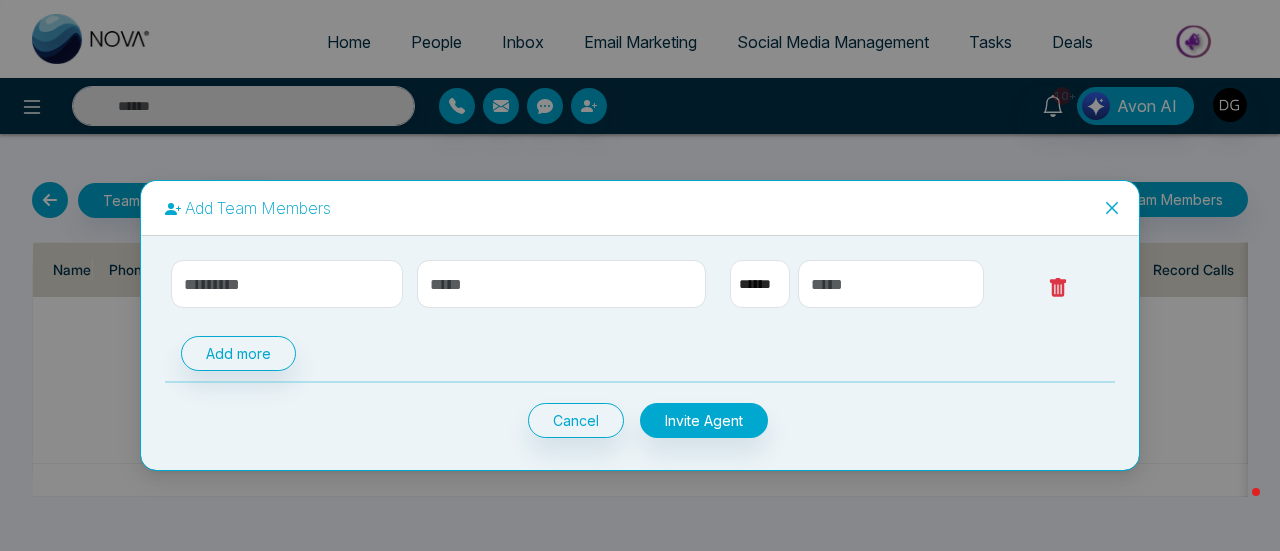 select on "**" 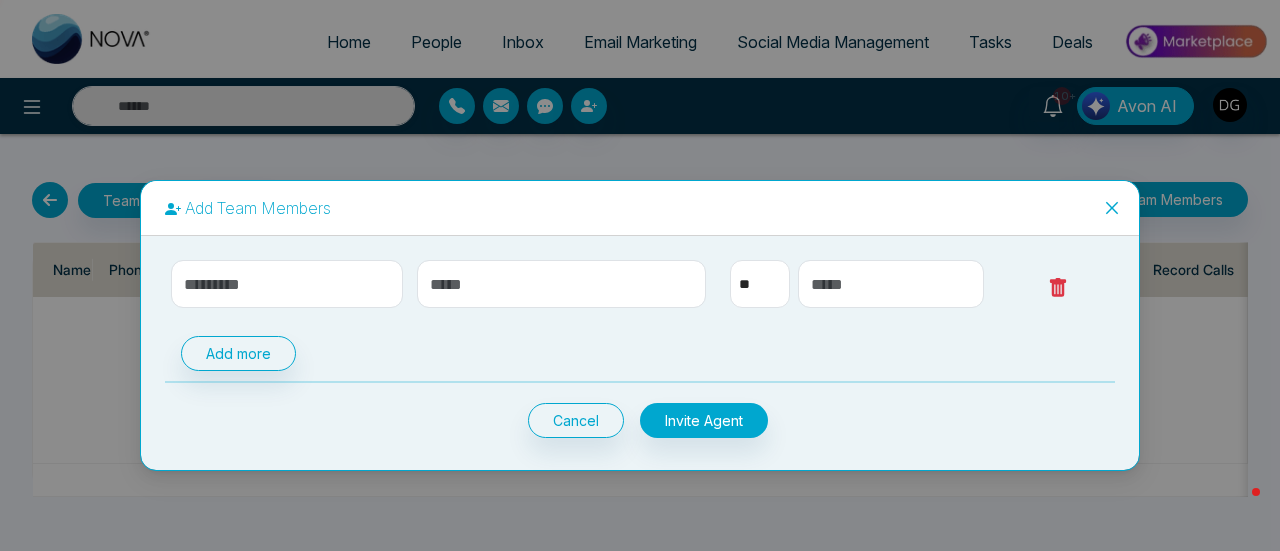 click on "Add Team Members ** **** *** *** *** **** *** Add more Cancel Invite Agent" at bounding box center [640, 275] 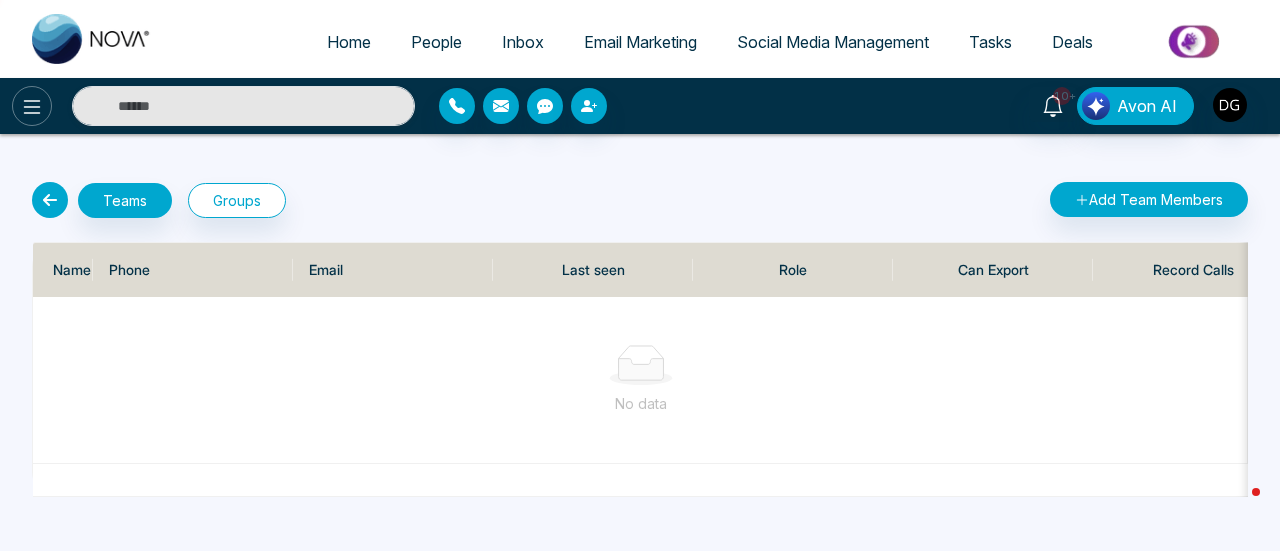click 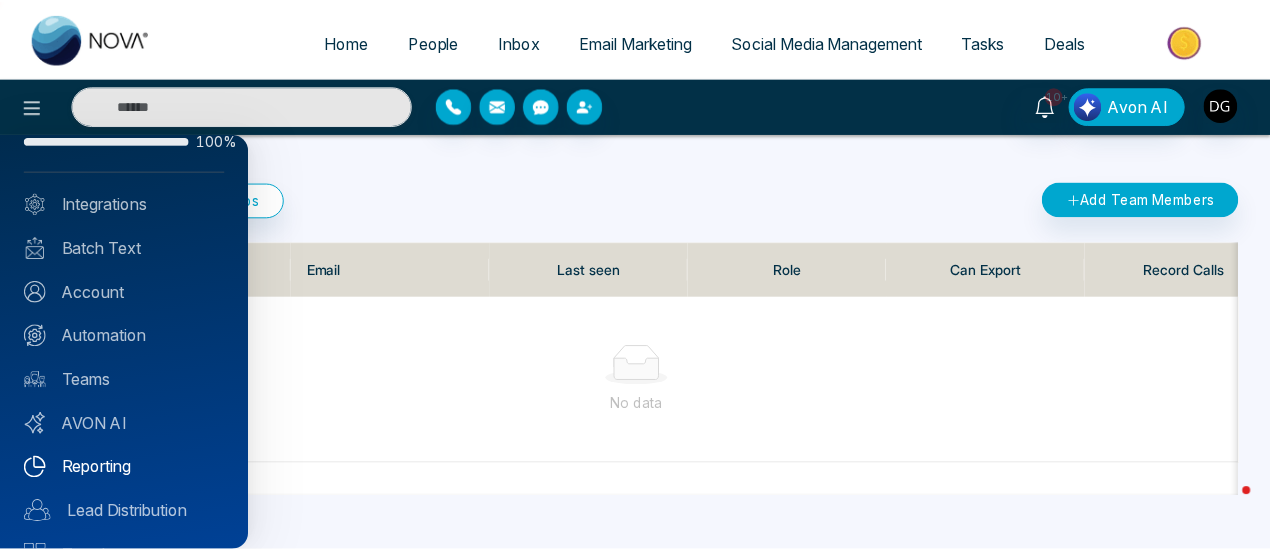 scroll, scrollTop: 0, scrollLeft: 0, axis: both 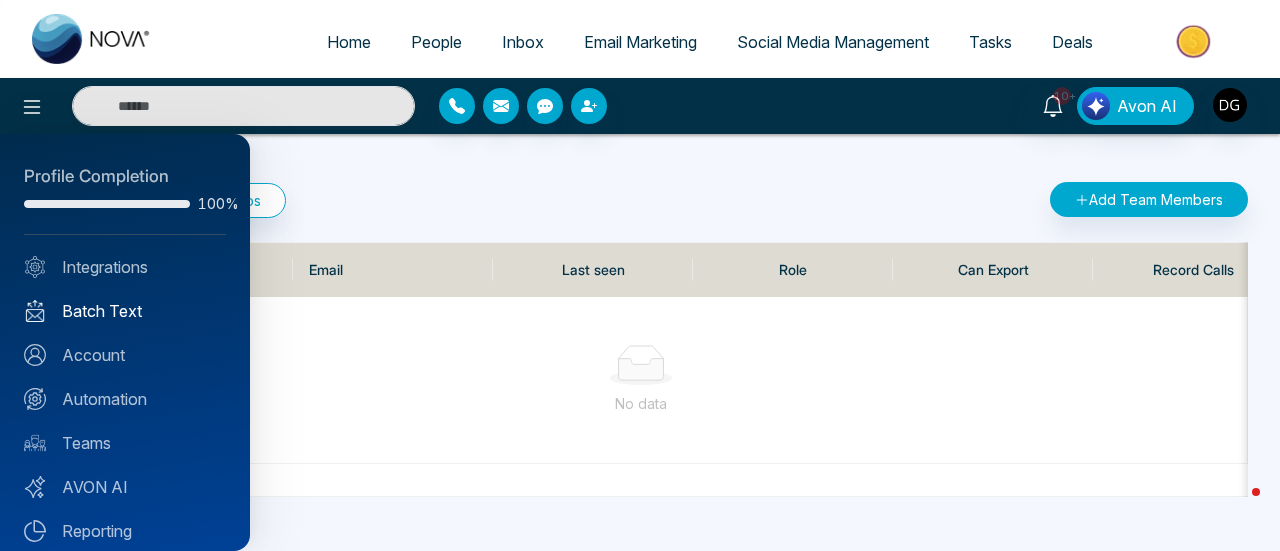click on "Batch Text" at bounding box center (125, 311) 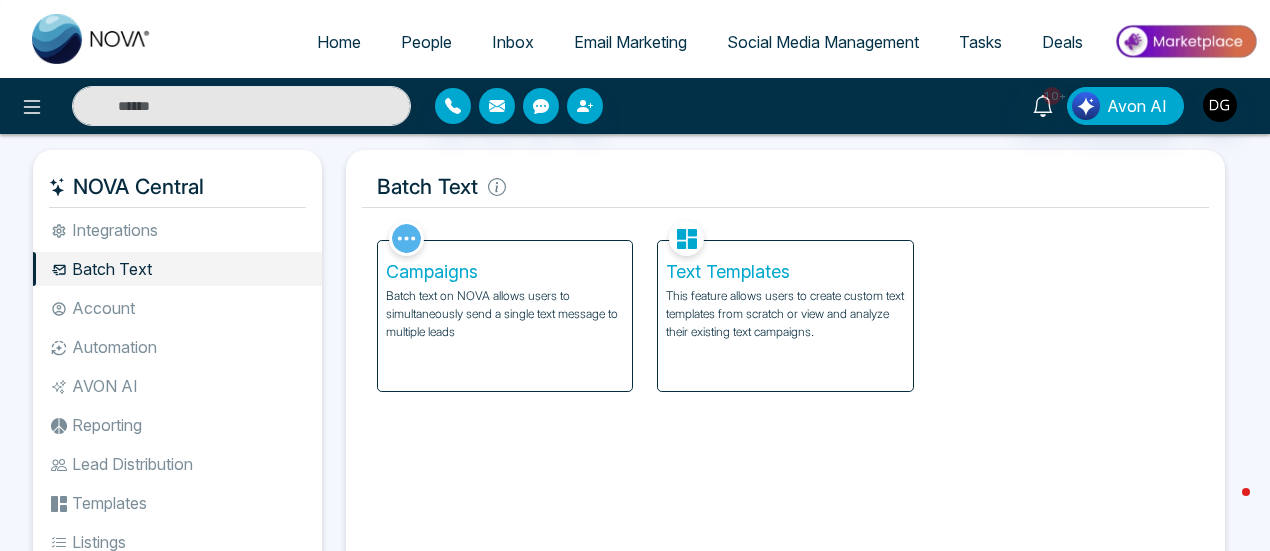 scroll, scrollTop: 4, scrollLeft: 0, axis: vertical 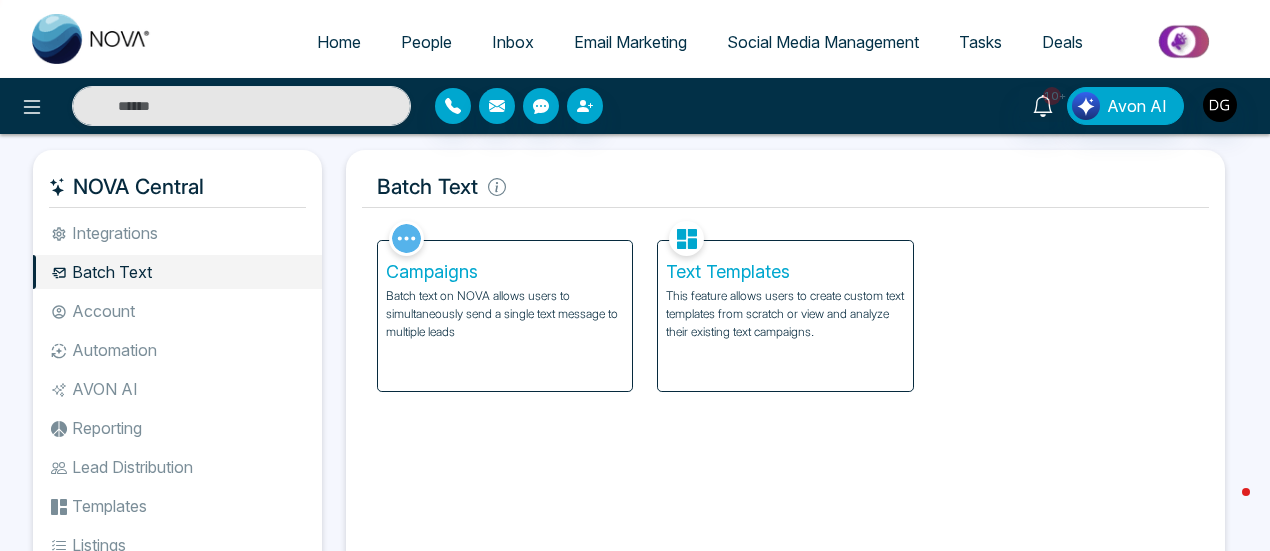 click on "Account" at bounding box center (177, 311) 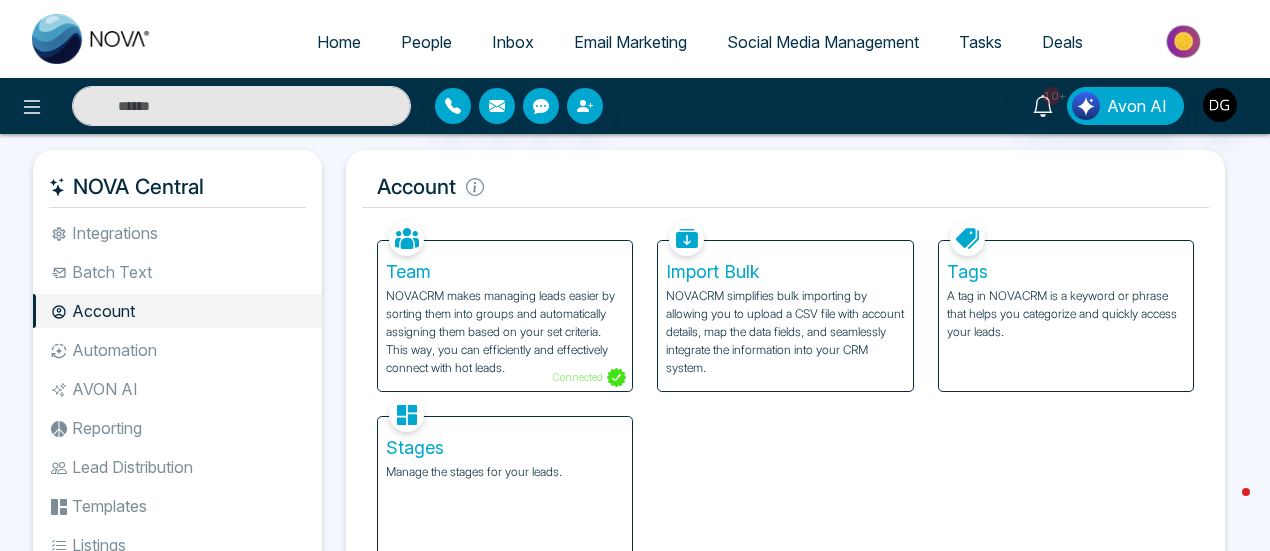 click on "Automation" at bounding box center [177, 350] 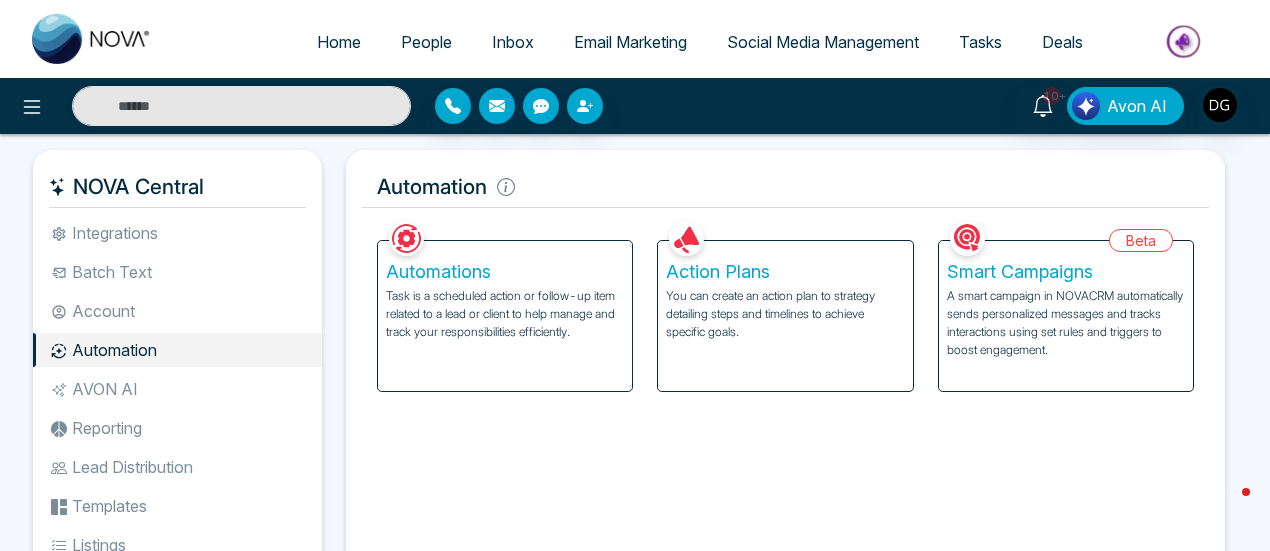 click on "AVON AI" at bounding box center (177, 389) 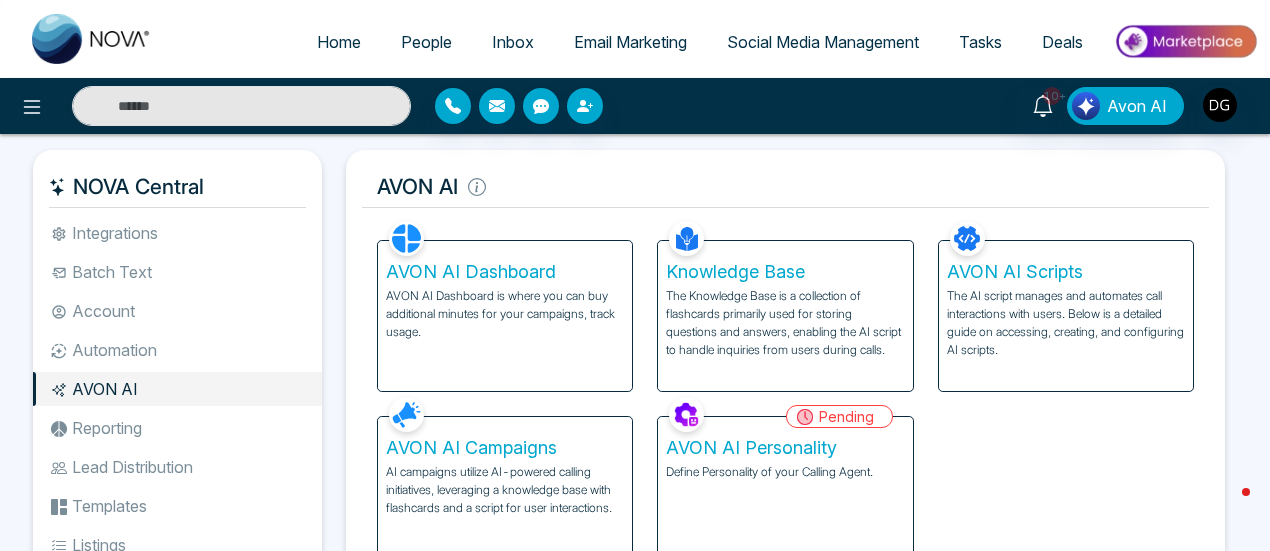 click on "Automation" at bounding box center [177, 350] 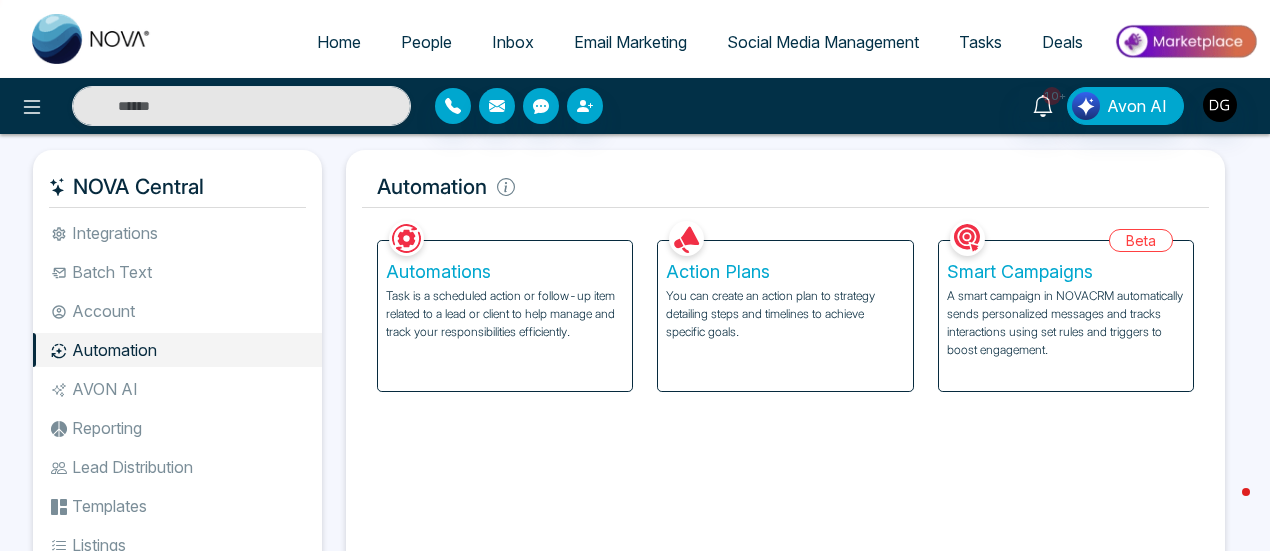 click on "Lead Distribution" at bounding box center (177, 467) 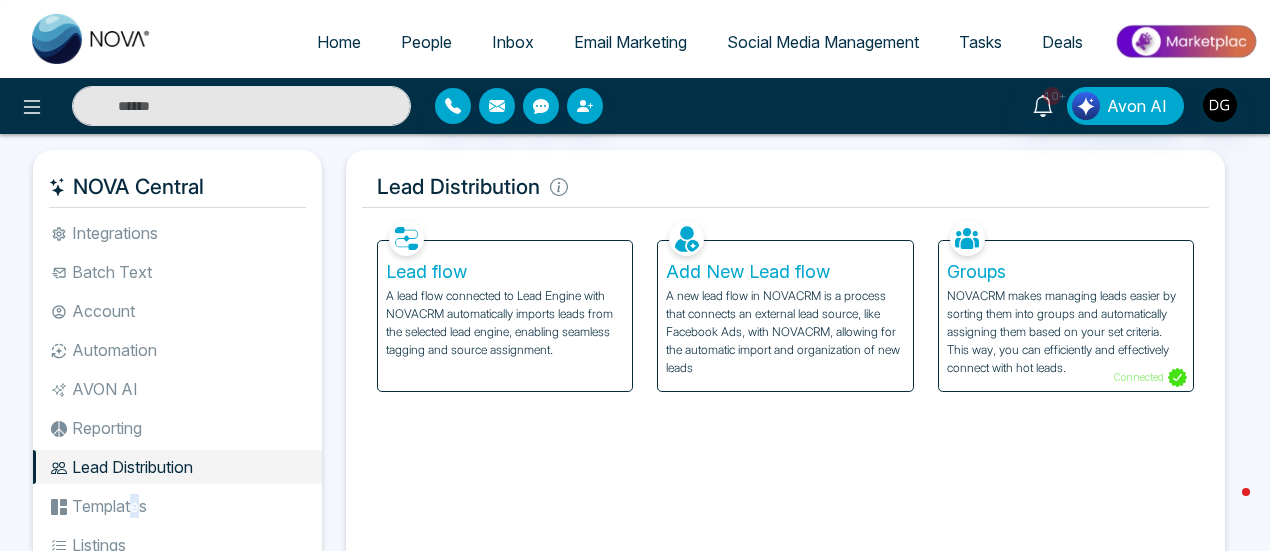click on "Templates" at bounding box center (177, 506) 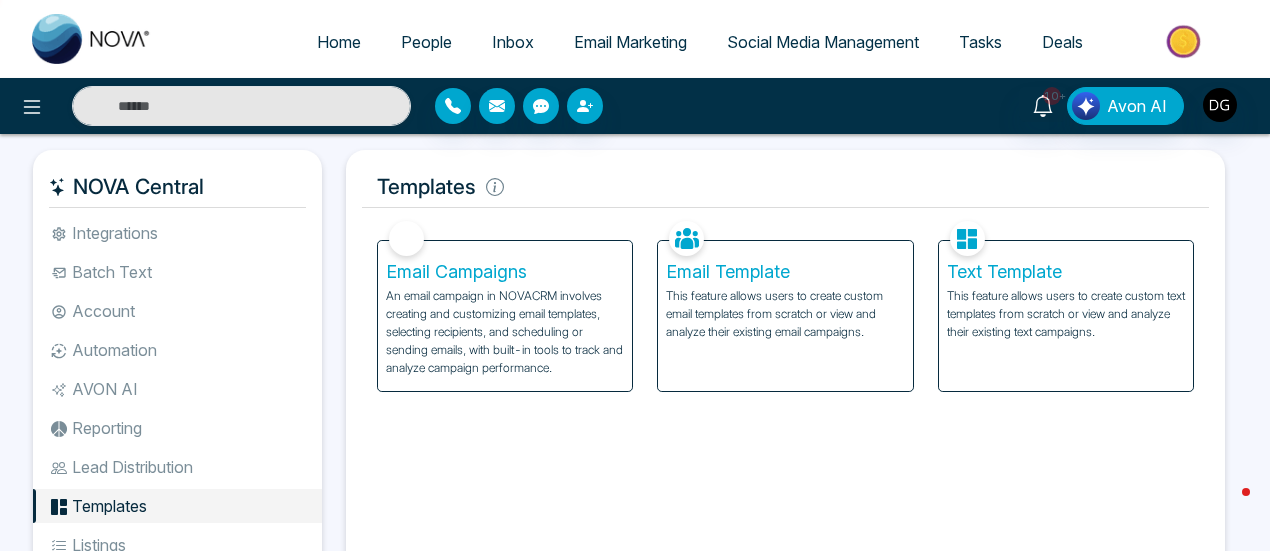 click on "An email campaign in NOVACRM involves creating and customizing email templates, selecting recipients, and scheduling or sending emails, with built-in tools to track and analyze campaign performance." at bounding box center (505, 332) 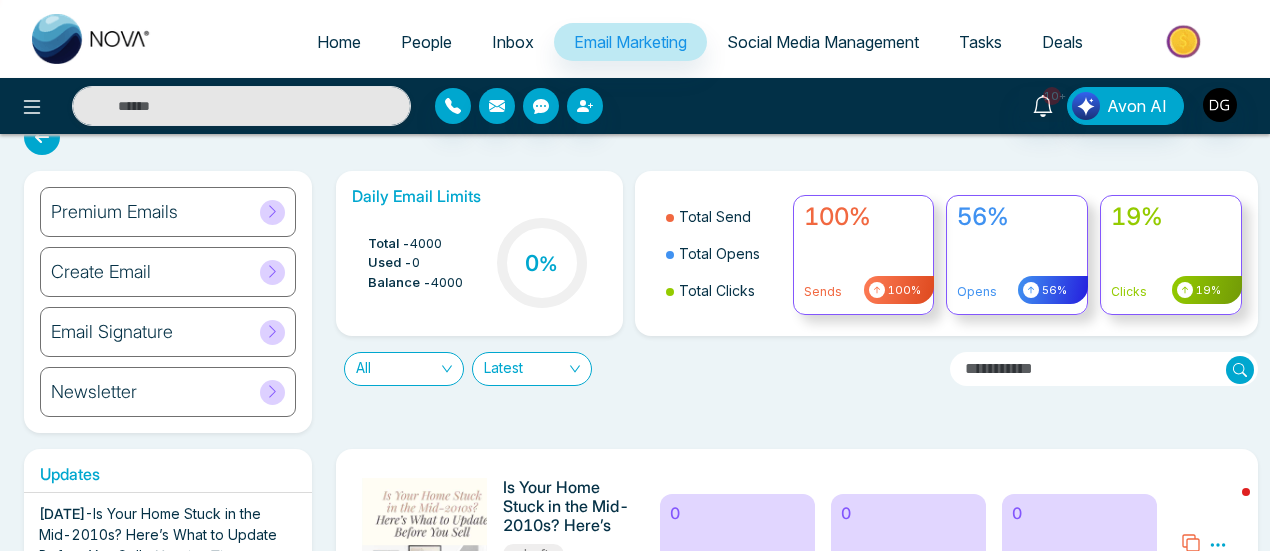 scroll, scrollTop: 0, scrollLeft: 0, axis: both 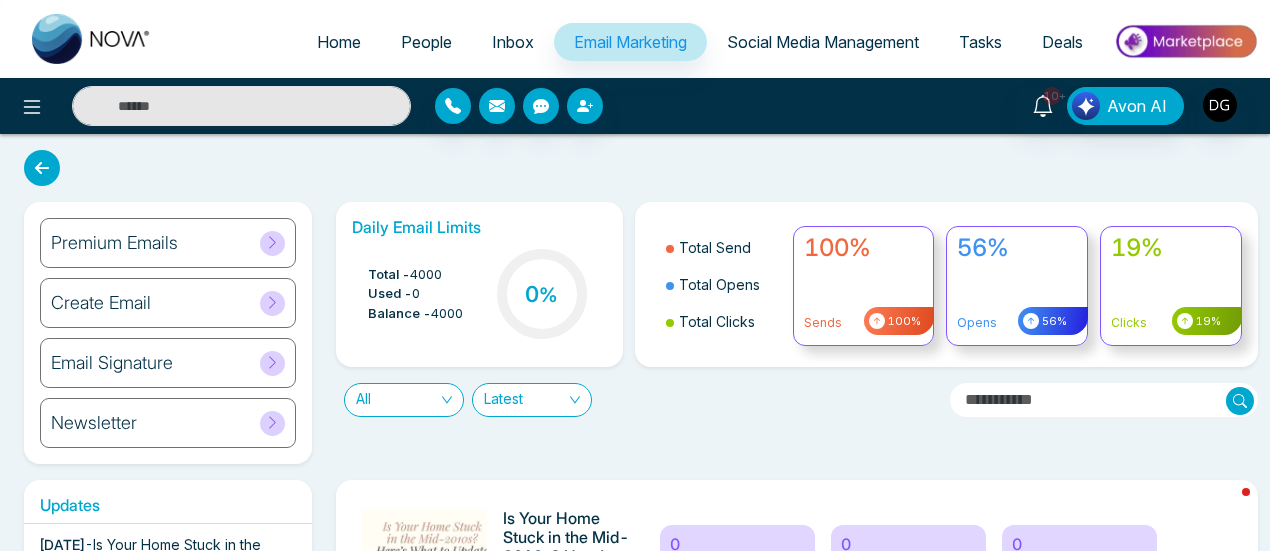 click on "All" at bounding box center [404, 400] 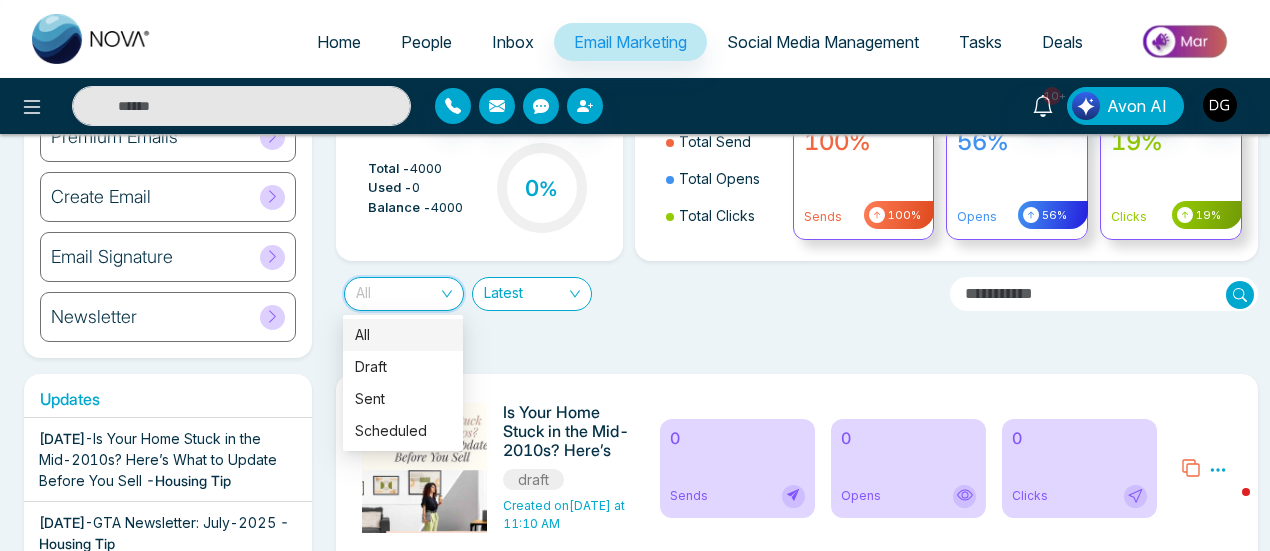 scroll, scrollTop: 0, scrollLeft: 0, axis: both 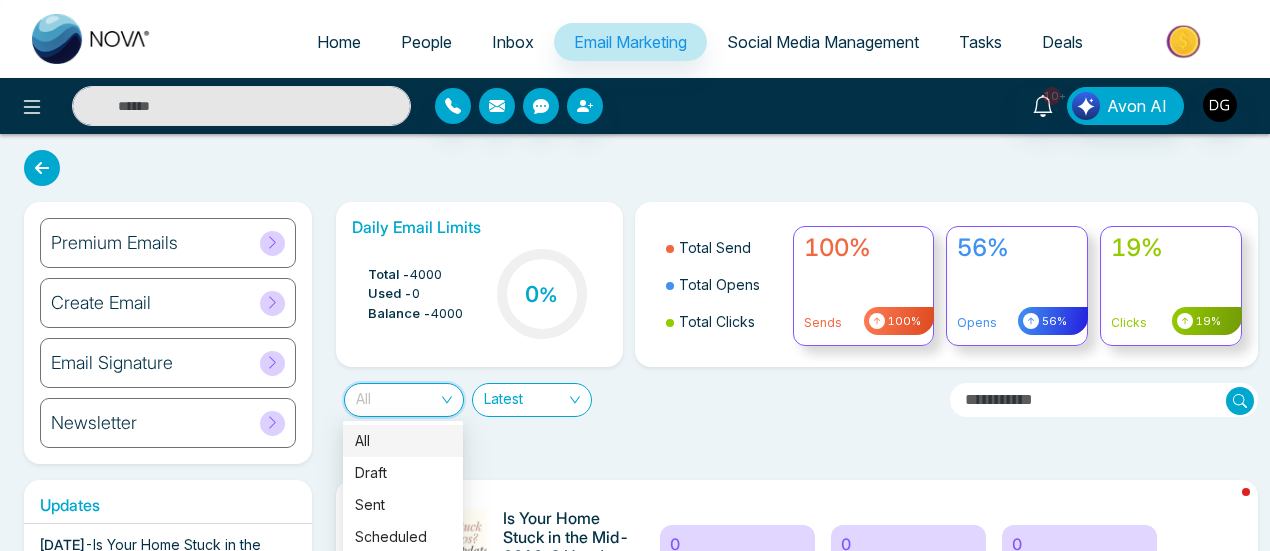 click on "Latest" at bounding box center [532, 400] 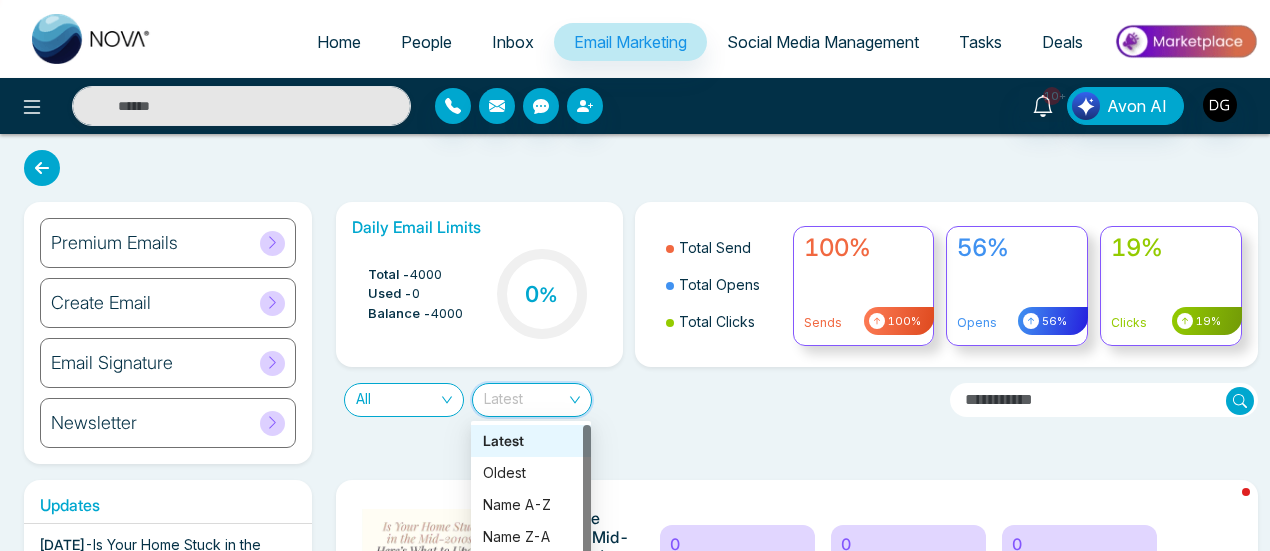 scroll, scrollTop: 64, scrollLeft: 0, axis: vertical 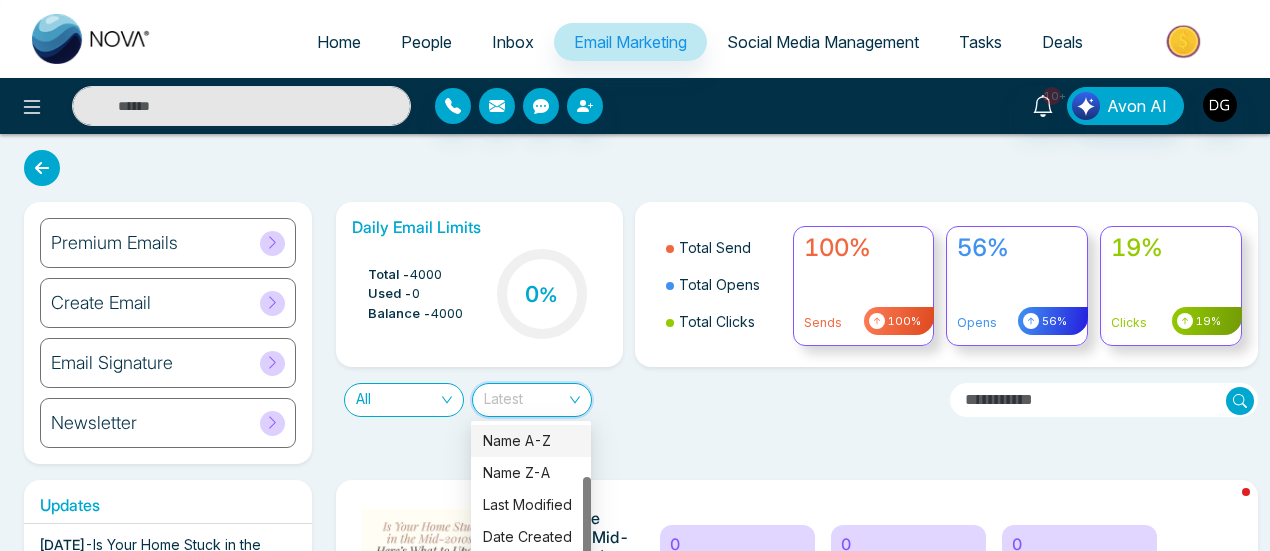 click on "All Latest" at bounding box center (635, 392) 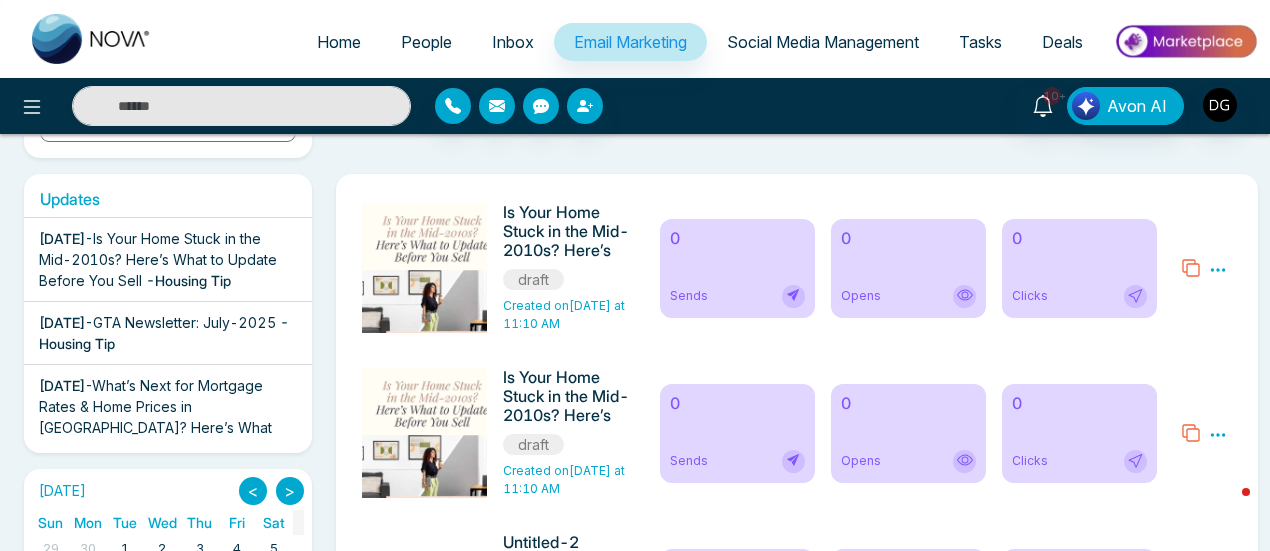 scroll, scrollTop: 200, scrollLeft: 0, axis: vertical 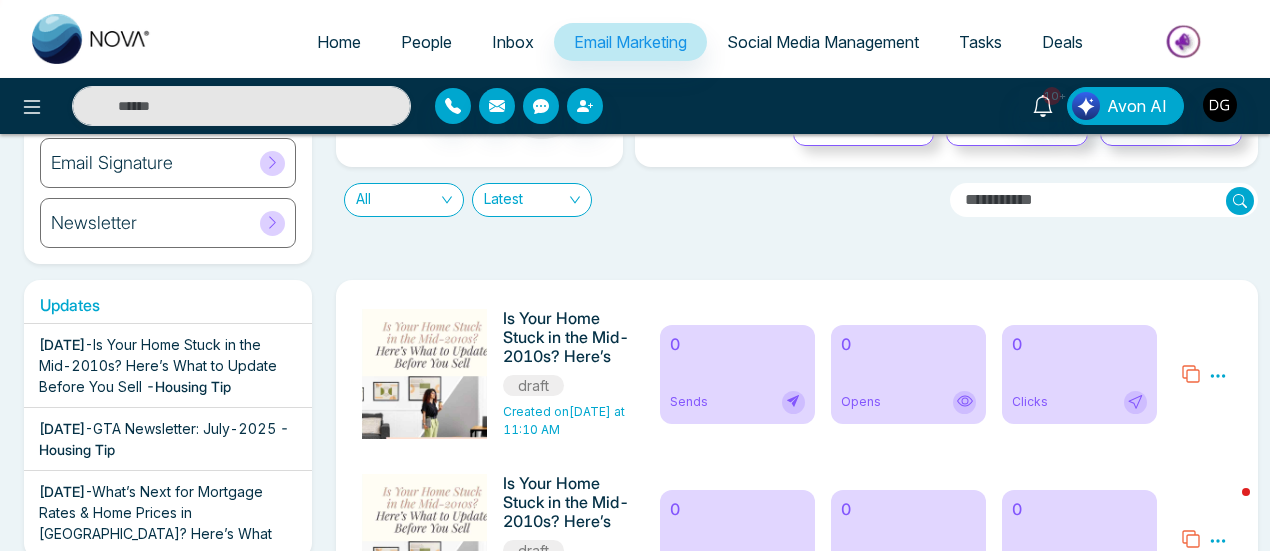 click at bounding box center (1103, 200) 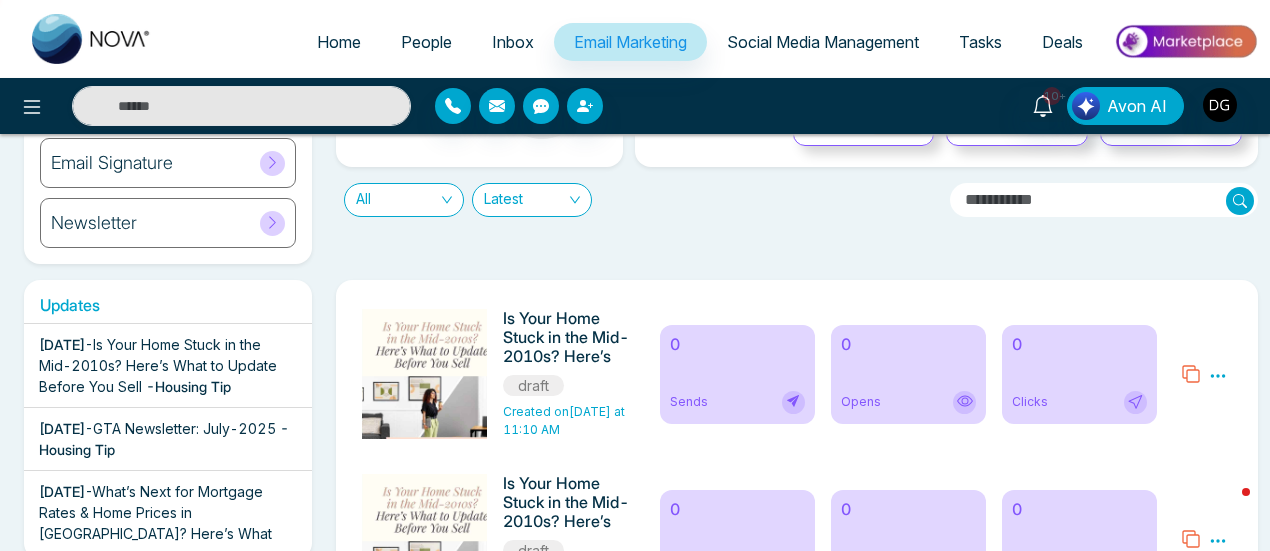 click on "Updates [DATE]   -  Is Your Home Stuck in the Mid-2010s? Here’s What to Update Before You Sell    -  Housing Tip [DATE]   -  GTA Newsletter: July-2025    -  Housing Tip [DATE]   -  What’s Next for Mortgage Rates & Home Prices in [GEOGRAPHIC_DATA]? Here’s What You Should Know    -  Housing Tip [DATE]   -  Private Lending is Booming—What Homebuyers & Investors Need to Know    -  Housing Tip [DATE]   -  [PERSON_NAME] View Home- [GEOGRAPHIC_DATA] Homes    -  Pre Construction [DATE]   -  [PERSON_NAME] View Home- [GEOGRAPHIC_DATA] Homes    -  Pre Construction [DATE]   -  [PERSON_NAME][GEOGRAPHIC_DATA] Montage-[GEOGRAPHIC_DATA] Homes    -  Pre Construction [DATE]   -  Why [GEOGRAPHIC_DATA] is Leading Canada’s Housing Comeback    -  Housing Tip [DATE]   -  Understanding Renters’ Insurance: What You’re Protected From    -  Housing Tip [DATE]   -  Toronto Housing Costs Surge- Household Debt Reaches New Highs    -  Housing Tip [DATE]   -  Say Goodbye to Sticky Air – Easy Ways to Reduce Home Humidity!    -" at bounding box center [635, 7131] 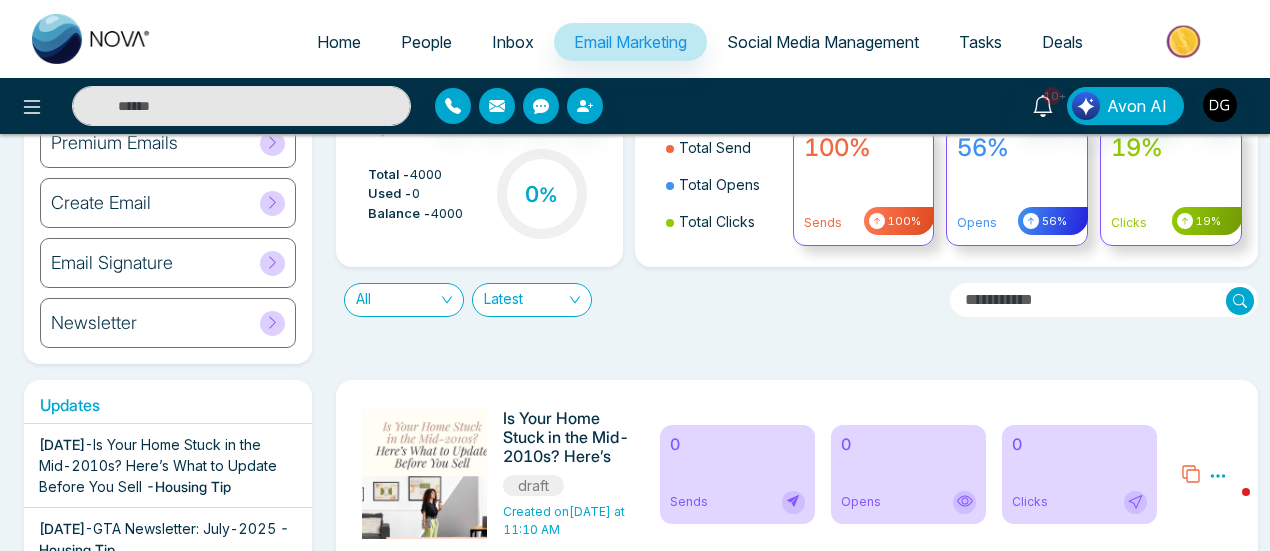 scroll, scrollTop: 0, scrollLeft: 0, axis: both 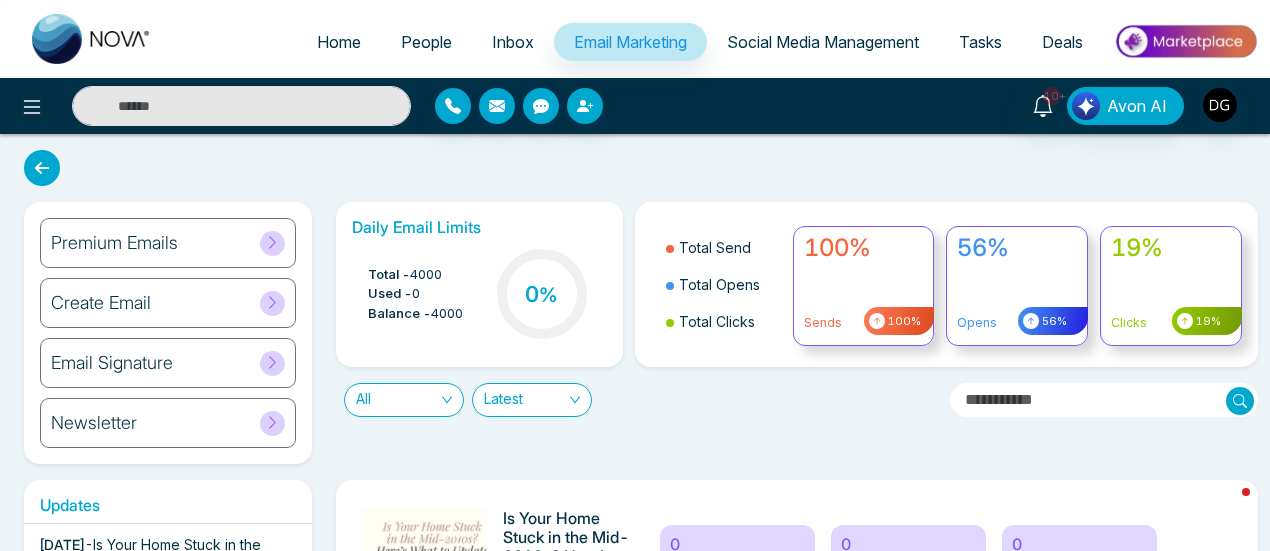 click on "All" at bounding box center [404, 400] 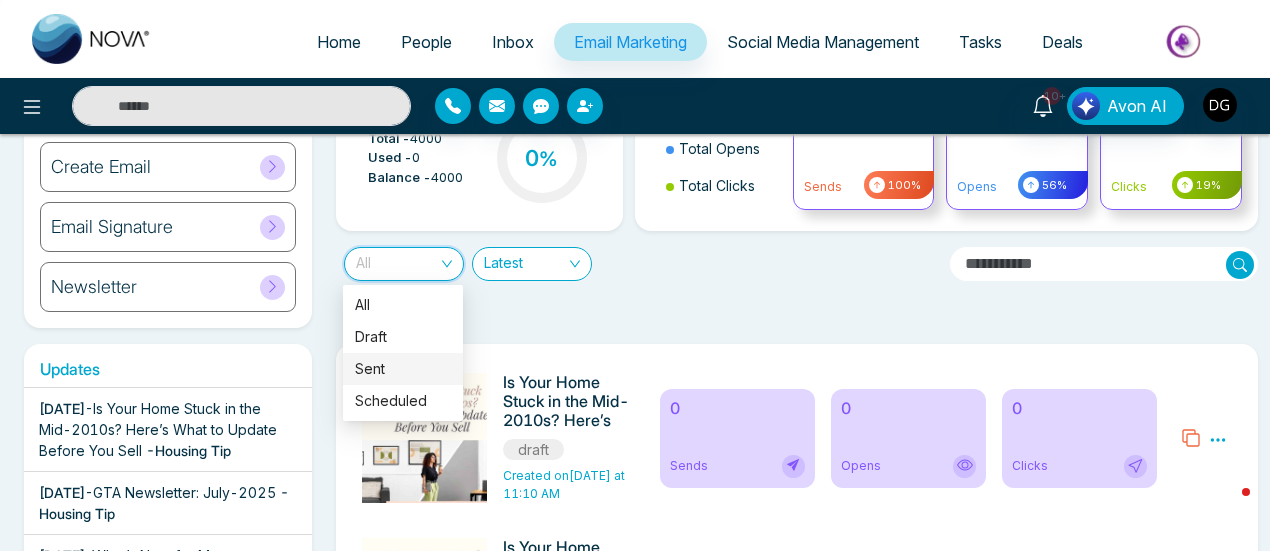 scroll, scrollTop: 100, scrollLeft: 0, axis: vertical 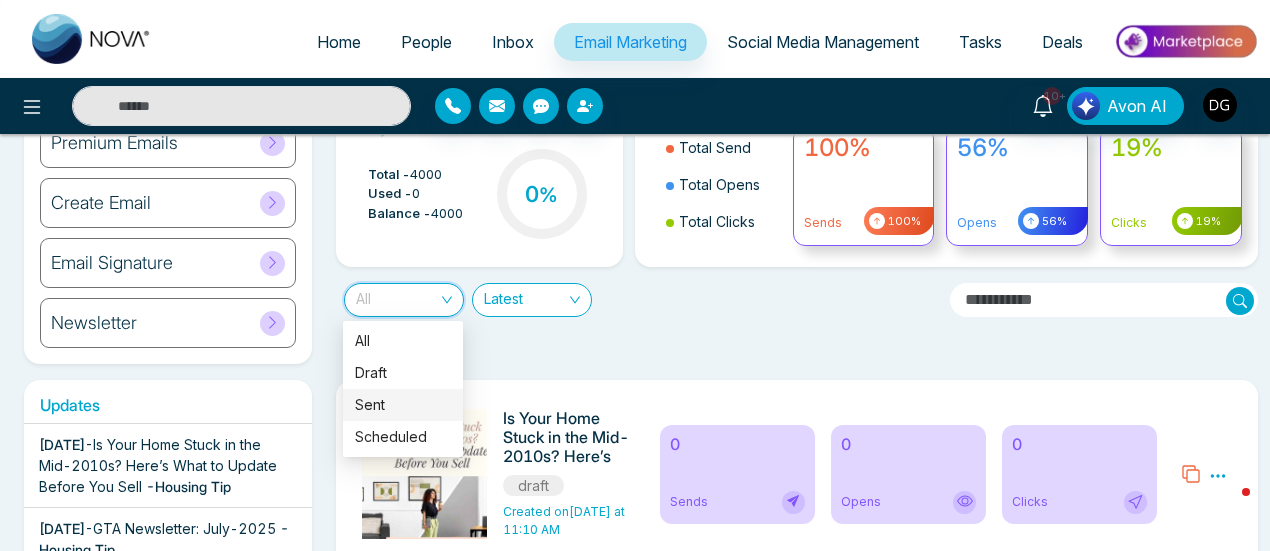 click on "Daily Email Limits Total -  4000 Used -  0 Balance -  4000 0 %  Total Send  Total Opens  Total Clicks 100% Sends 100% 56% Opens 56% 19% Clicks 19% All Latest" at bounding box center [791, 233] 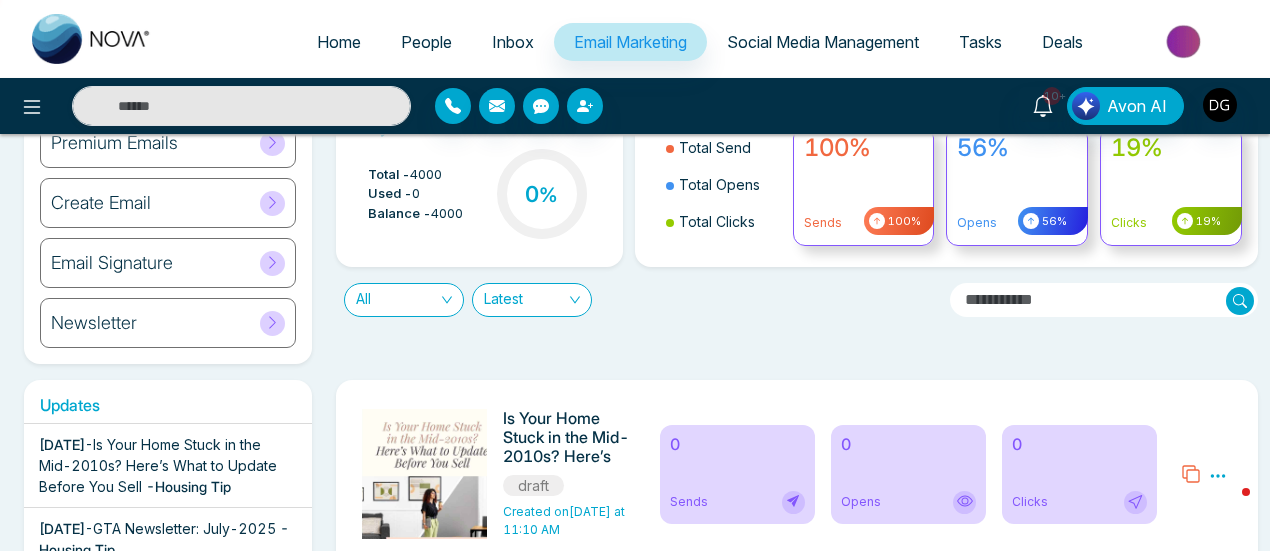 click on "Latest" at bounding box center (532, 300) 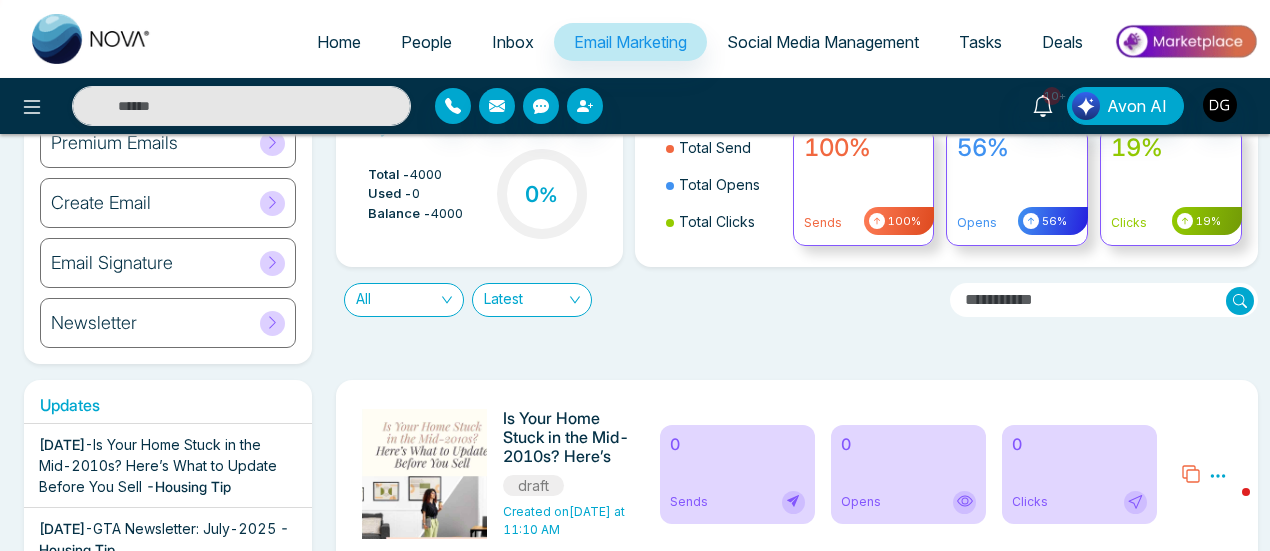 scroll, scrollTop: 0, scrollLeft: 0, axis: both 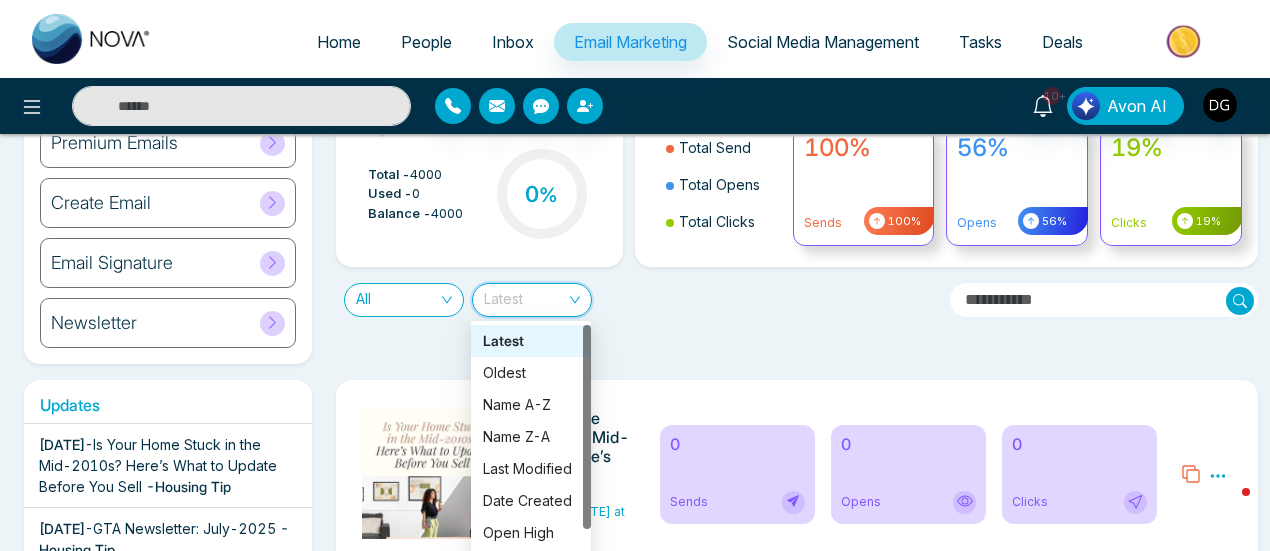 click on "All Latest" at bounding box center [635, 292] 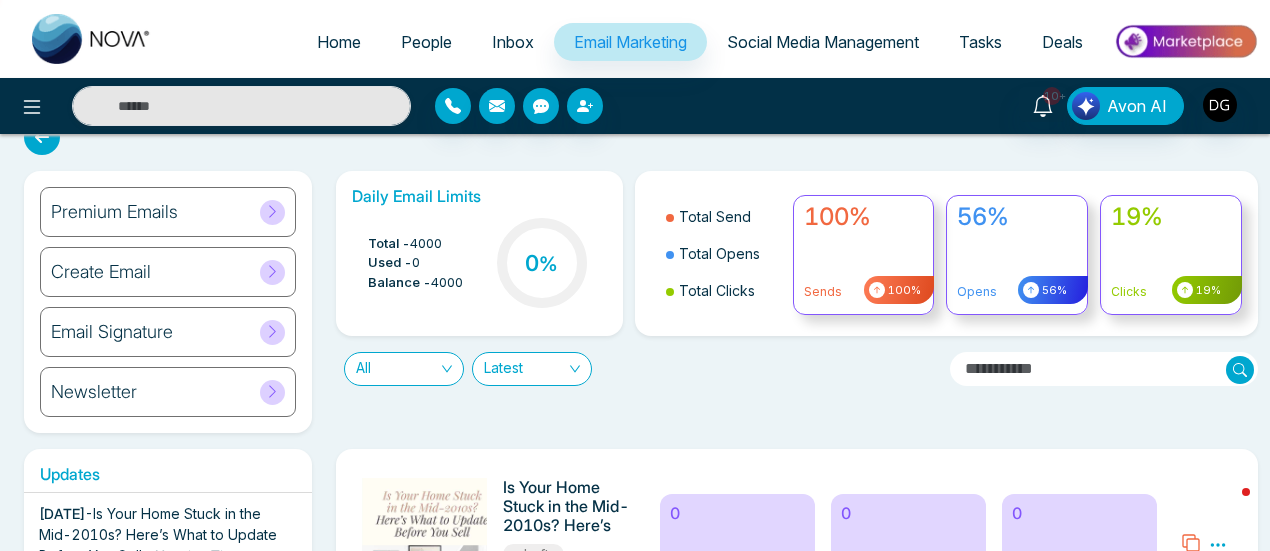 scroll, scrollTop: 0, scrollLeft: 0, axis: both 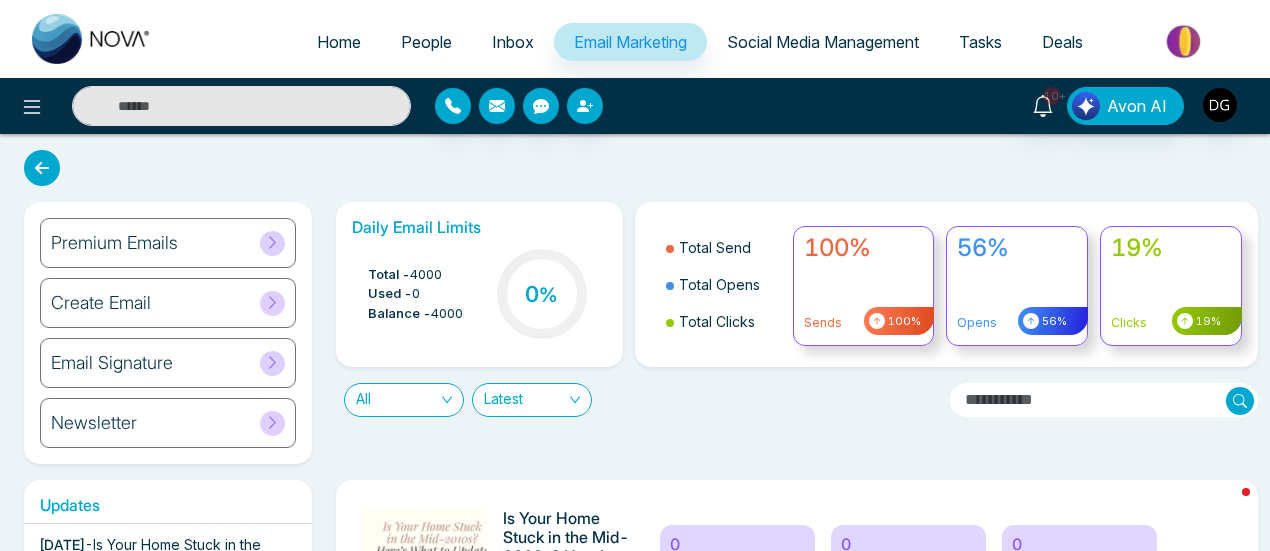 click at bounding box center [42, 168] 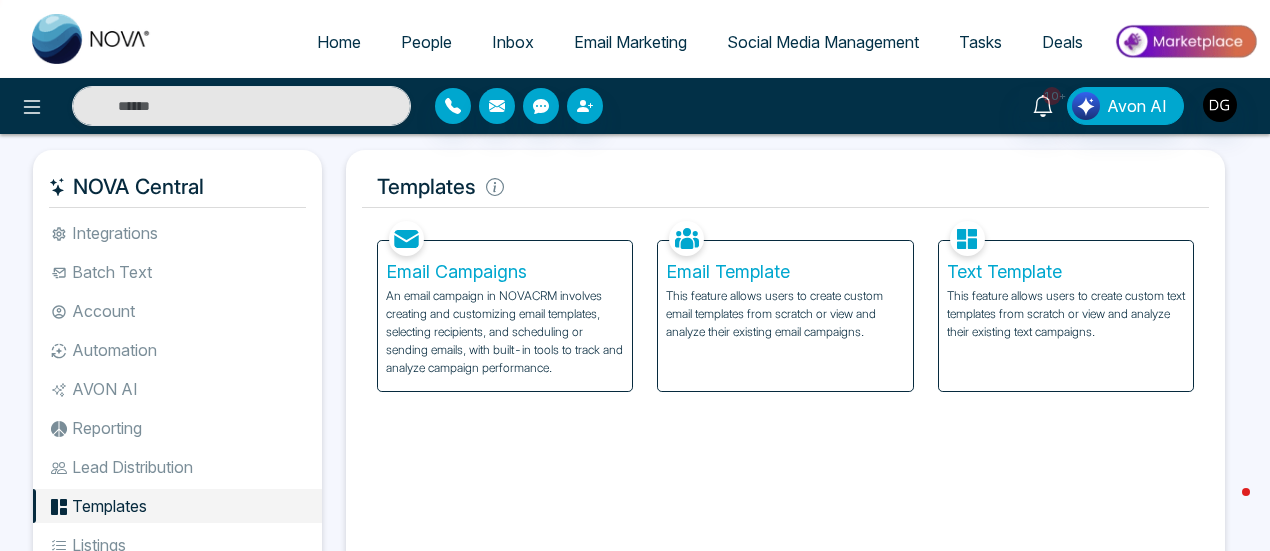 click on "An email campaign in NOVACRM involves creating and customizing email templates, selecting recipients, and scheduling or sending emails, with built-in tools to track and analyze campaign performance." at bounding box center [505, 332] 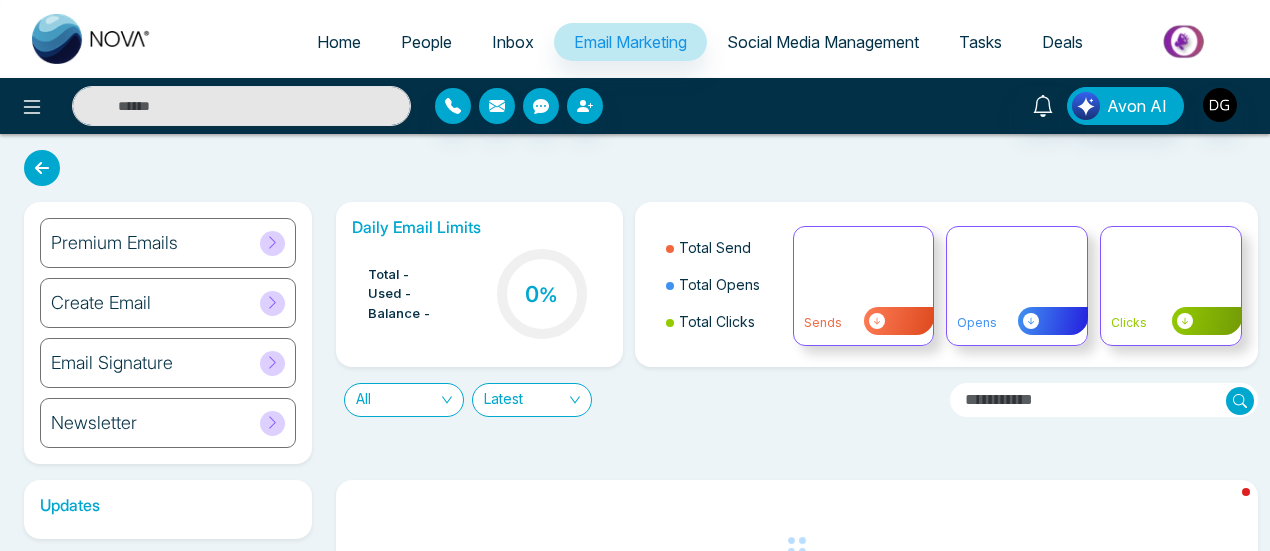 click on "All" at bounding box center [404, 400] 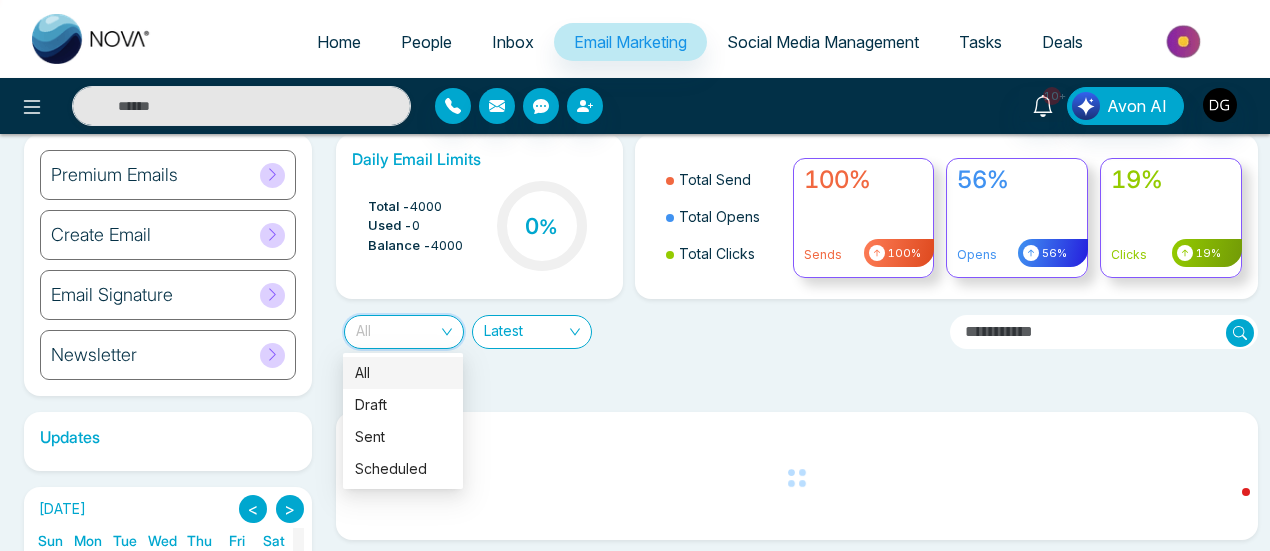 scroll, scrollTop: 100, scrollLeft: 0, axis: vertical 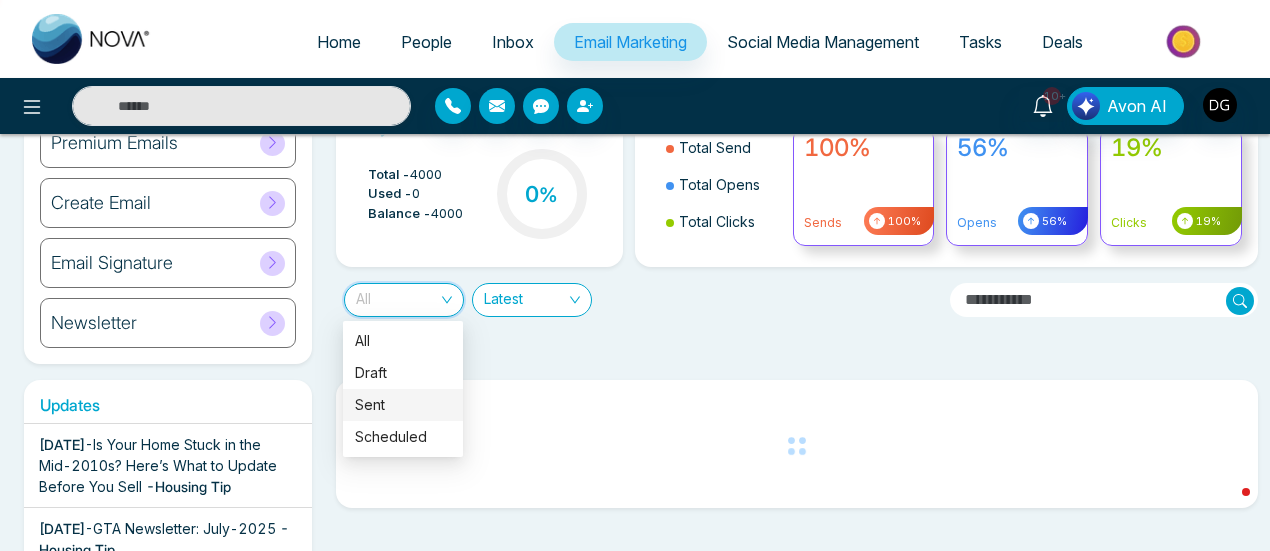 click on "Latest" at bounding box center (532, 300) 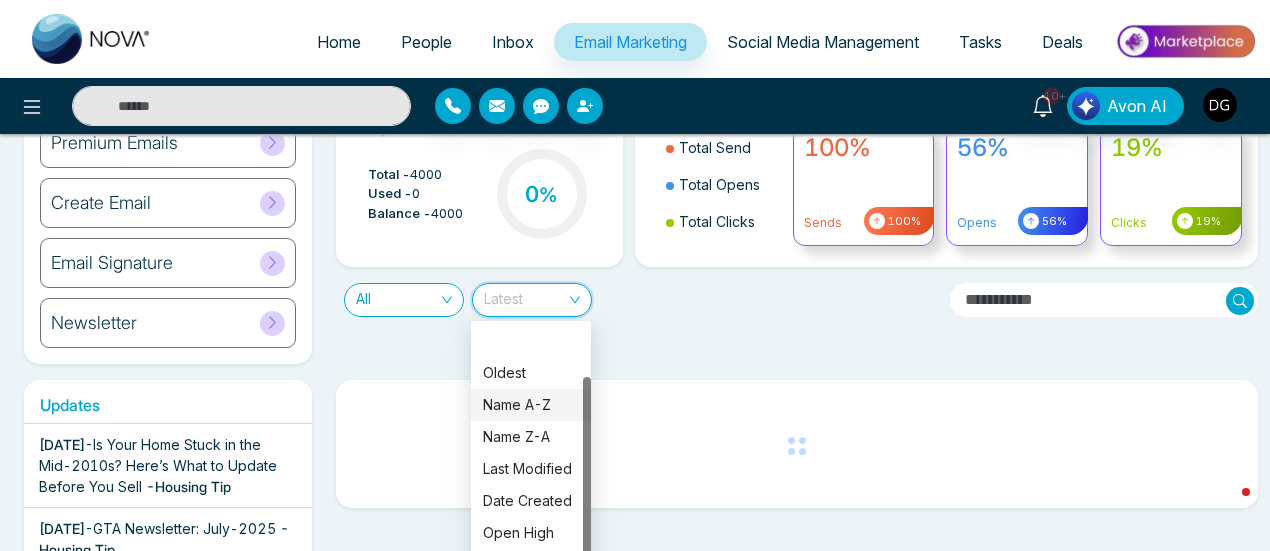 scroll, scrollTop: 64, scrollLeft: 0, axis: vertical 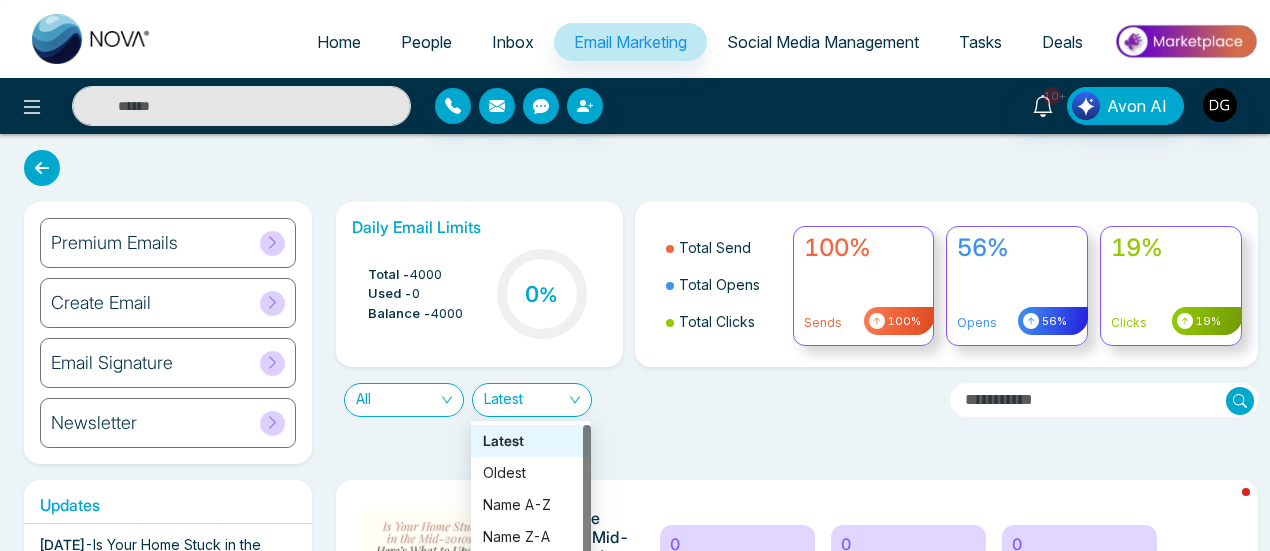click on "All Latest" at bounding box center (635, 392) 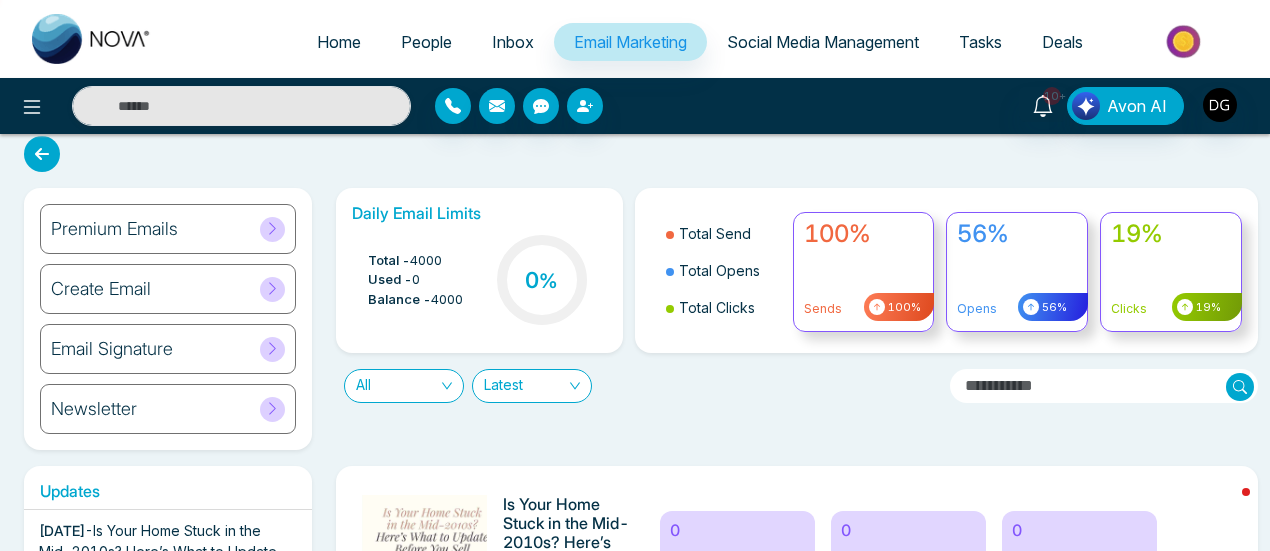 scroll, scrollTop: 200, scrollLeft: 0, axis: vertical 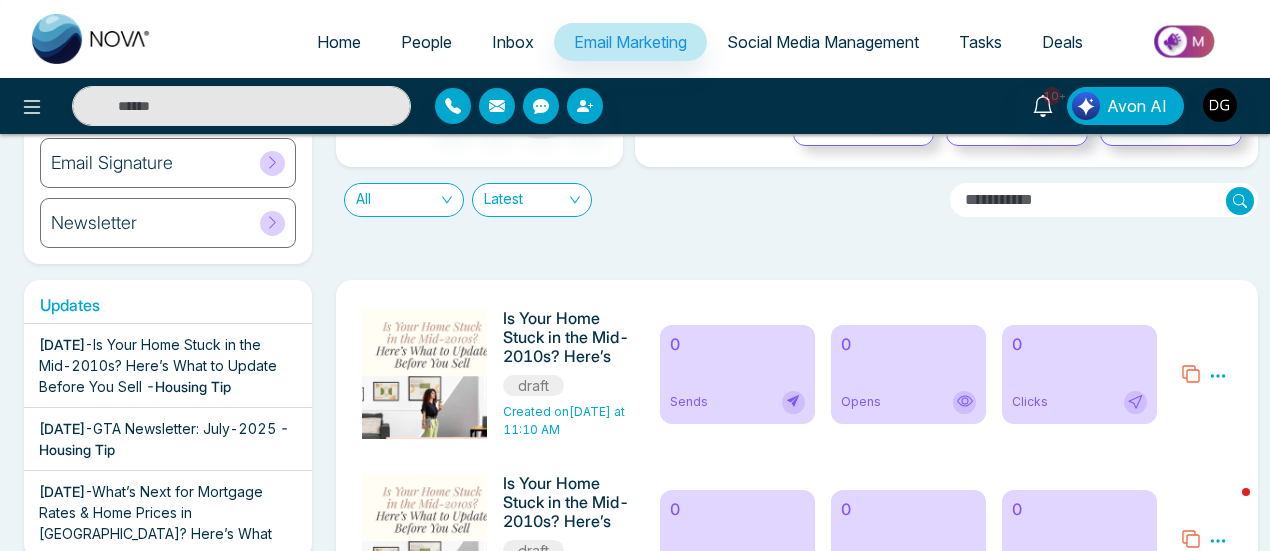 click 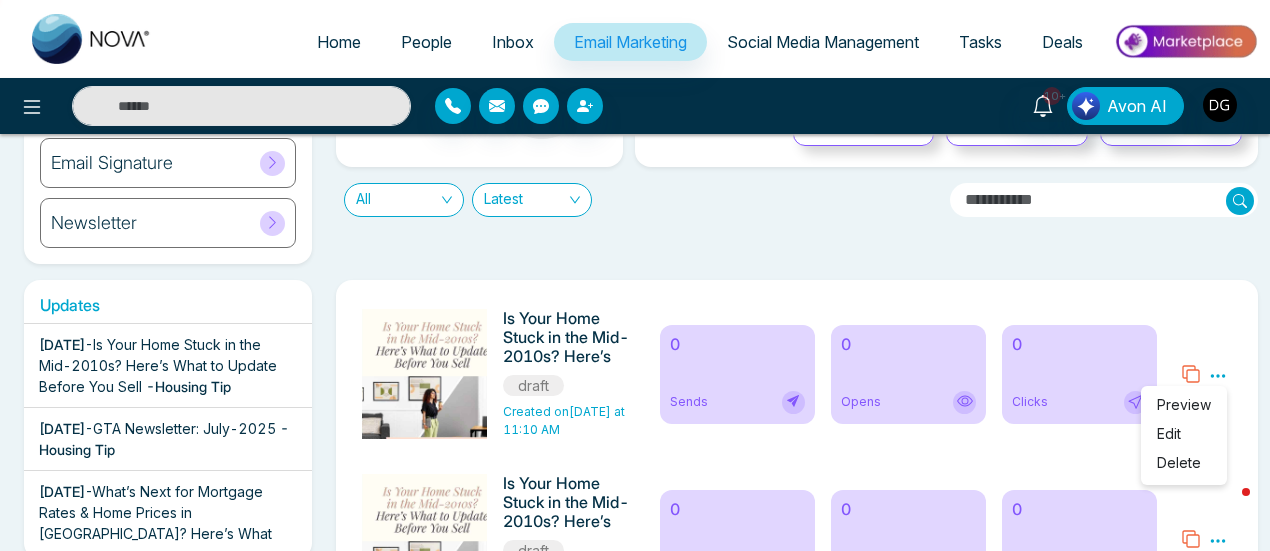 click on "Is Your Home Stuck in the Mid-2010s? Here’s What to Update Before You Sell draft Created on  [DATE] at 11:10 AM   0 Sends 0 Opens 0 Clicks Preview Edit Delete Is Your Home Stuck in the Mid-2010s? Here’s What to Update Before You Sell draft Created on  [DATE] at 11:10 AM   0 Sends 0 Opens 0 Clicks Preview Edit Delete No Preview  Available Untitled-2 draft Created on  [DATE]   0 Sends 0 Opens 0 Clicks Preview Edit [GEOGRAPHIC_DATA] & [GEOGRAPHIC_DATA] on  [DATE]   1 Sends 1 Opens 2 Clicks Preview Analytics [GEOGRAPHIC_DATA] & [GEOGRAPHIC_DATA] on  [DATE]   1 Sends 1 Opens 5 Clicks Preview Analytics Delete Design District draft Created on  [DATE]   0 Sends 0 Opens 0 Clicks Preview Edit Delete Design District draft Created on  [DATE]   0 Sends 0 Opens 0 Clicks Preview Edit Delete GTA Newsletter - [DATE] Sent Sent on  [DATE]   1 Sends 1 Opens 0 Clicks Preview Analytics Delete Redstone Square Towns Sent Sent on  [DATE]   1 Sends 1 Opens 0 Clicks Preview Analytics Delete Redstone Square Towns" at bounding box center [797, 7139] 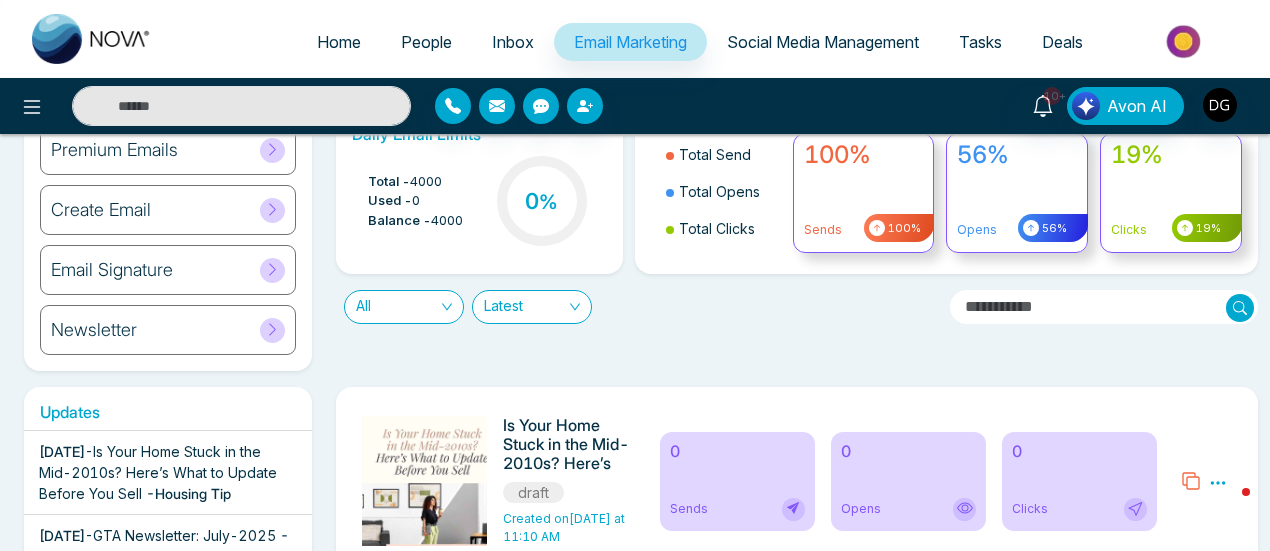 scroll, scrollTop: 0, scrollLeft: 0, axis: both 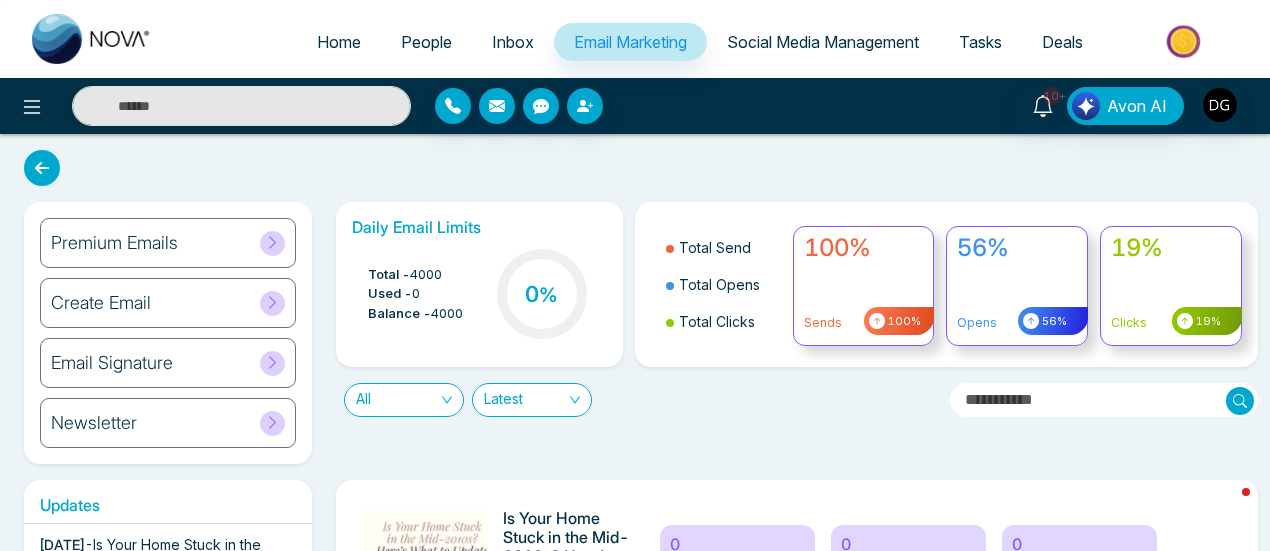 click on "Sends" at bounding box center (864, 323) 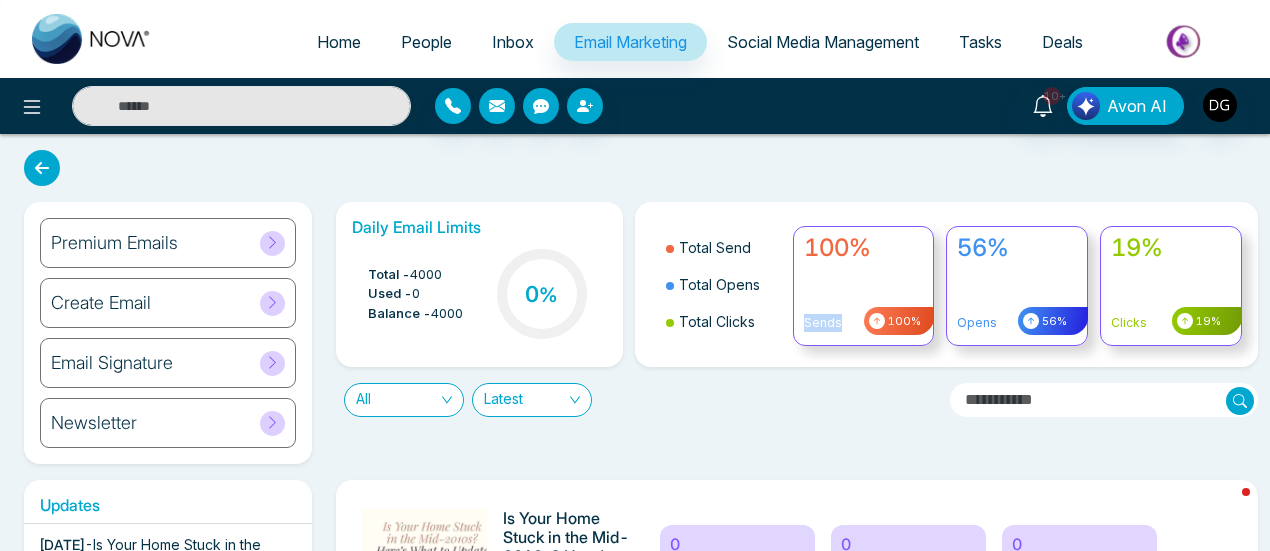 click on "Sends" at bounding box center (864, 323) 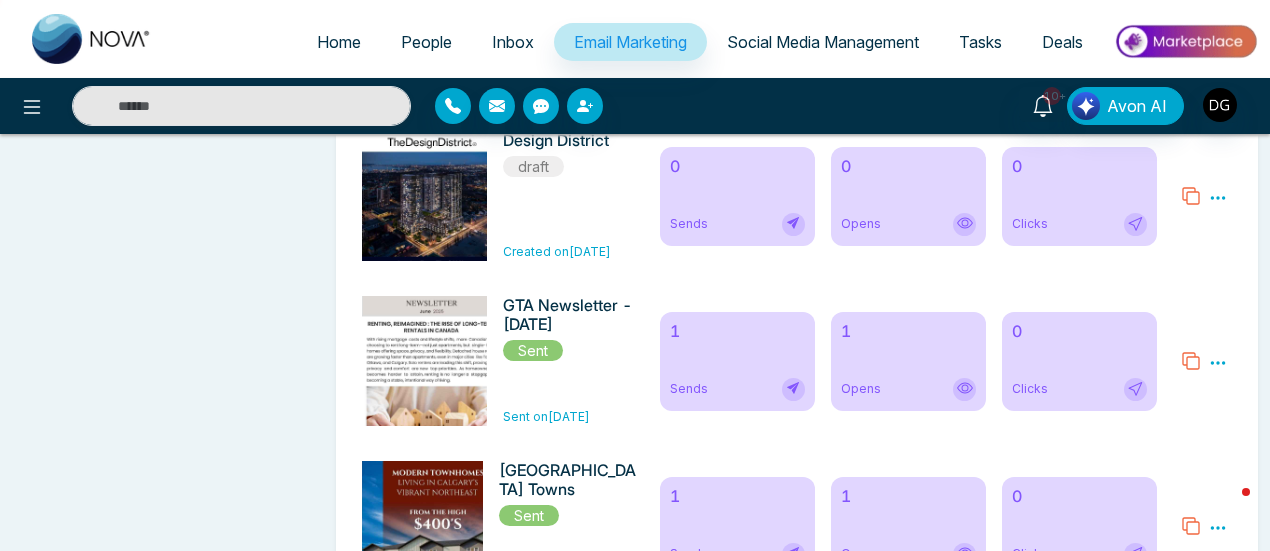 scroll, scrollTop: 1400, scrollLeft: 0, axis: vertical 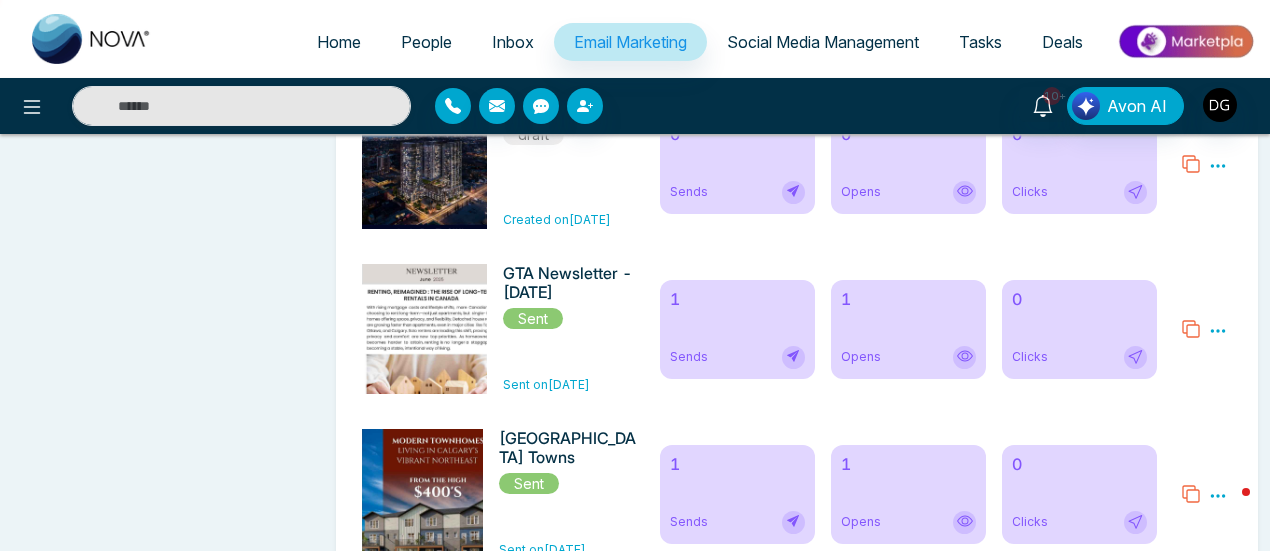 click on "Sent" at bounding box center (533, 318) 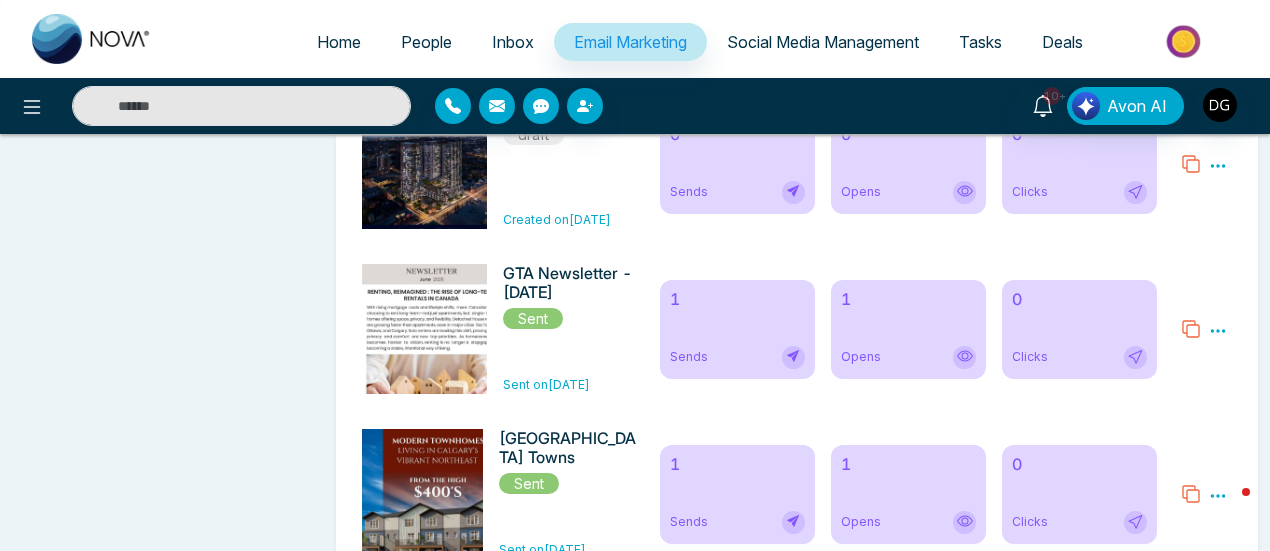 click on "Sent" at bounding box center (533, 318) 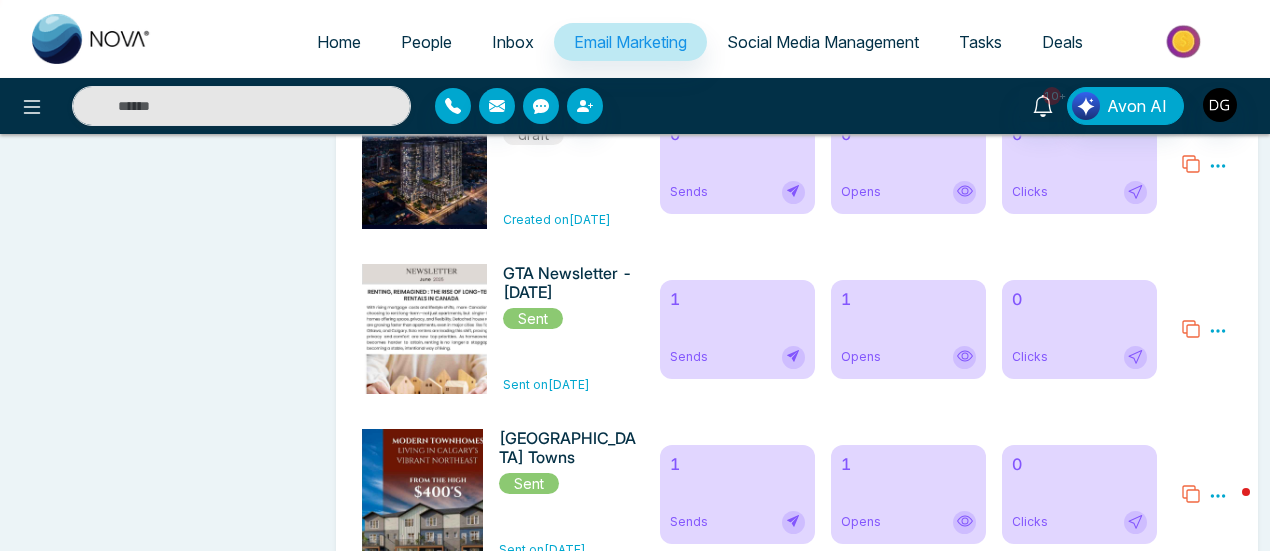 click on "Sent on  [DATE]" at bounding box center (546, 384) 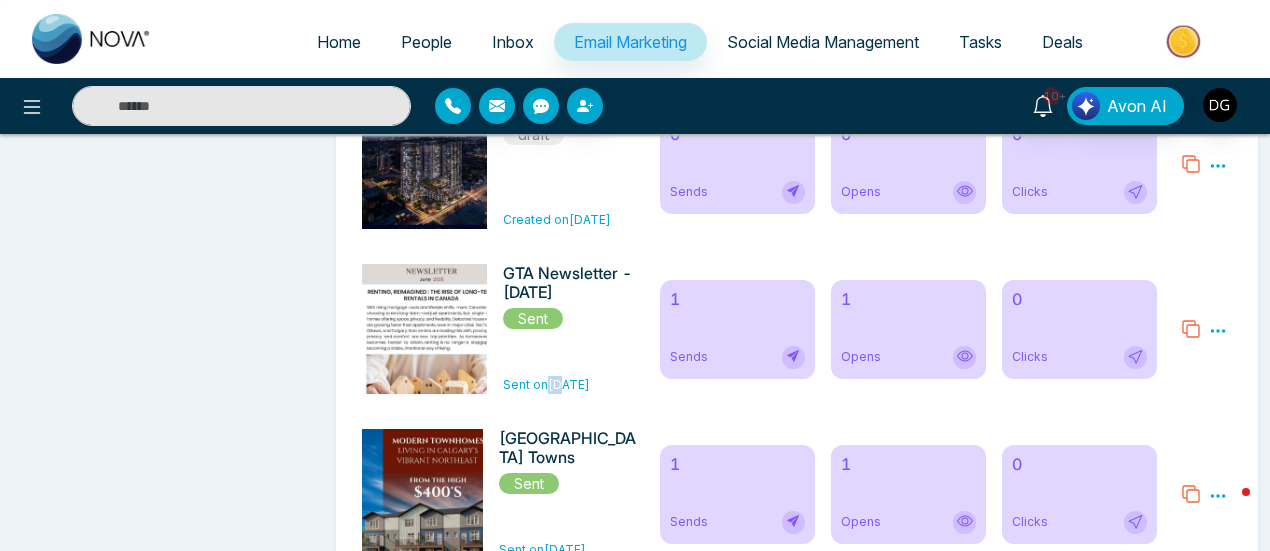 click on "Sent on  [DATE]" at bounding box center [546, 384] 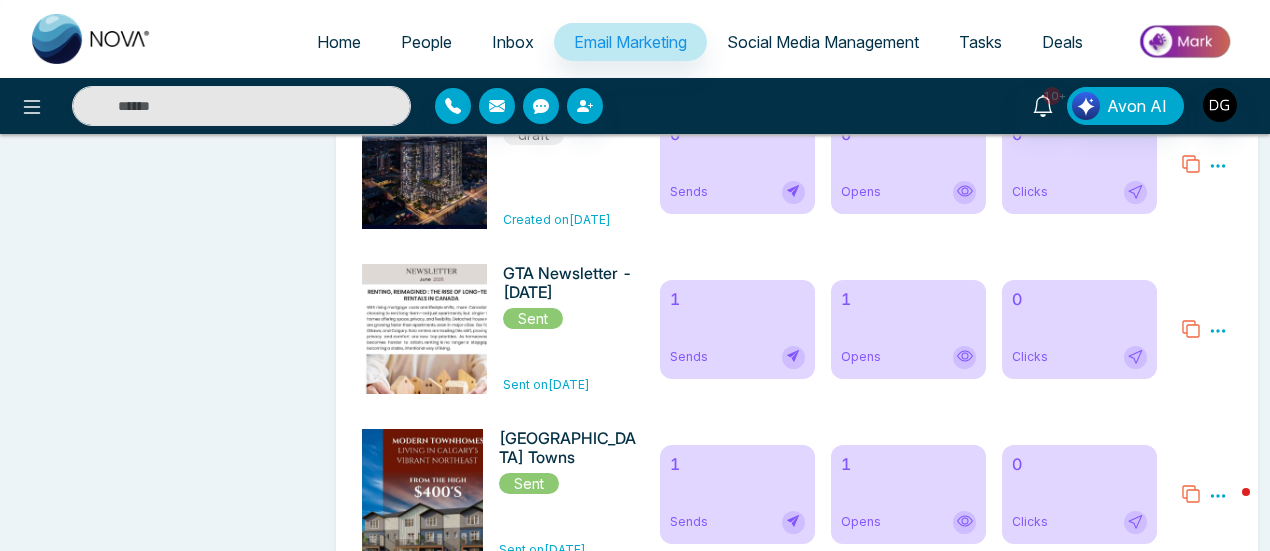 click on "GTA Newsletter - [DATE] Sent Sent on  [DATE]" at bounding box center (569, 329) 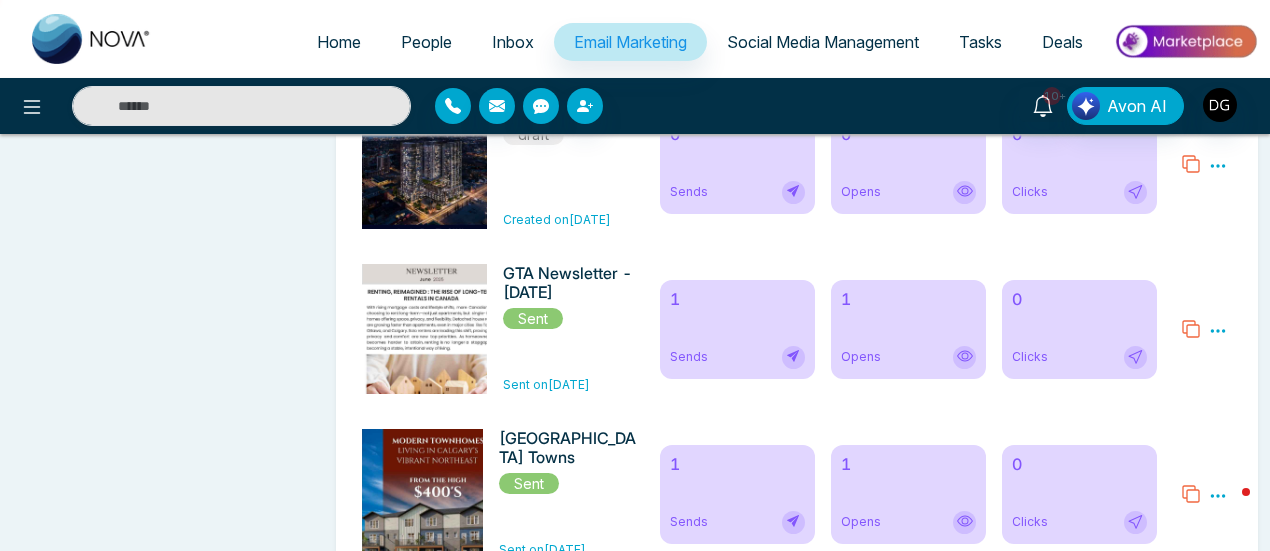 click on "Sent" at bounding box center (533, 318) 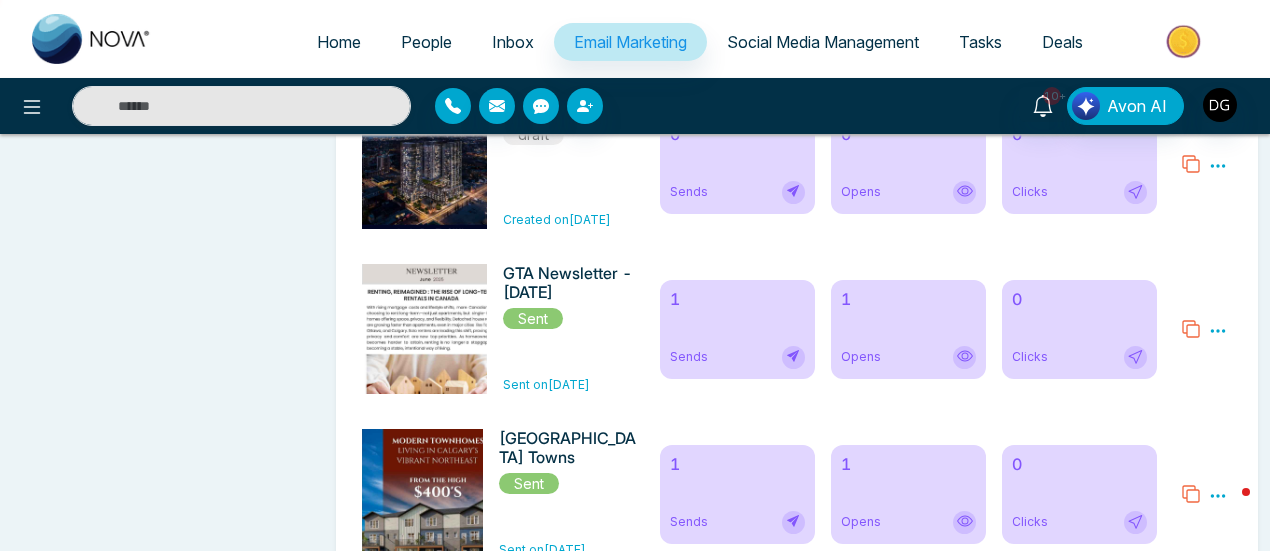 scroll, scrollTop: 1300, scrollLeft: 0, axis: vertical 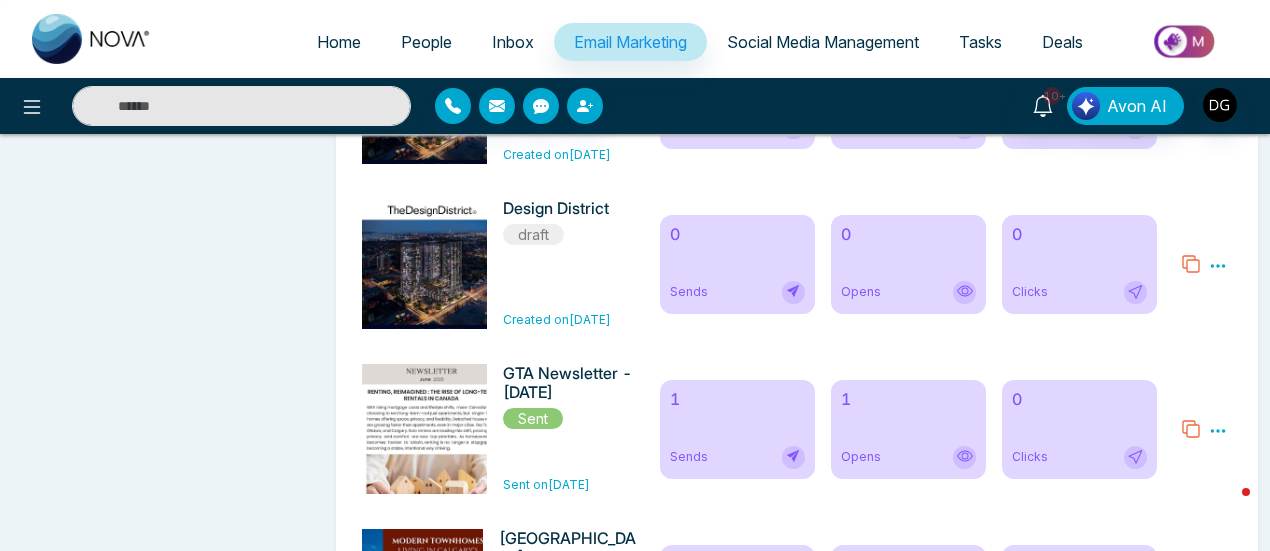 click on "Sends" at bounding box center [689, 457] 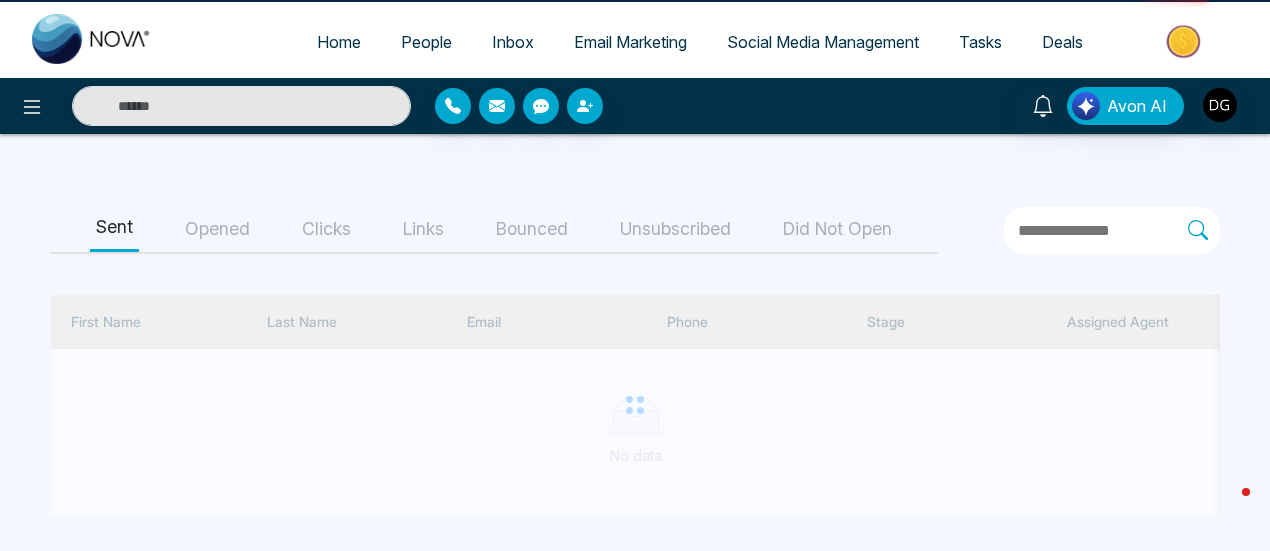 scroll, scrollTop: 0, scrollLeft: 0, axis: both 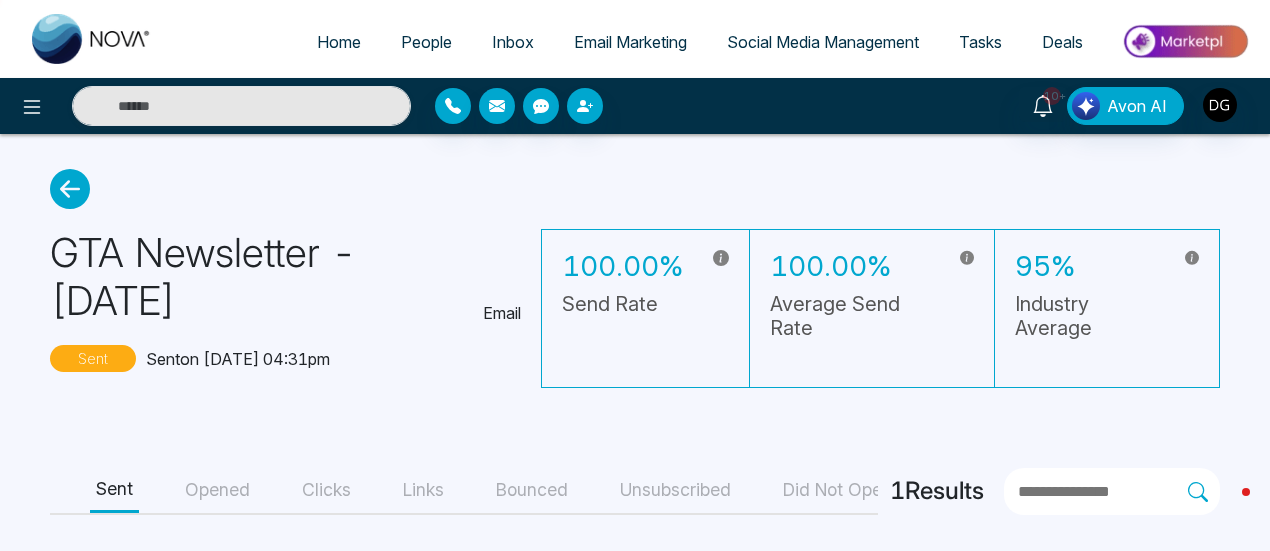 click on "Social Media Management" at bounding box center (823, 42) 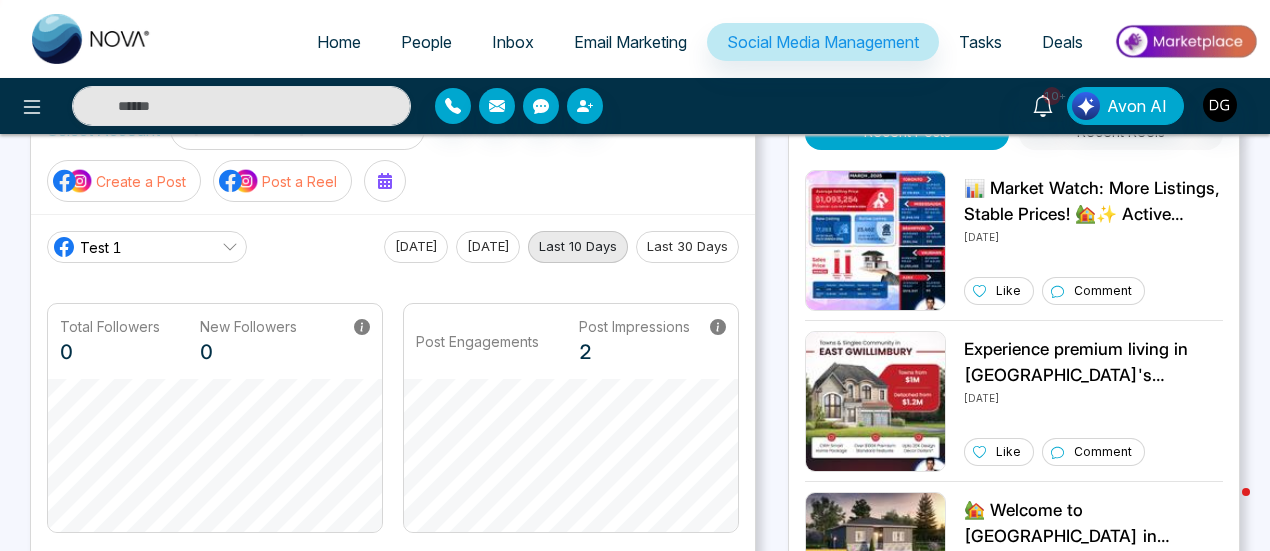 scroll, scrollTop: 100, scrollLeft: 0, axis: vertical 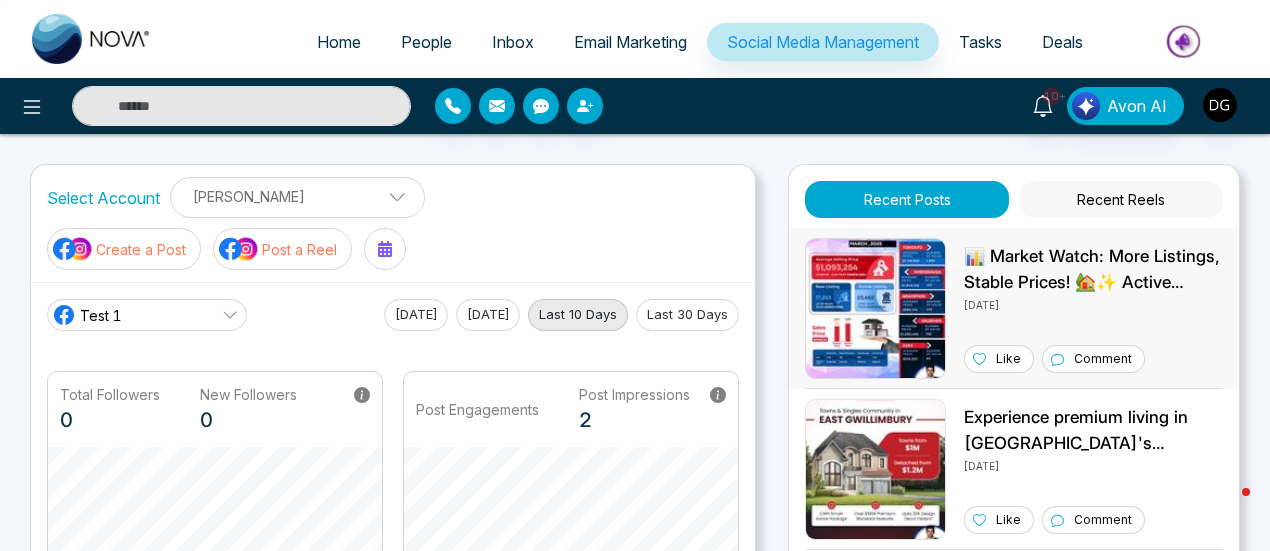 click on "📊 Market Watch: More Listings, Stable Prices! 🏡✨
Active listings soared 88.8%, while new listings climbed 28.6% YoY—giving buyers more options! Despite this, the average price dipped just 2.5%, showing steady demand.
💭 More choices, minimal price drops—Is now the time to buy? 👀
#MarketWatch #RealEstateTrends #HomeBuying #HousingMarket #TorontoRealEstate #MarketUpdate #GTAHomes #RealEstateInvesting" at bounding box center (1093, 269) 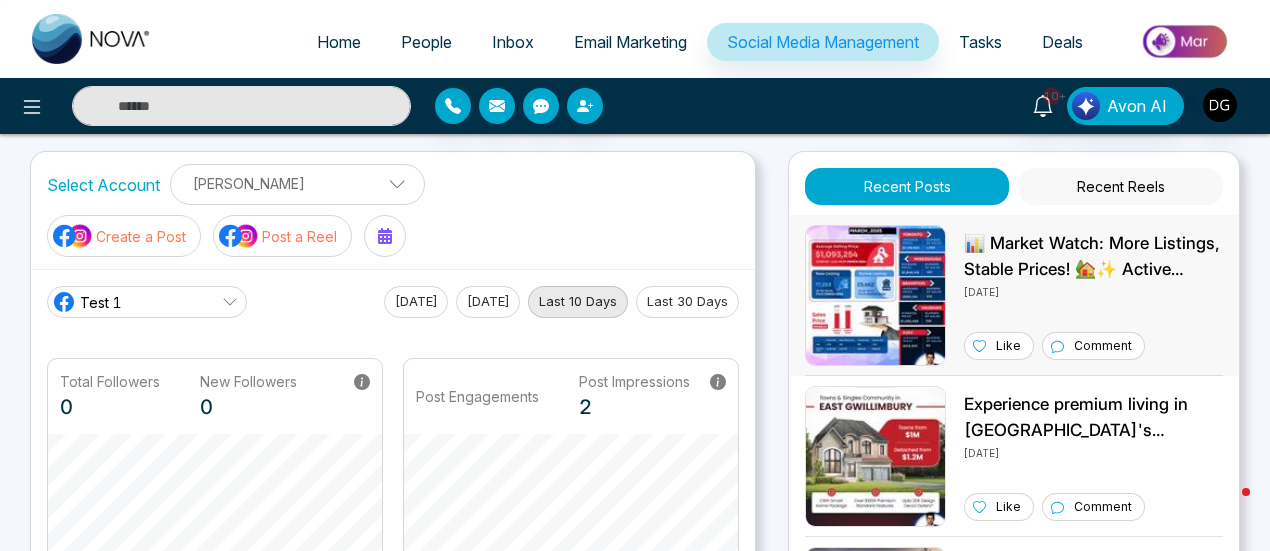 scroll, scrollTop: 0, scrollLeft: 0, axis: both 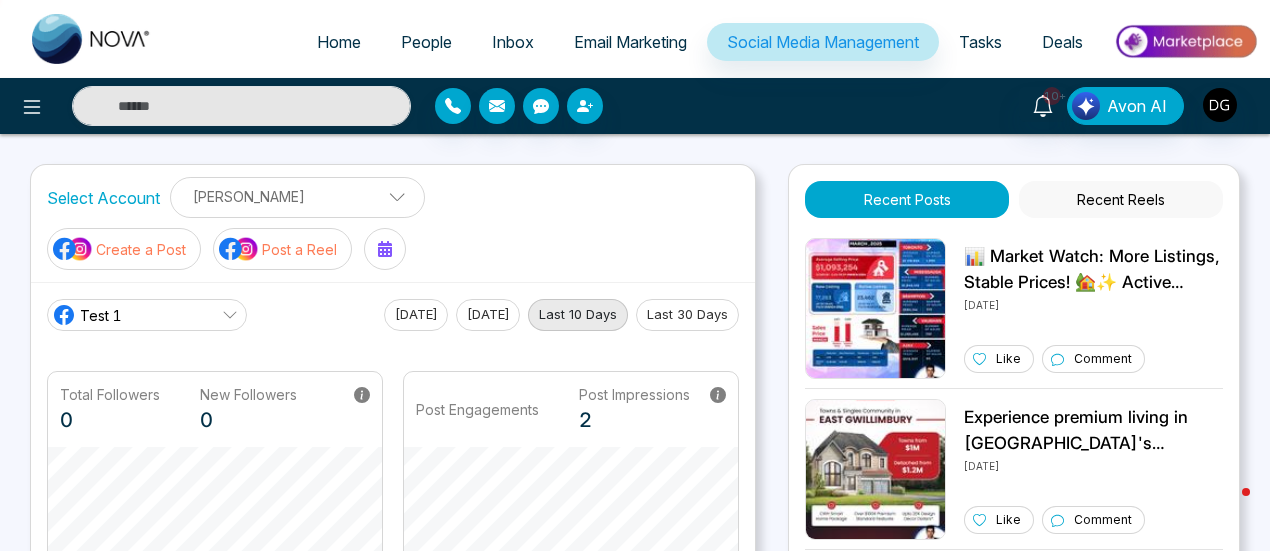click on "Recent Reels" at bounding box center (1121, 199) 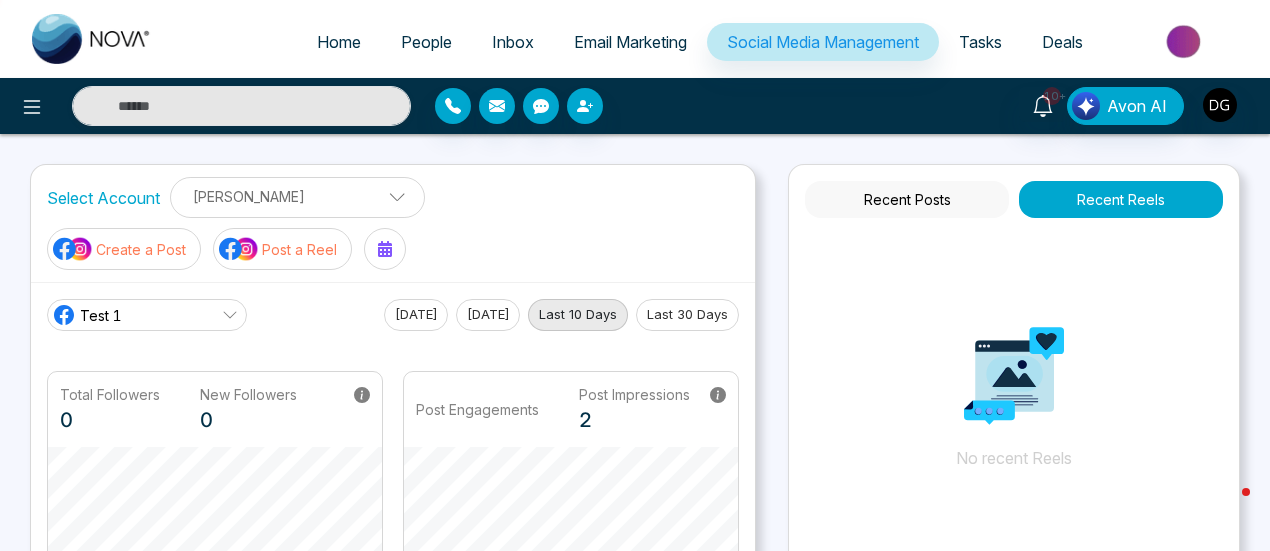 click on "Recent Posts" at bounding box center [907, 199] 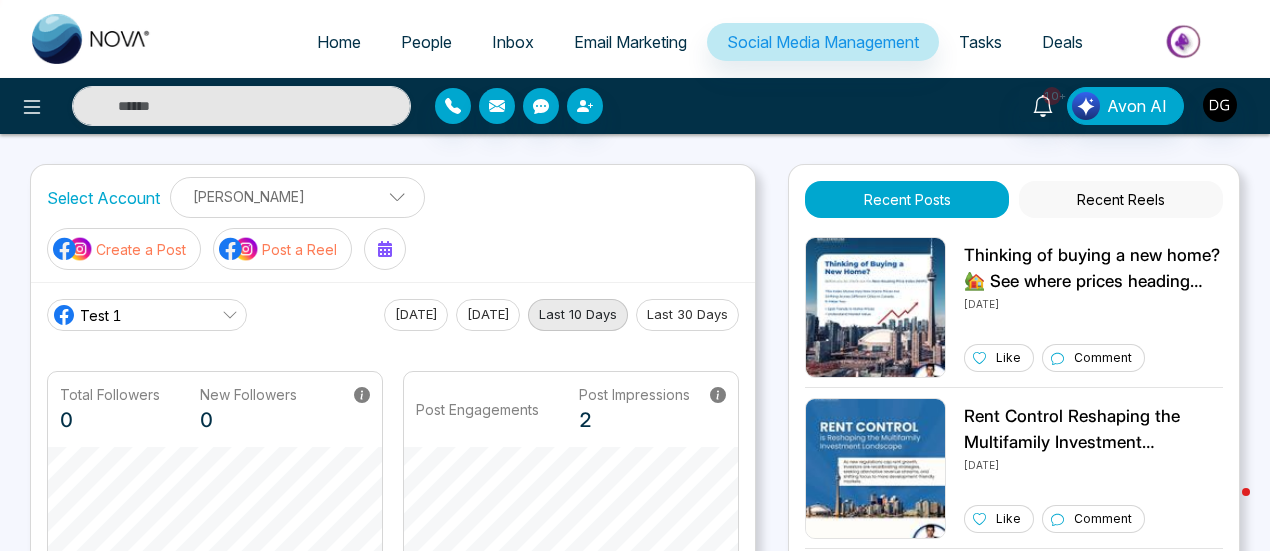scroll, scrollTop: 648, scrollLeft: 0, axis: vertical 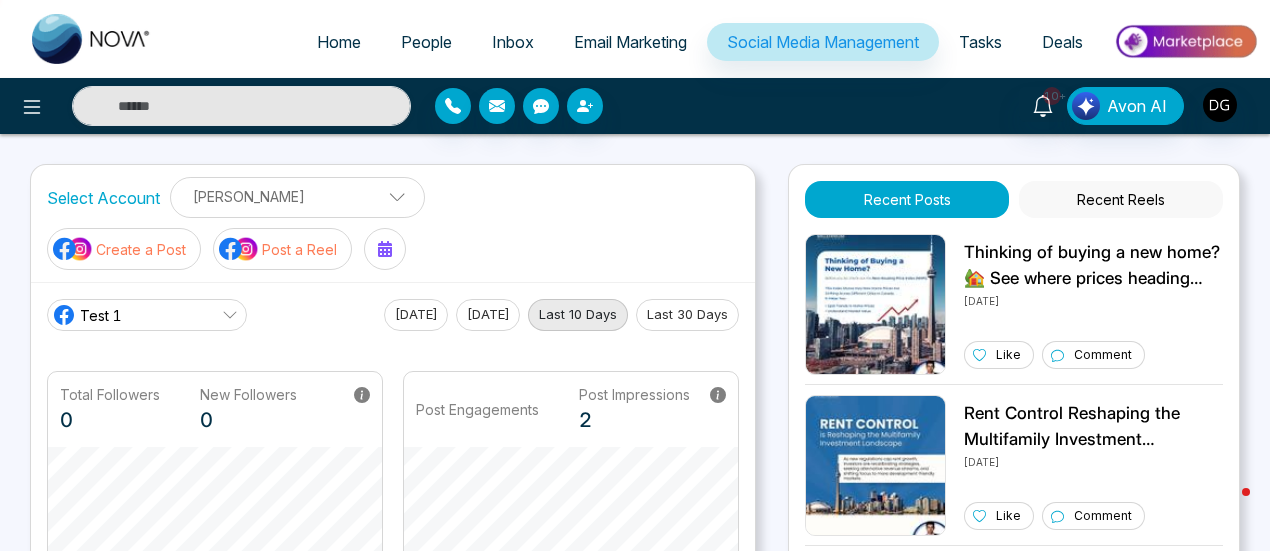 click on "Last 30 Days" at bounding box center [687, 315] 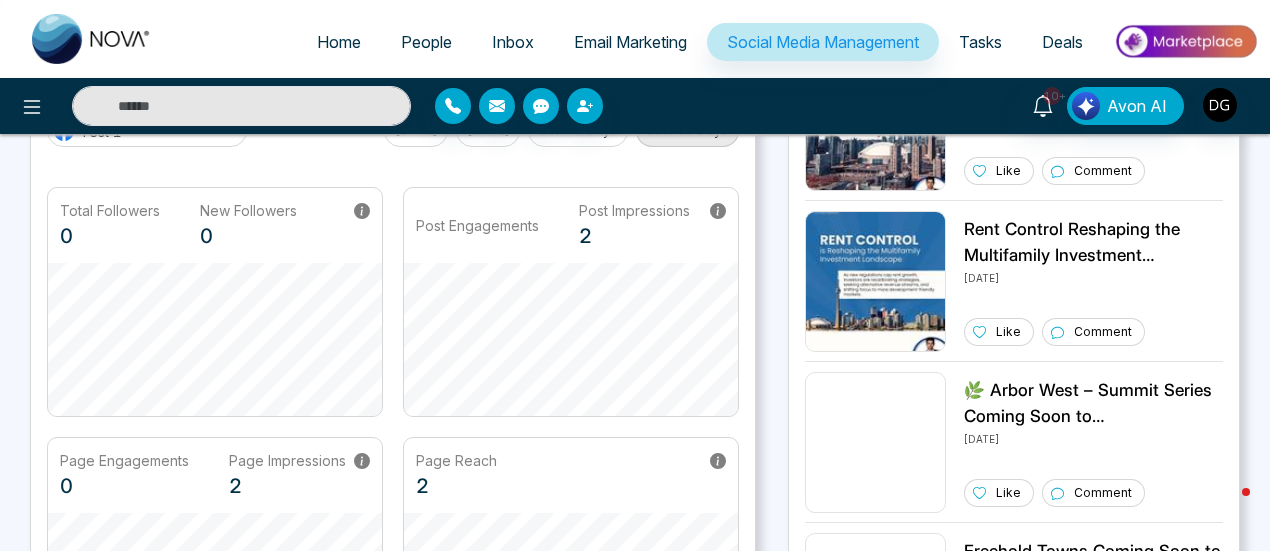 scroll, scrollTop: 138, scrollLeft: 0, axis: vertical 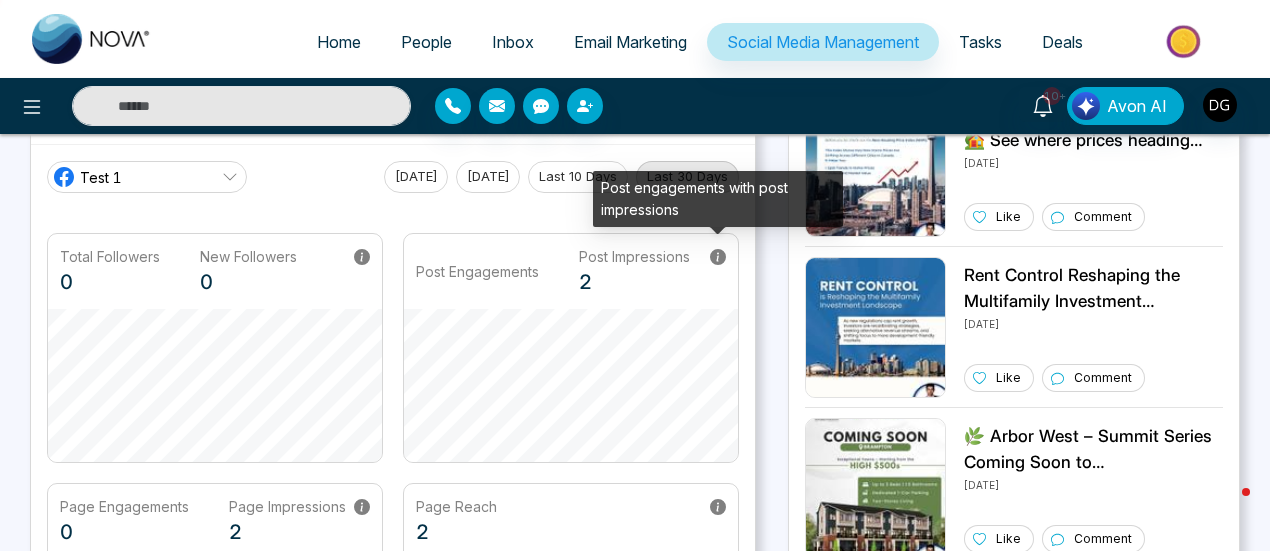 click 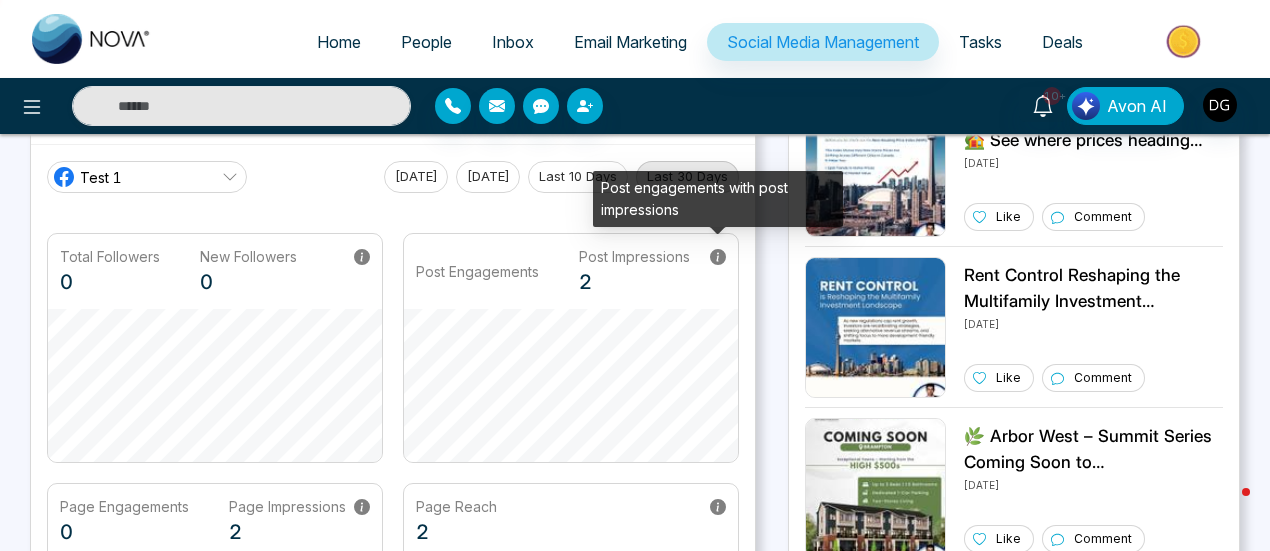 click 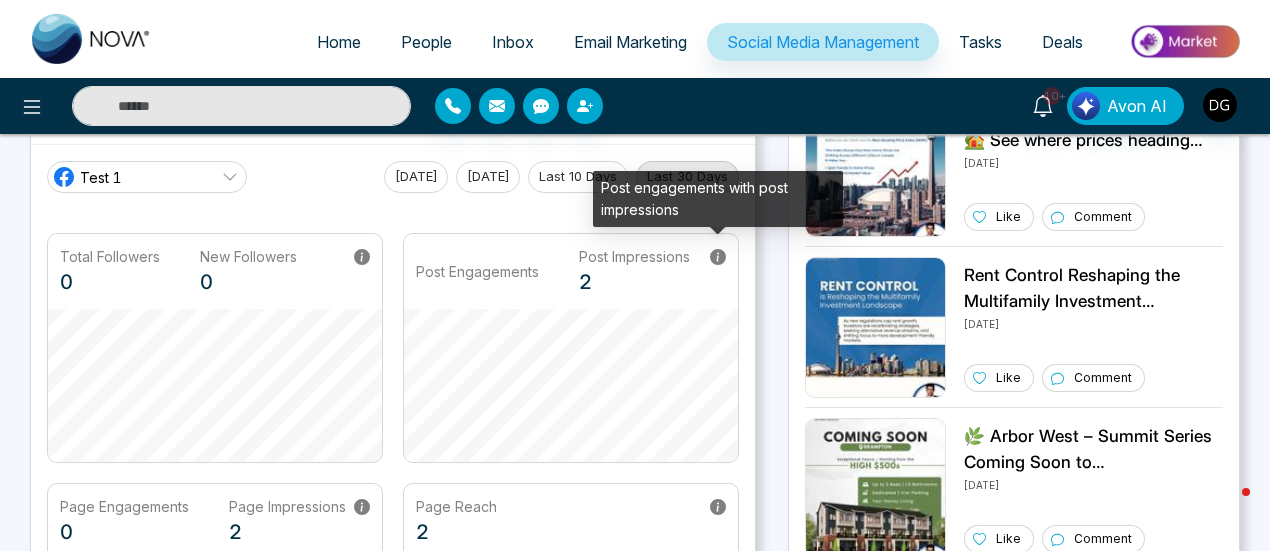 click 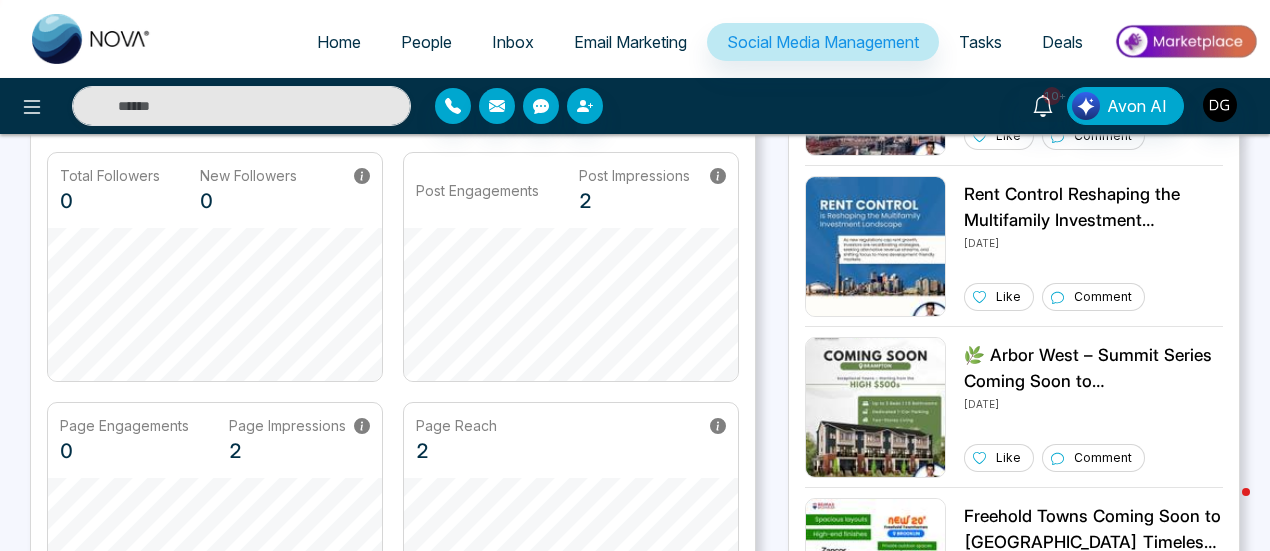 scroll, scrollTop: 238, scrollLeft: 0, axis: vertical 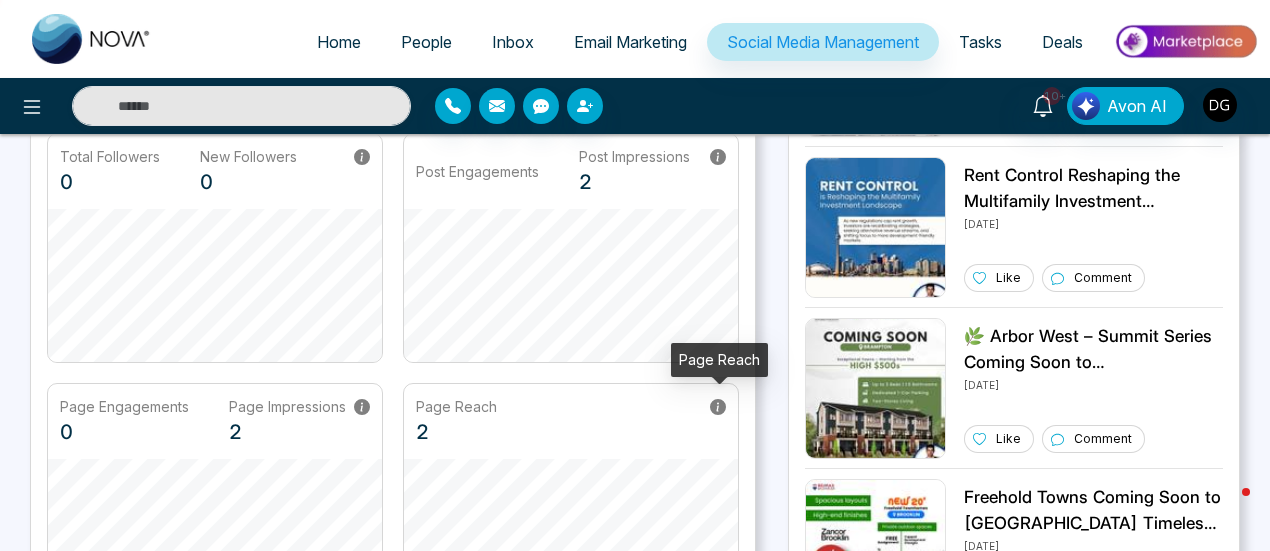 click 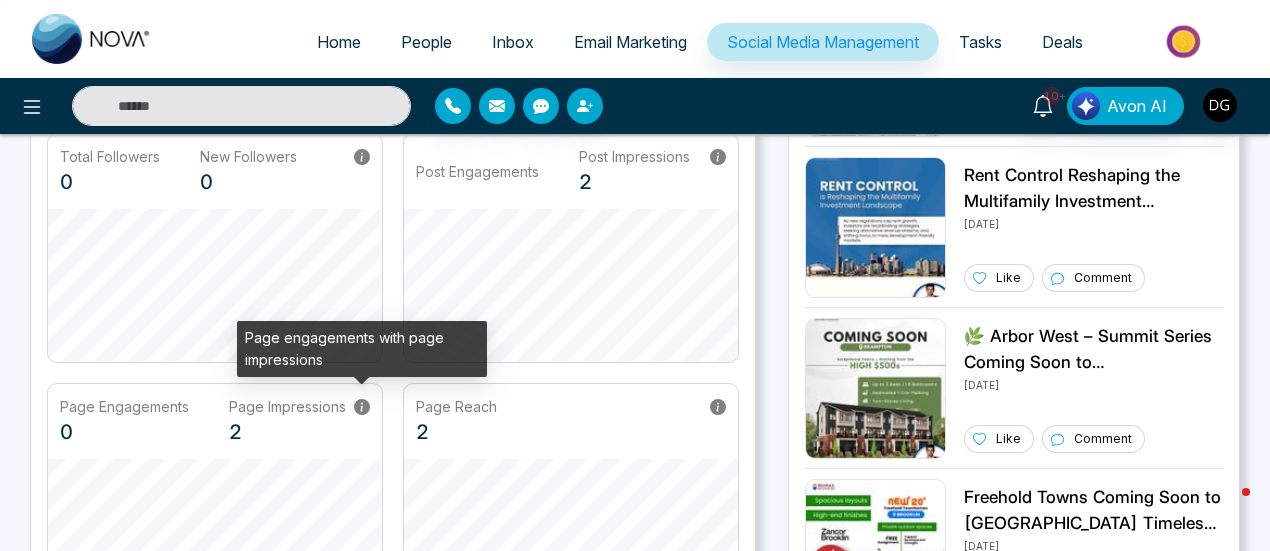 click 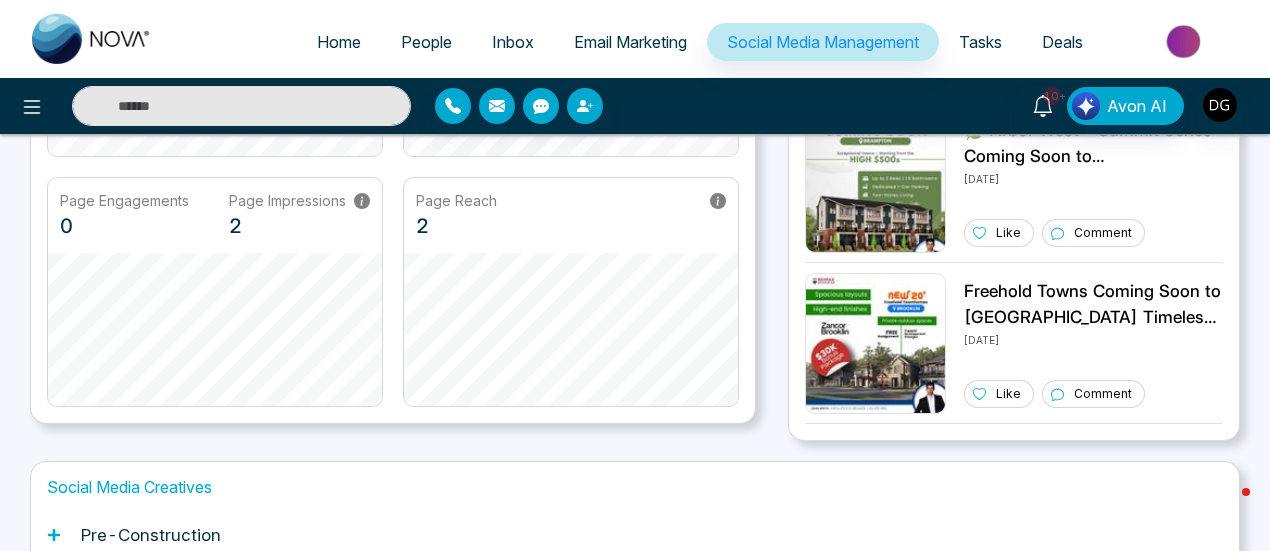 scroll, scrollTop: 438, scrollLeft: 0, axis: vertical 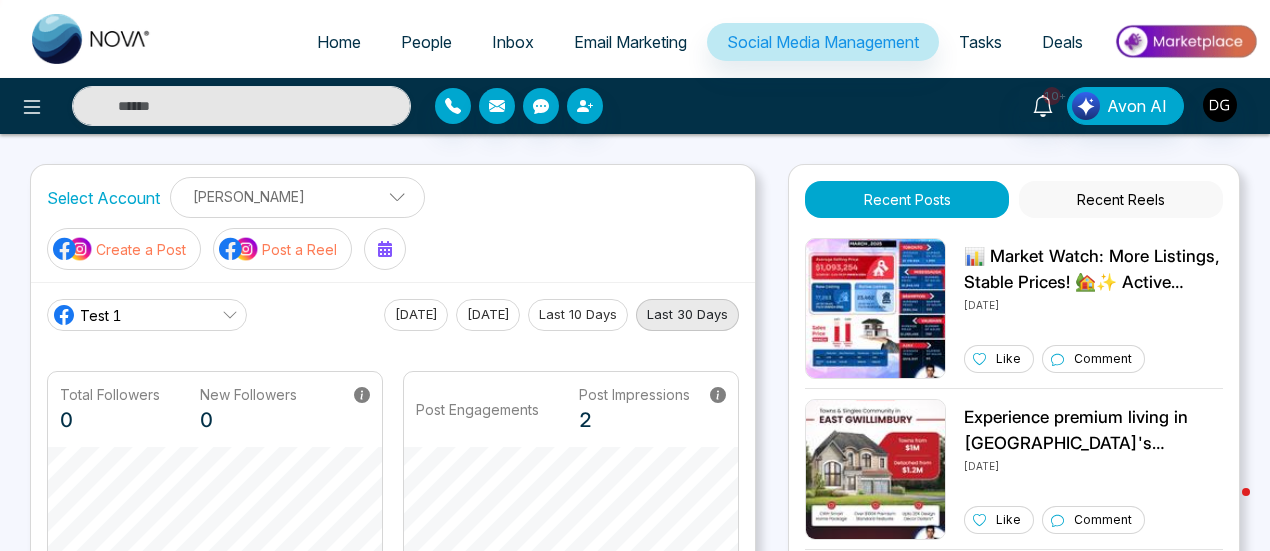 click on "Recent Reels" at bounding box center [1121, 199] 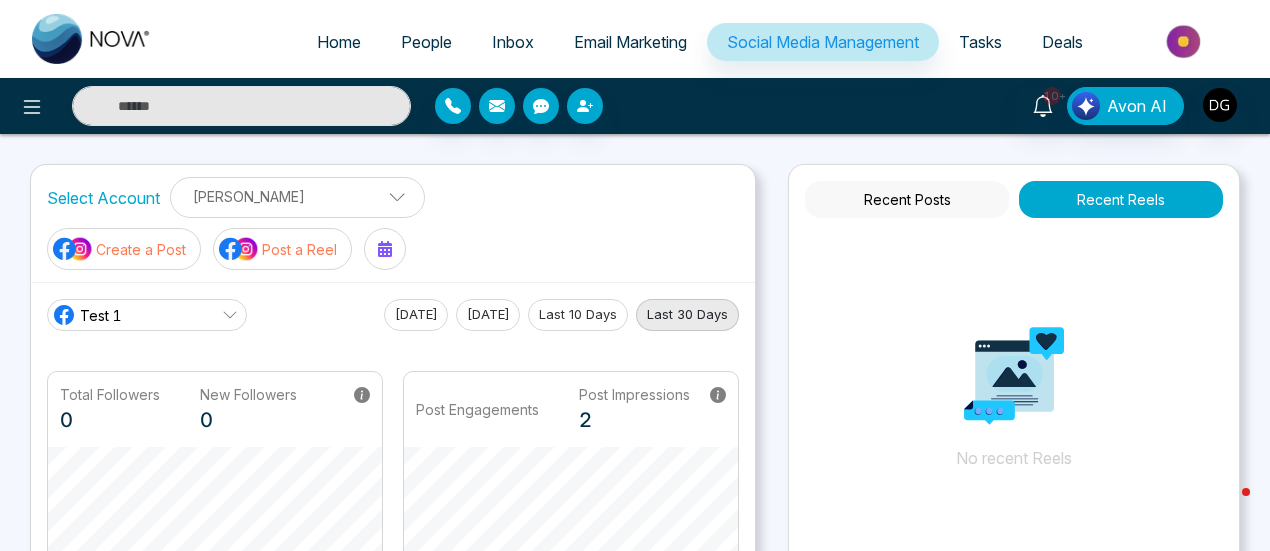 click on "Recent Posts" at bounding box center (907, 199) 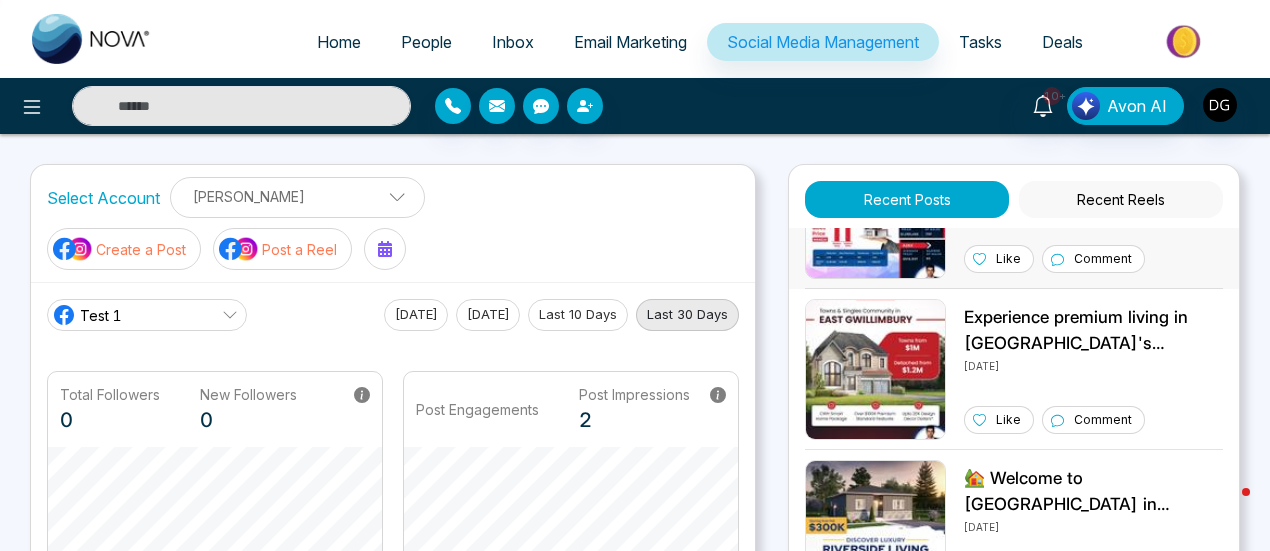 scroll, scrollTop: 200, scrollLeft: 0, axis: vertical 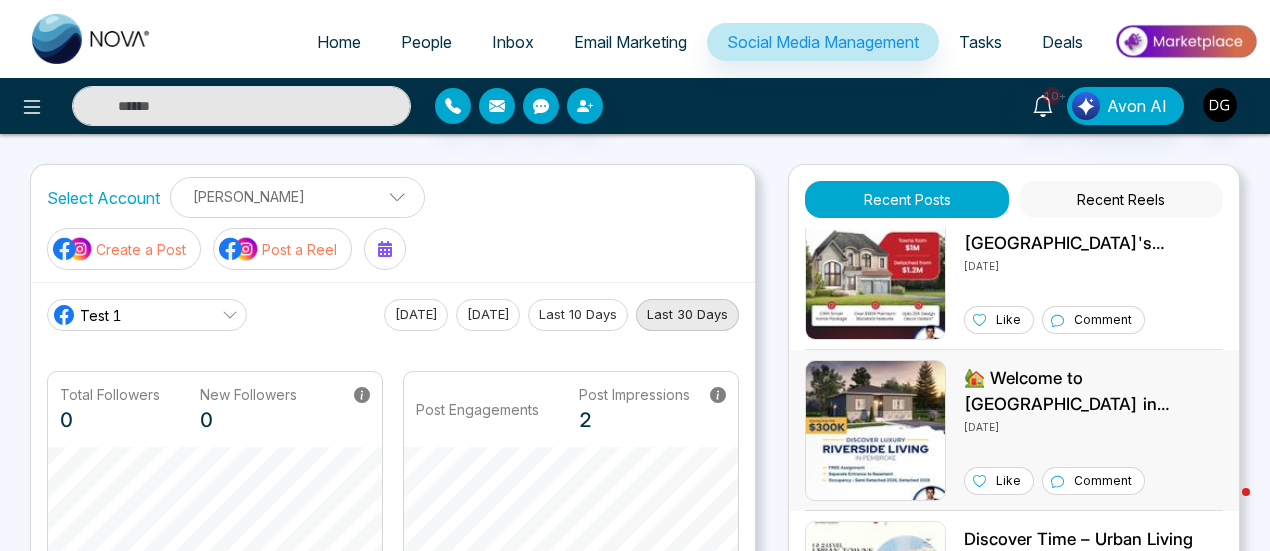 click on "🏡 Welcome to [GEOGRAPHIC_DATA] in [GEOGRAPHIC_DATA] — where scenic beauty meets modern comfort. Enjoy the perfect blend of outdoor adventure and contemporary living, with convenient access to [GEOGRAPHIC_DATA], [GEOGRAPHIC_DATA], [GEOGRAPHIC_DATA], and beyond.
💵 Flexible Deposit Structure:
• $10,000 on signing
• Balance to 5% [DATE]
• 2.5% [DATE]
• 2.5% [DATE]
• 5% [DATE]
💵 Capped Development Charges: $4,500
📲 Get in touch [DATE] for details on available homes!
#RiverPointe #LuxuryHomes #[GEOGRAPHIC_DATA] #[GEOGRAPHIC_DATA] #[GEOGRAPHIC_DATA]" at bounding box center (1093, 391) 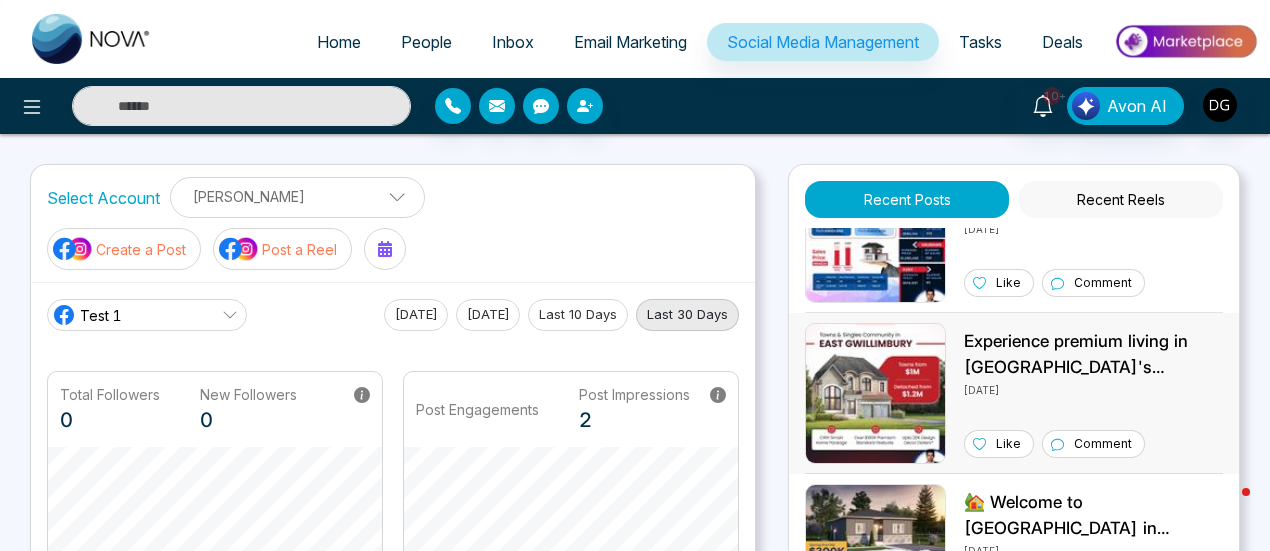 scroll, scrollTop: 0, scrollLeft: 0, axis: both 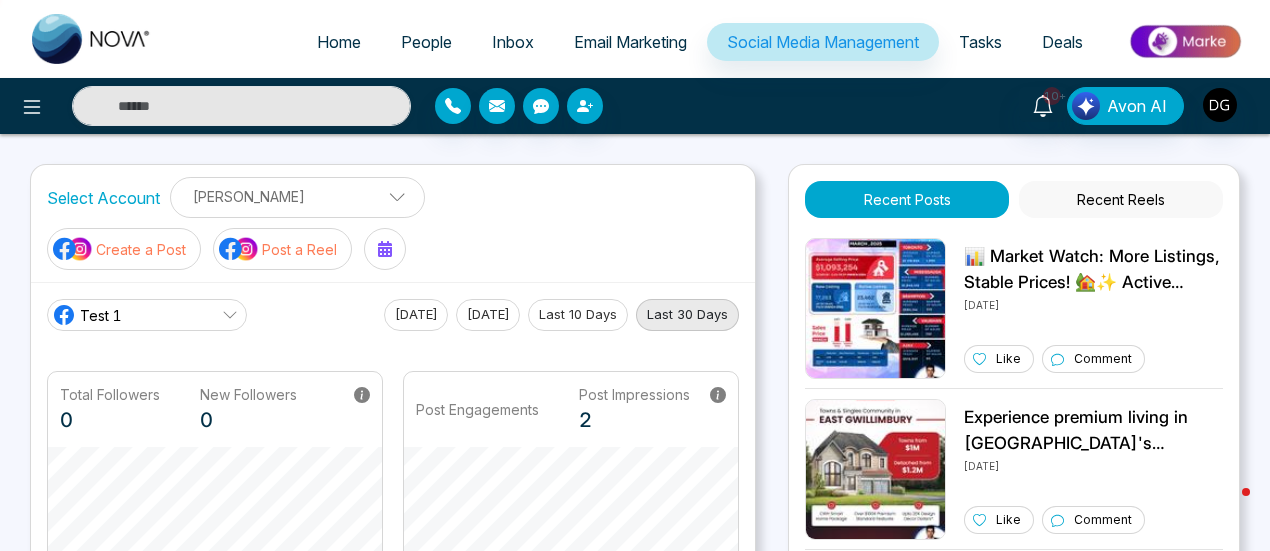 click on "[PERSON_NAME]" at bounding box center [297, 196] 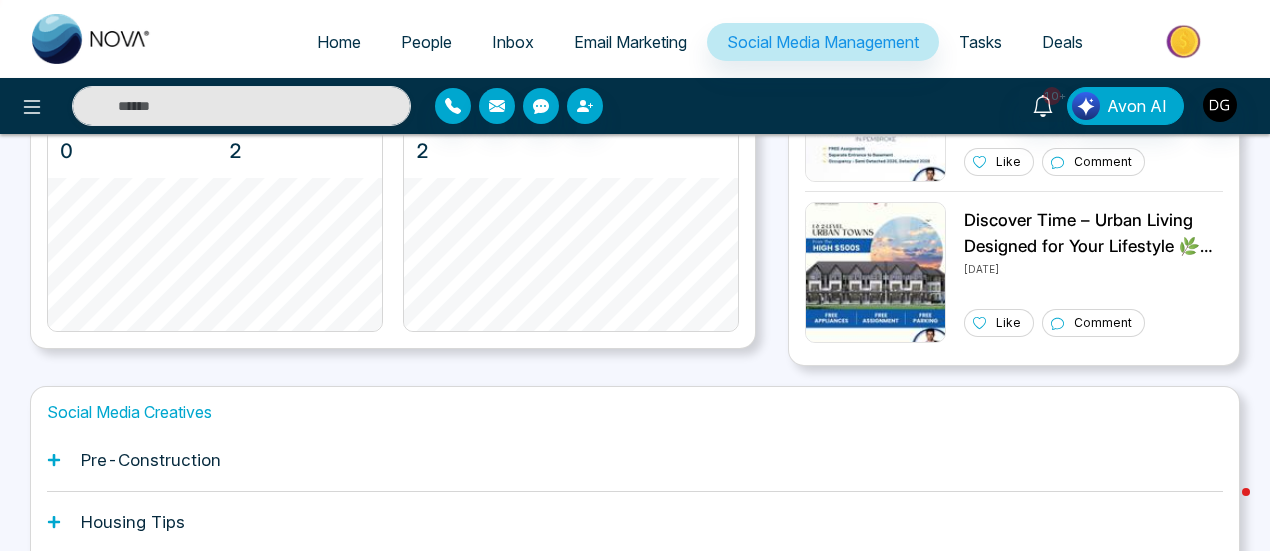 scroll, scrollTop: 338, scrollLeft: 0, axis: vertical 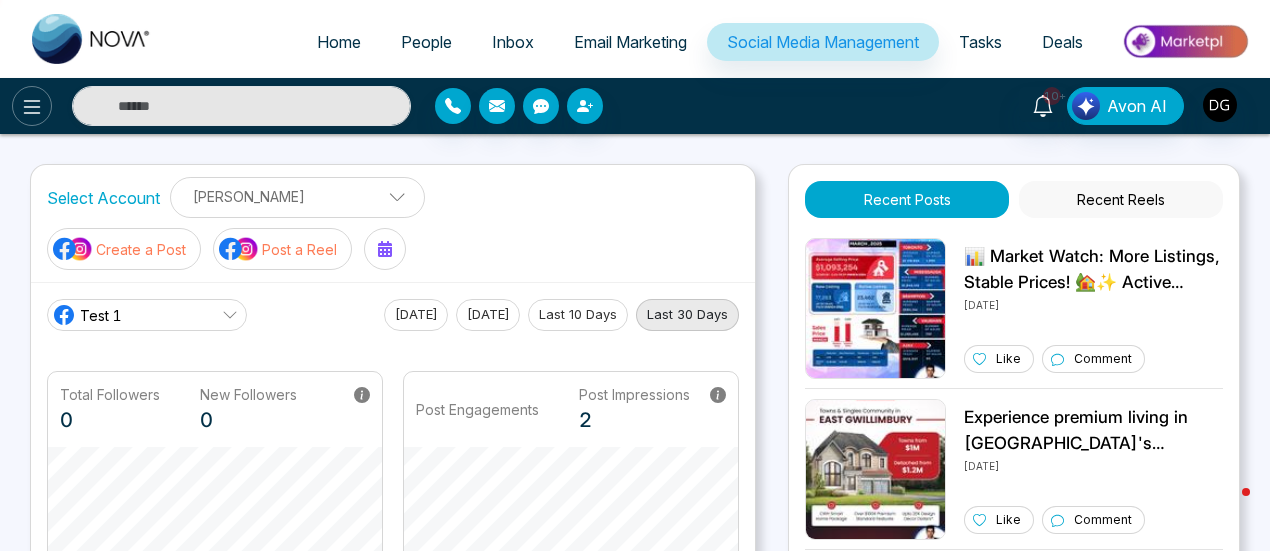 click 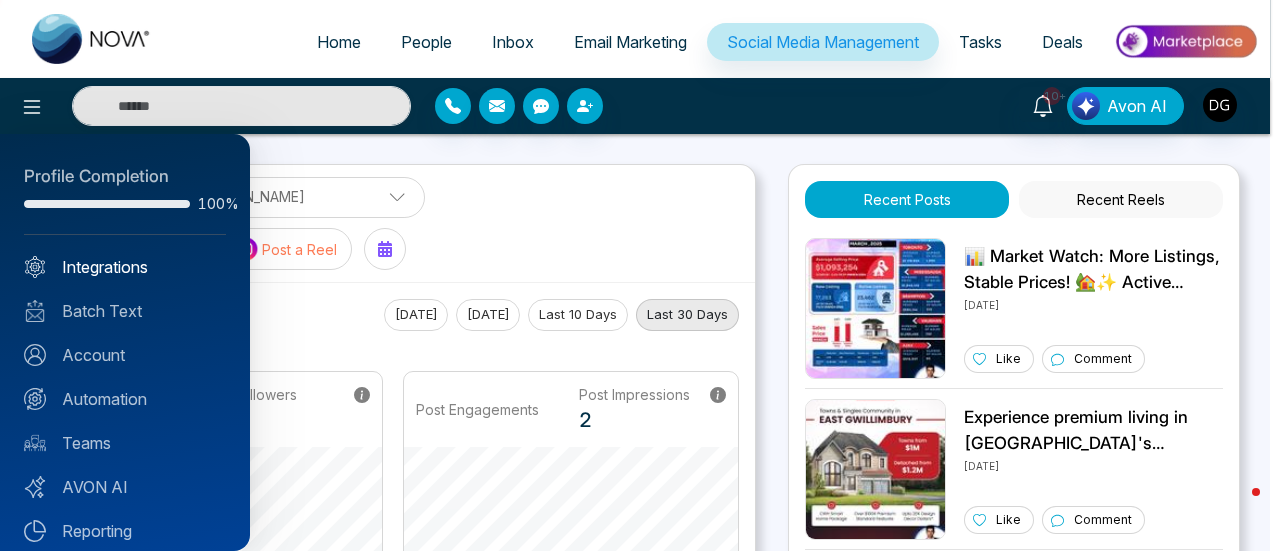 click on "Integrations" at bounding box center (125, 267) 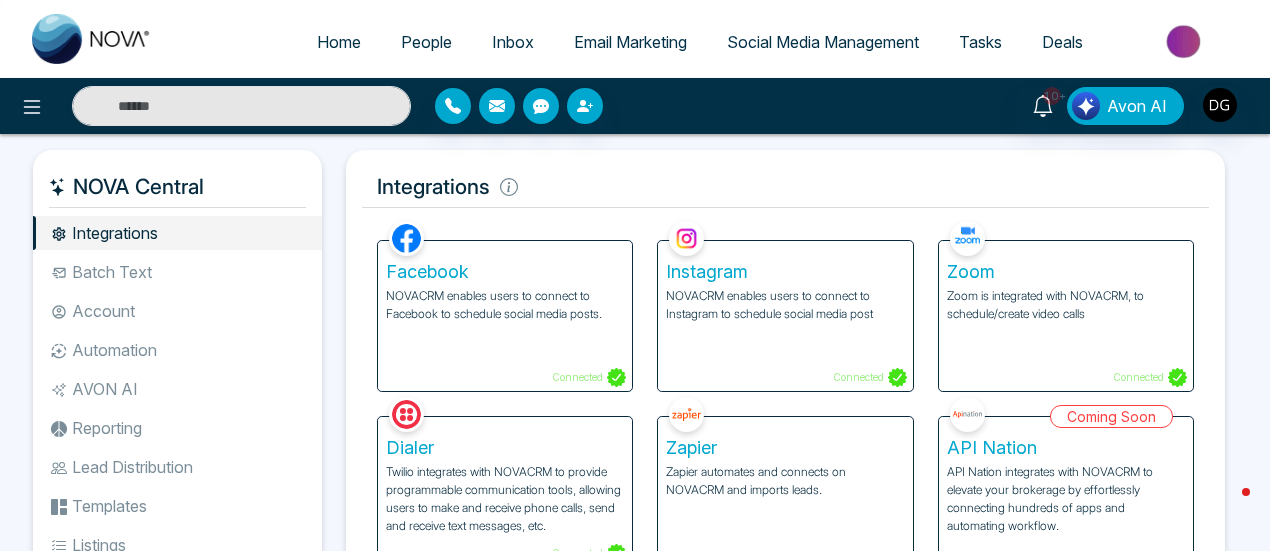 click on "Automation" at bounding box center [177, 350] 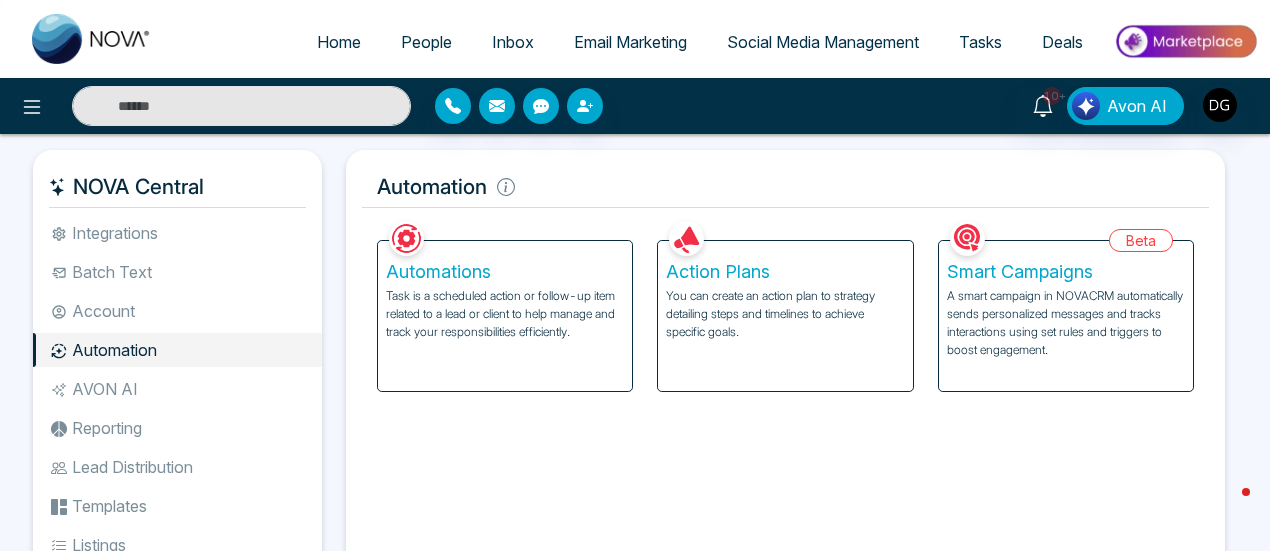 click on "Automations Task is a scheduled action or follow-up item related to a lead or client to help manage and track your responsibilities efficiently." at bounding box center [505, 316] 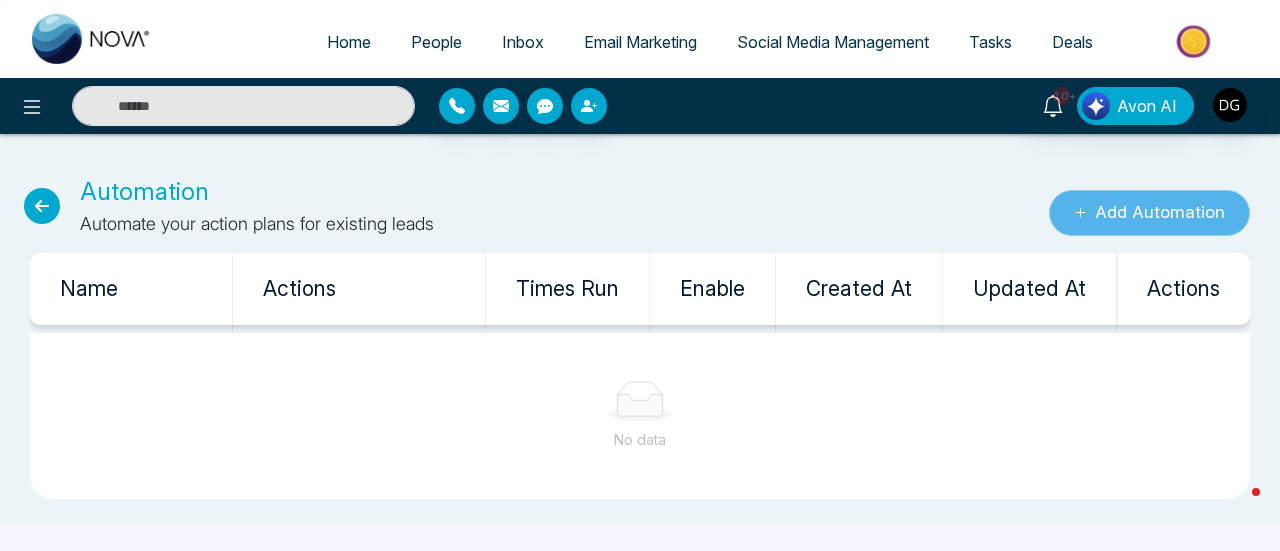 click on "Add Automation" at bounding box center (1149, 213) 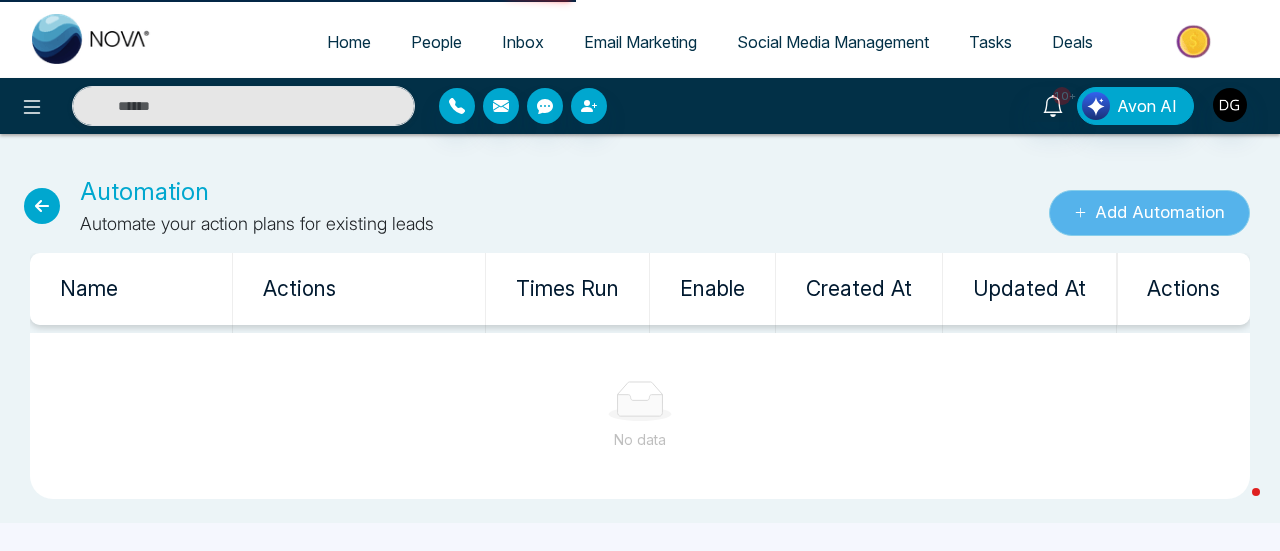 click on "Add Automation" at bounding box center [1149, 213] 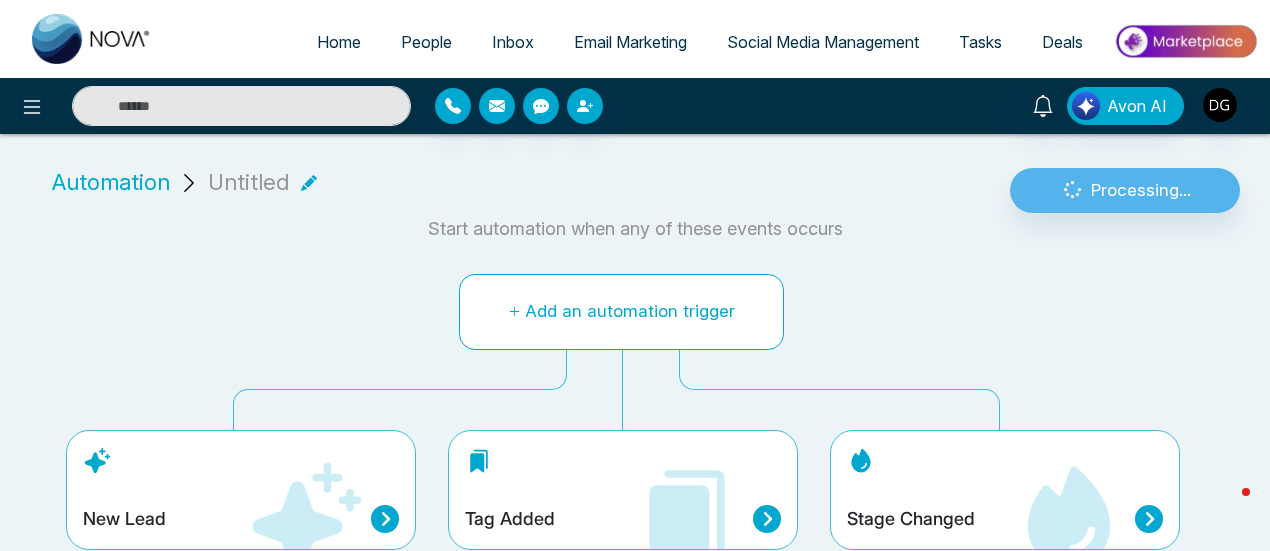 click on "Add an automation trigger" at bounding box center [621, 312] 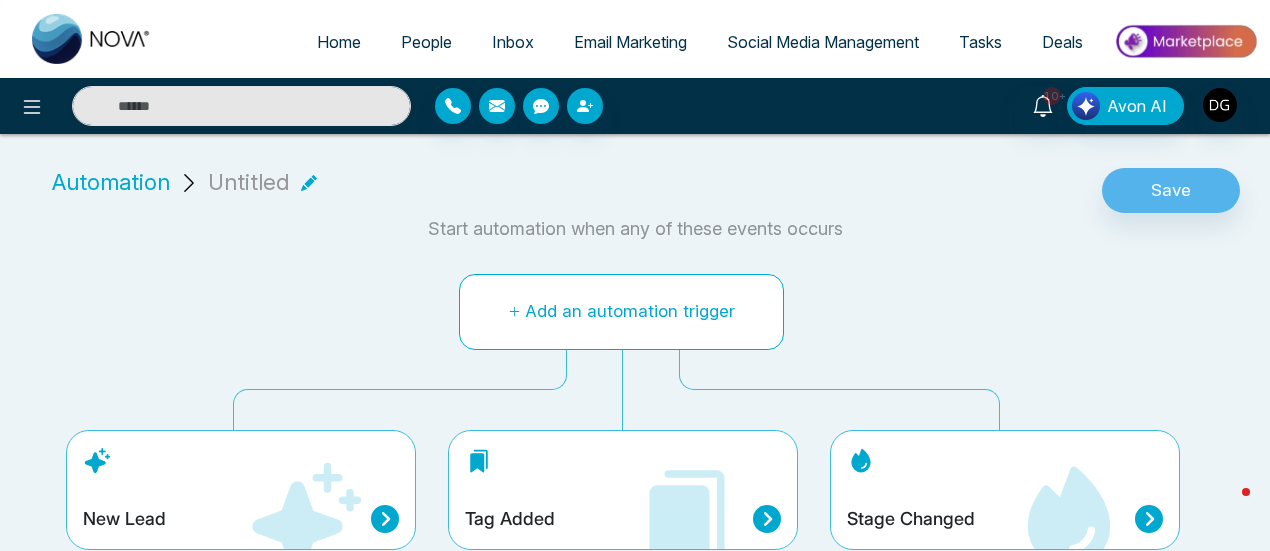 scroll, scrollTop: 15, scrollLeft: 0, axis: vertical 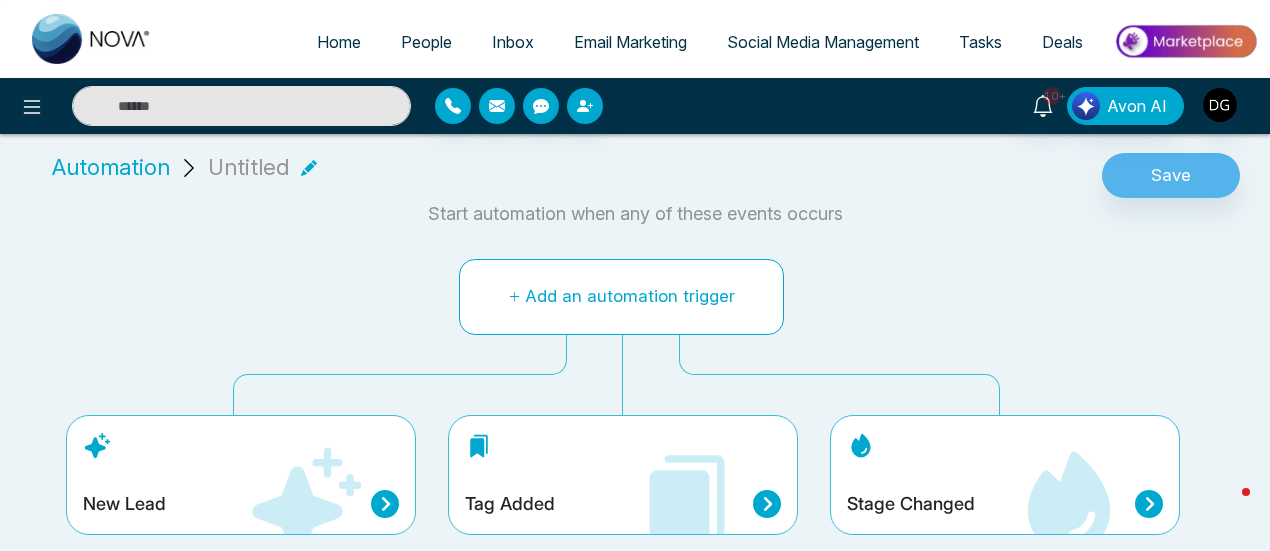 click on "Add an automation trigger" at bounding box center [621, 297] 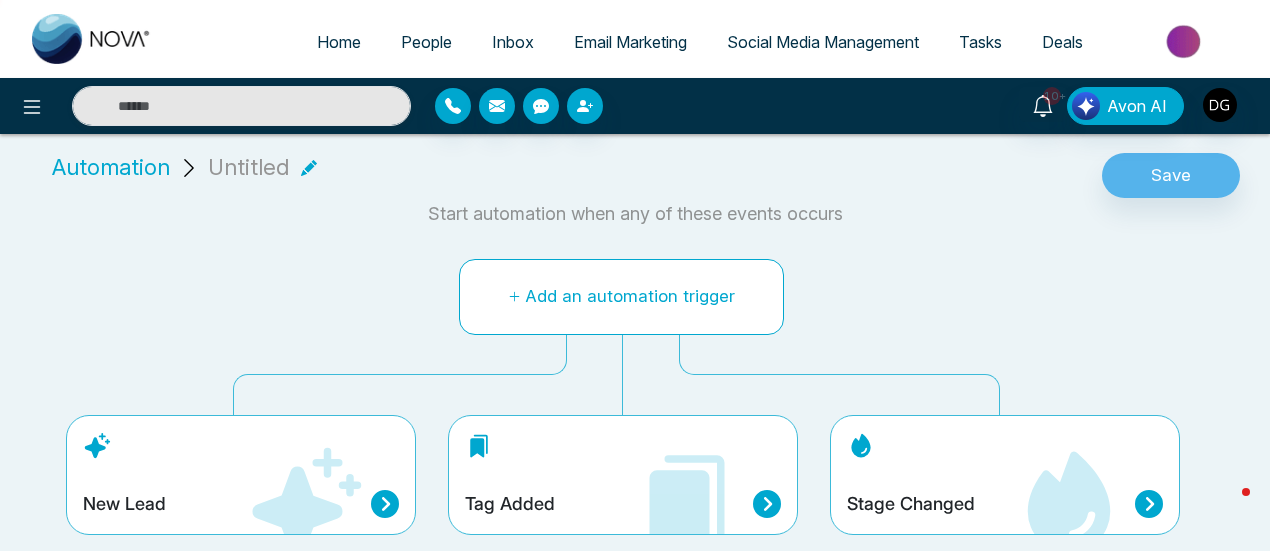 click on "Add an automation trigger" at bounding box center [621, 297] 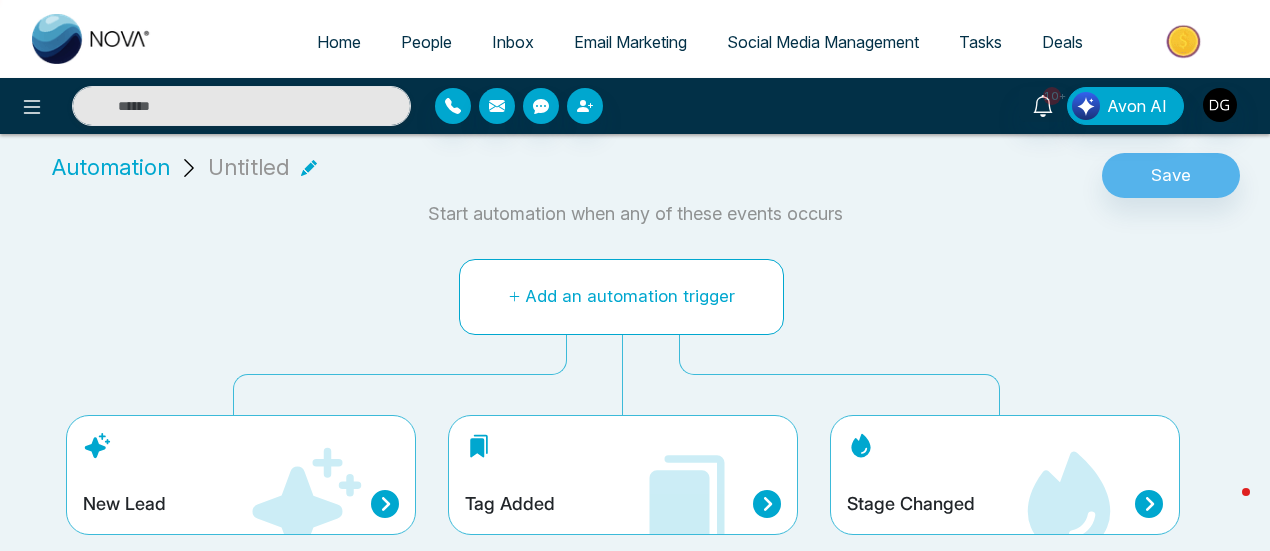 click on "Add an automation trigger" at bounding box center [621, 297] 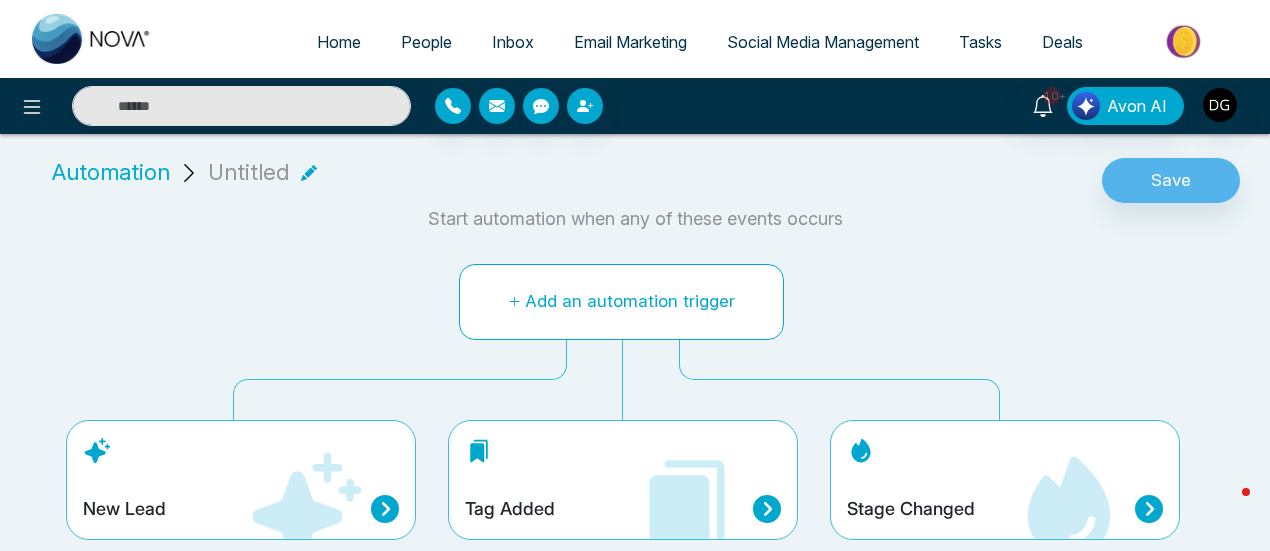 scroll, scrollTop: 15, scrollLeft: 0, axis: vertical 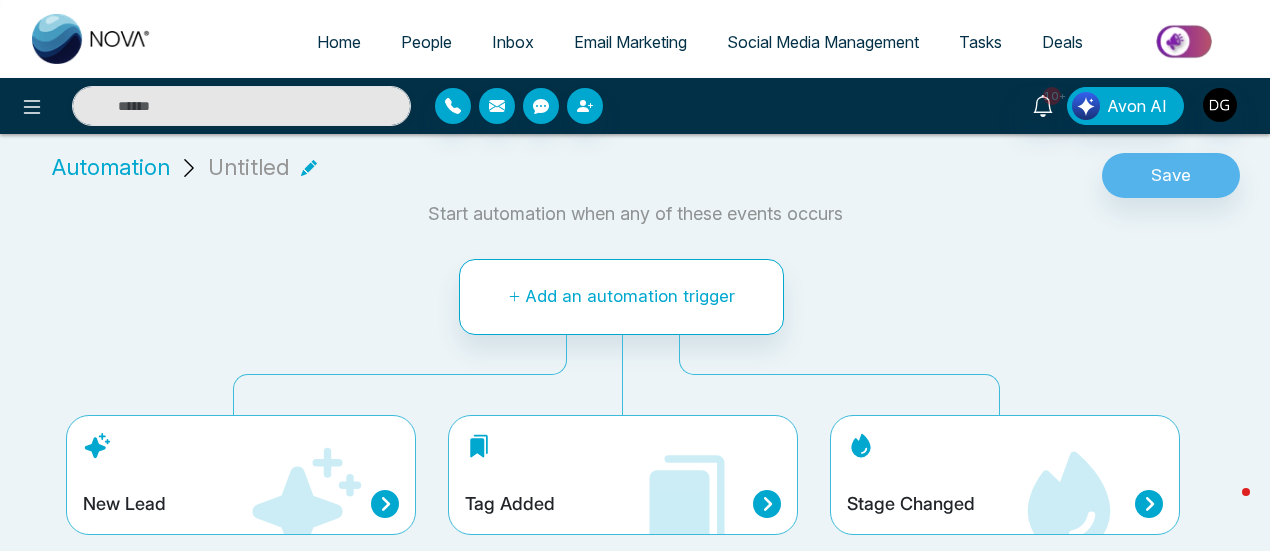 drag, startPoint x: 283, startPoint y: 452, endPoint x: 373, endPoint y: 448, distance: 90.088844 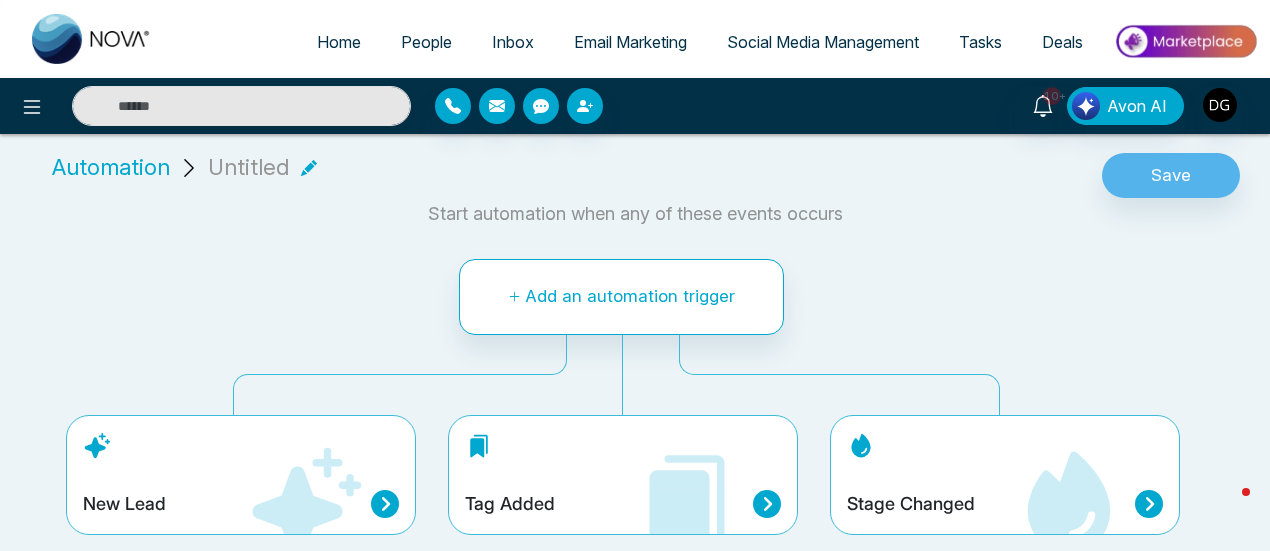 click on "New Lead" at bounding box center (241, 475) 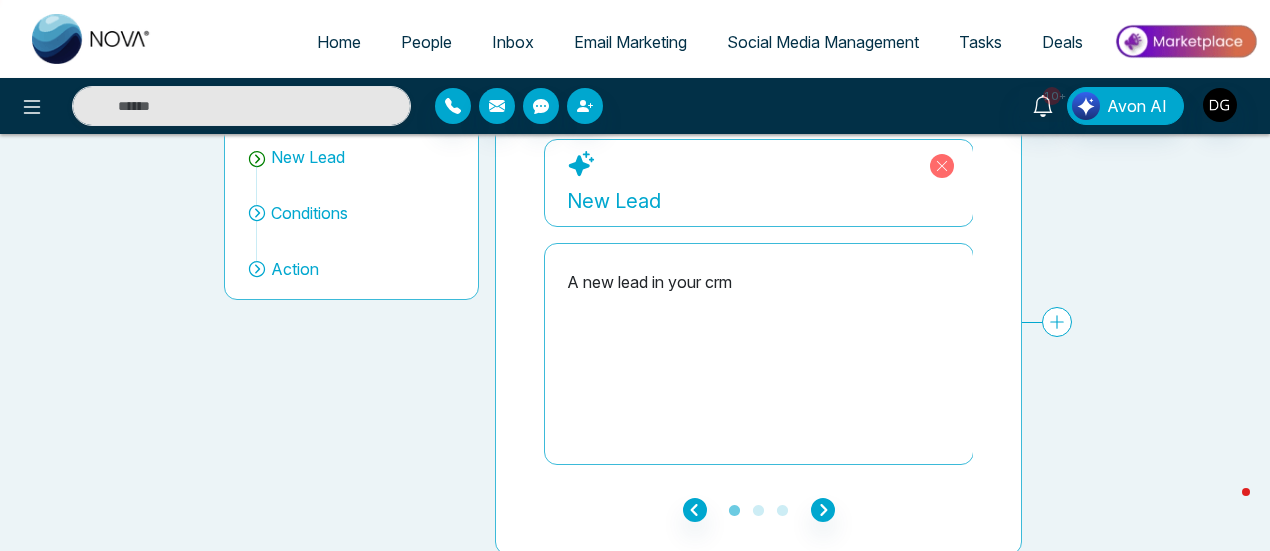 scroll, scrollTop: 200, scrollLeft: 0, axis: vertical 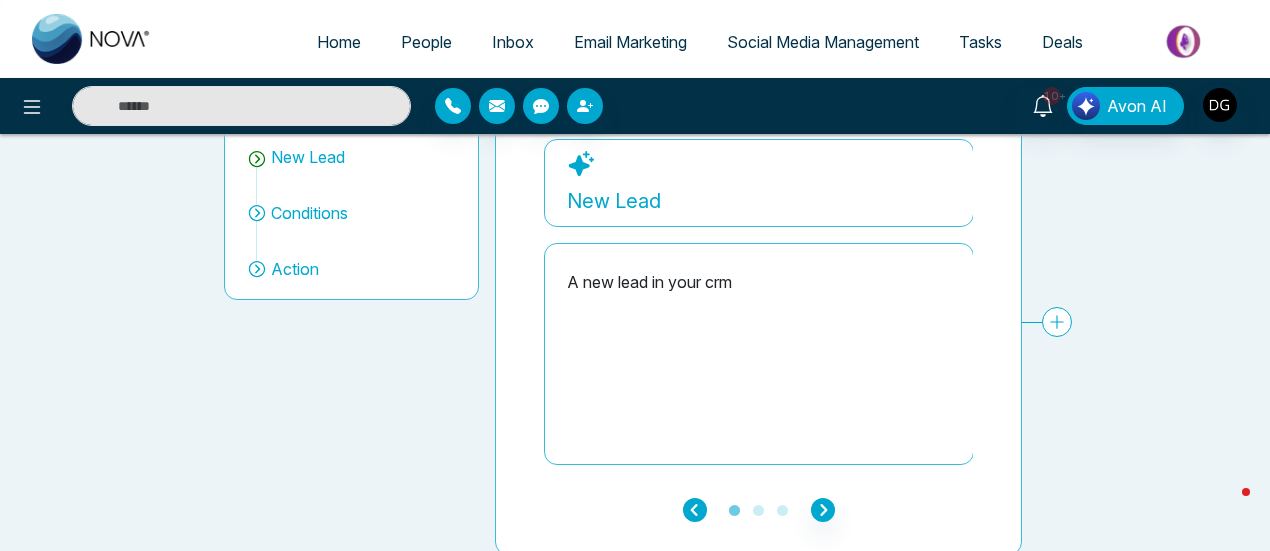 click 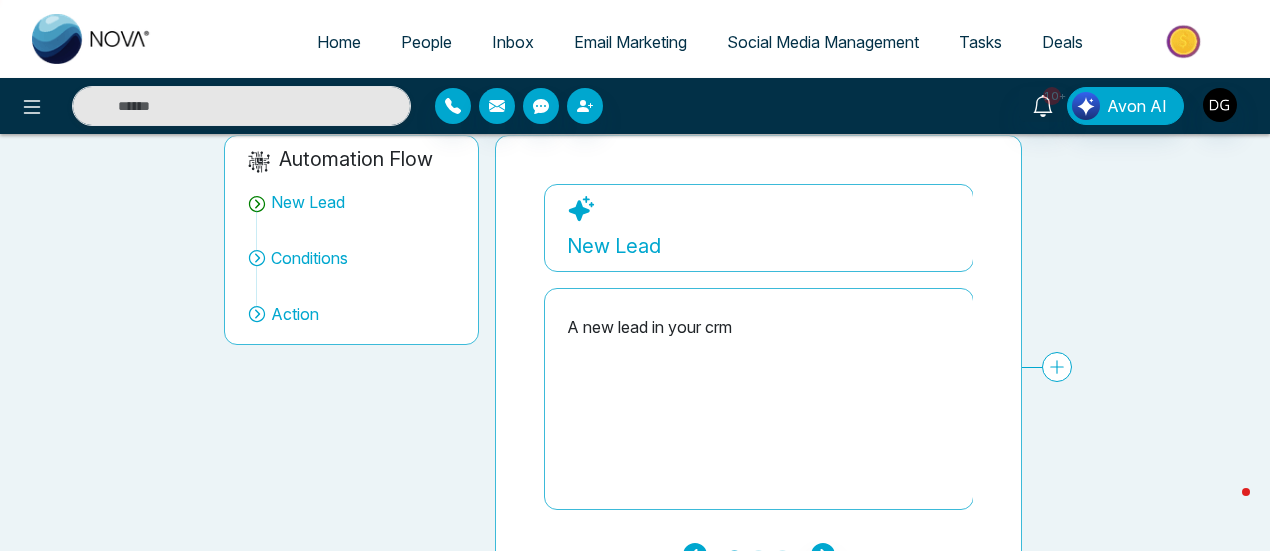 scroll, scrollTop: 200, scrollLeft: 0, axis: vertical 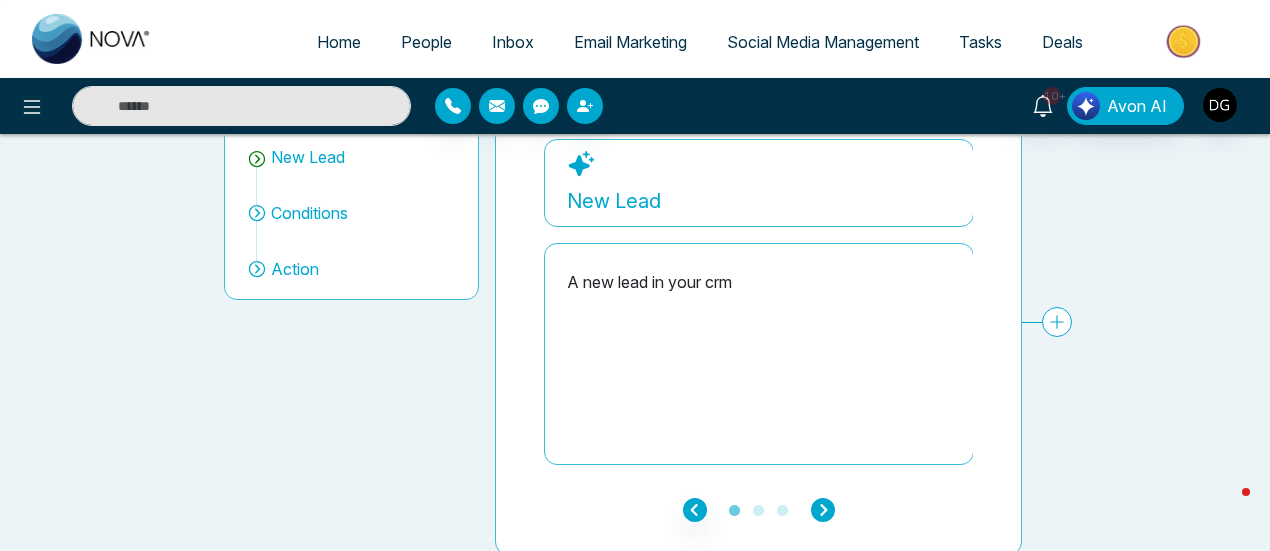 click 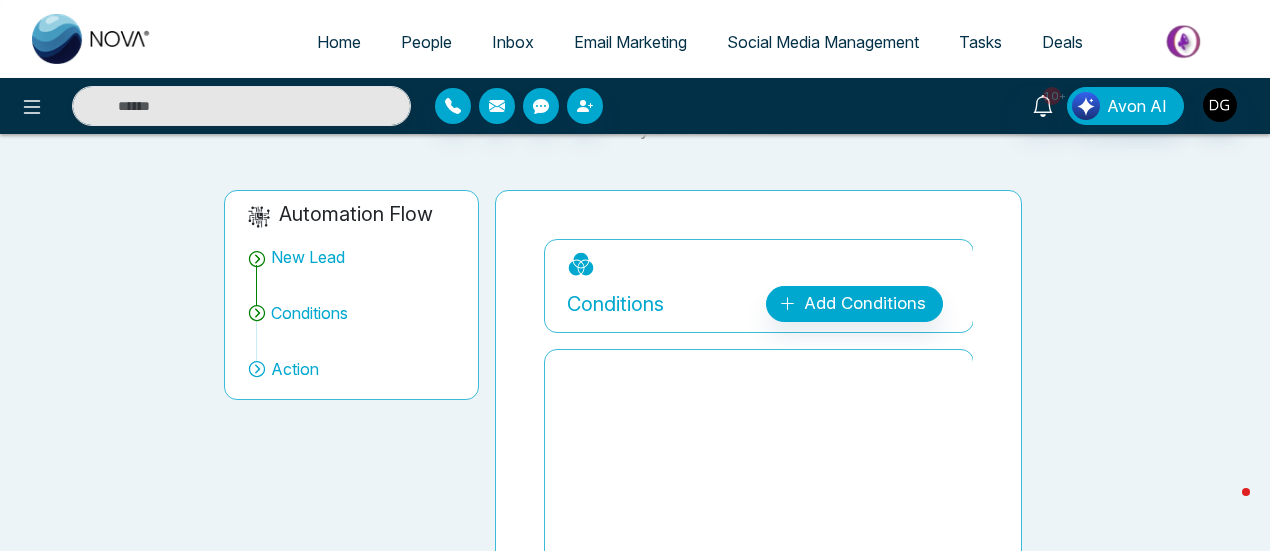 scroll, scrollTop: 200, scrollLeft: 0, axis: vertical 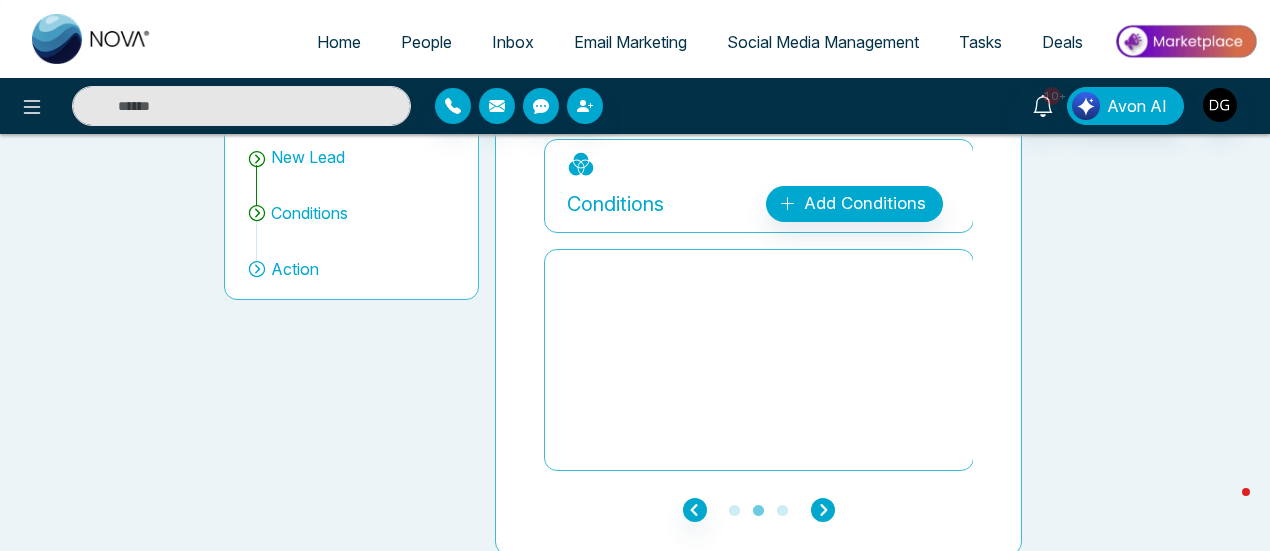 click 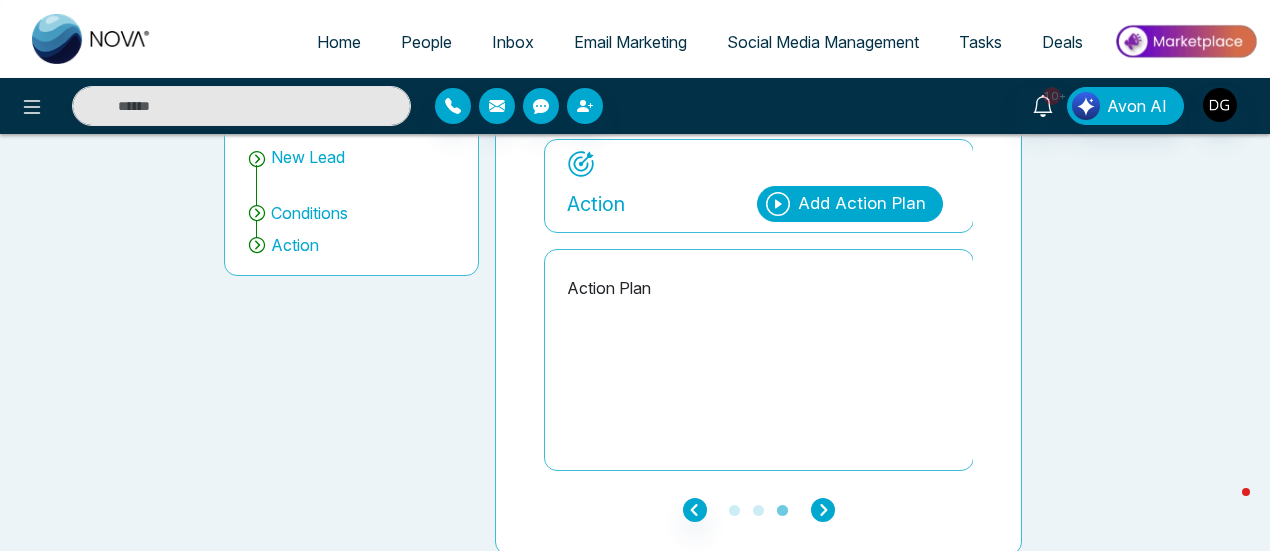 scroll, scrollTop: 0, scrollLeft: 0, axis: both 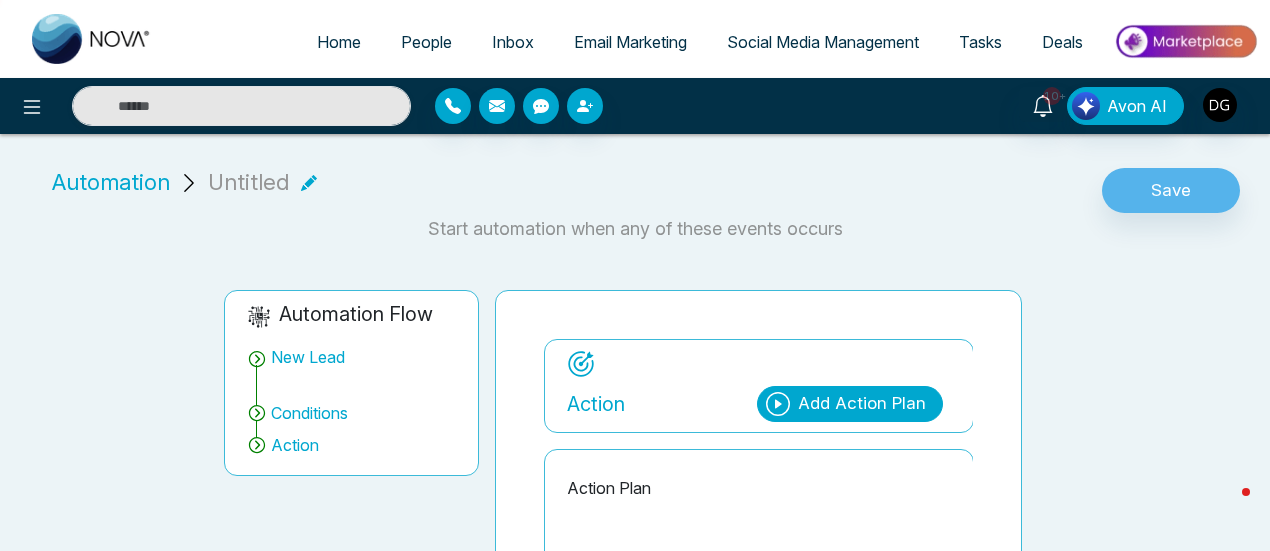 click on "Automation" at bounding box center [111, 182] 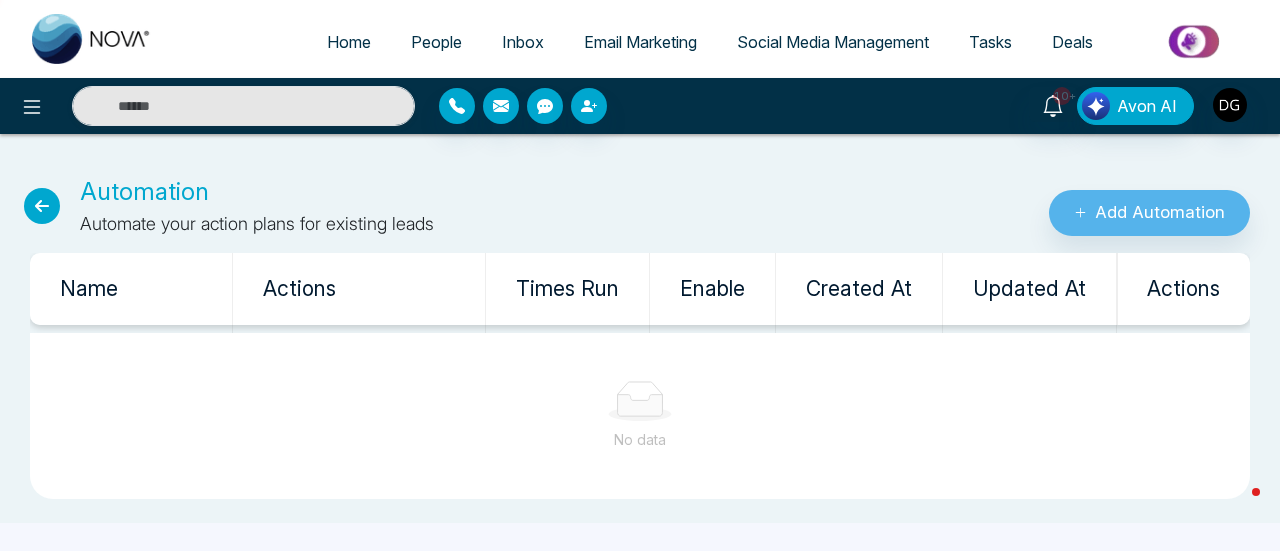 click at bounding box center (42, 206) 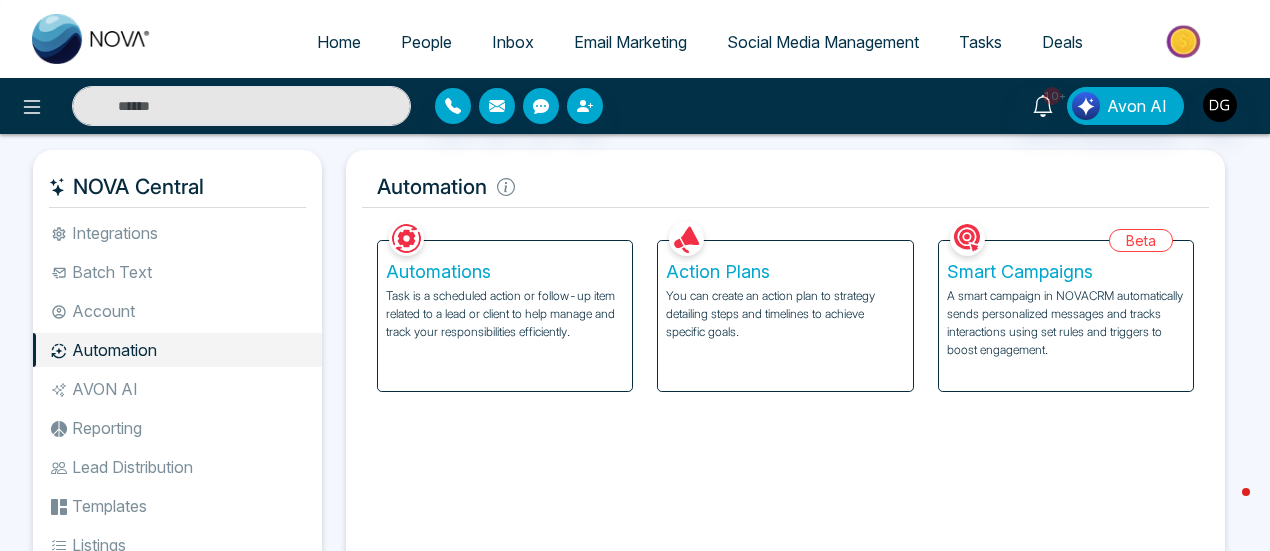 click on "Task is a scheduled action or follow-up item related to a lead or client to help manage and track your responsibilities efficiently." at bounding box center [505, 314] 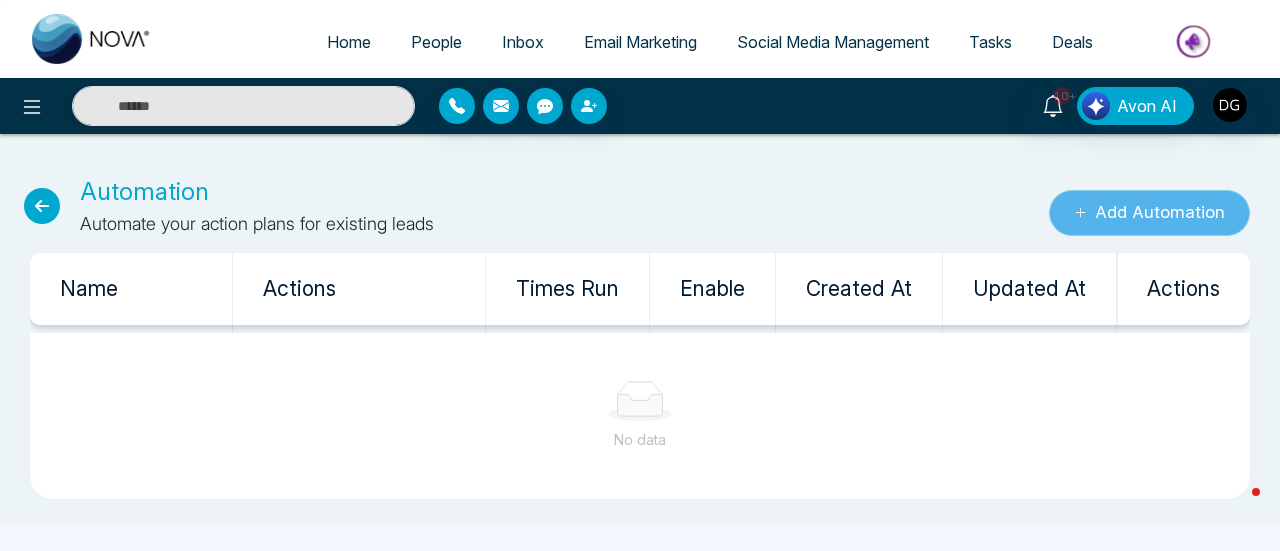 click on "Add Automation" at bounding box center [1149, 213] 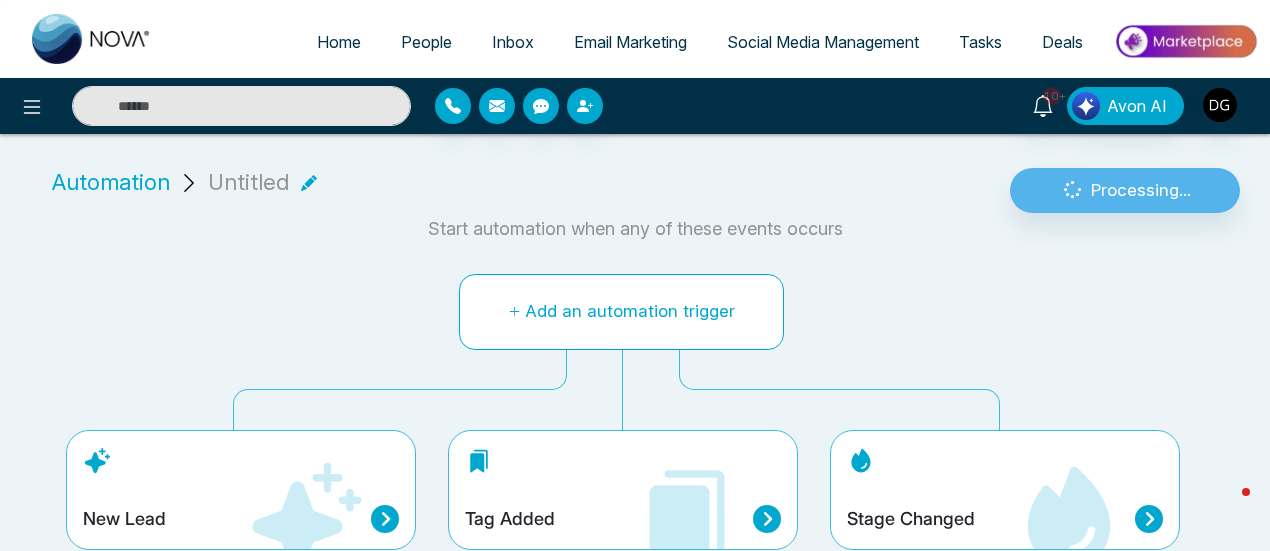 click on "Add an automation trigger" at bounding box center (621, 312) 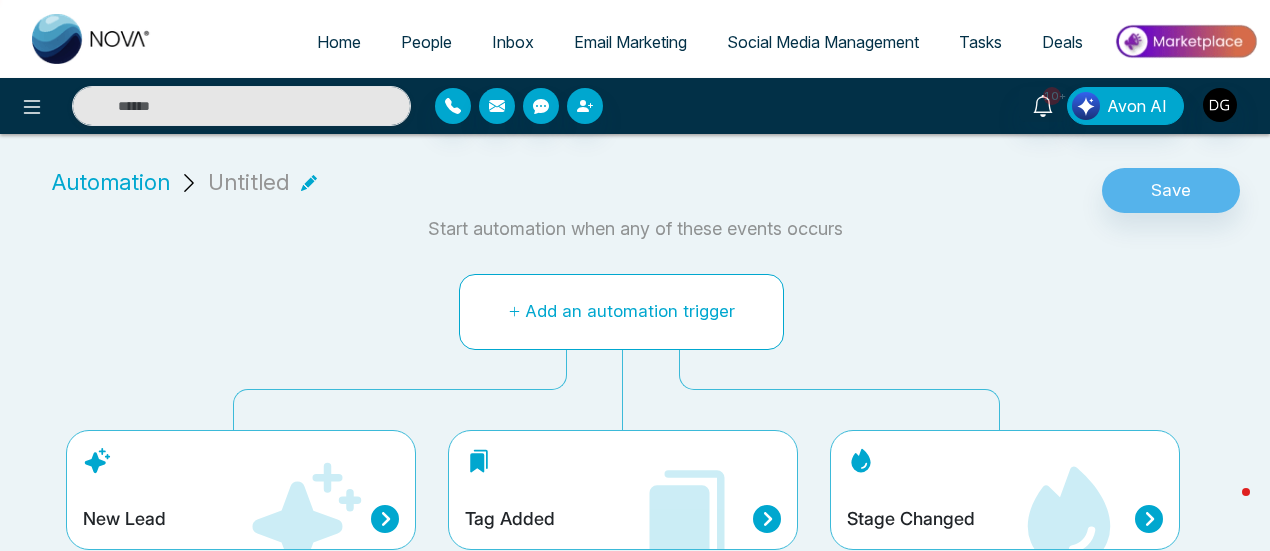 click on "Add an automation trigger" at bounding box center (621, 312) 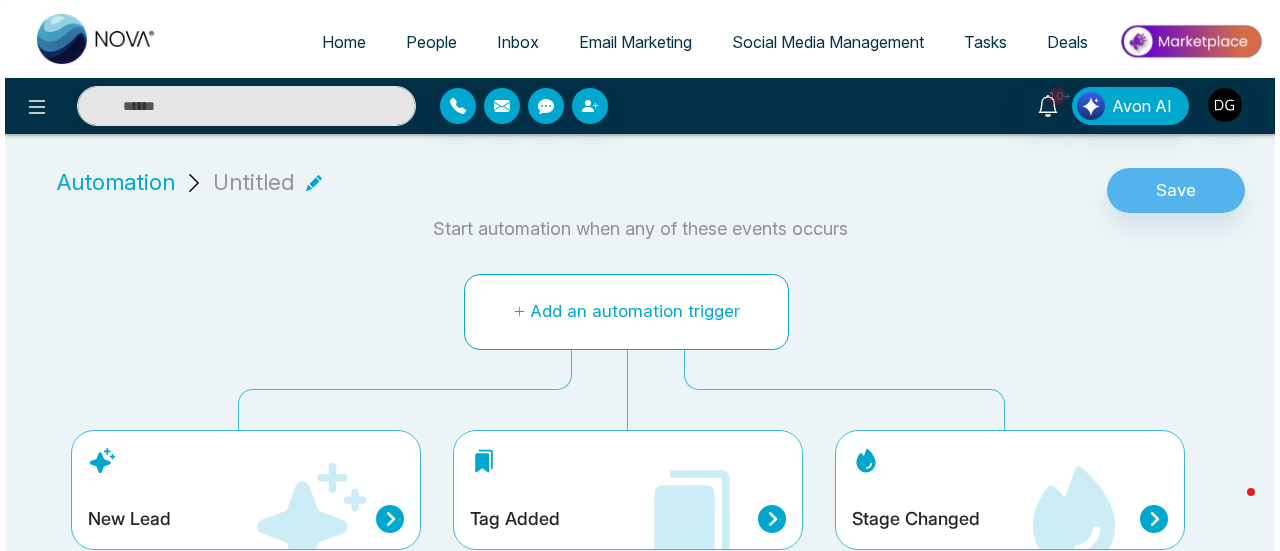 scroll, scrollTop: 15, scrollLeft: 0, axis: vertical 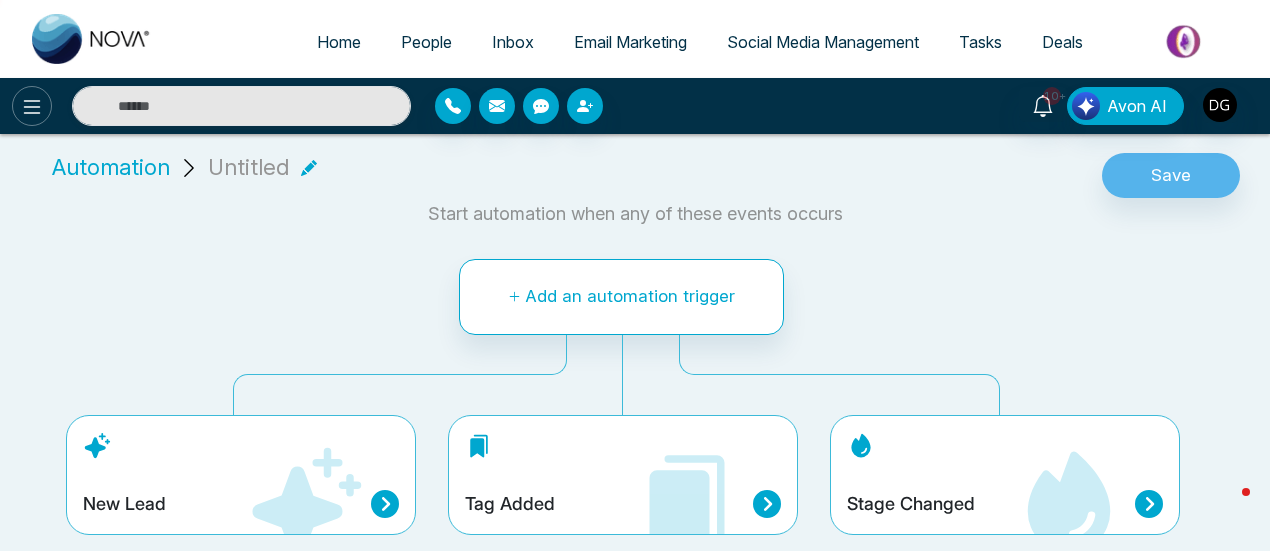 click 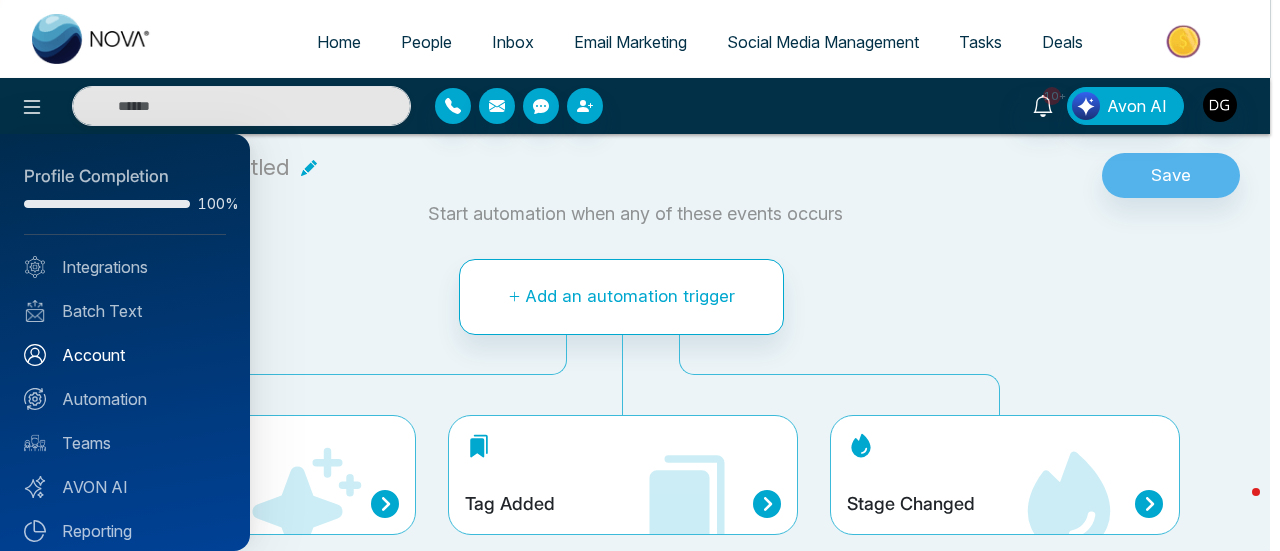 click on "Account" at bounding box center (125, 355) 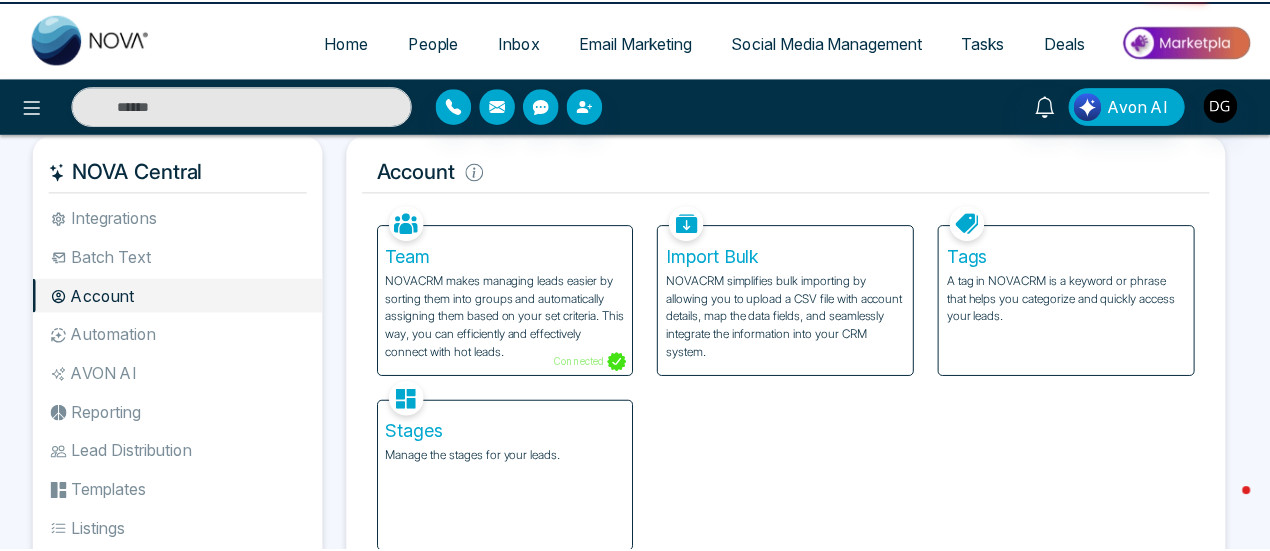 scroll, scrollTop: 0, scrollLeft: 0, axis: both 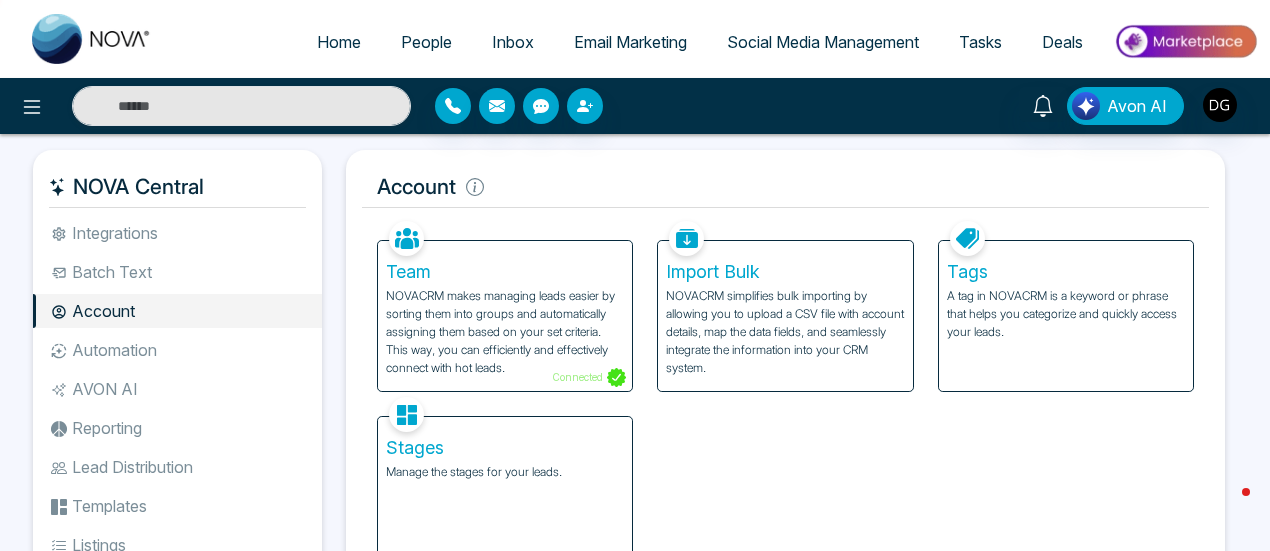click on "Batch Text" at bounding box center (177, 272) 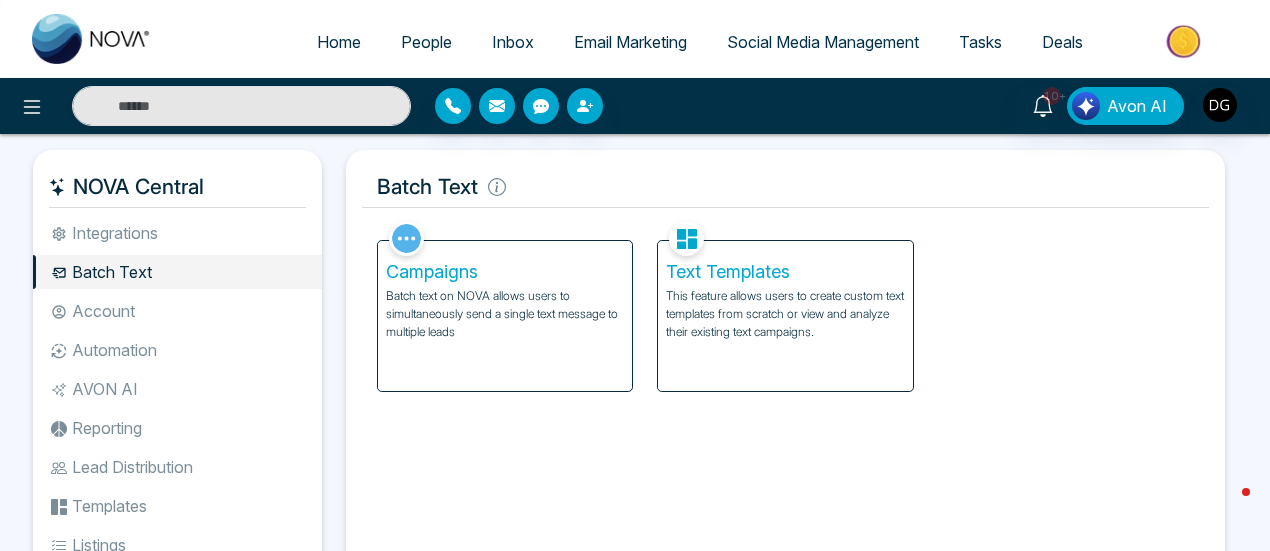 click on "Automation" at bounding box center (177, 350) 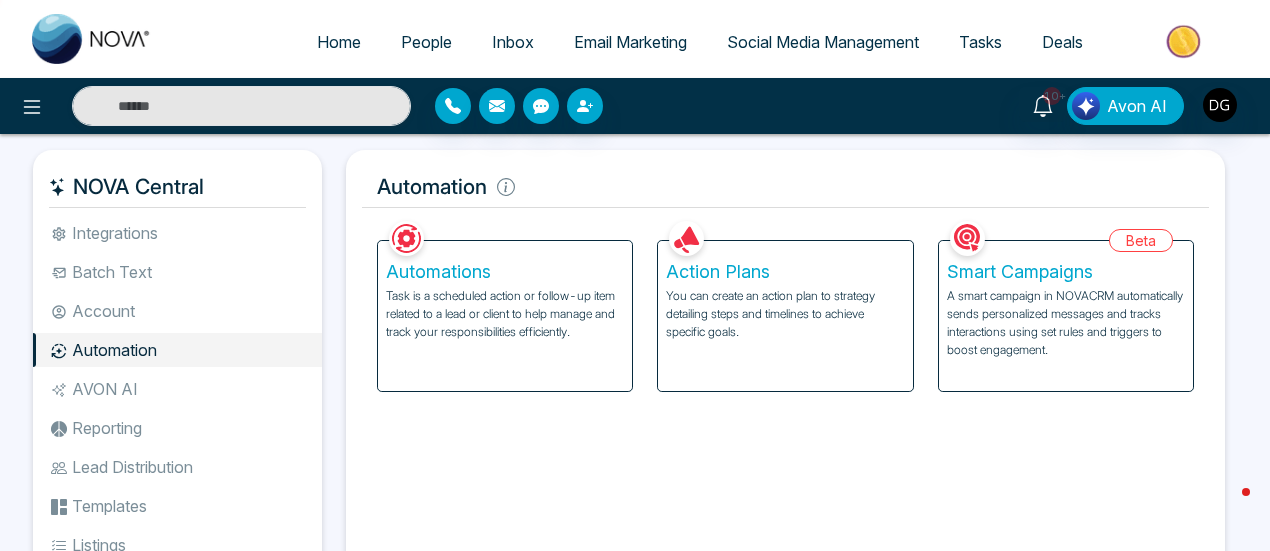 click on "AVON AI" at bounding box center (177, 389) 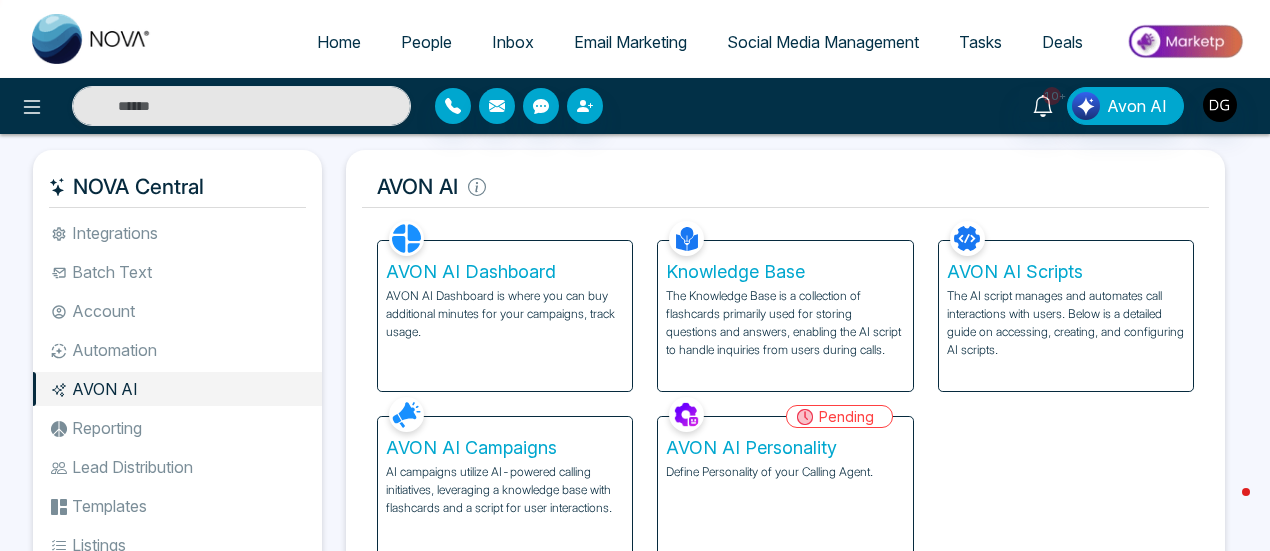 click on "Integrations" at bounding box center [177, 233] 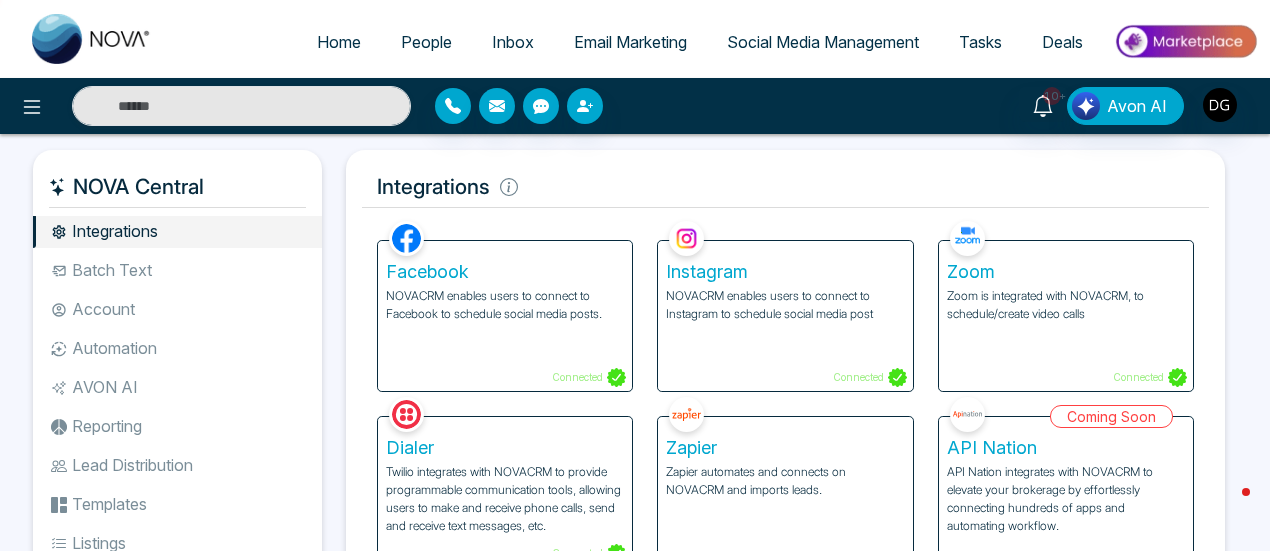 scroll, scrollTop: 4, scrollLeft: 0, axis: vertical 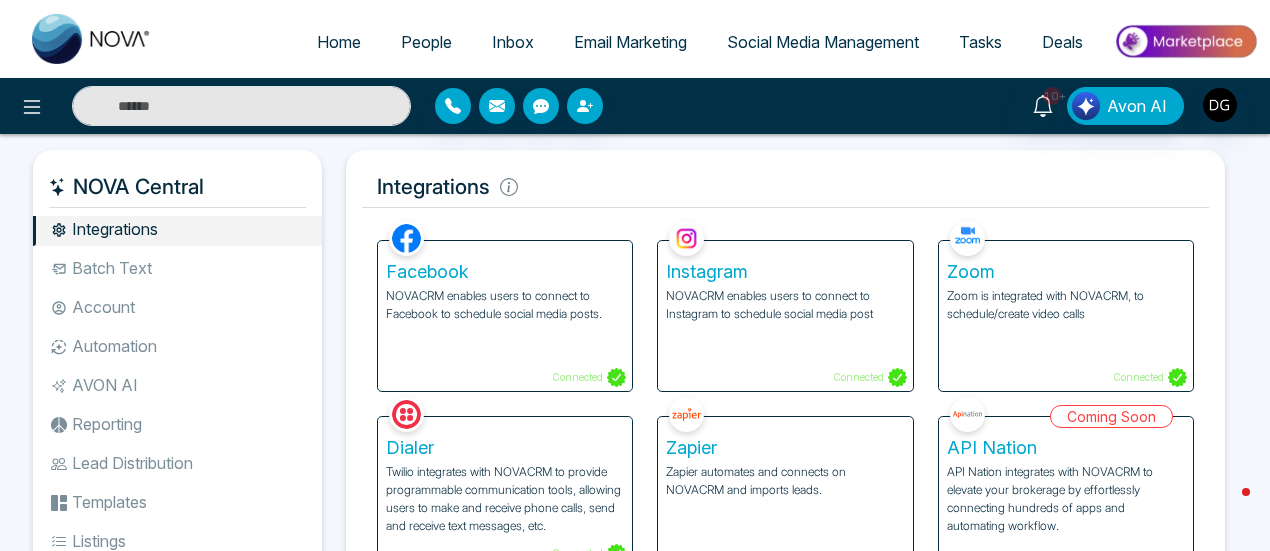 click on "Twilio integrates with NOVACRM to provide programmable communication tools, allowing users to make and receive phone calls, send and receive text messages, etc." at bounding box center [505, 499] 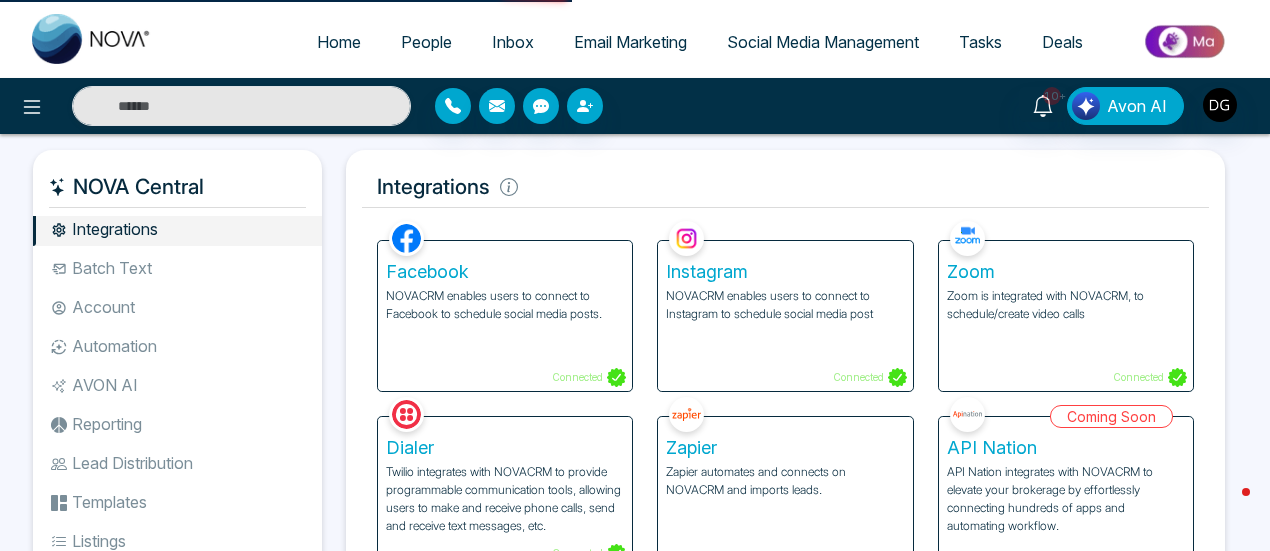 scroll, scrollTop: 131, scrollLeft: 0, axis: vertical 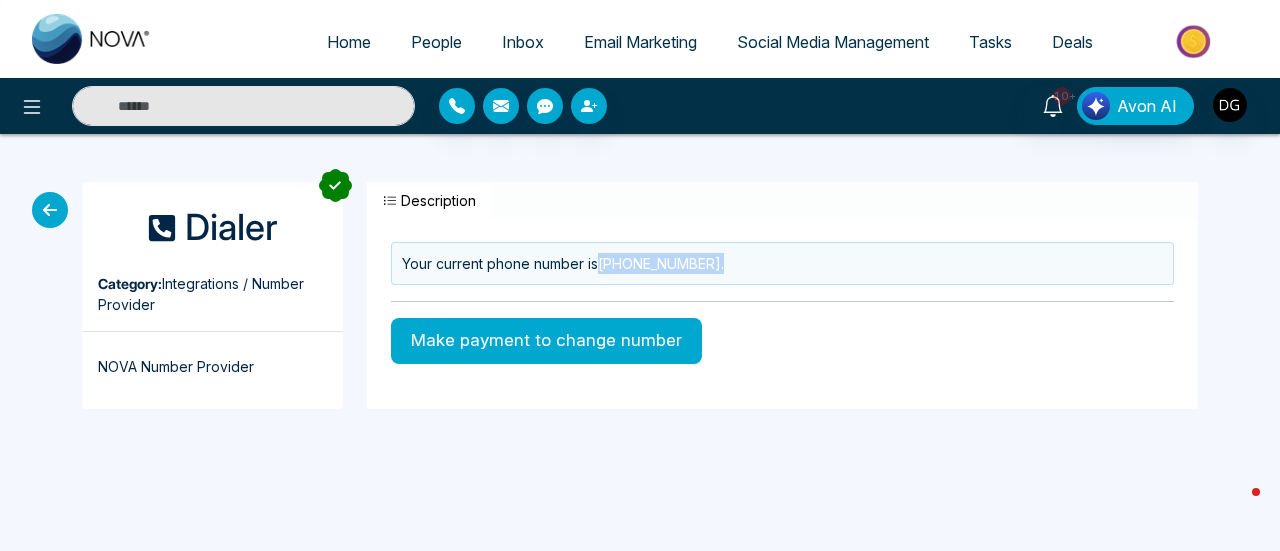 drag, startPoint x: 603, startPoint y: 267, endPoint x: 787, endPoint y: 263, distance: 184.04347 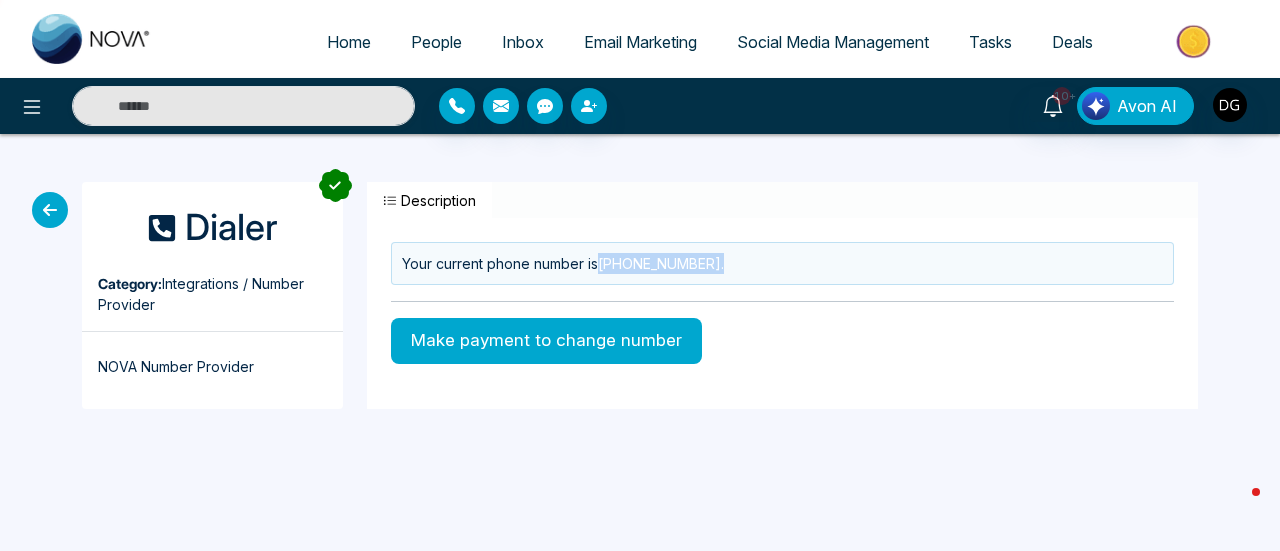 click on "Your current phone number is  [PHONE_NUMBER] ." at bounding box center (782, 263) 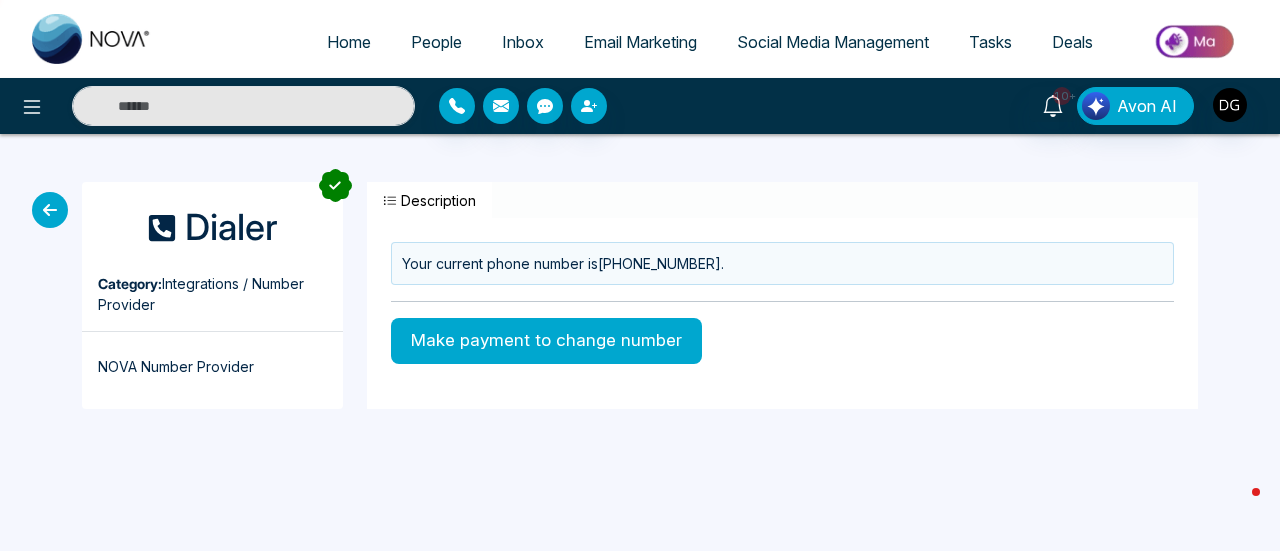 click on "Your current phone number is  [PHONE_NUMBER] . Make payment to change number" at bounding box center [782, 311] 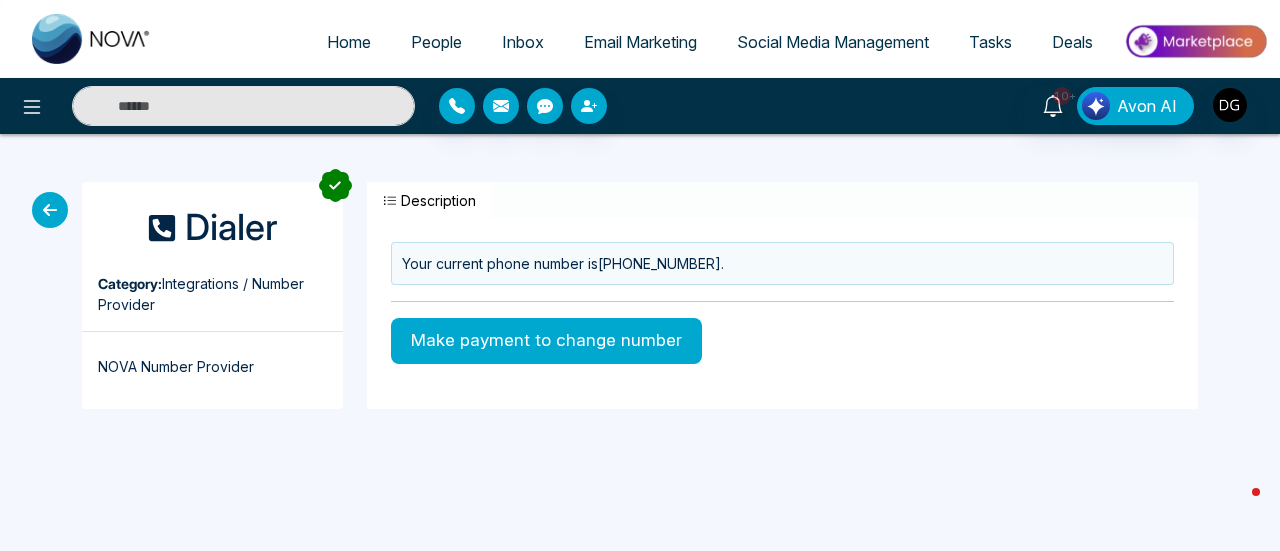 click on "People" at bounding box center [436, 42] 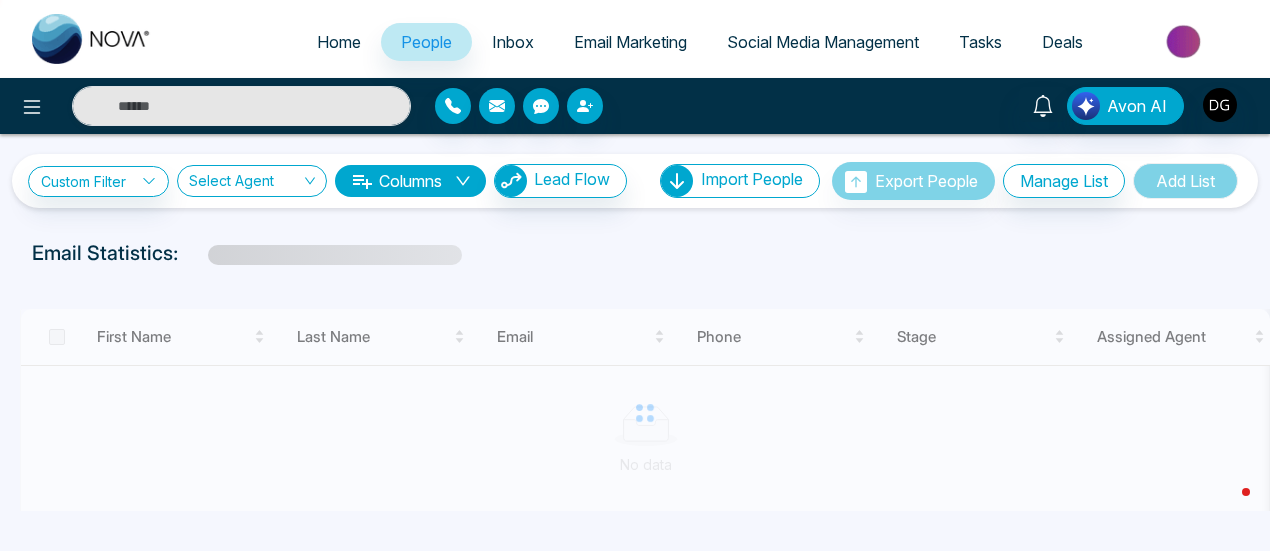 click on "Inbox" at bounding box center [513, 42] 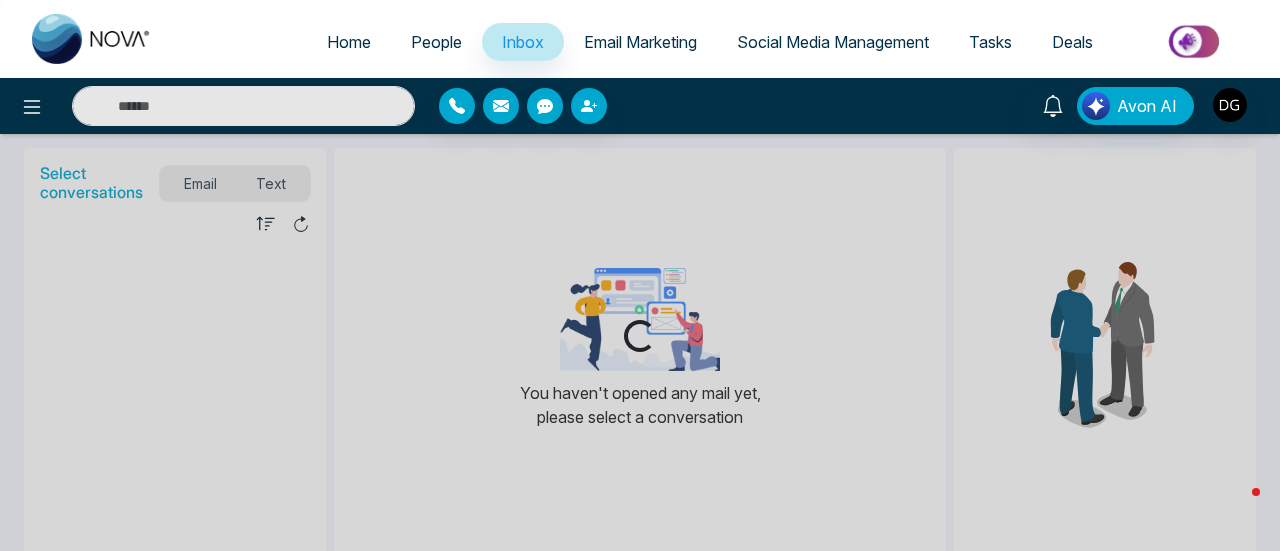click on "Email Marketing" at bounding box center (640, 42) 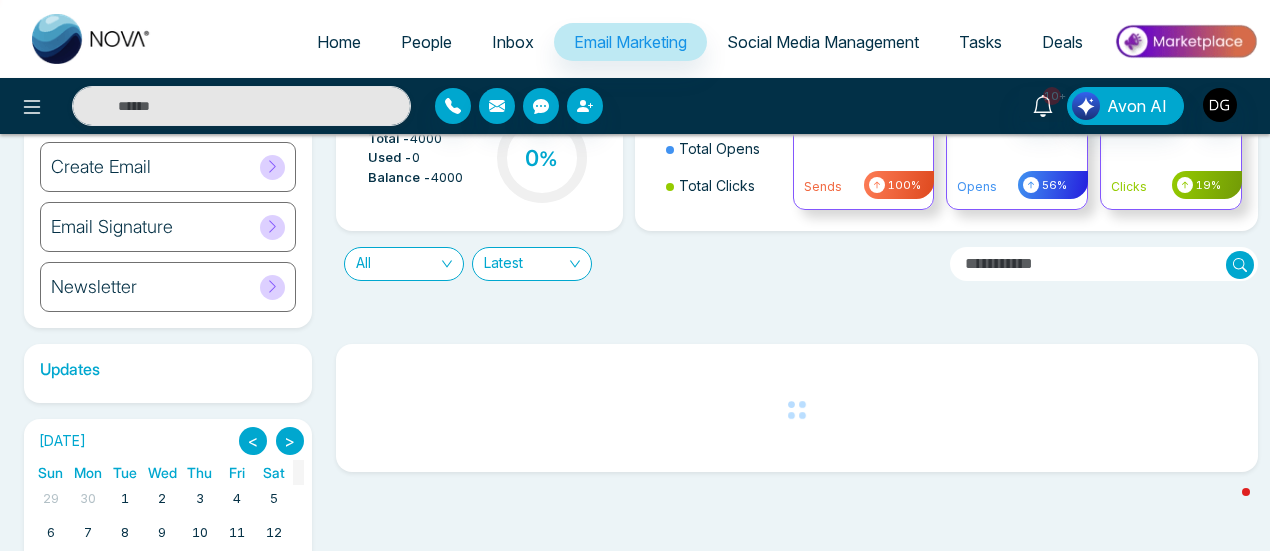scroll, scrollTop: 180, scrollLeft: 0, axis: vertical 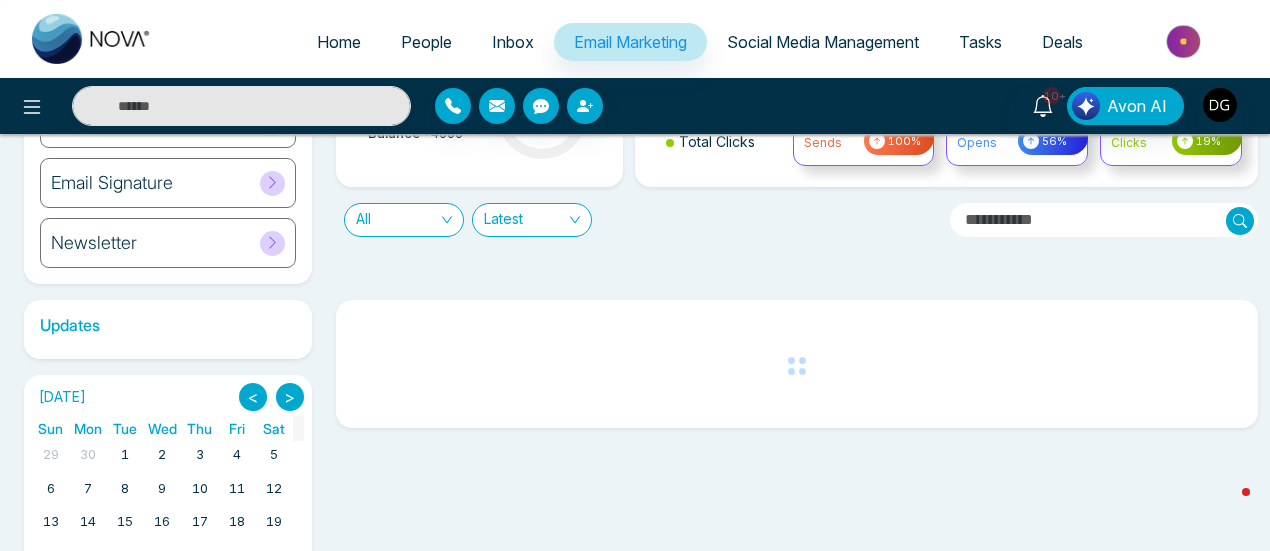 click on "Social Media Management" at bounding box center [823, 42] 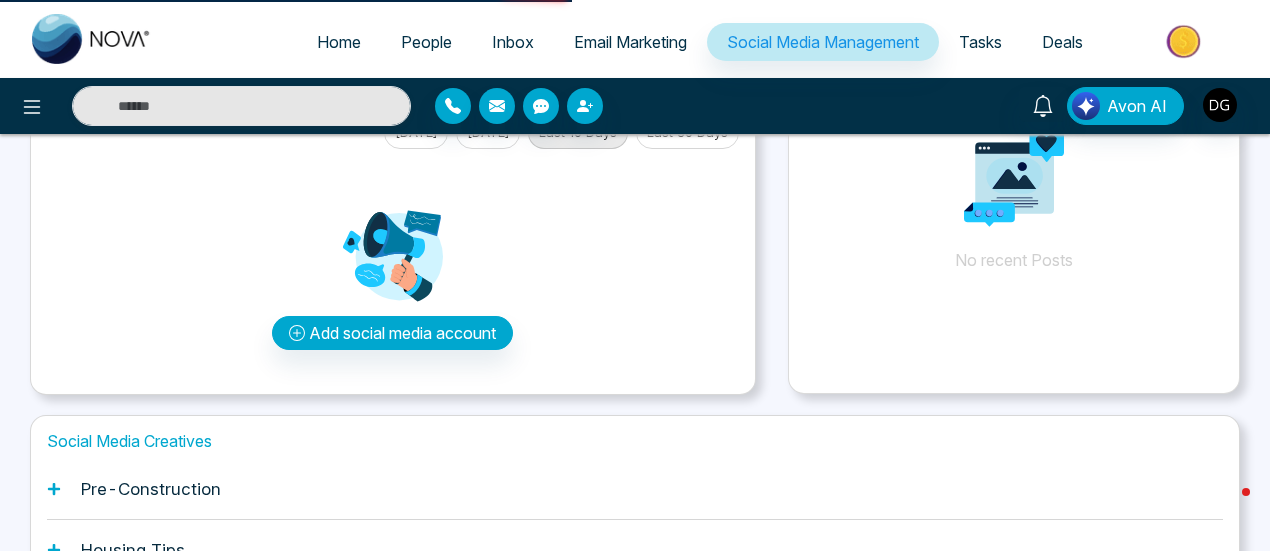scroll, scrollTop: 0, scrollLeft: 0, axis: both 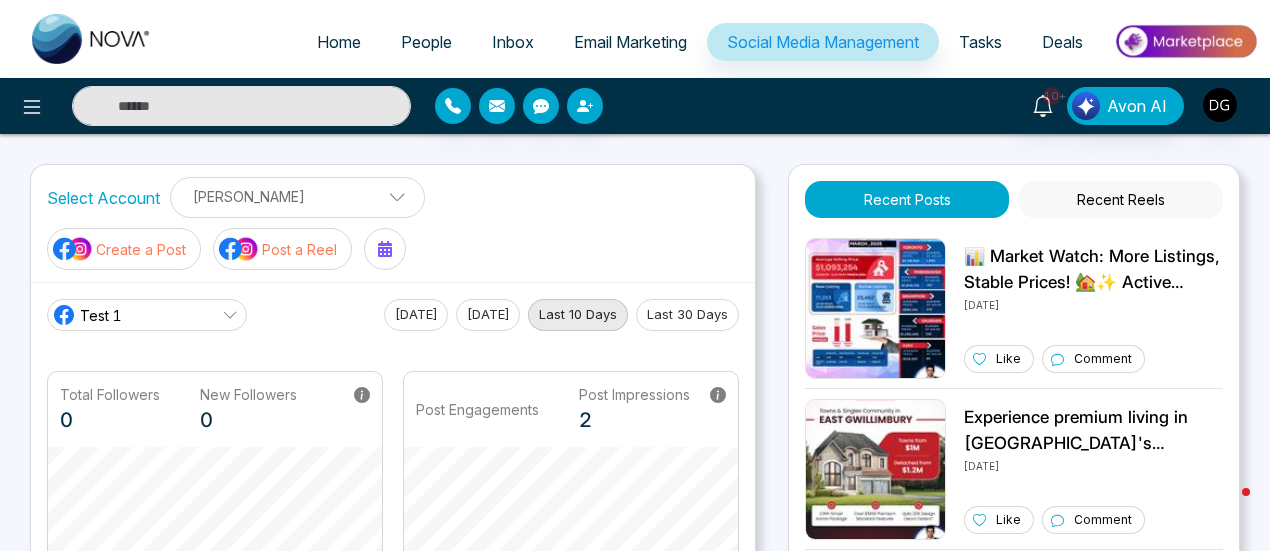 click on "Home" at bounding box center (339, 42) 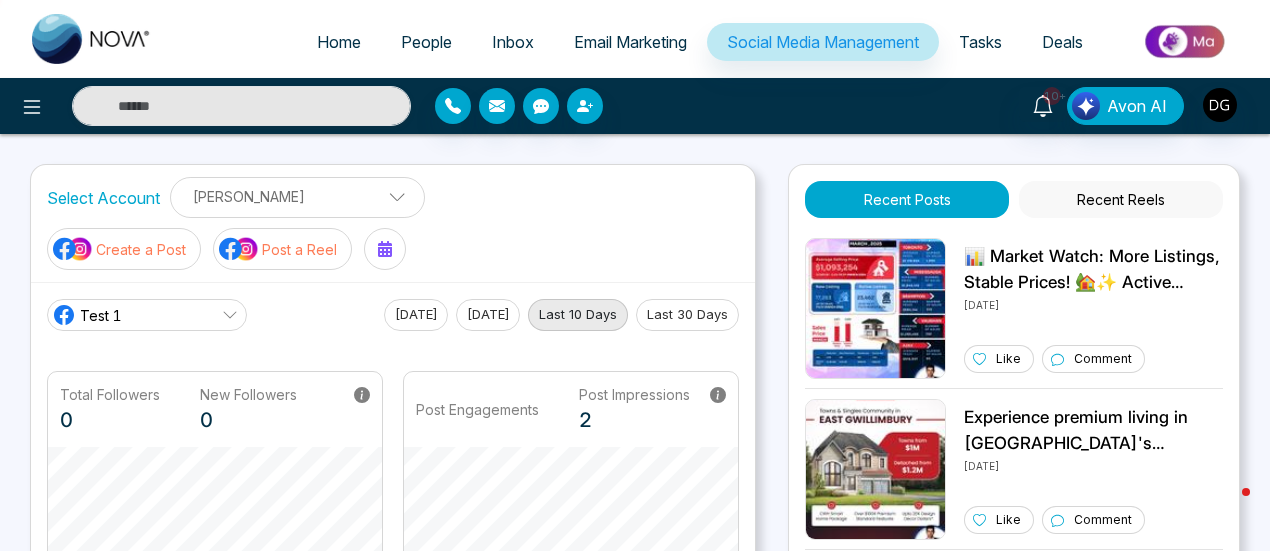 select on "*" 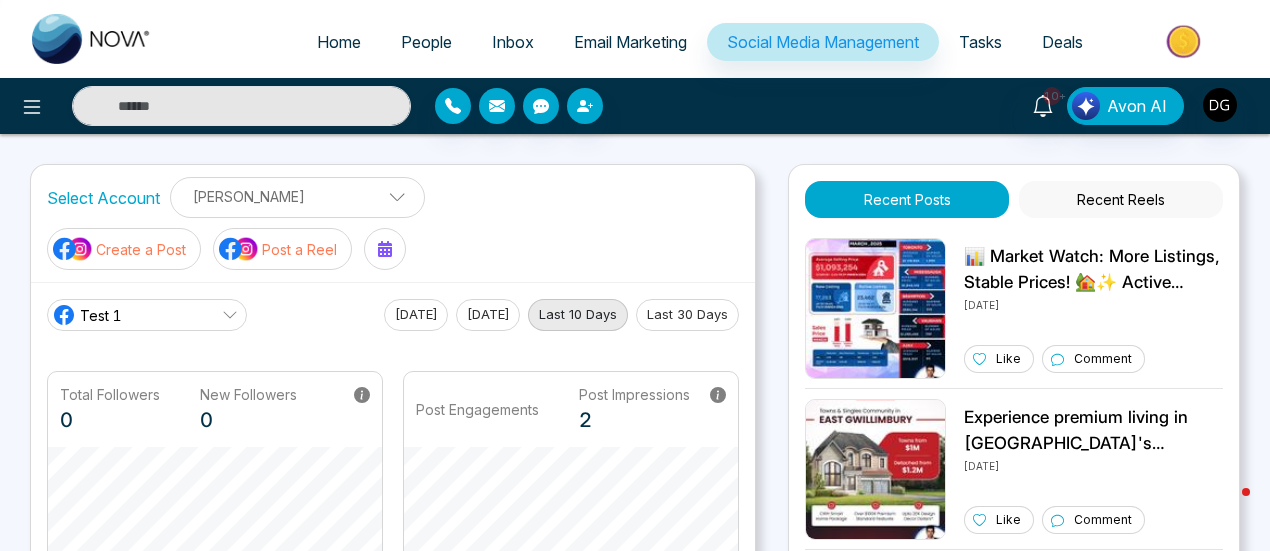 select on "*" 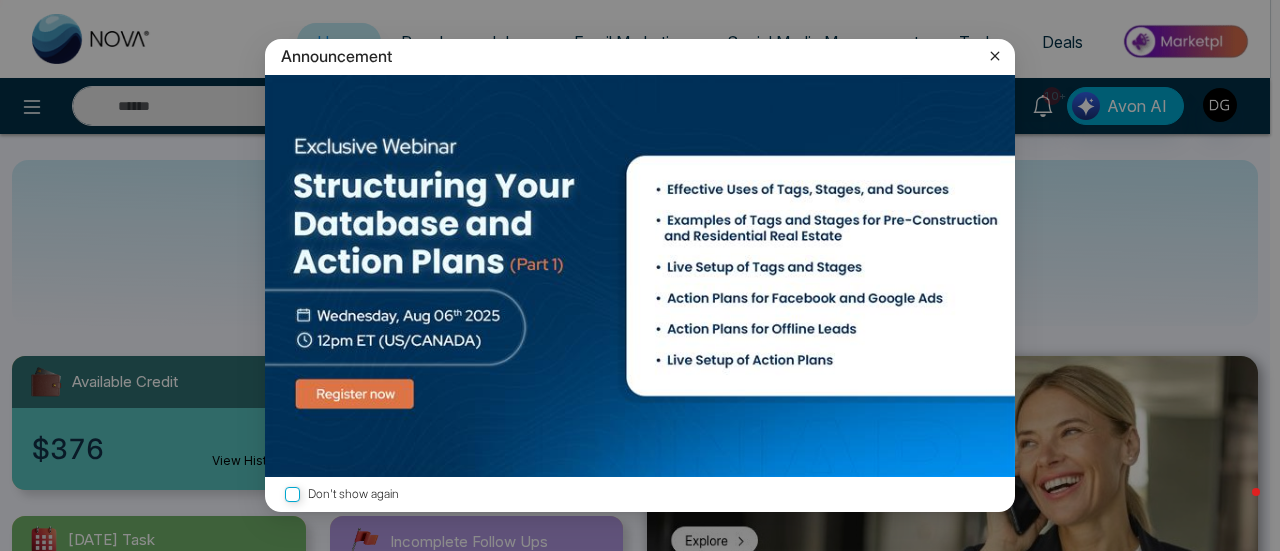 click 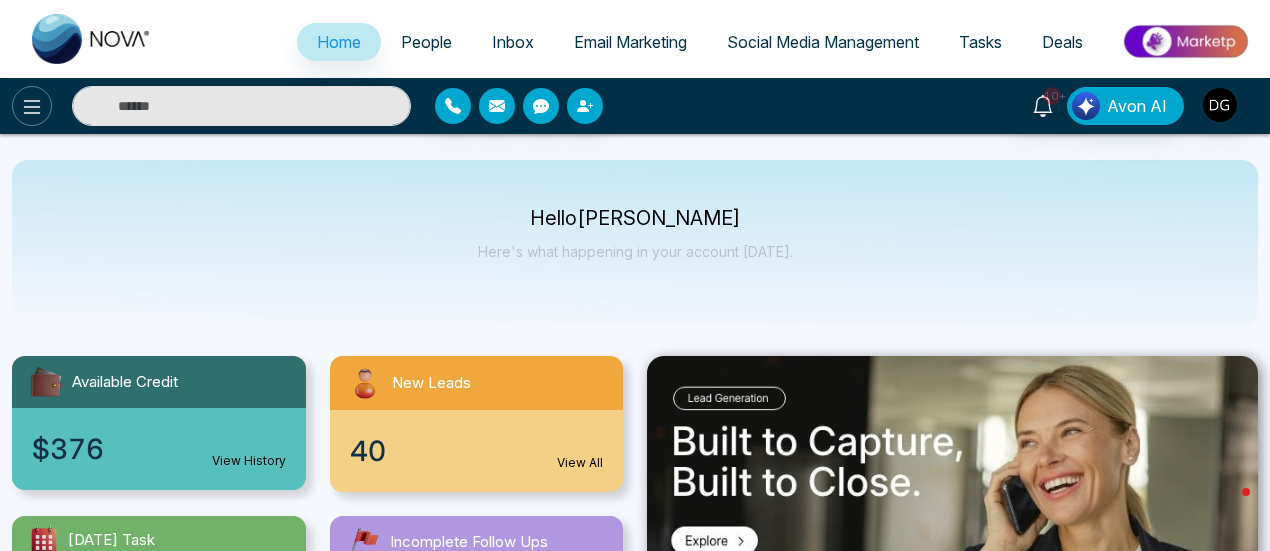 click at bounding box center (32, 106) 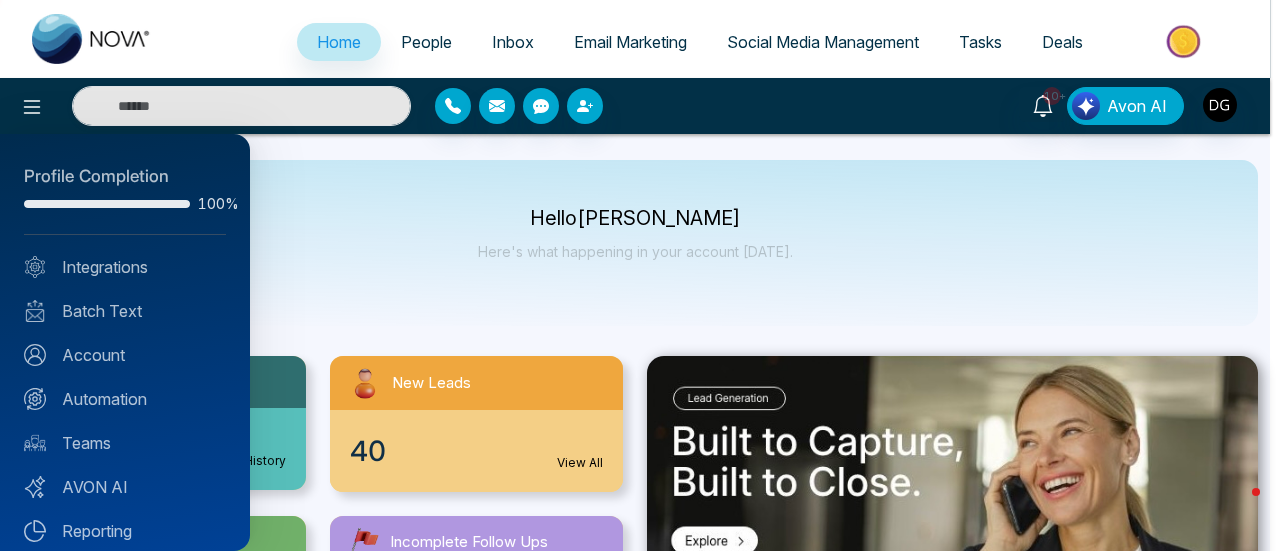 click at bounding box center [640, 275] 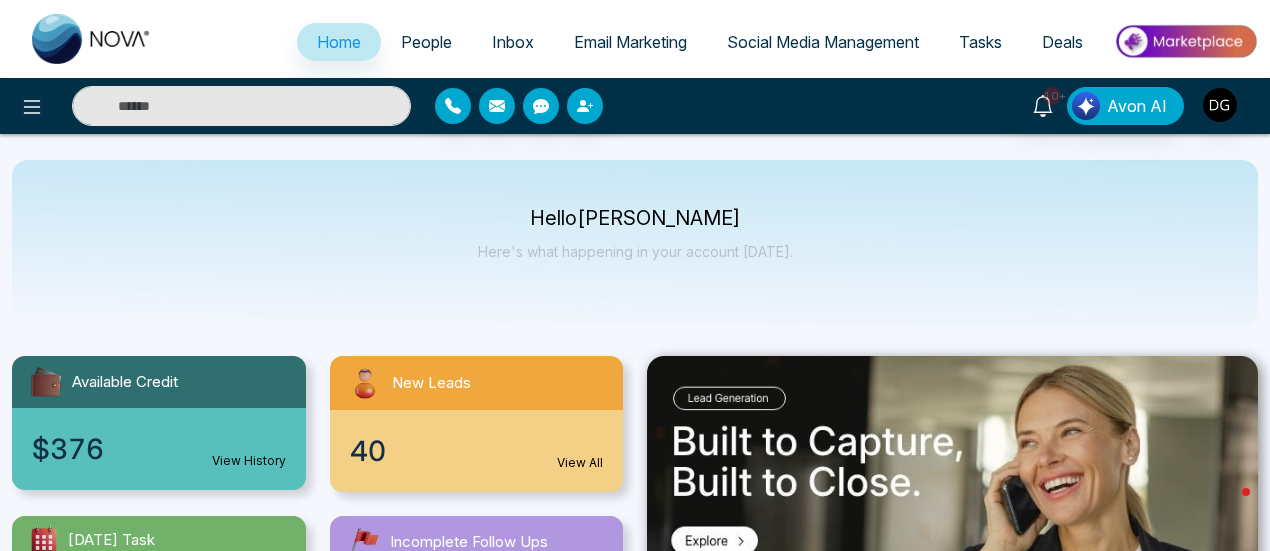 click at bounding box center [241, 106] 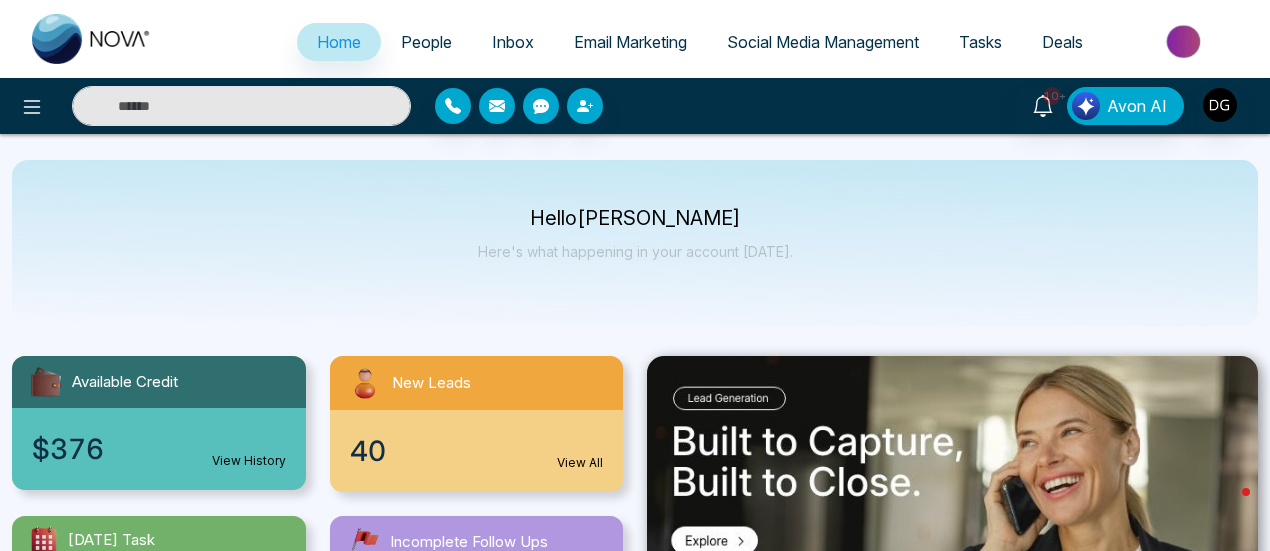 click on "People" at bounding box center [426, 42] 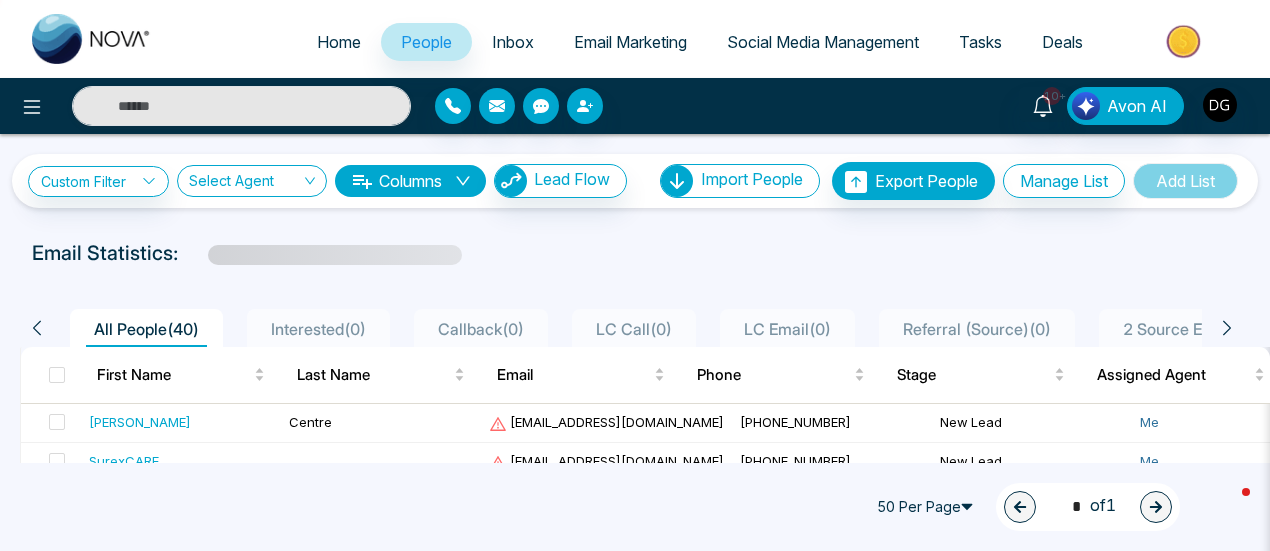 scroll, scrollTop: 100, scrollLeft: 0, axis: vertical 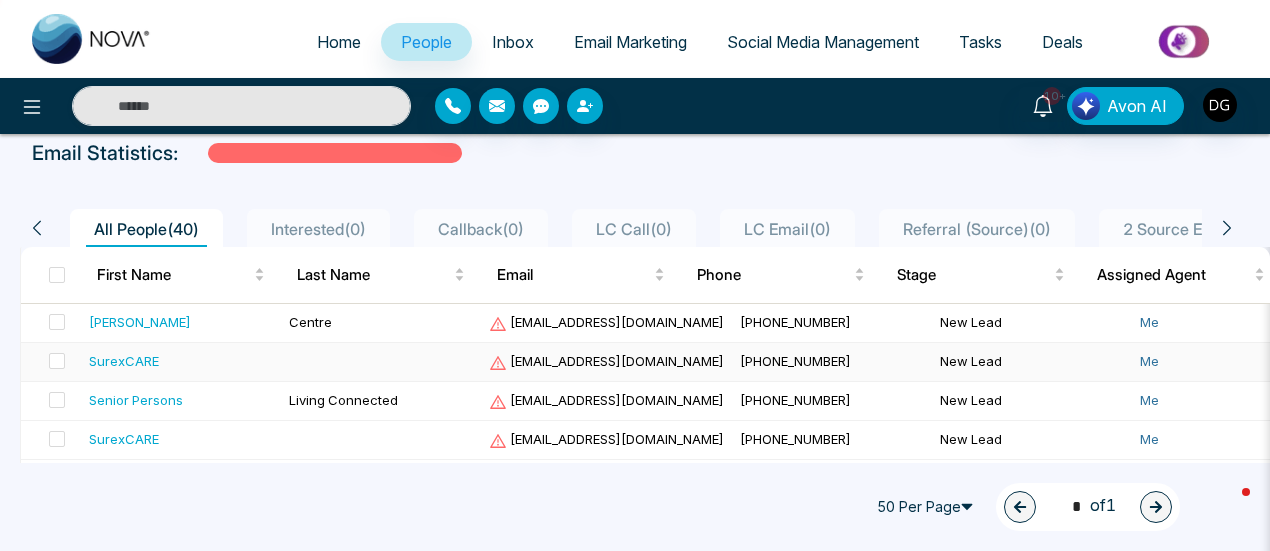 click on "SurexCARE" at bounding box center (124, 361) 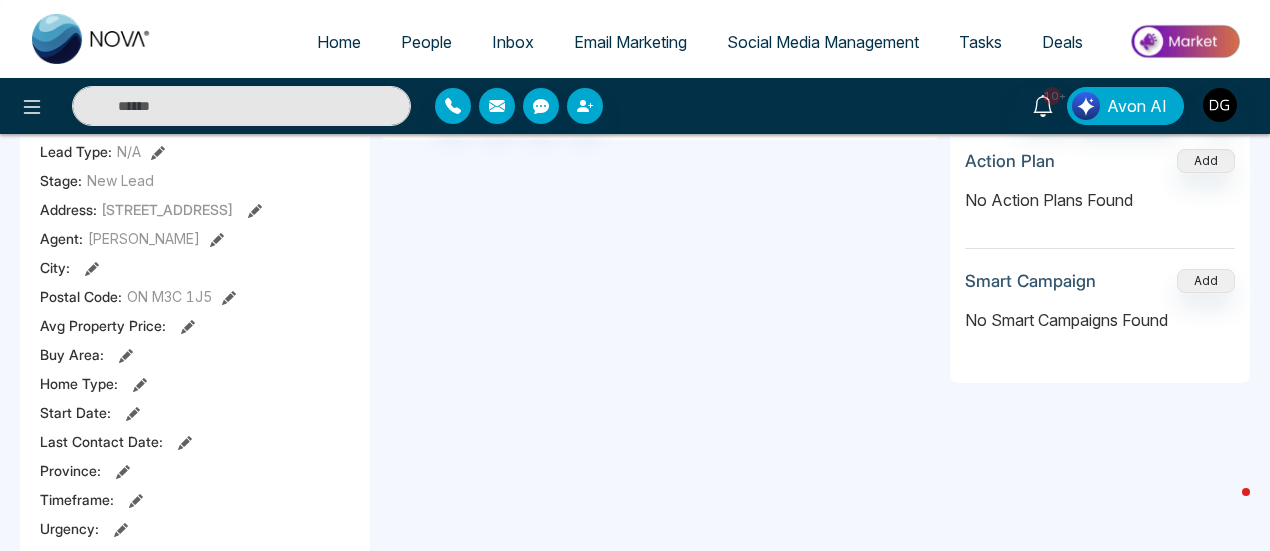 scroll, scrollTop: 2, scrollLeft: 0, axis: vertical 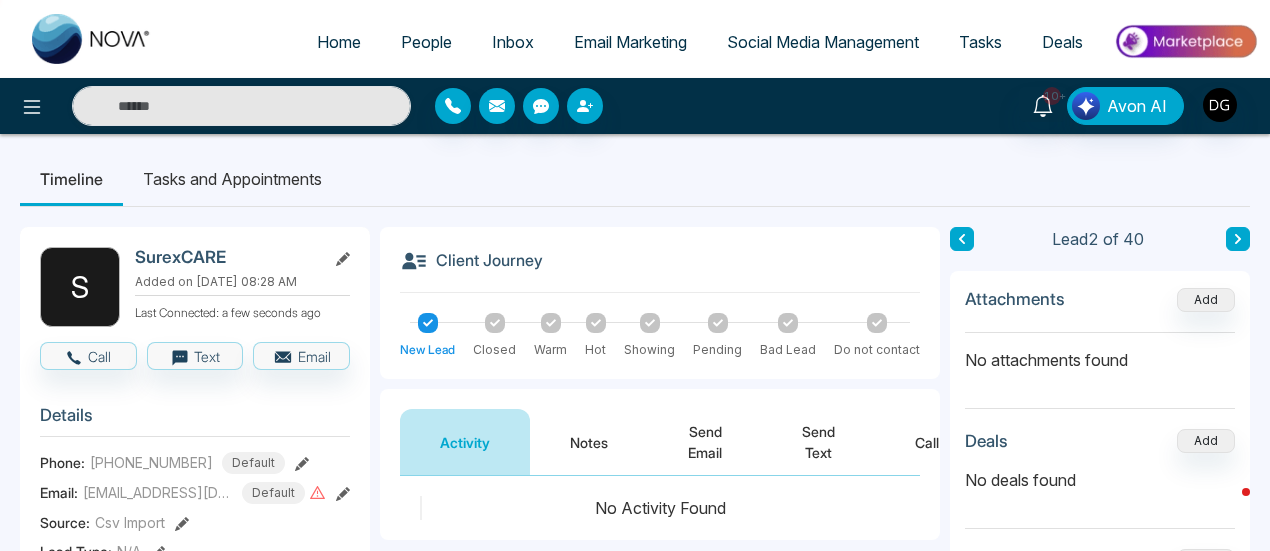 click on "Notes" at bounding box center [589, 442] 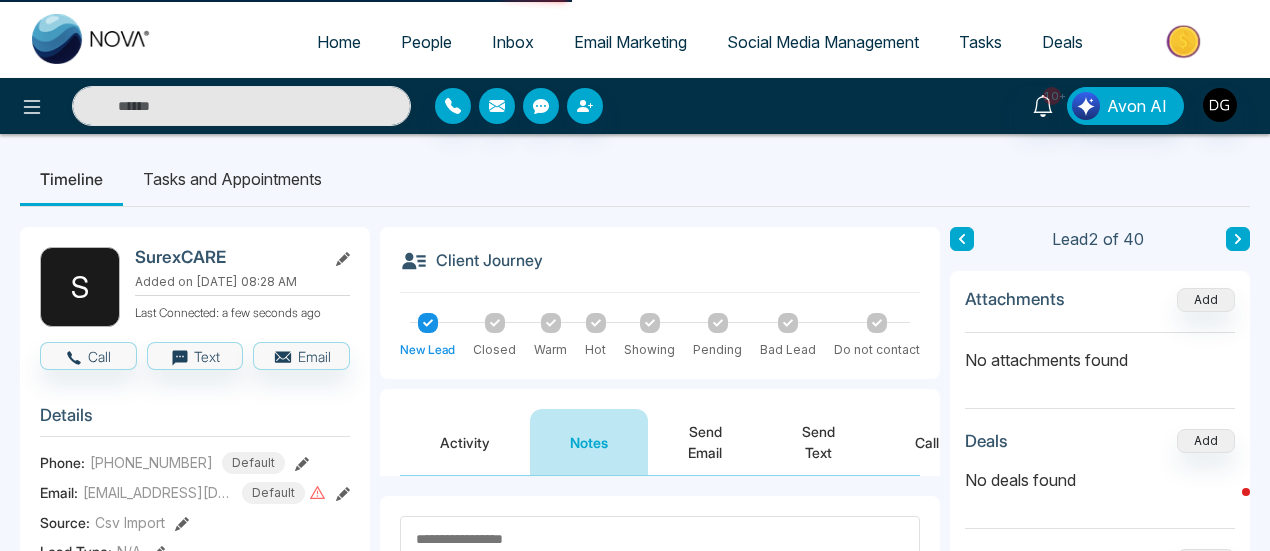 click on "Send Email" at bounding box center (705, 442) 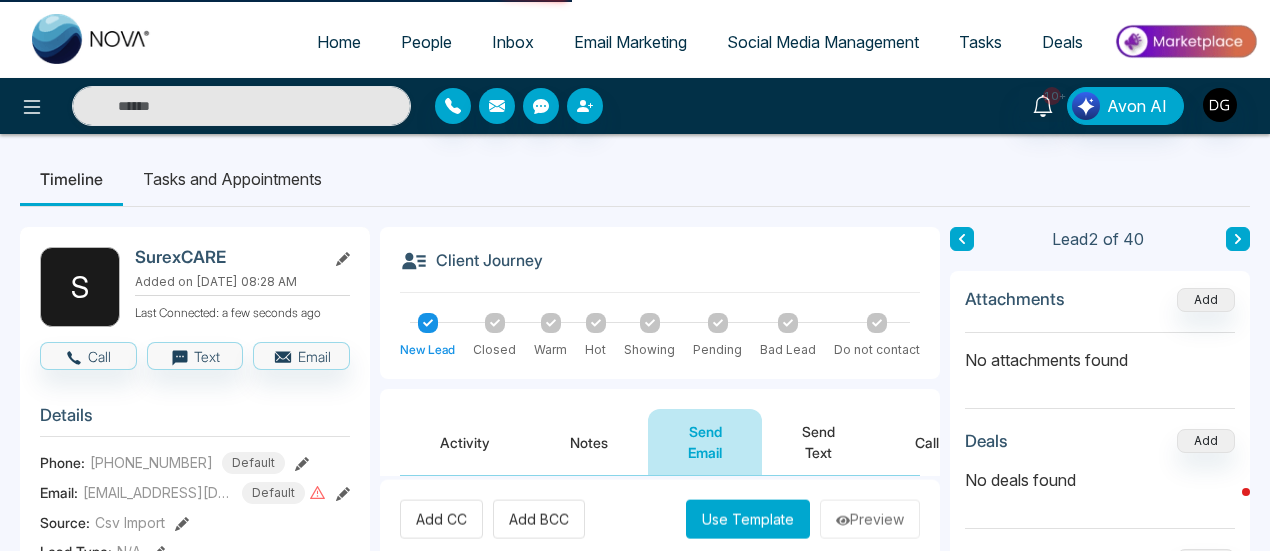 click on "Send Text" at bounding box center (818, 442) 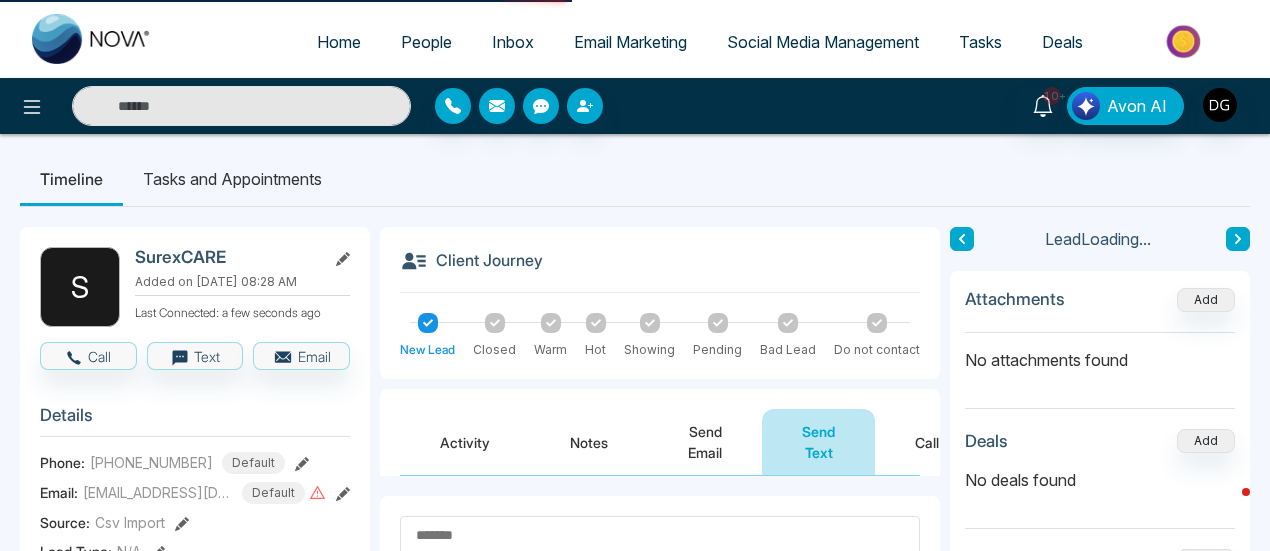click on "Send Email" at bounding box center (705, 442) 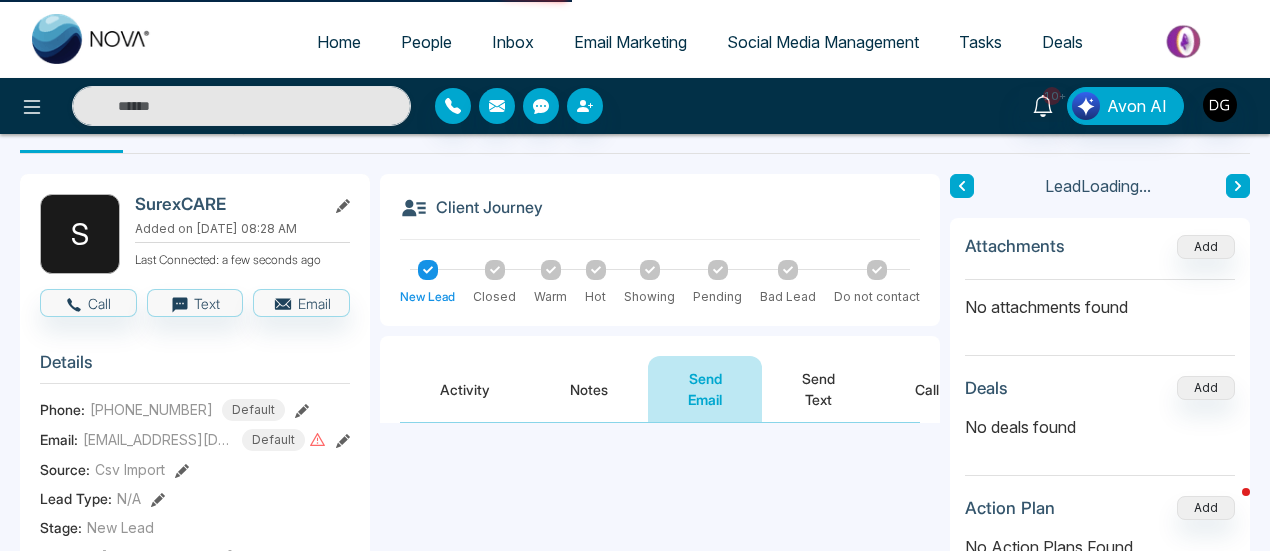 scroll, scrollTop: 202, scrollLeft: 0, axis: vertical 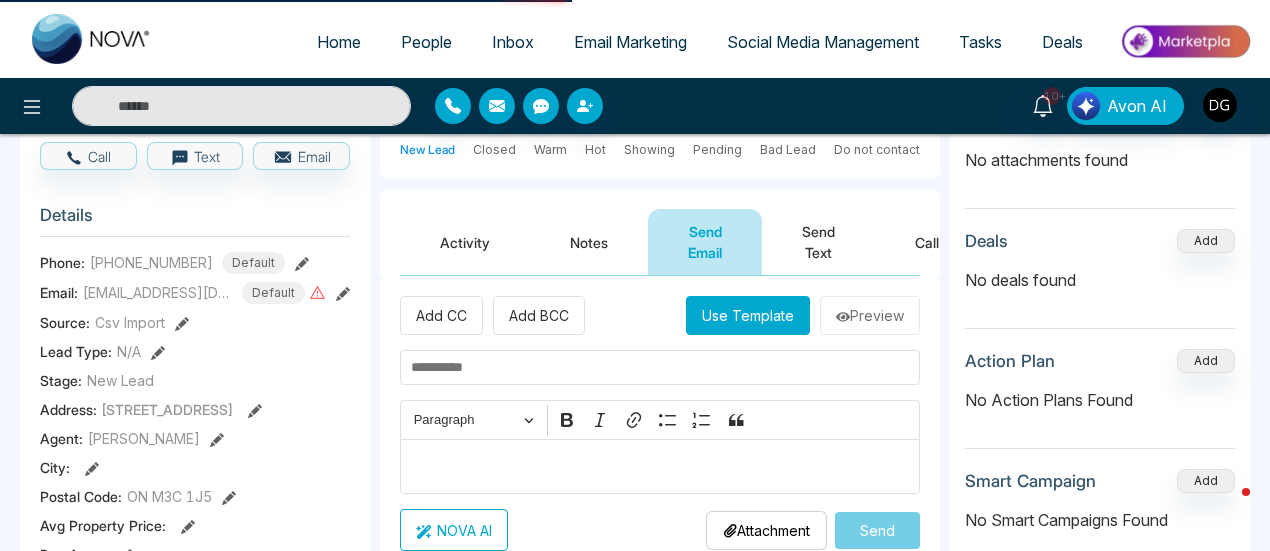click on "Call" at bounding box center [927, 242] 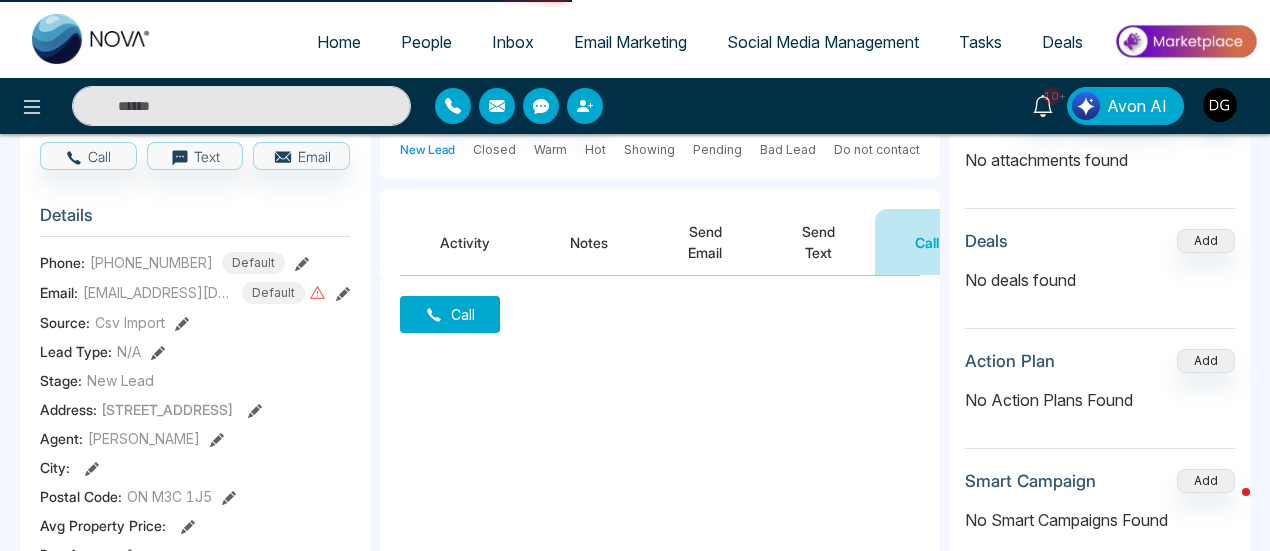 click on "Notes" at bounding box center [589, 242] 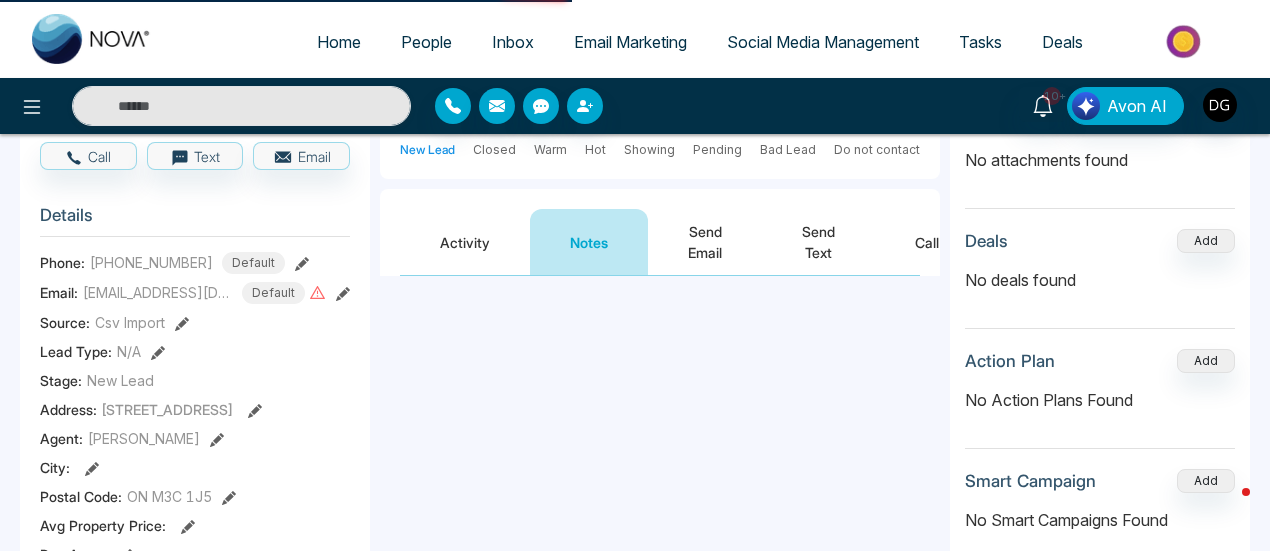 click on "Activity" at bounding box center (465, 242) 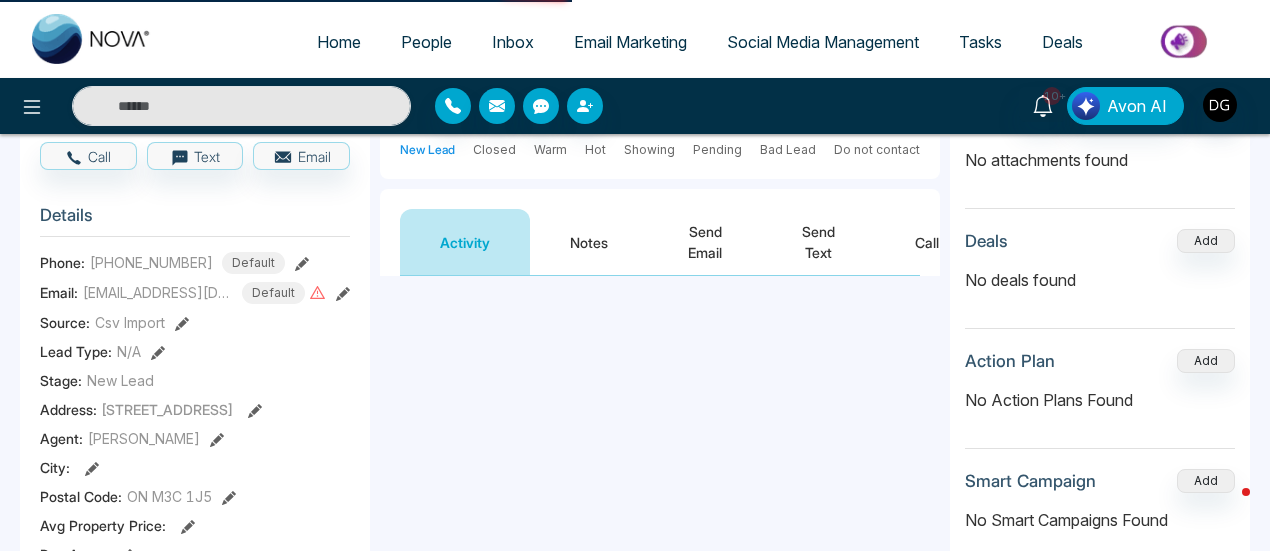 click on "Home" at bounding box center [339, 42] 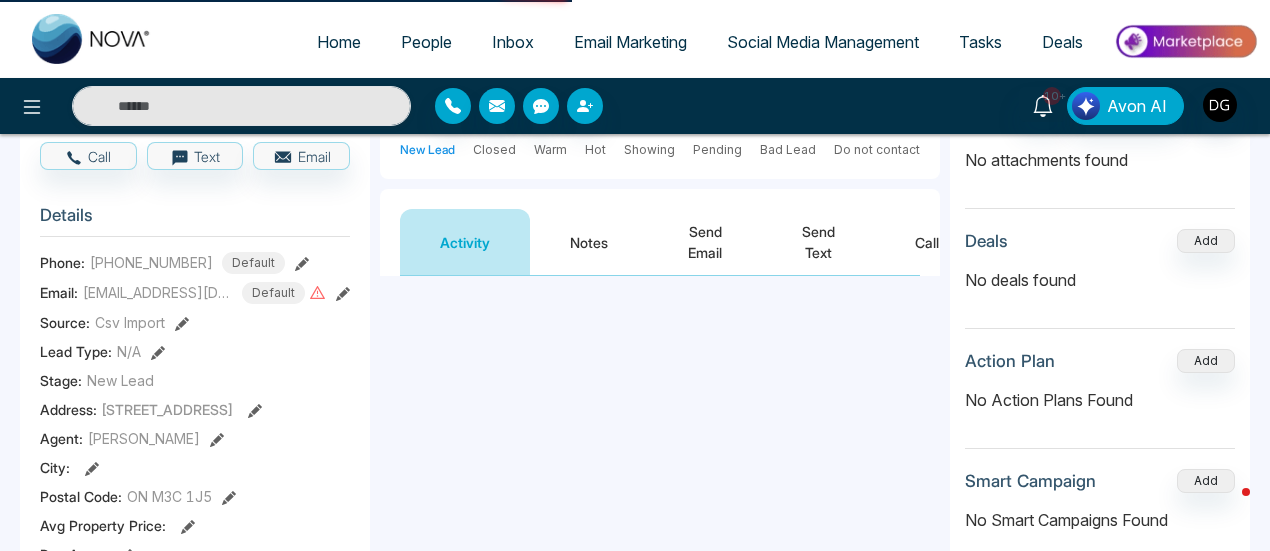 select on "*" 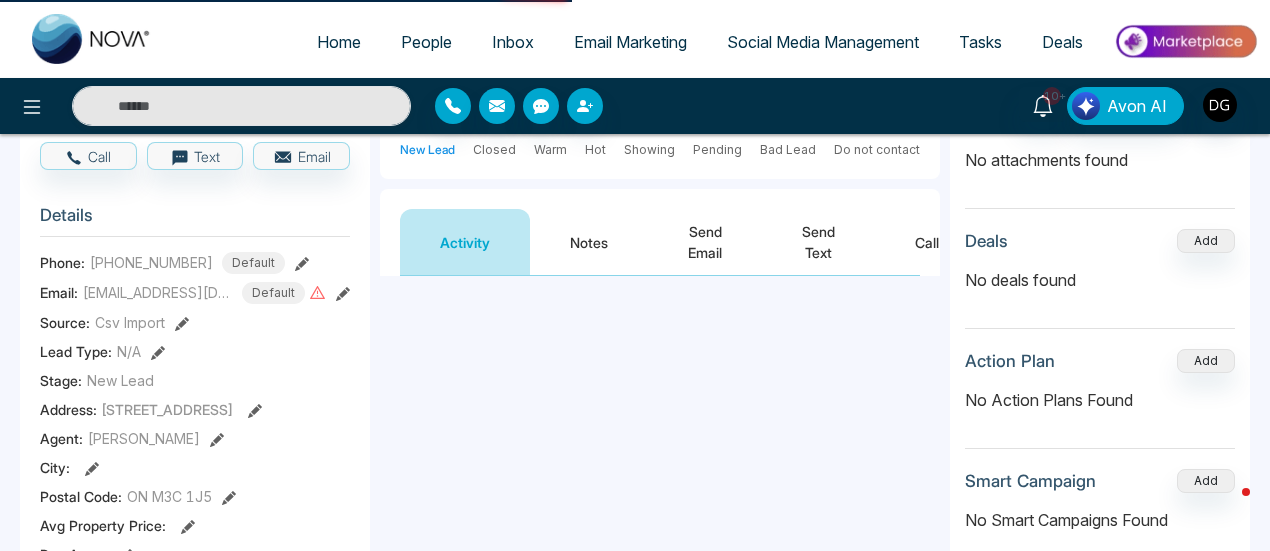select on "*" 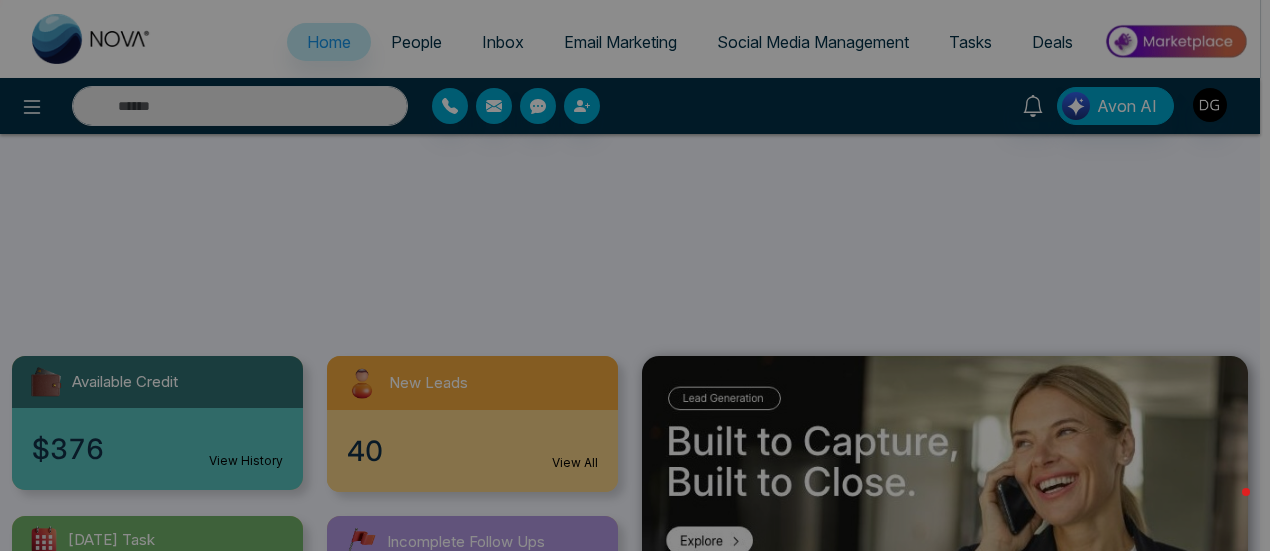 scroll, scrollTop: 400, scrollLeft: 0, axis: vertical 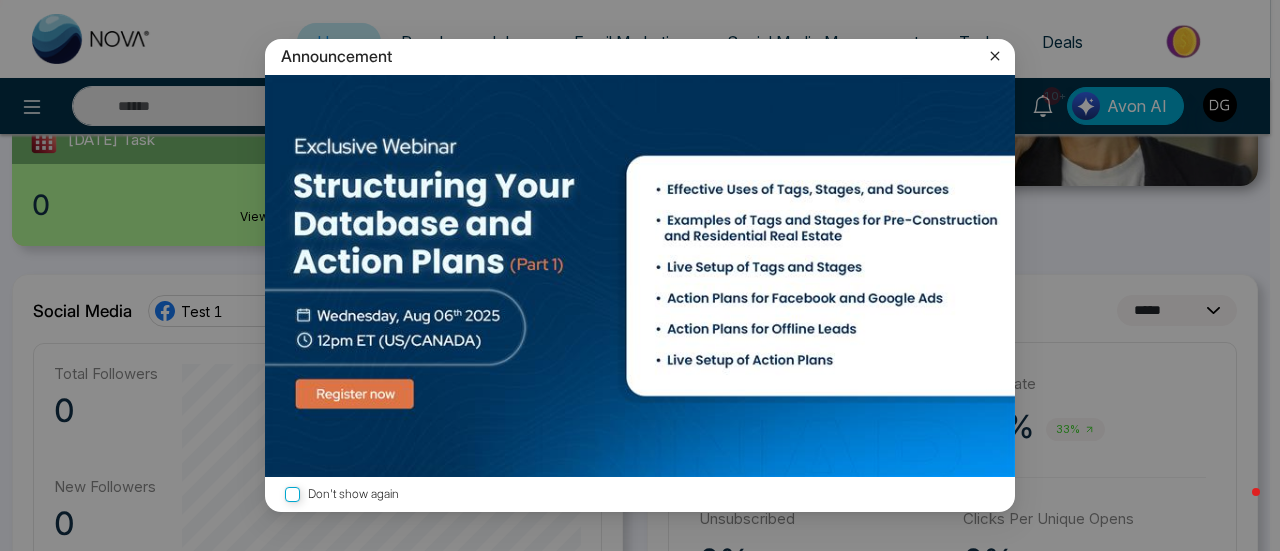click 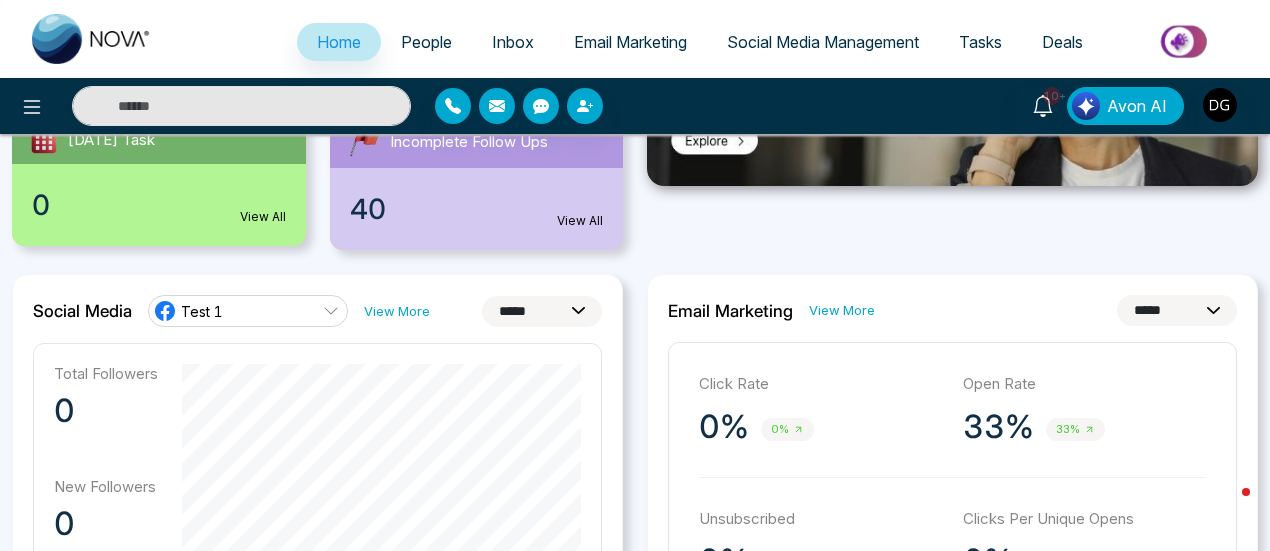 scroll, scrollTop: 413, scrollLeft: 0, axis: vertical 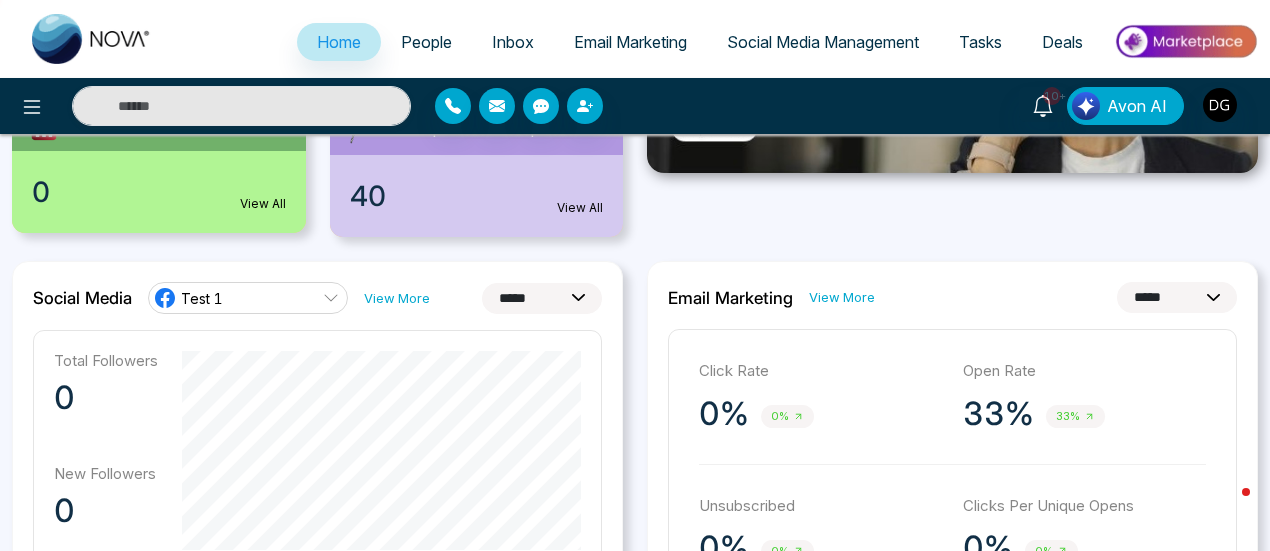 click on "Tasks" at bounding box center [980, 42] 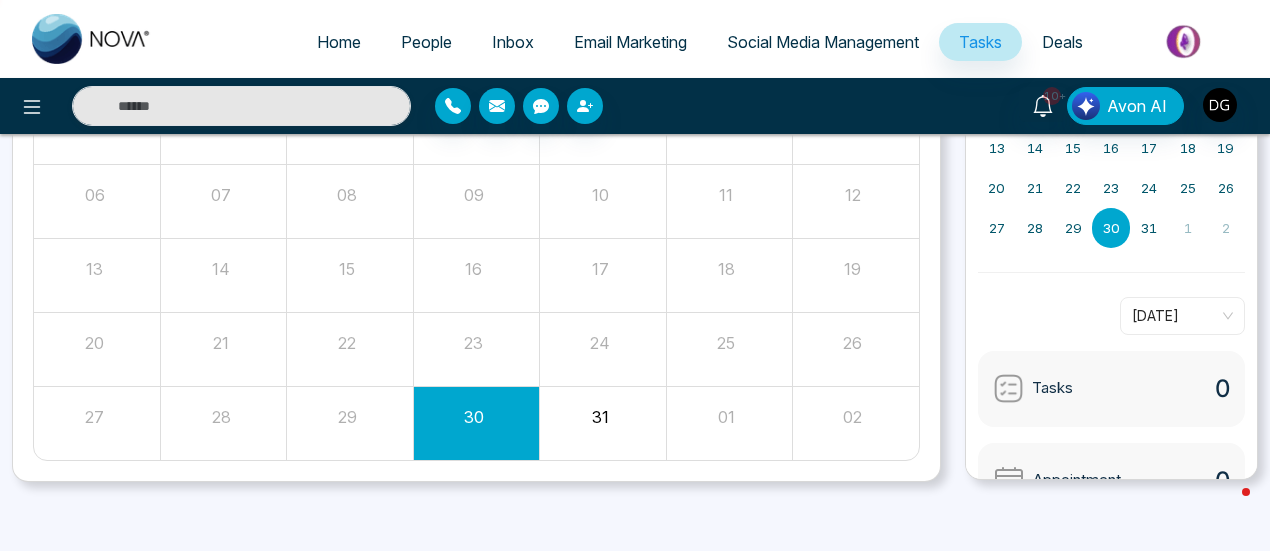 scroll, scrollTop: 0, scrollLeft: 0, axis: both 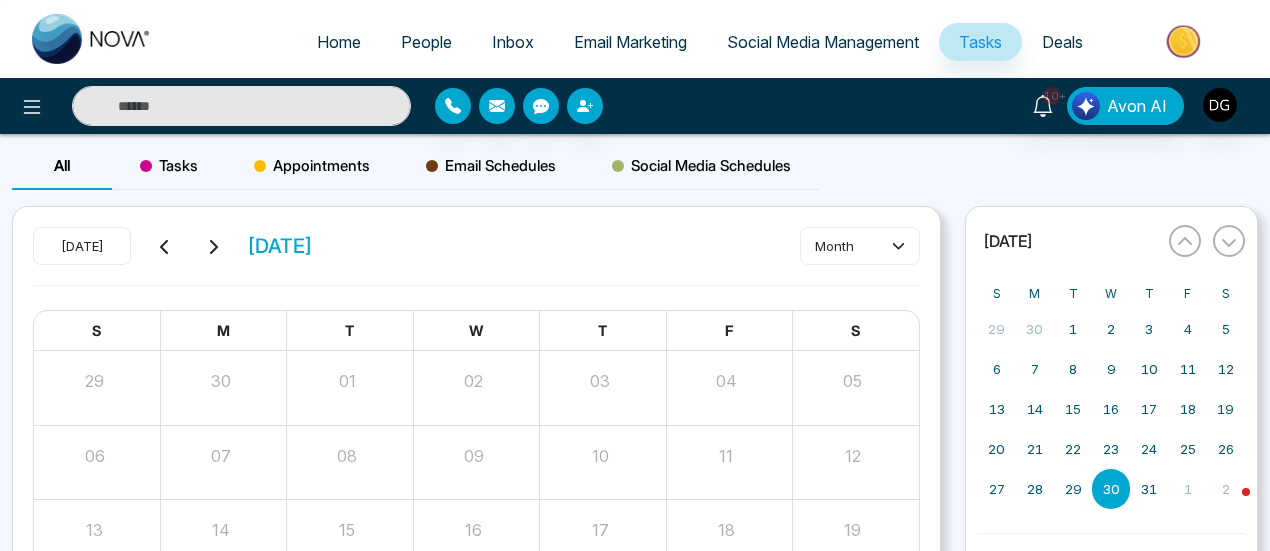 click on "Appointments" at bounding box center [312, 166] 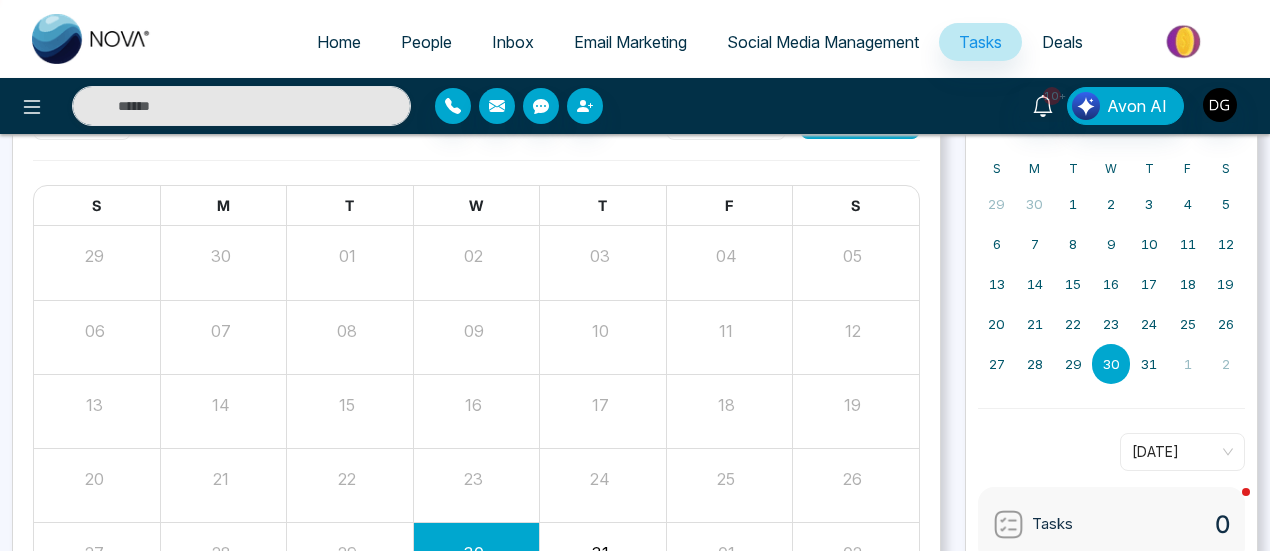 scroll, scrollTop: 0, scrollLeft: 0, axis: both 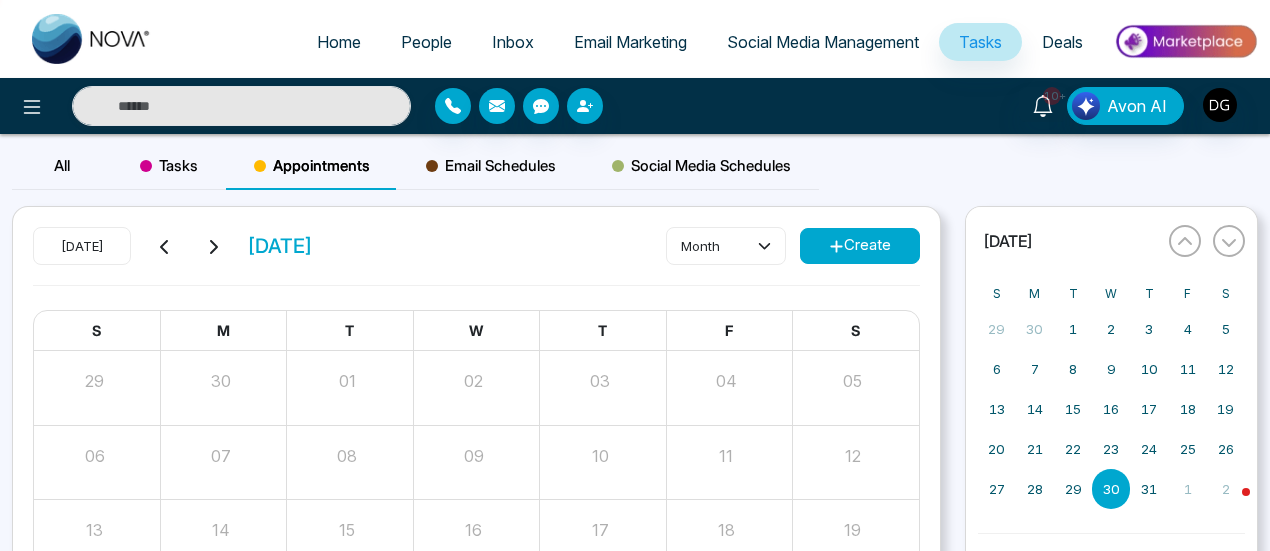 click 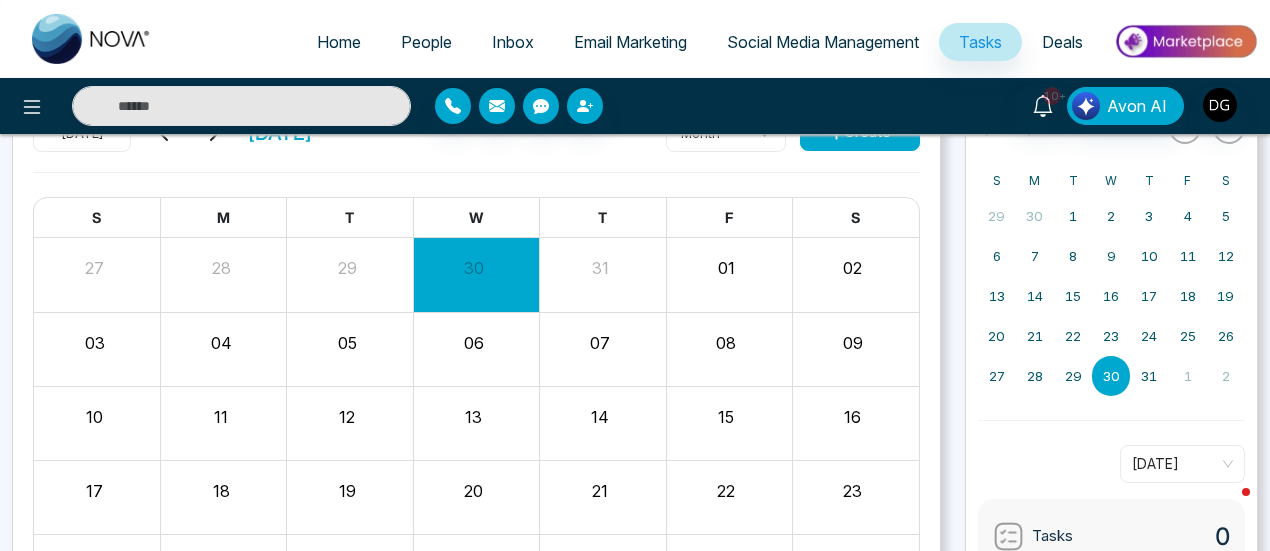 scroll, scrollTop: 0, scrollLeft: 0, axis: both 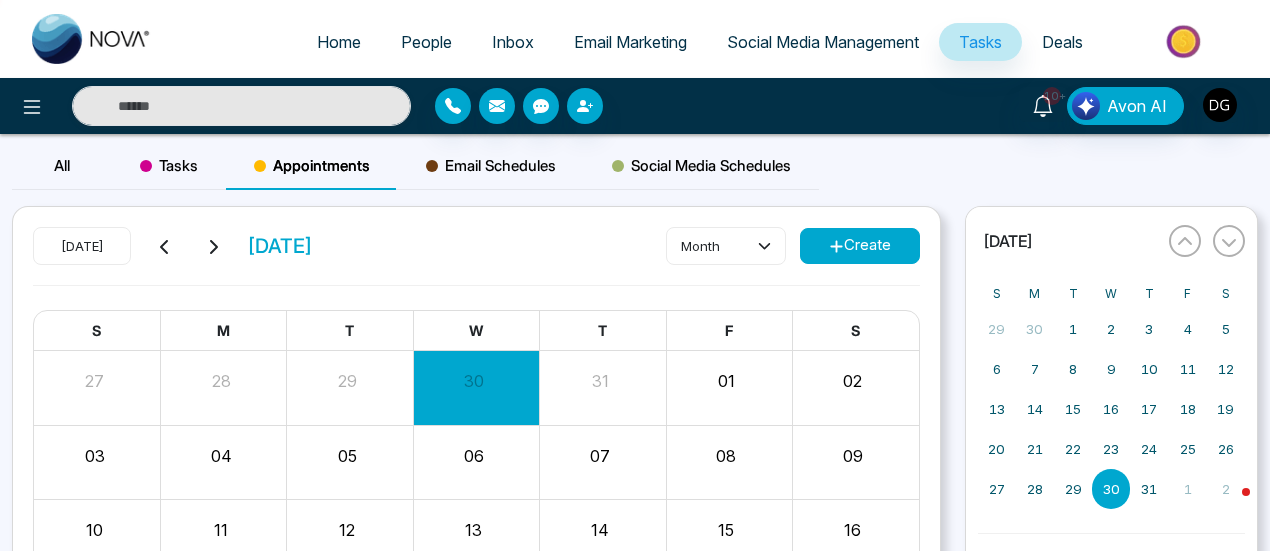 click on "Create" at bounding box center (860, 246) 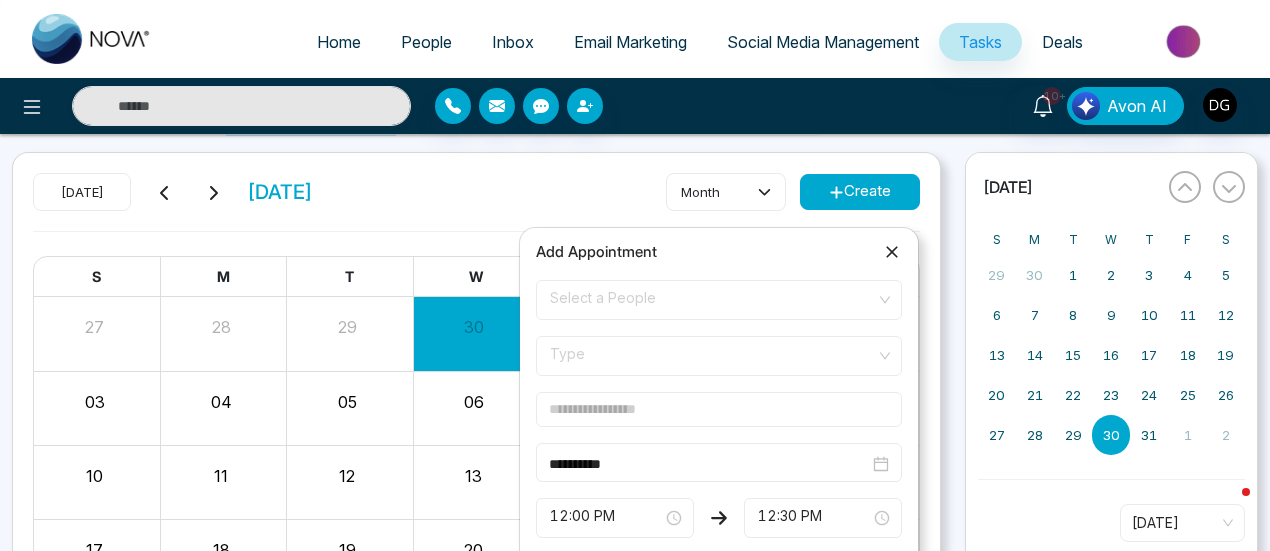 scroll, scrollTop: 100, scrollLeft: 0, axis: vertical 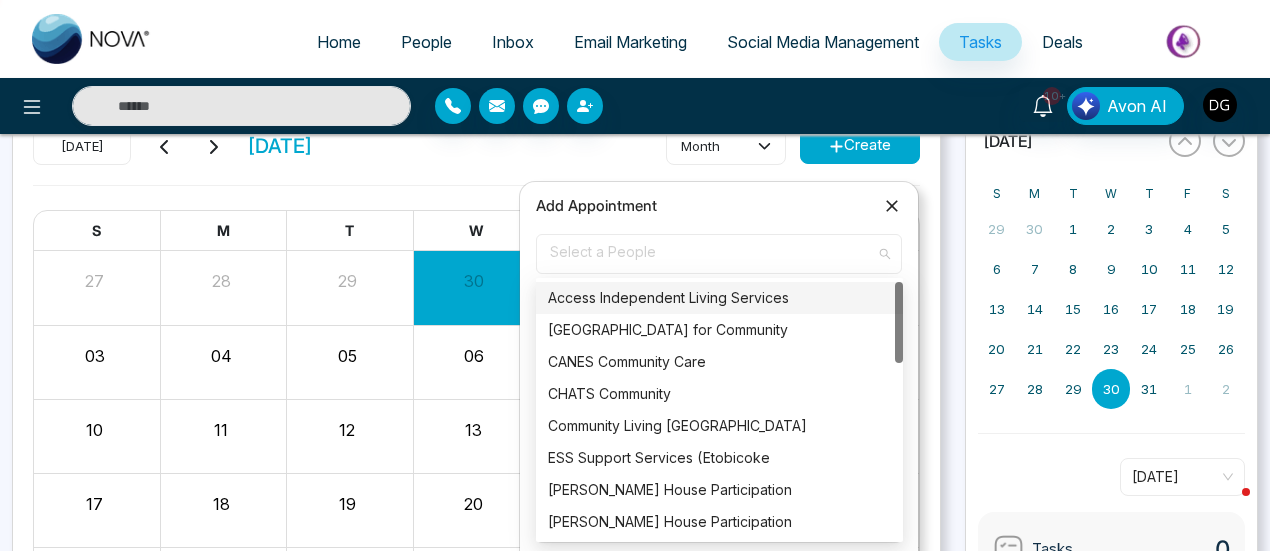 click on "Select a People" at bounding box center [719, 254] 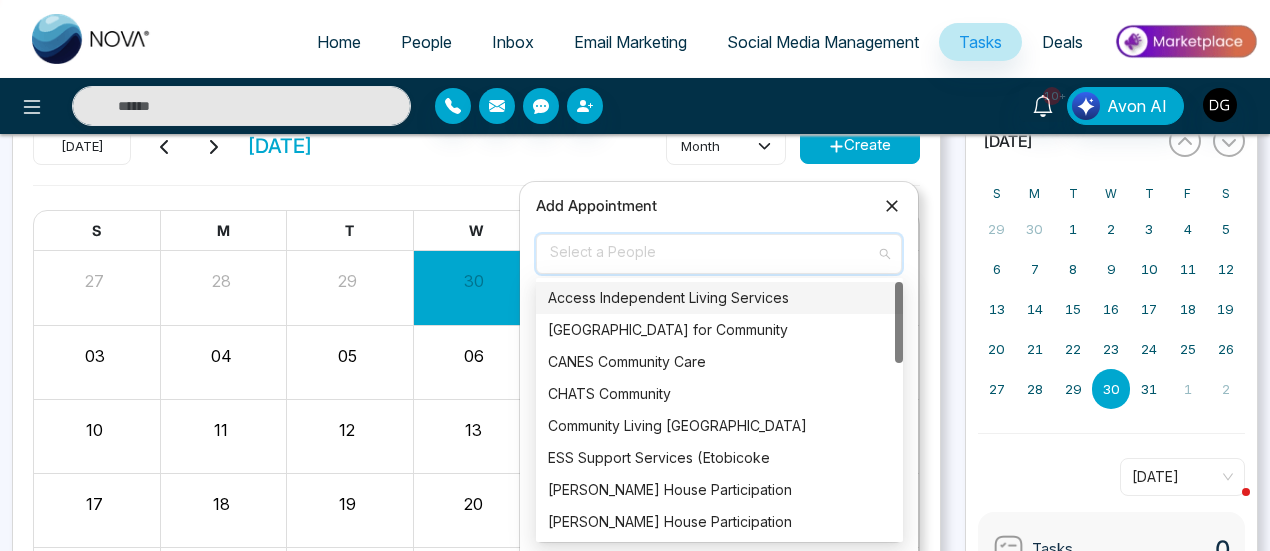 click on "Access Independent Living Services" at bounding box center (719, 298) 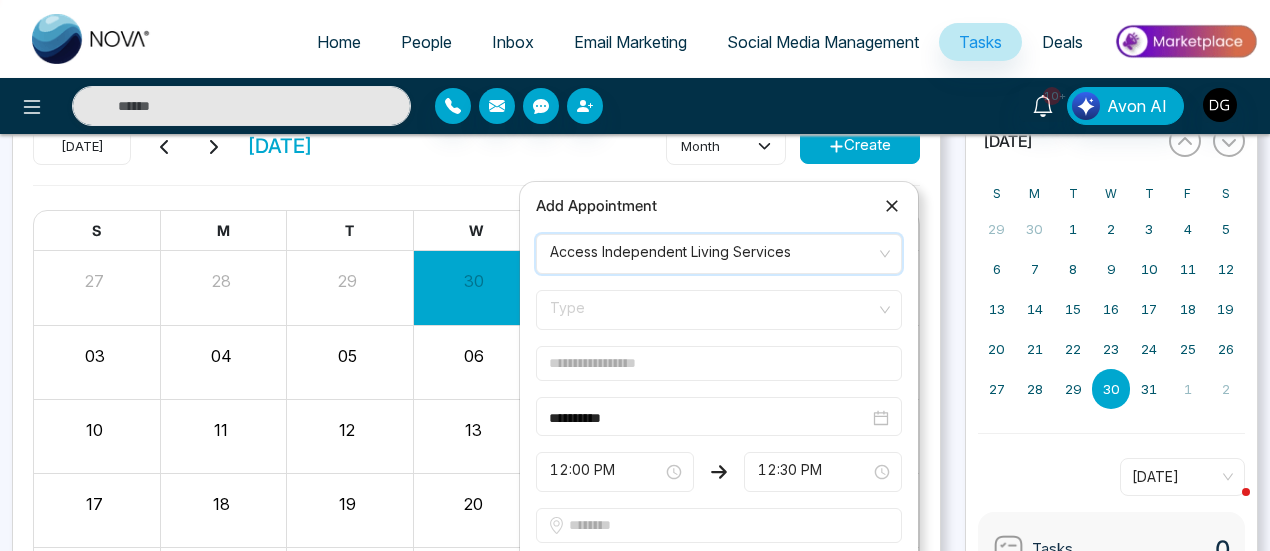 click on "Type" at bounding box center (719, 310) 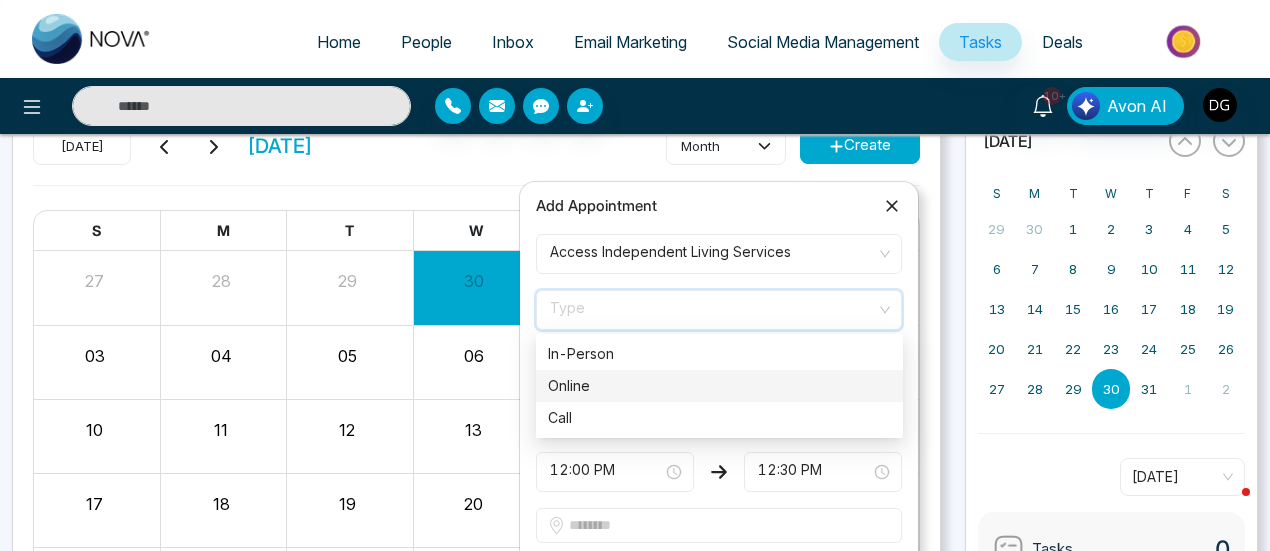 click on "Online" at bounding box center (719, 386) 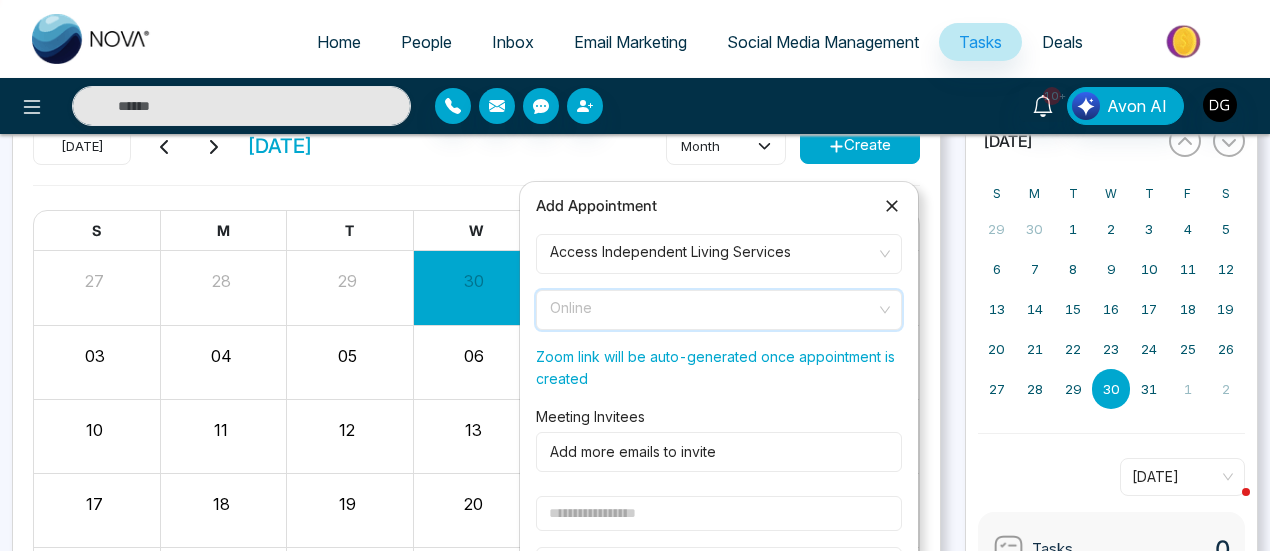click on "Online" at bounding box center (719, 310) 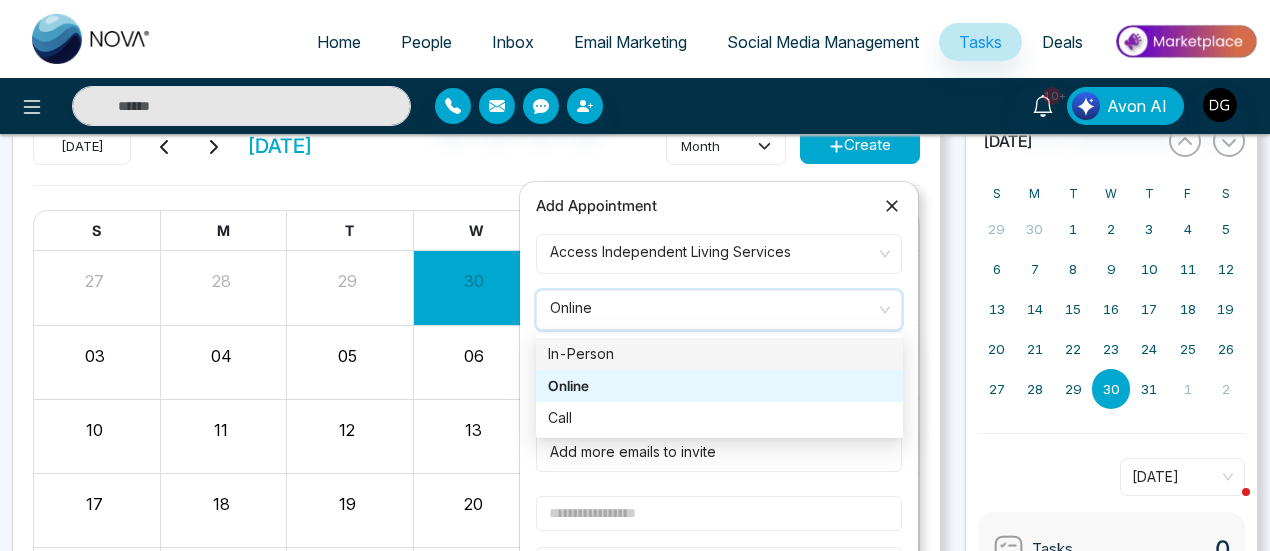 click 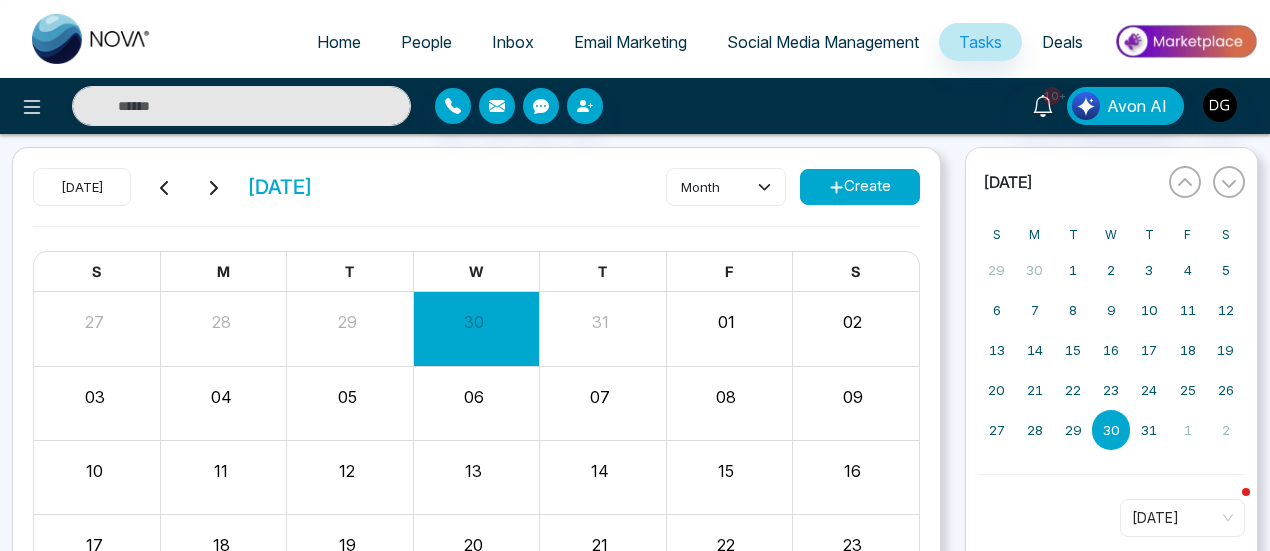 scroll, scrollTop: 0, scrollLeft: 0, axis: both 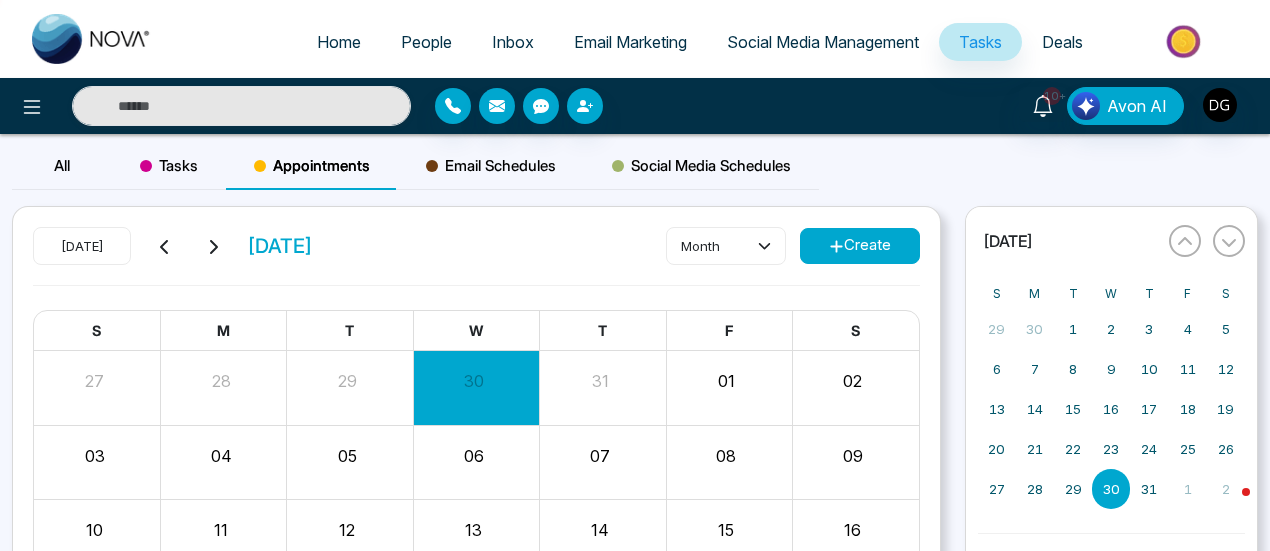 click on "Email Schedules" at bounding box center [491, 166] 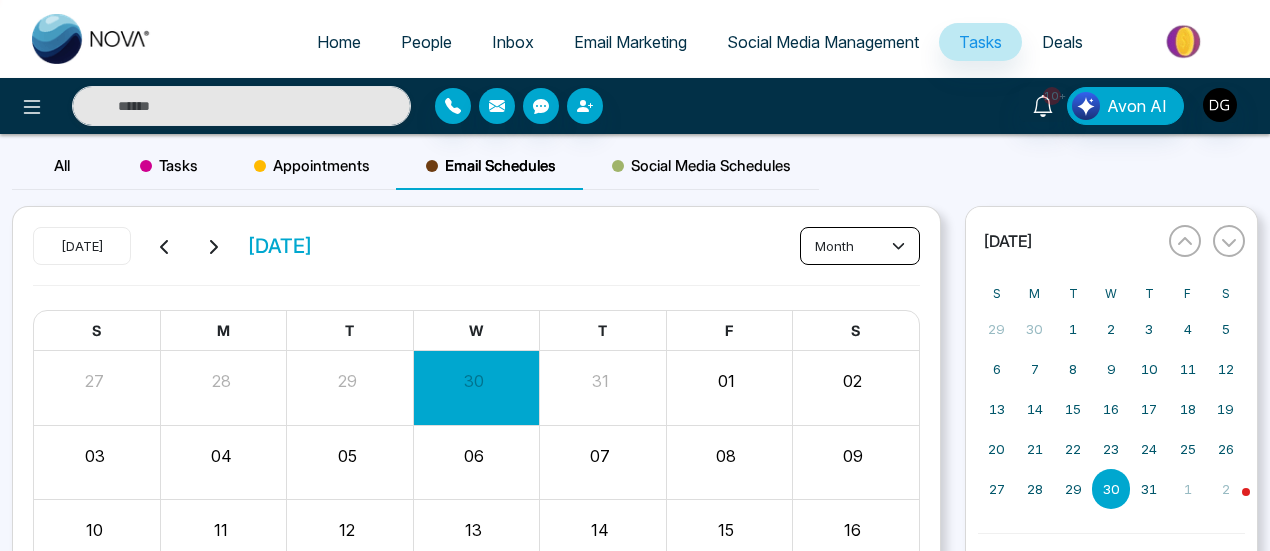 click on "month" at bounding box center (860, 246) 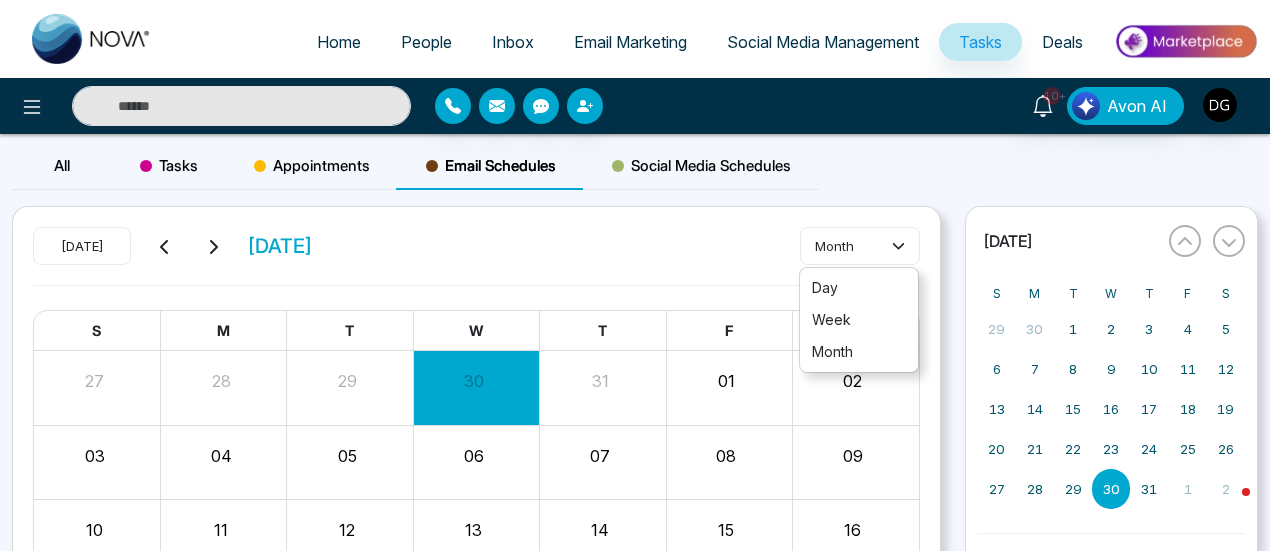 click on "[DATE] [DATE] month" at bounding box center [476, 256] 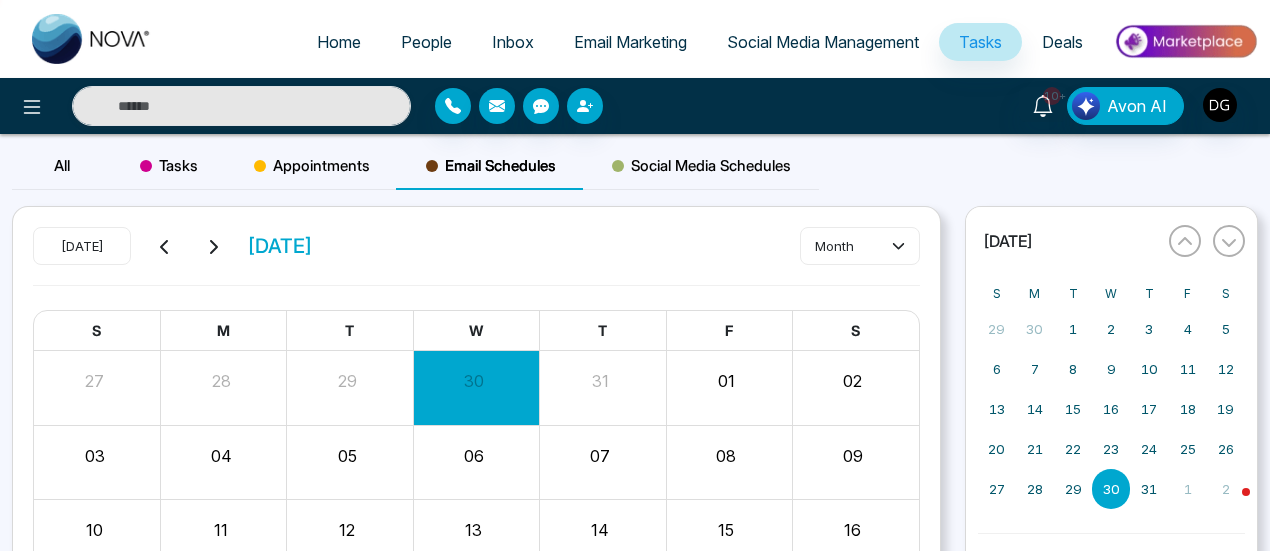 click on "01" at bounding box center (726, 381) 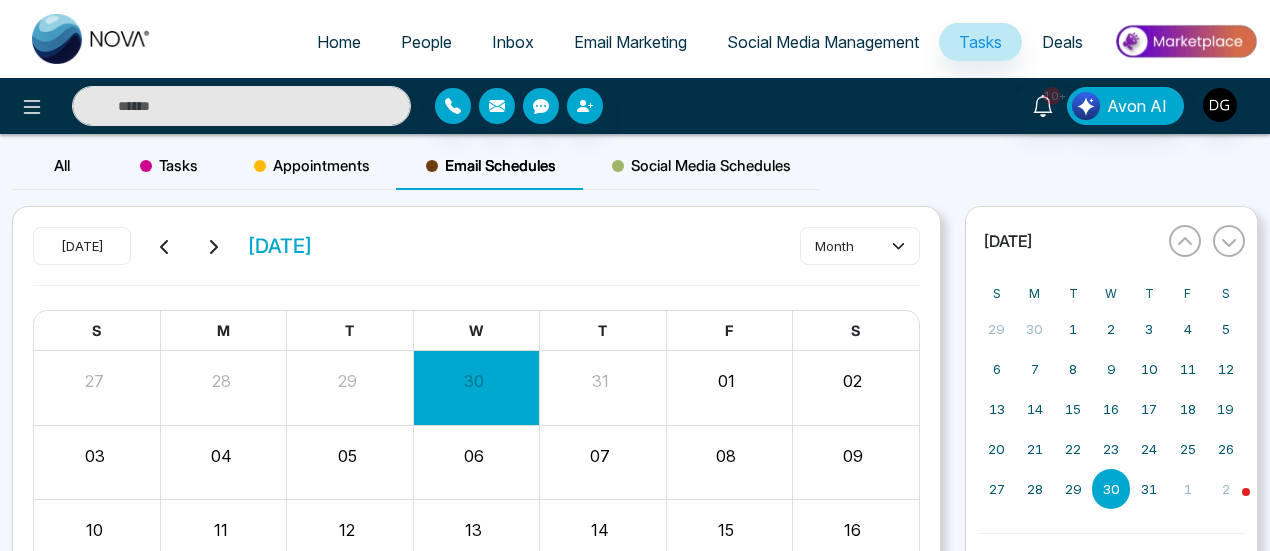 click on "01" at bounding box center [726, 381] 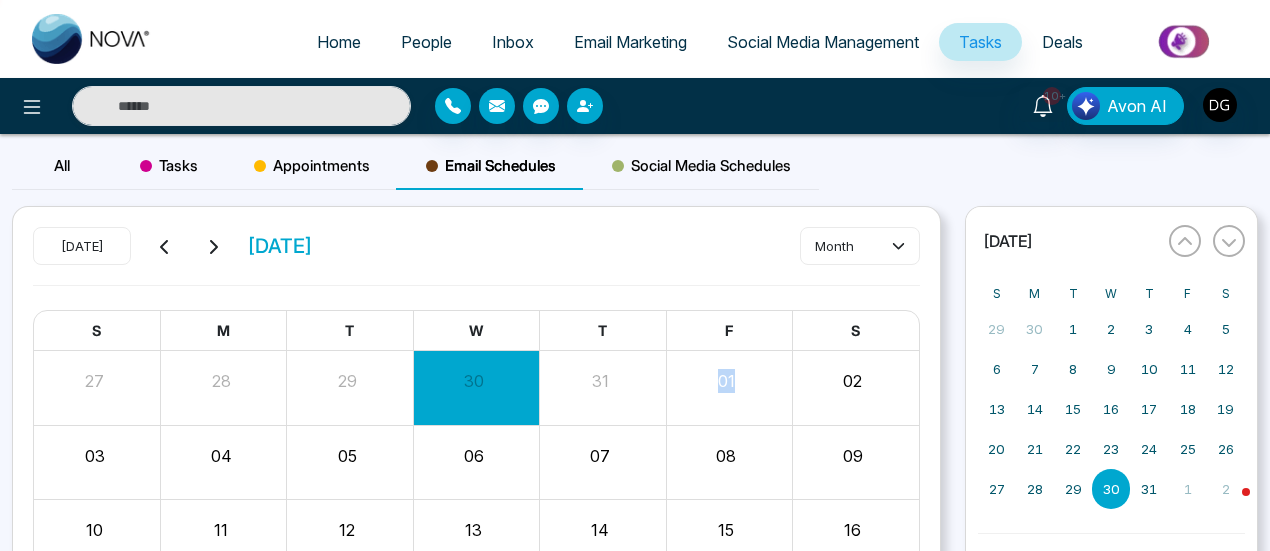 click on "01" at bounding box center (726, 381) 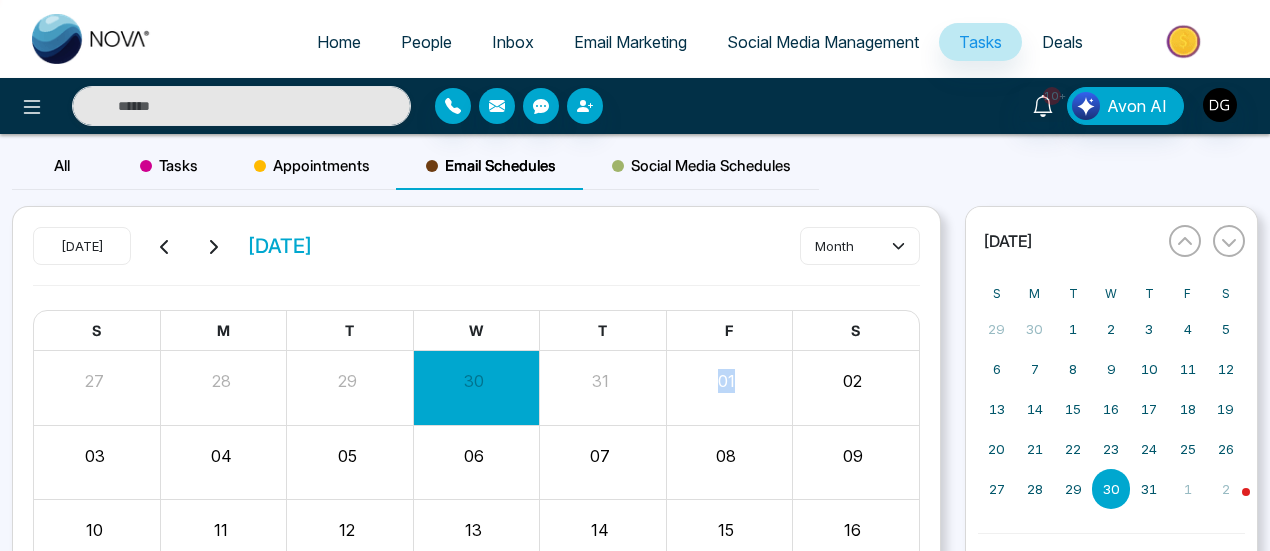 click on "01" at bounding box center [726, 381] 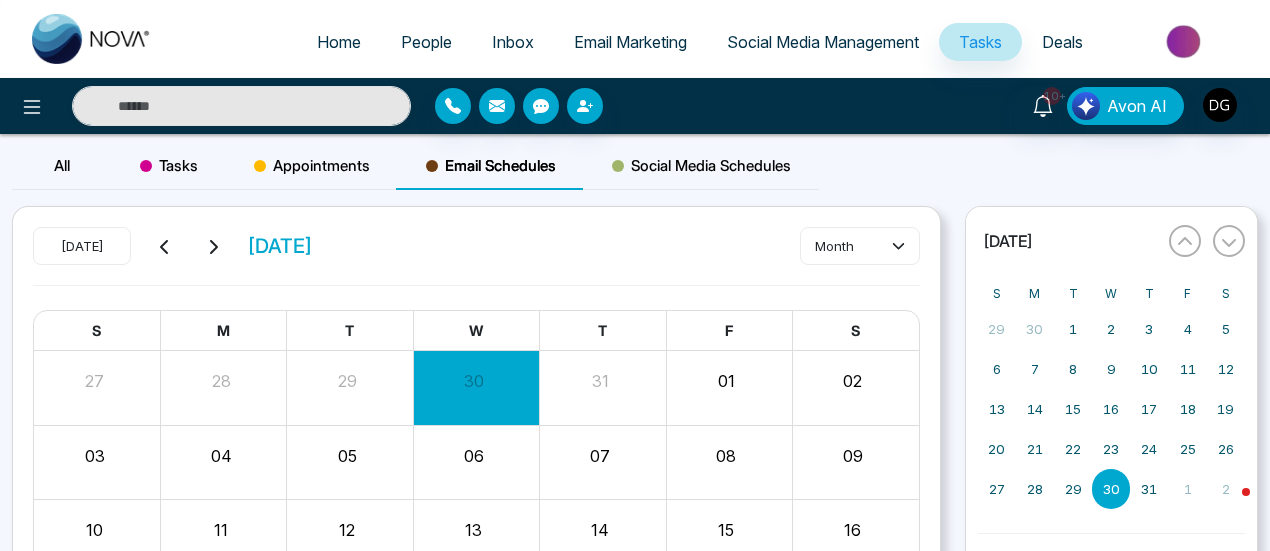 click on "02" at bounding box center (855, 387) 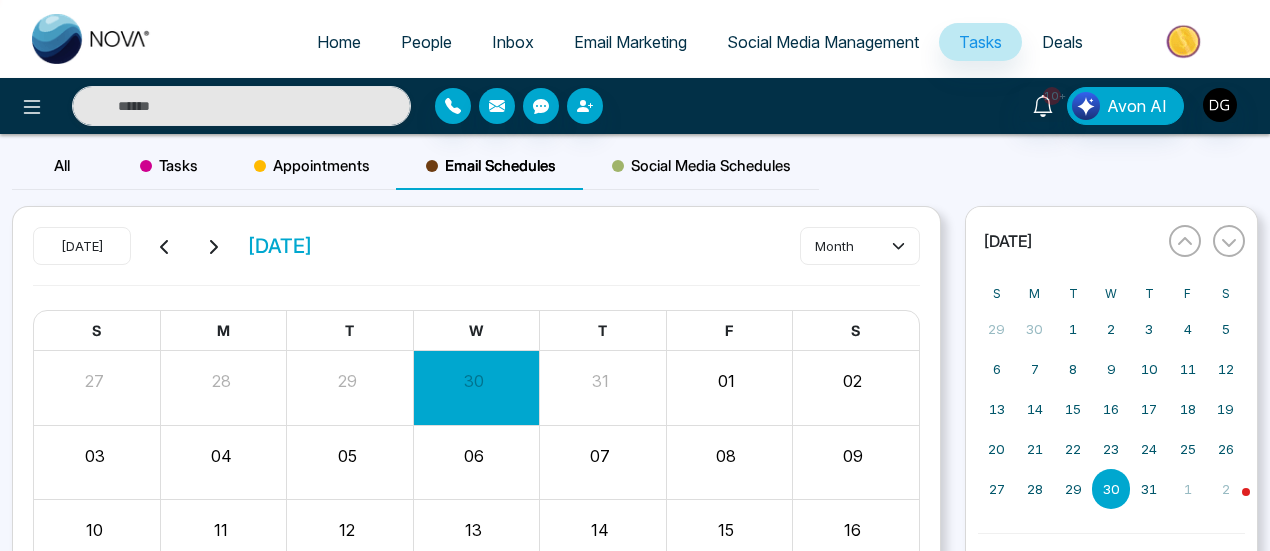 click on "02" at bounding box center (852, 381) 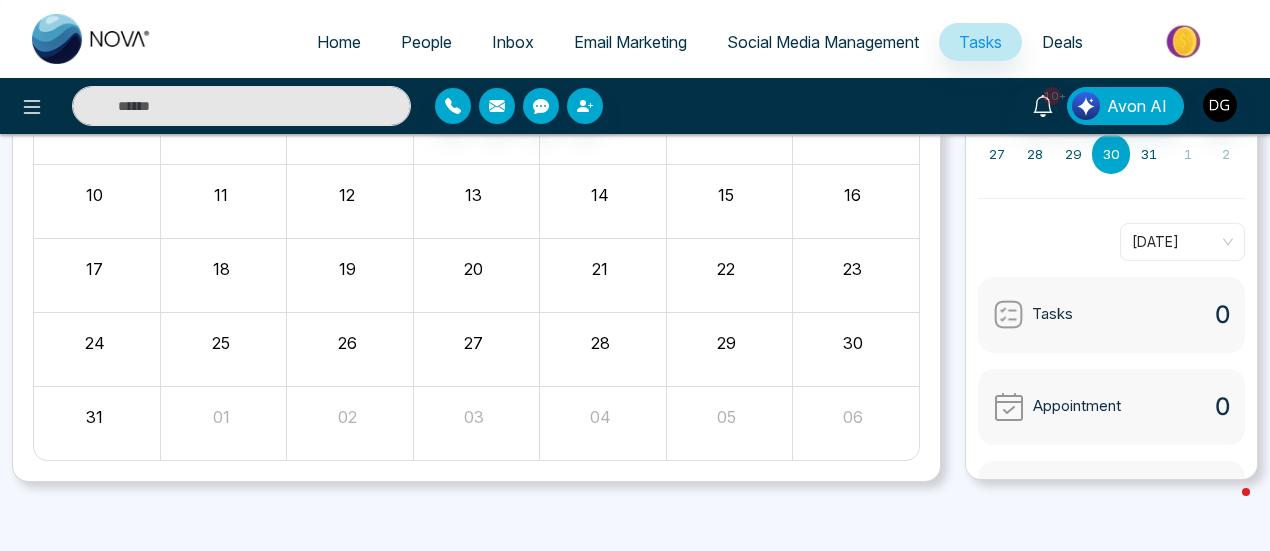 scroll, scrollTop: 0, scrollLeft: 0, axis: both 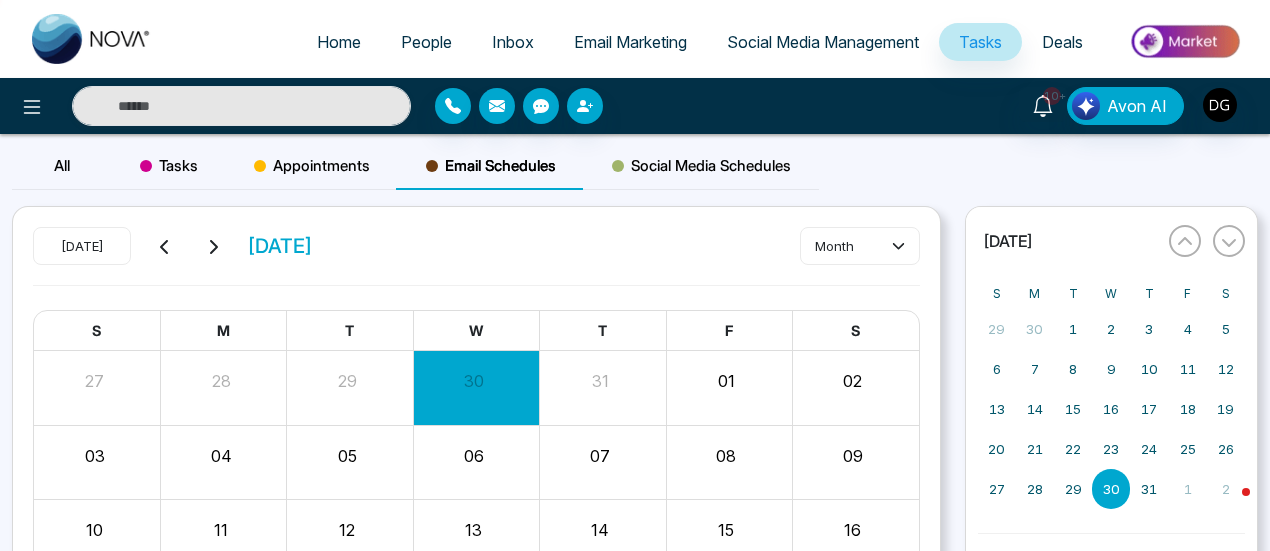 click on "Email Marketing" at bounding box center (630, 42) 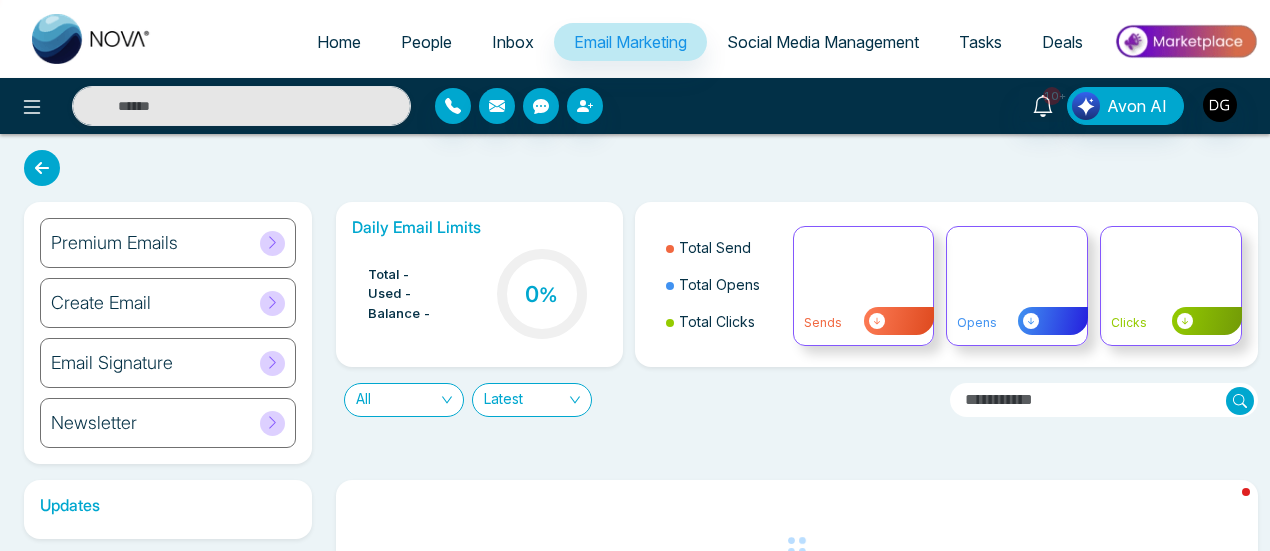 click on "Social Media Management" at bounding box center (823, 42) 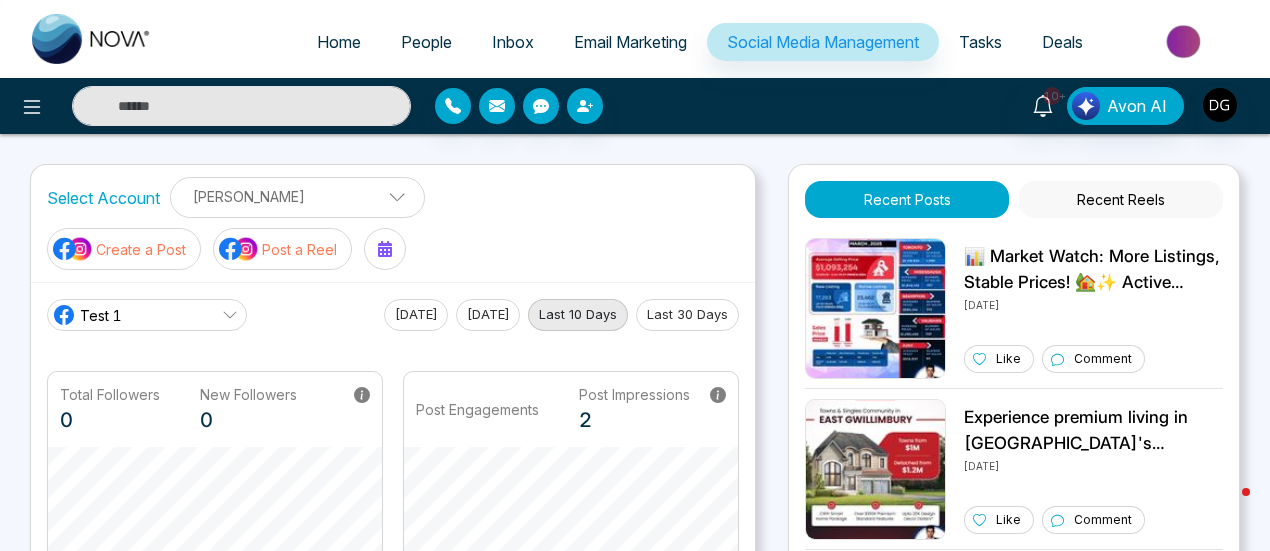 click on "Tasks" at bounding box center [980, 42] 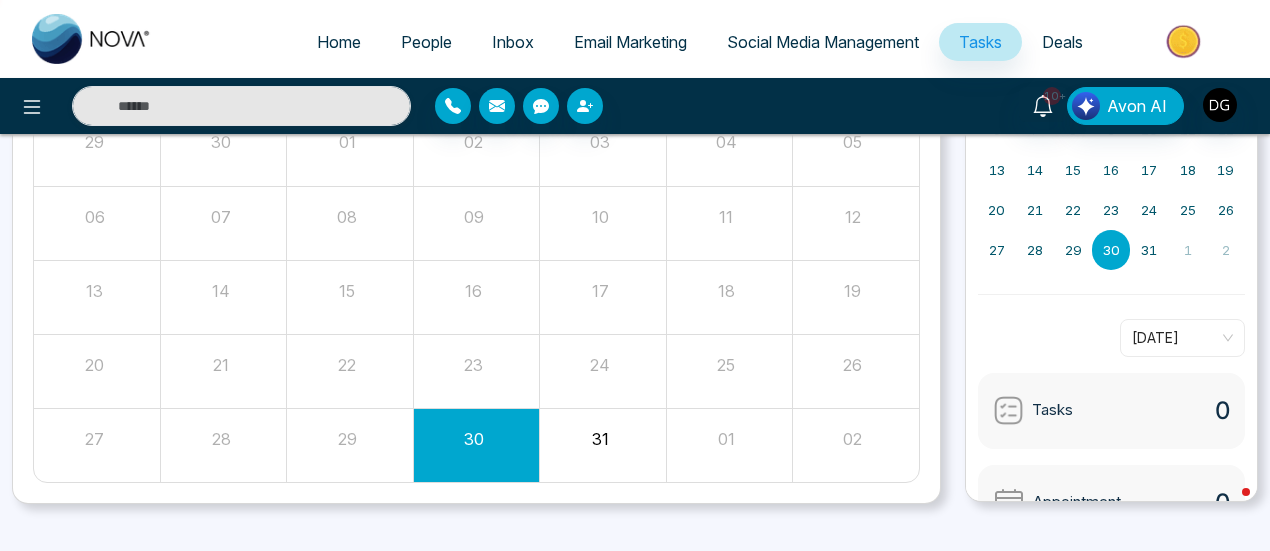 scroll, scrollTop: 261, scrollLeft: 0, axis: vertical 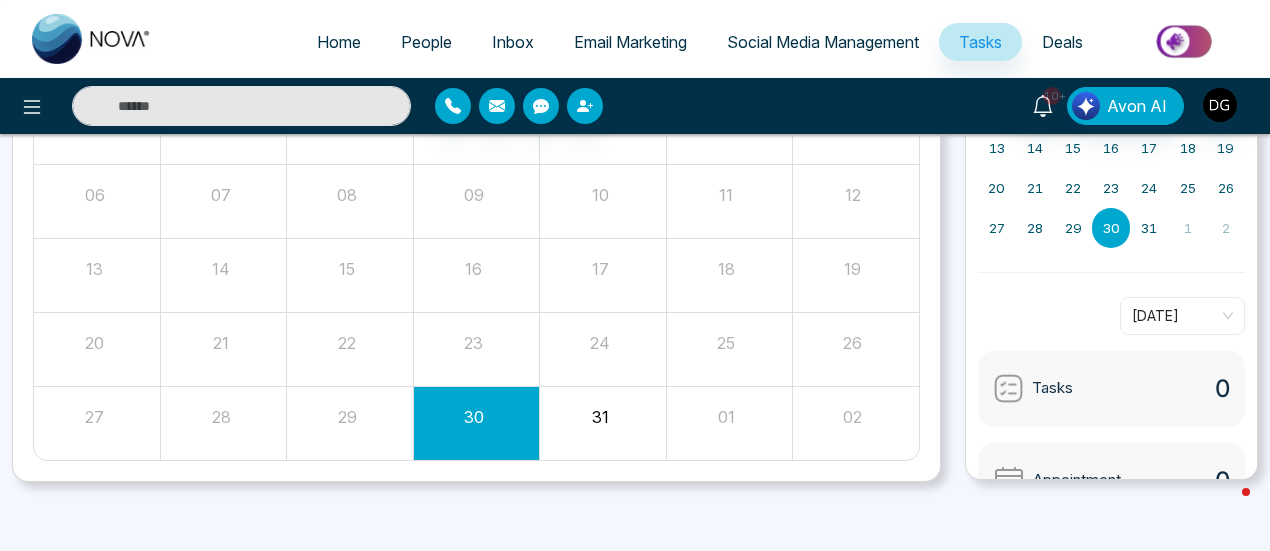 click on "31" at bounding box center [600, 417] 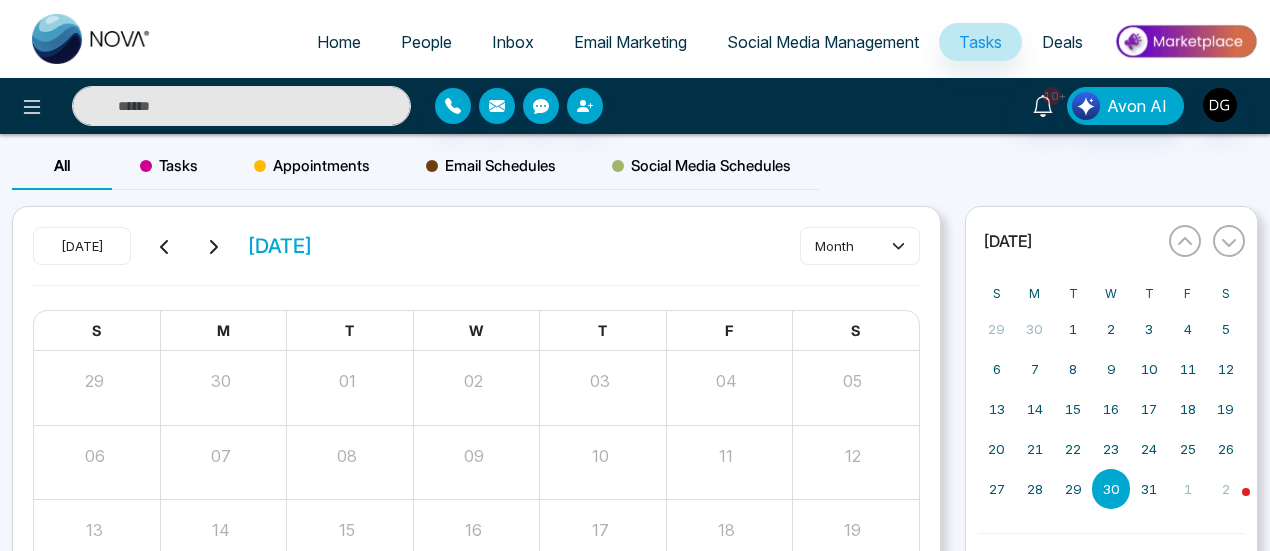 scroll, scrollTop: 261, scrollLeft: 0, axis: vertical 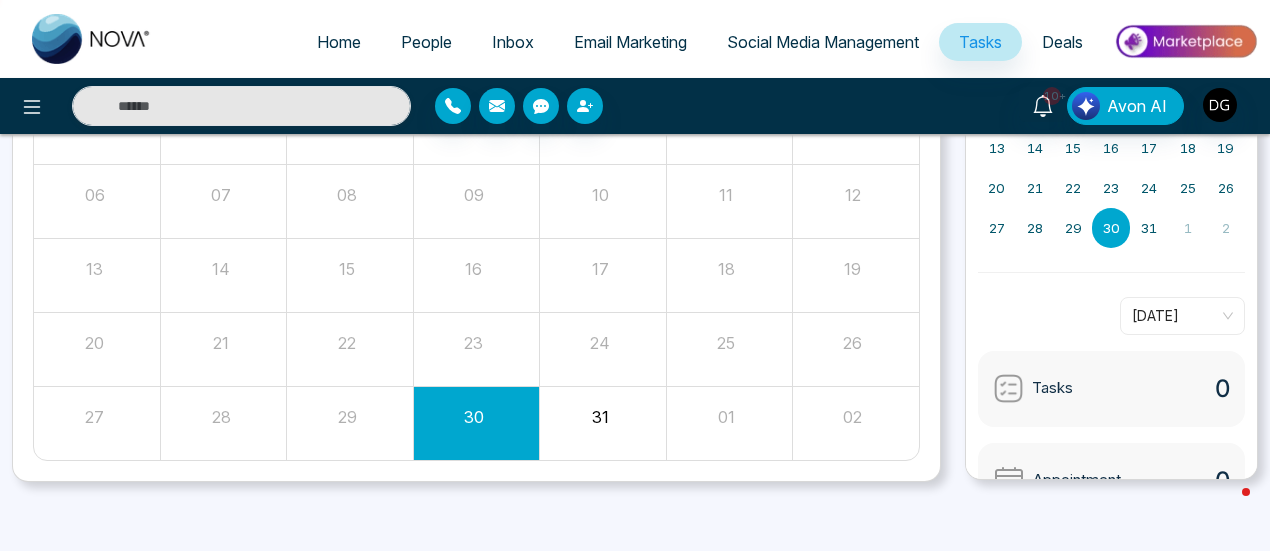 click on "Tasks 0" at bounding box center [1112, 389] 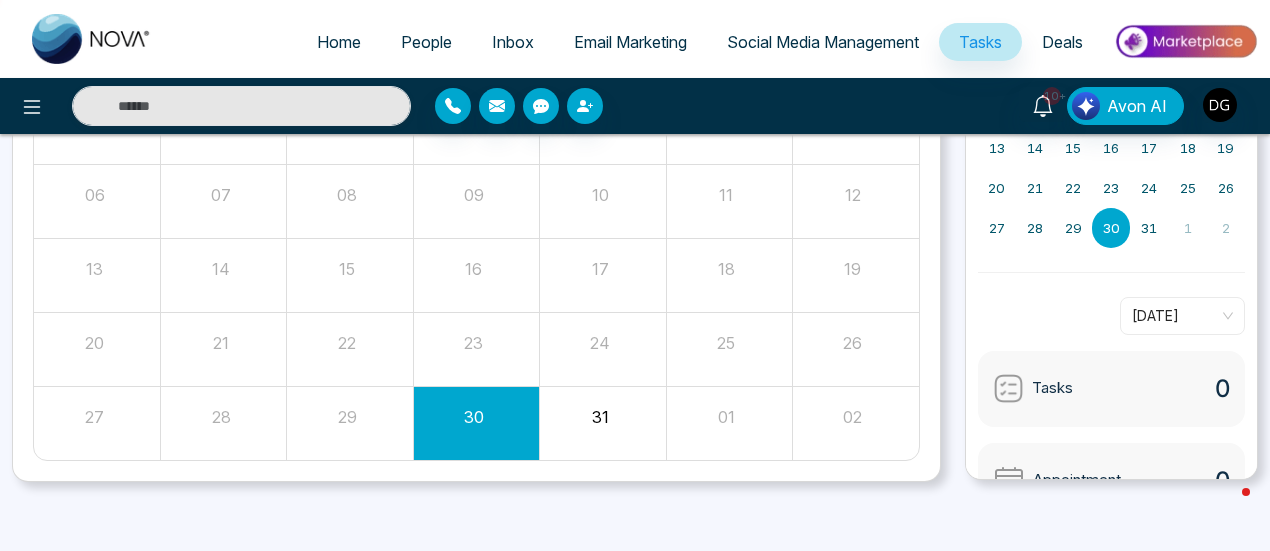 scroll, scrollTop: 142, scrollLeft: 0, axis: vertical 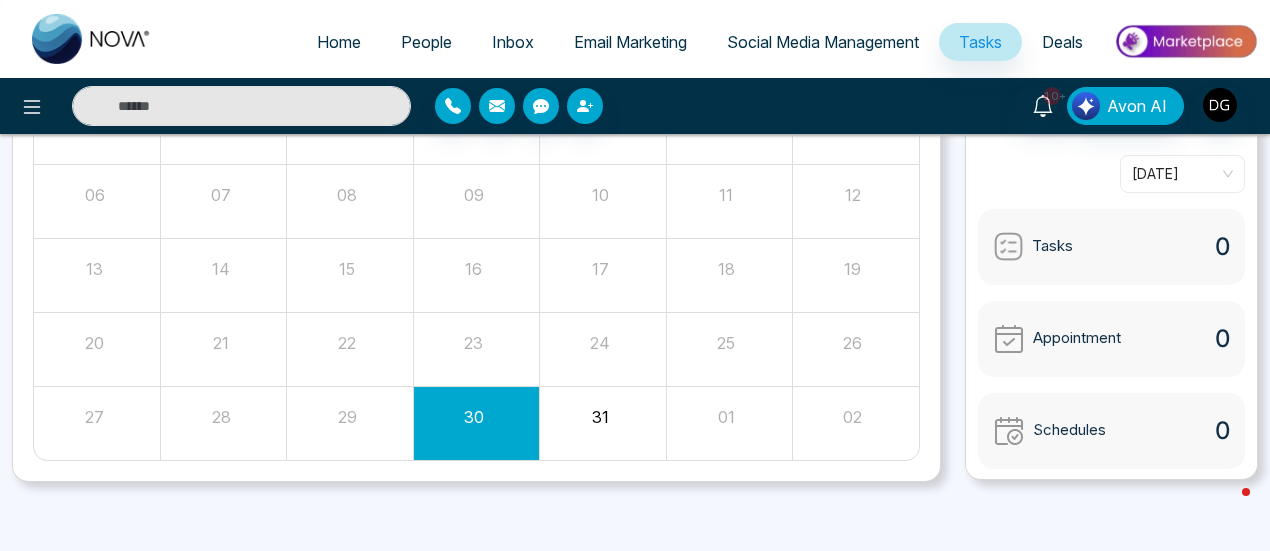 click on "31" at bounding box center (599, 414) 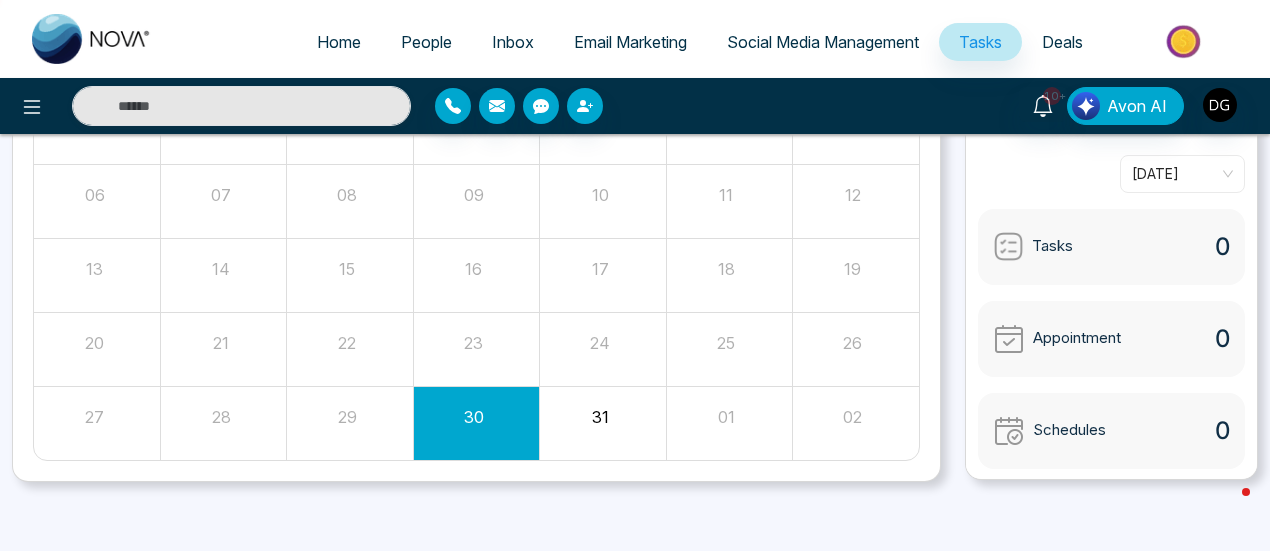click on "31" at bounding box center [600, 417] 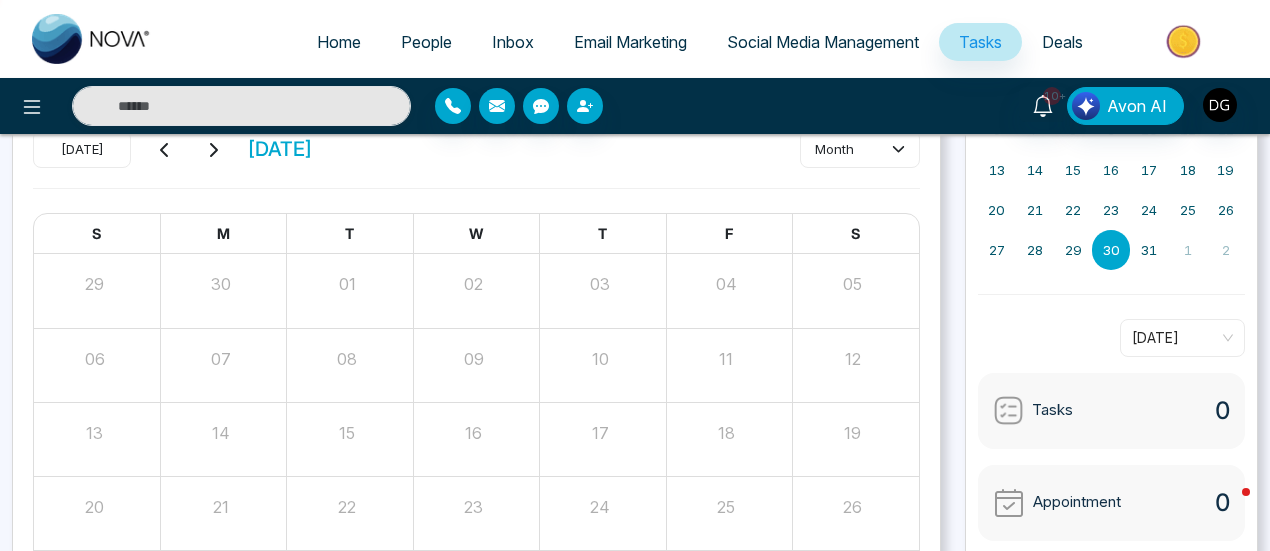 scroll, scrollTop: 0, scrollLeft: 0, axis: both 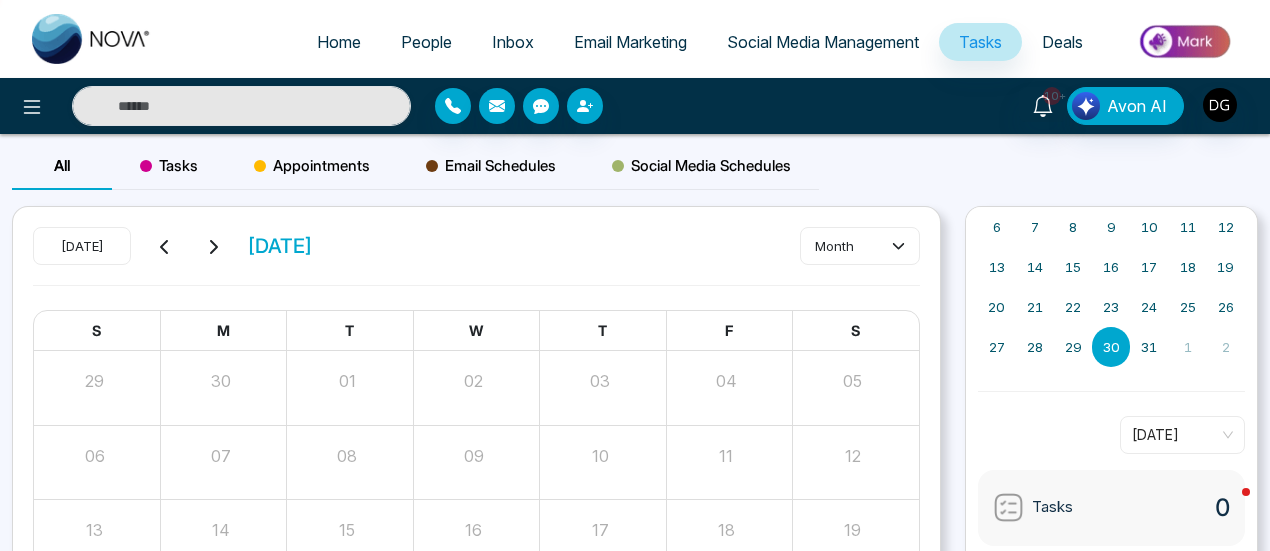click on "Tasks" at bounding box center (169, 166) 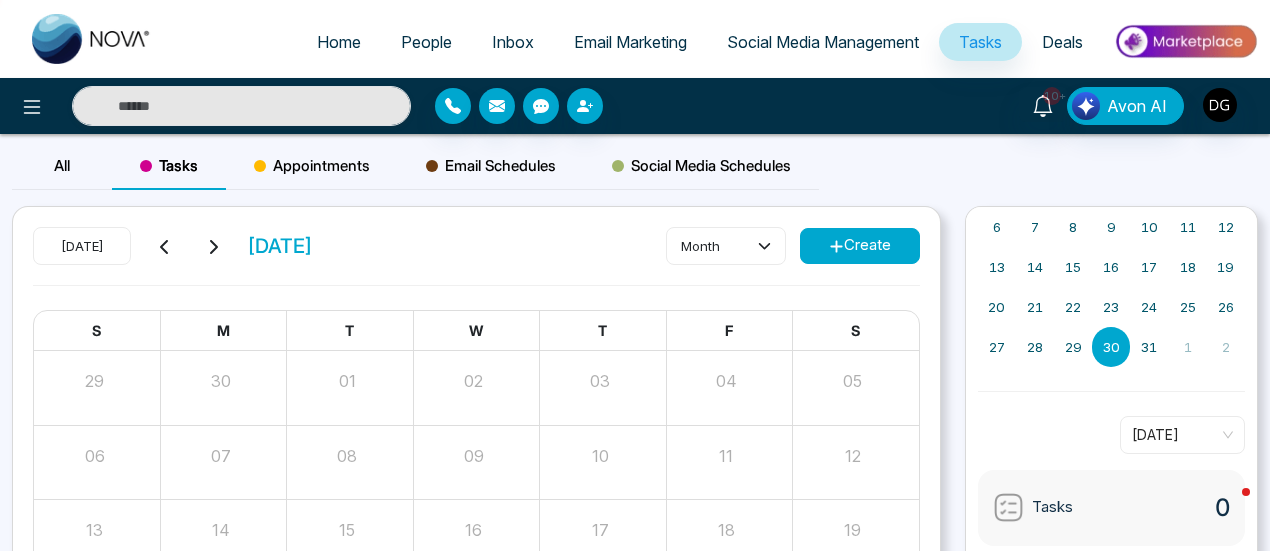 click 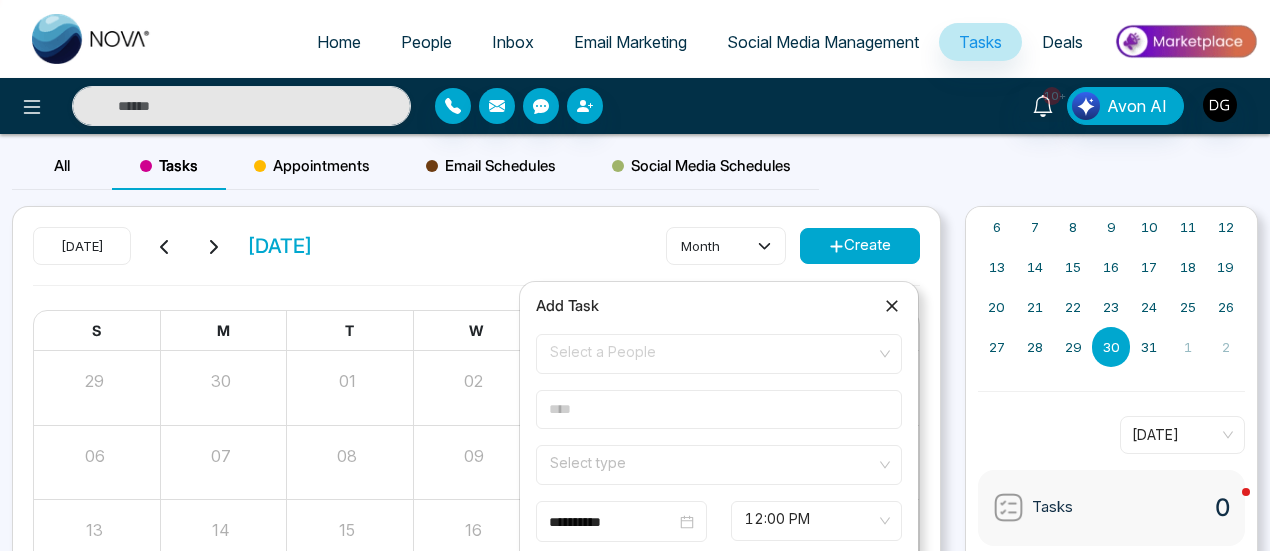 scroll, scrollTop: 200, scrollLeft: 0, axis: vertical 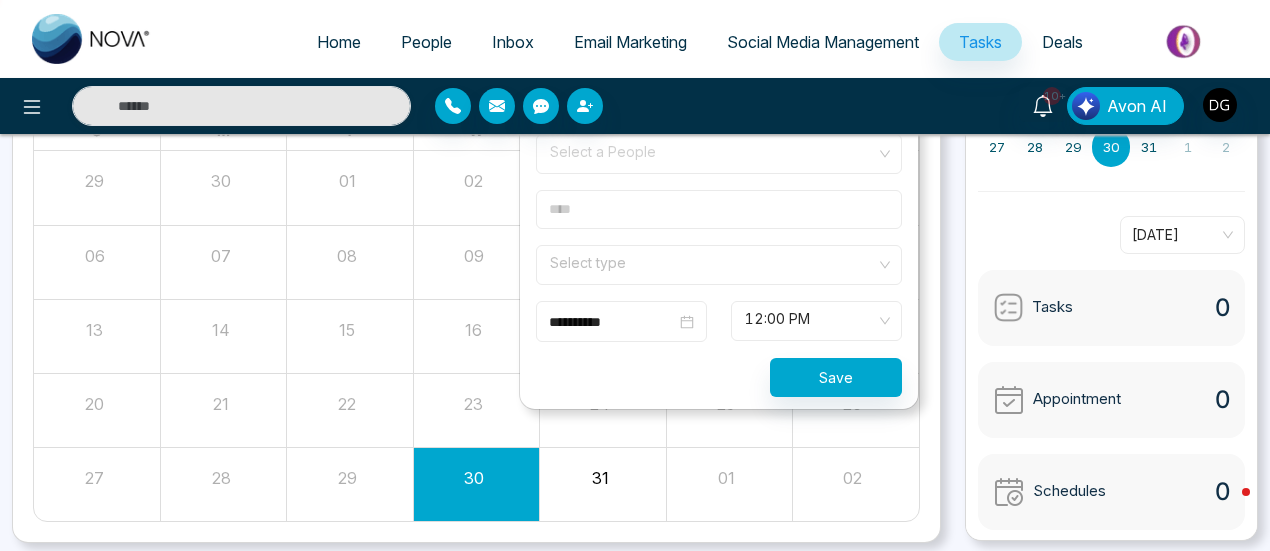 click on "Select a People" at bounding box center (719, 154) 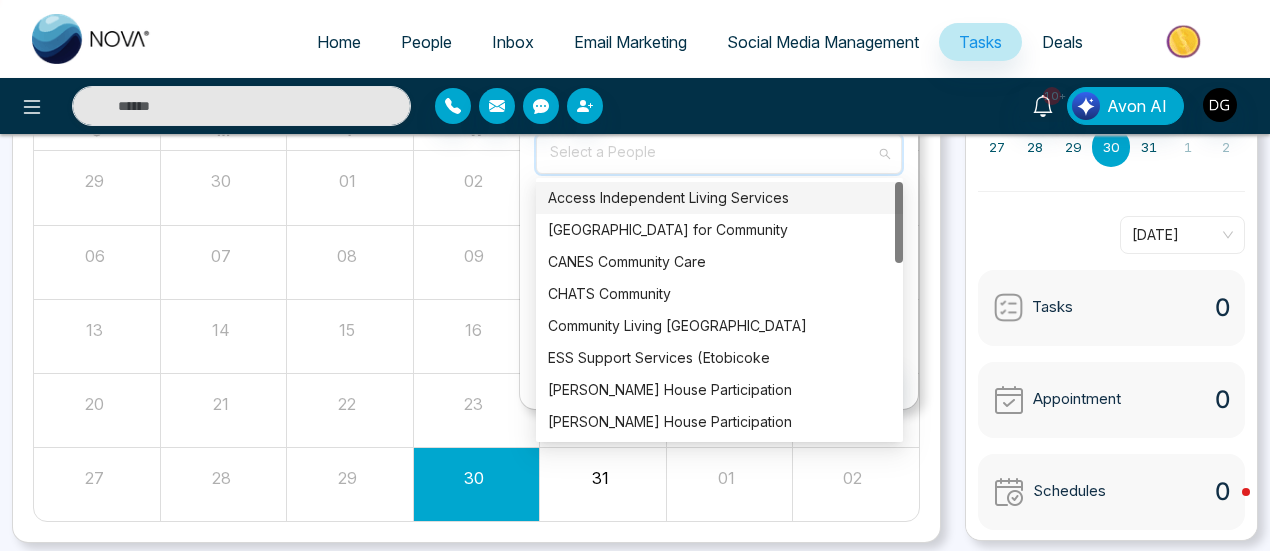 click on "Access Independent Living Services" at bounding box center [719, 198] 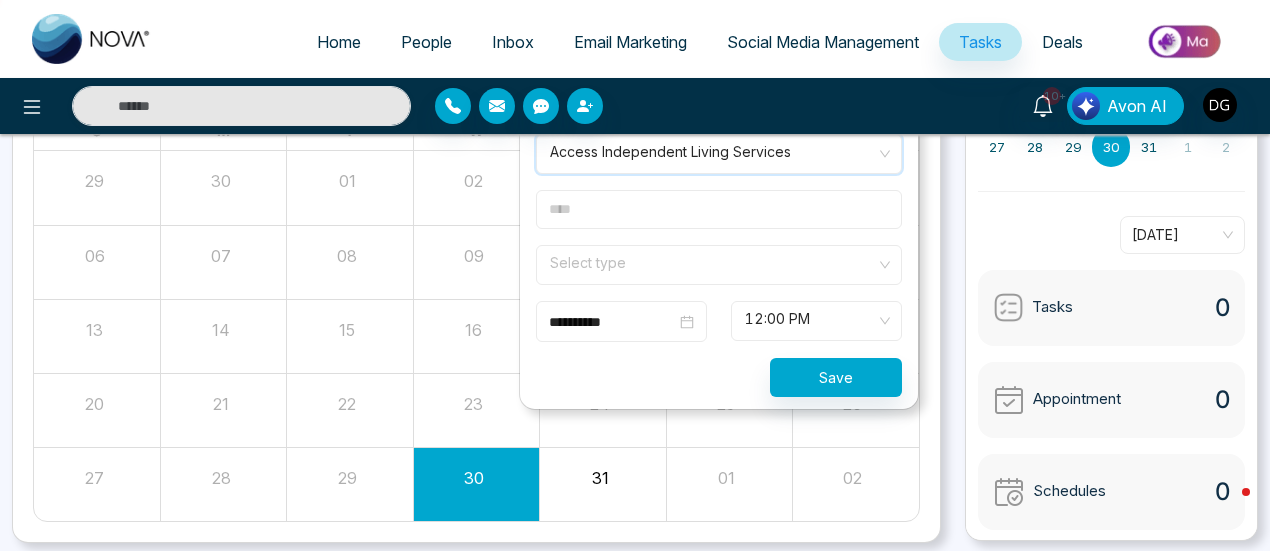 click at bounding box center (719, 209) 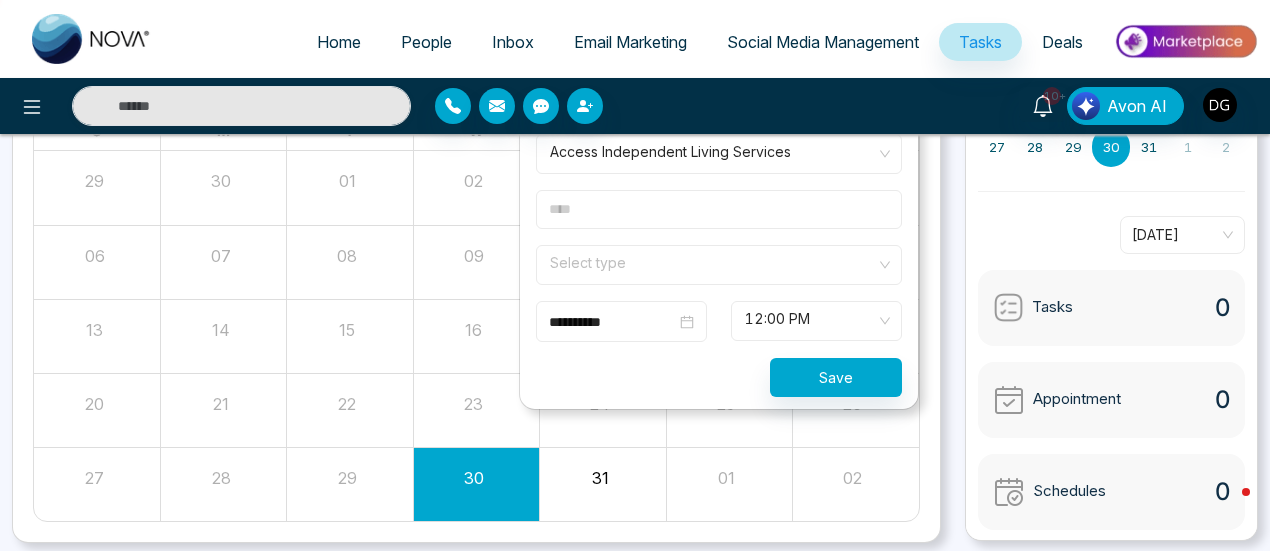 click at bounding box center [719, 209] 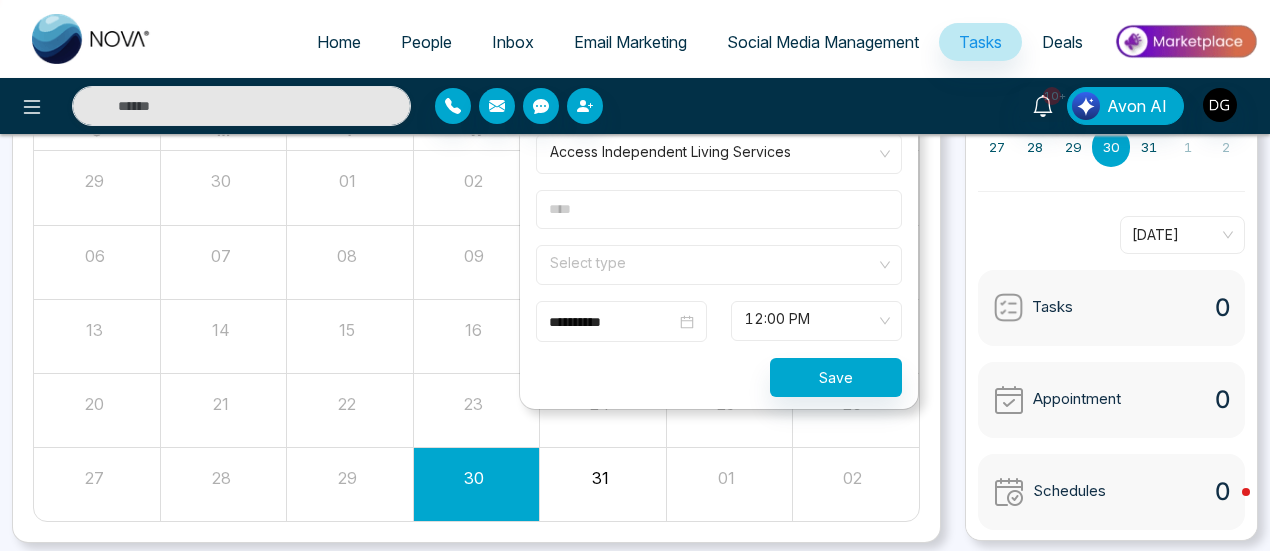 type on "**********" 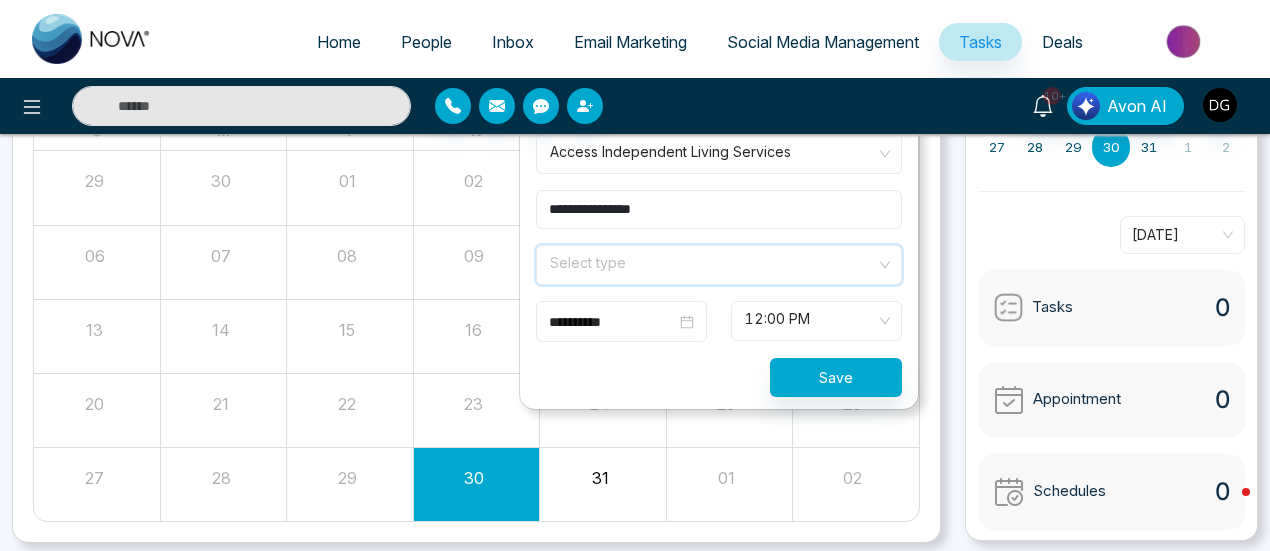 click at bounding box center (712, 261) 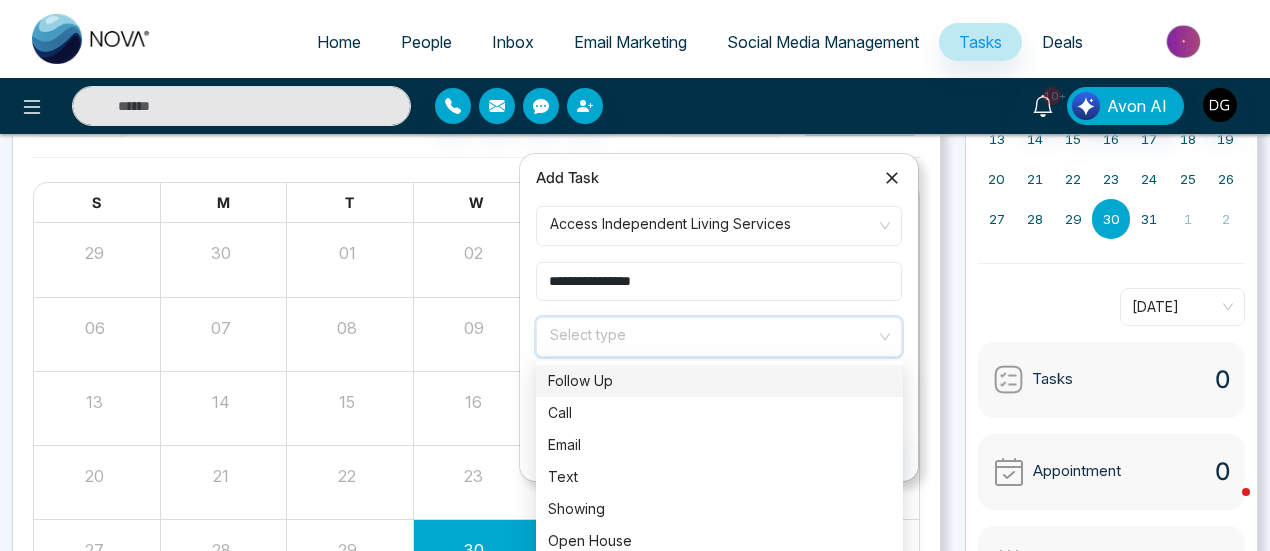 scroll, scrollTop: 100, scrollLeft: 0, axis: vertical 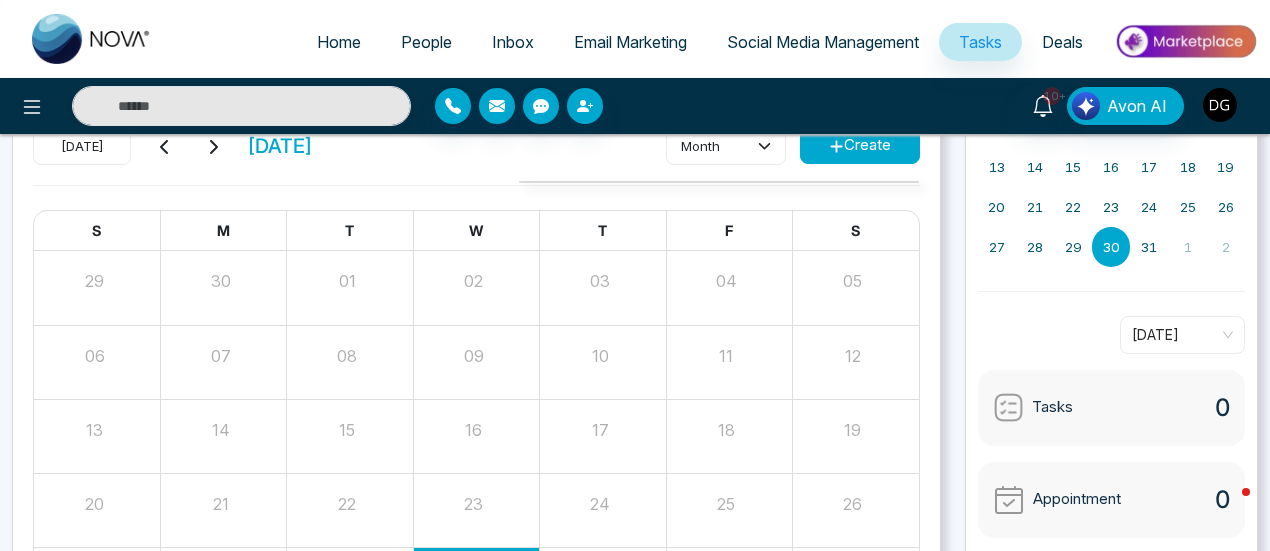 click at bounding box center [1220, 105] 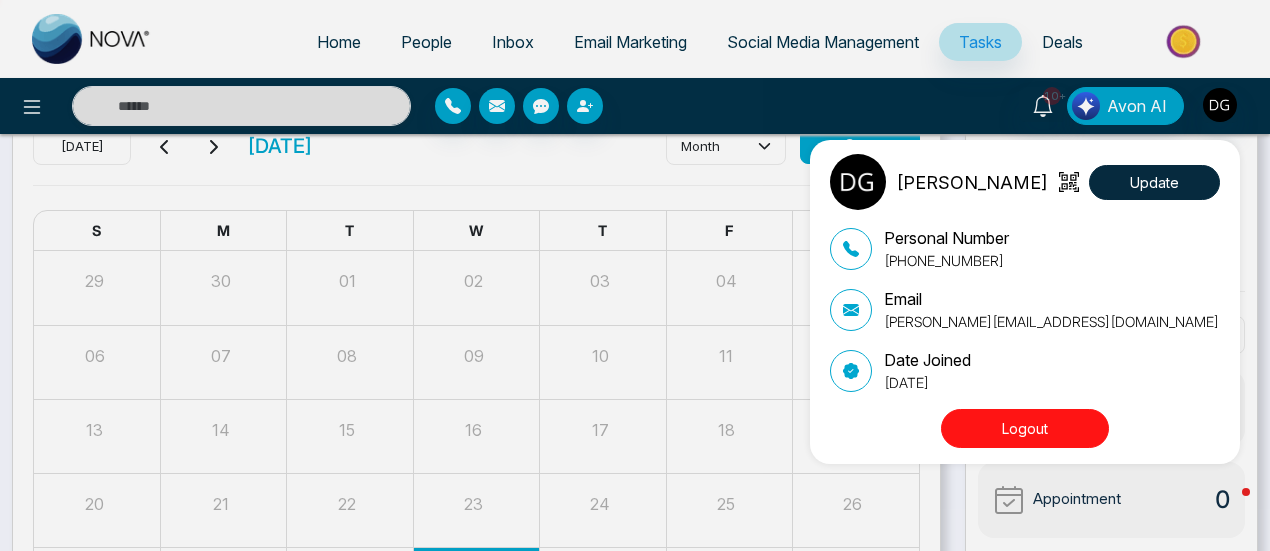 click on "Logout" at bounding box center [1025, 428] 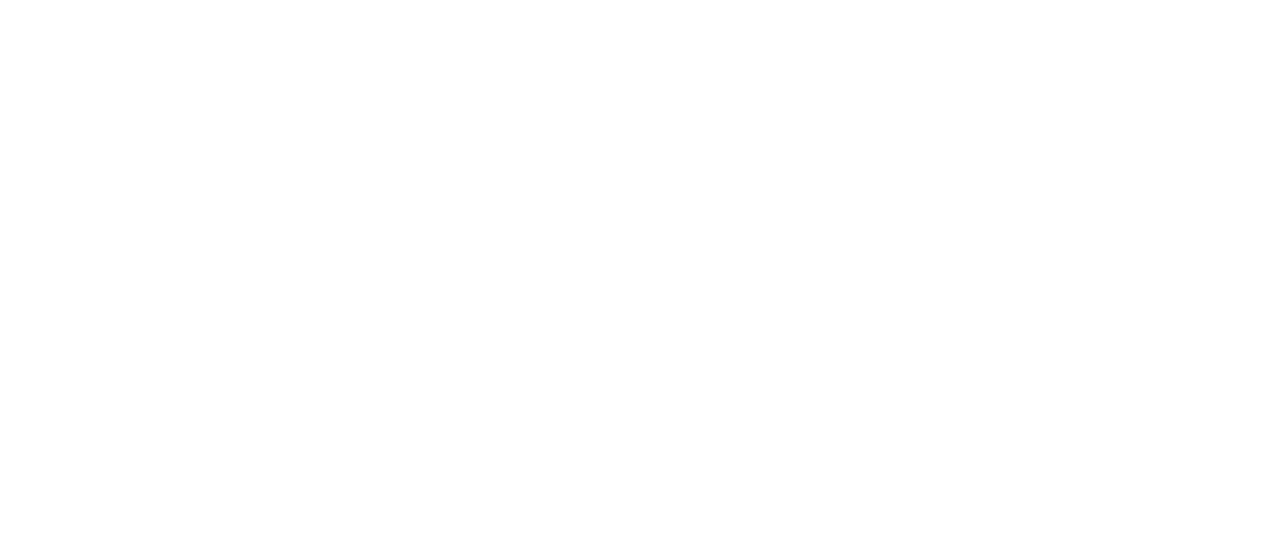 scroll, scrollTop: 0, scrollLeft: 0, axis: both 